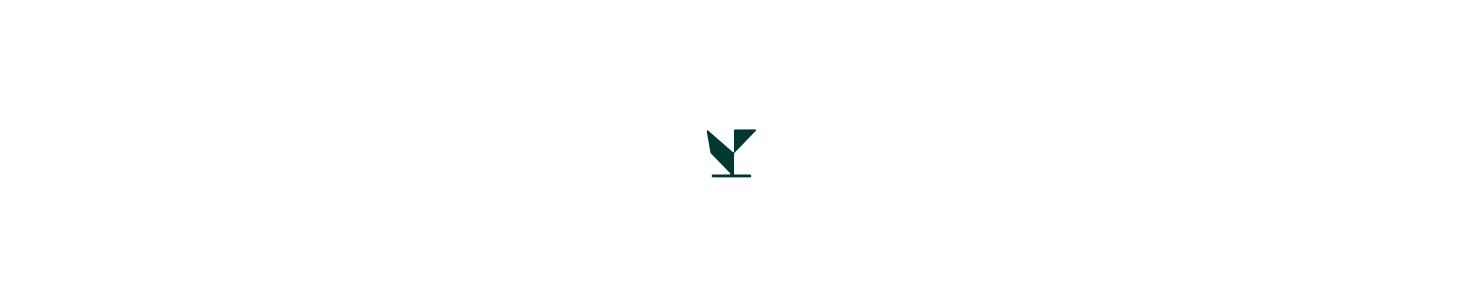scroll, scrollTop: 0, scrollLeft: 0, axis: both 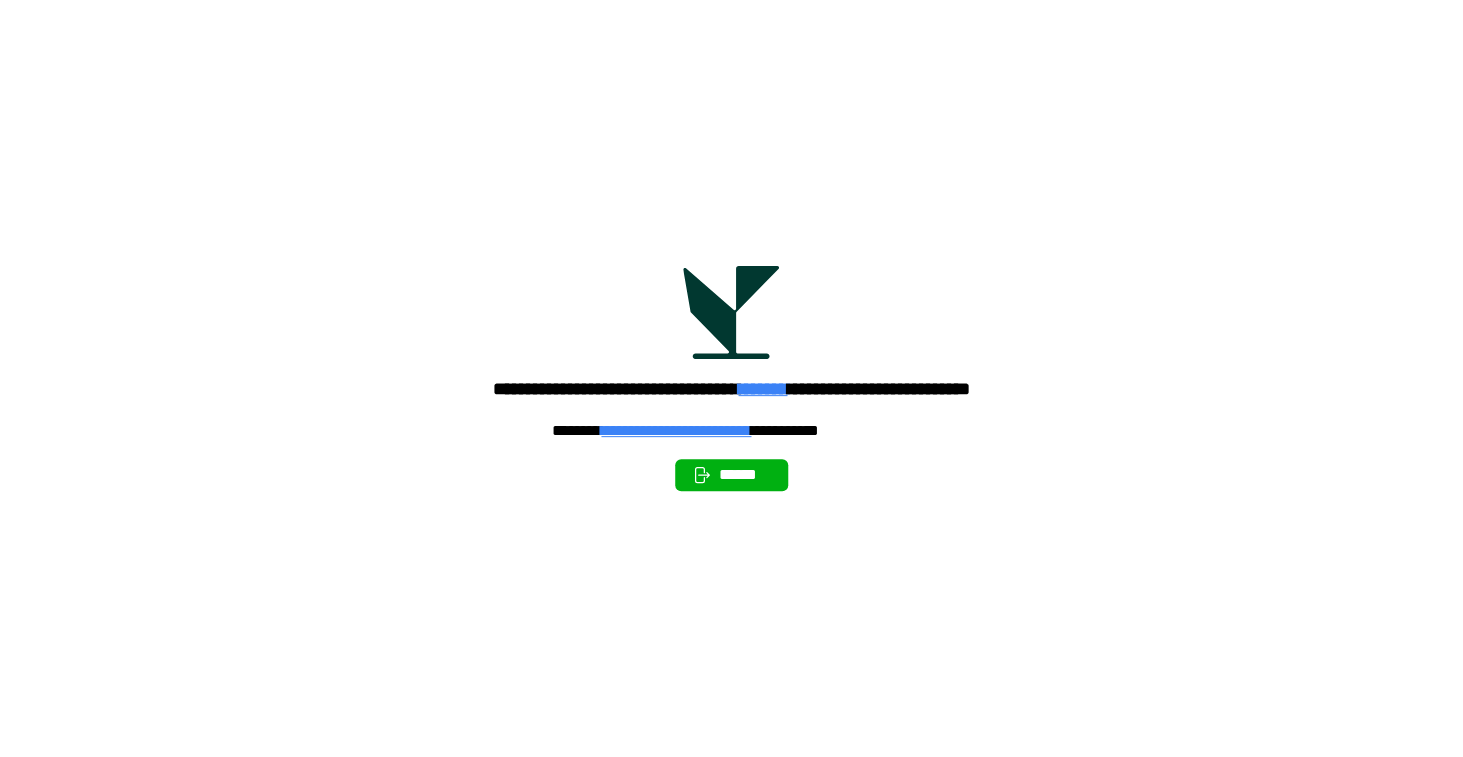 click on "******" at bounding box center (745, 475) 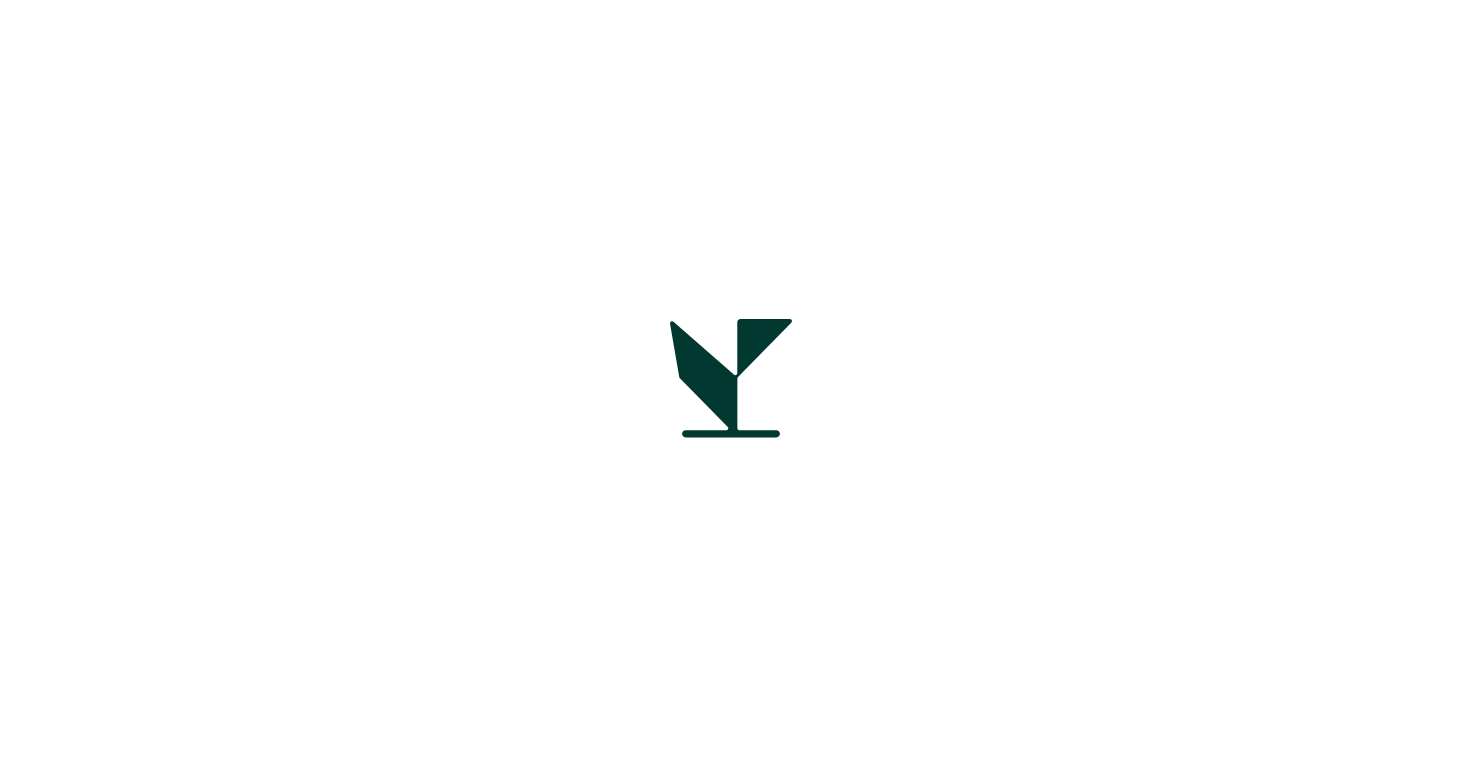 scroll, scrollTop: 0, scrollLeft: 0, axis: both 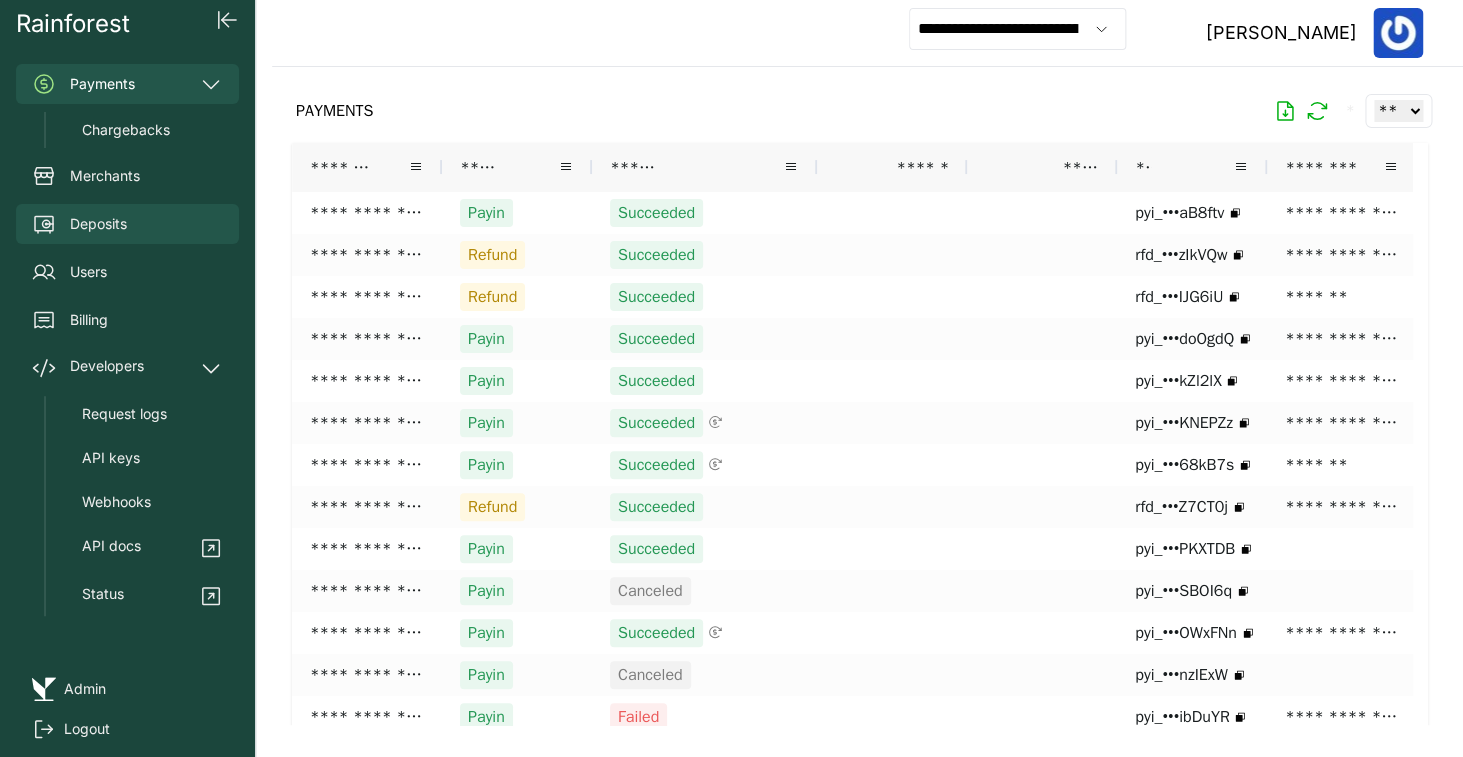 click on "Deposits" at bounding box center (127, 224) 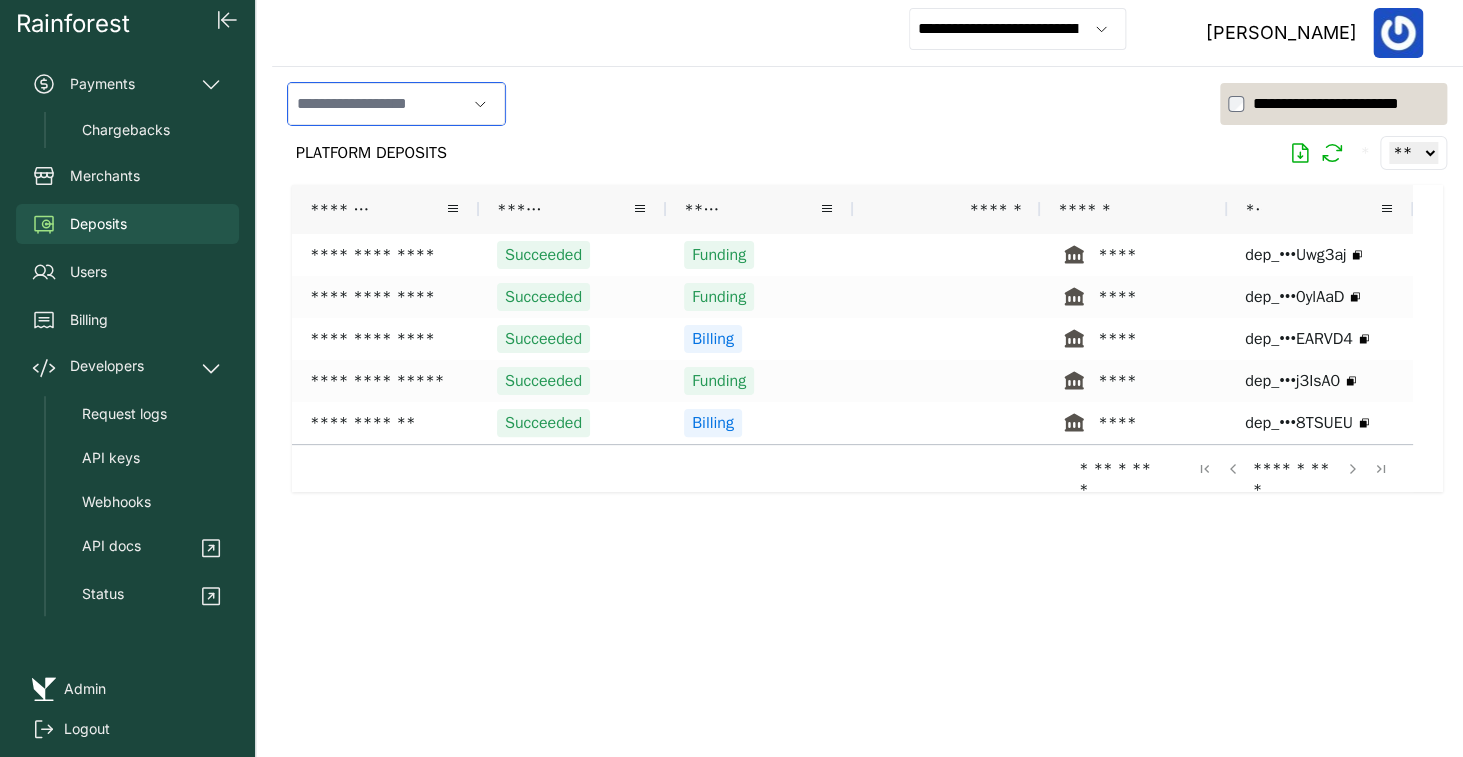 click at bounding box center (377, 104) 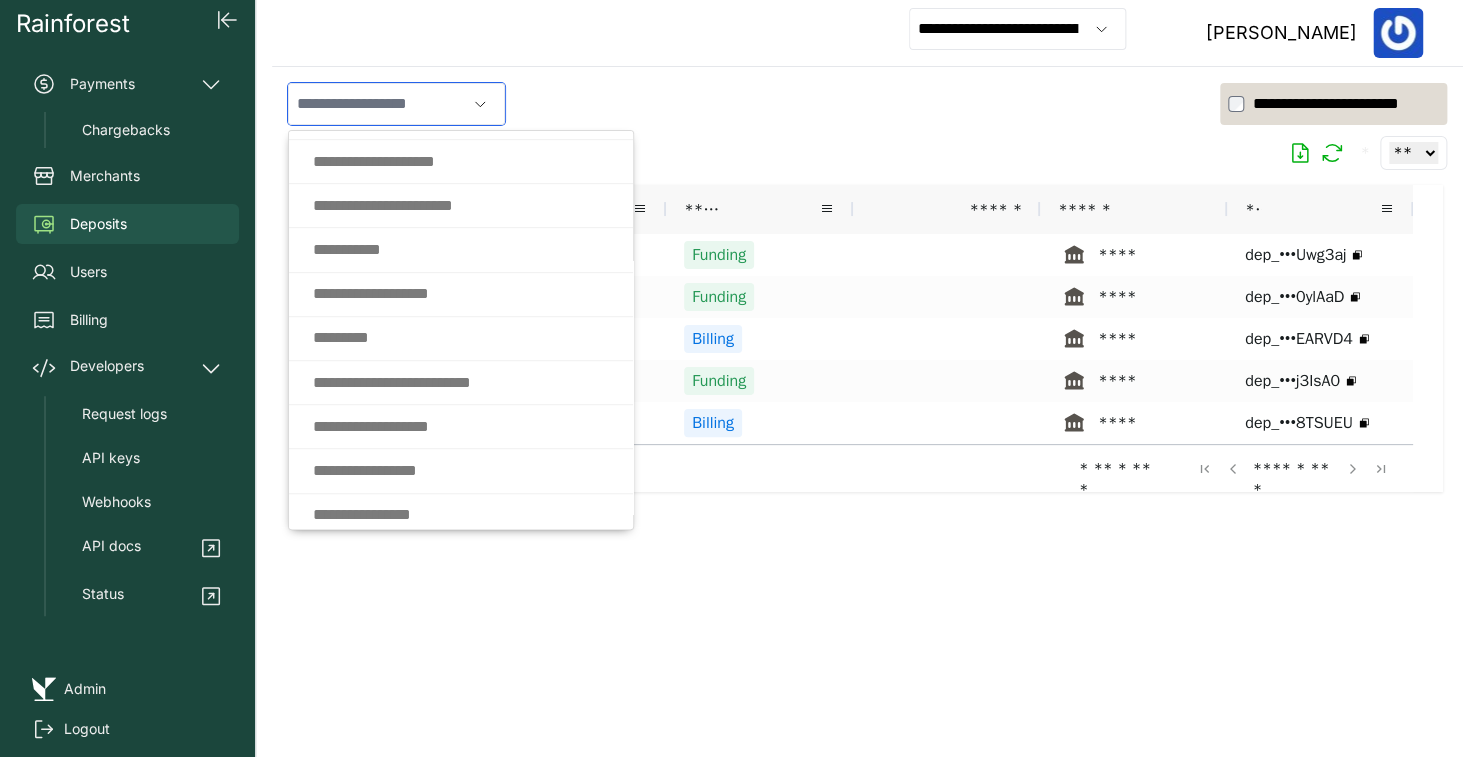 scroll, scrollTop: 0, scrollLeft: 0, axis: both 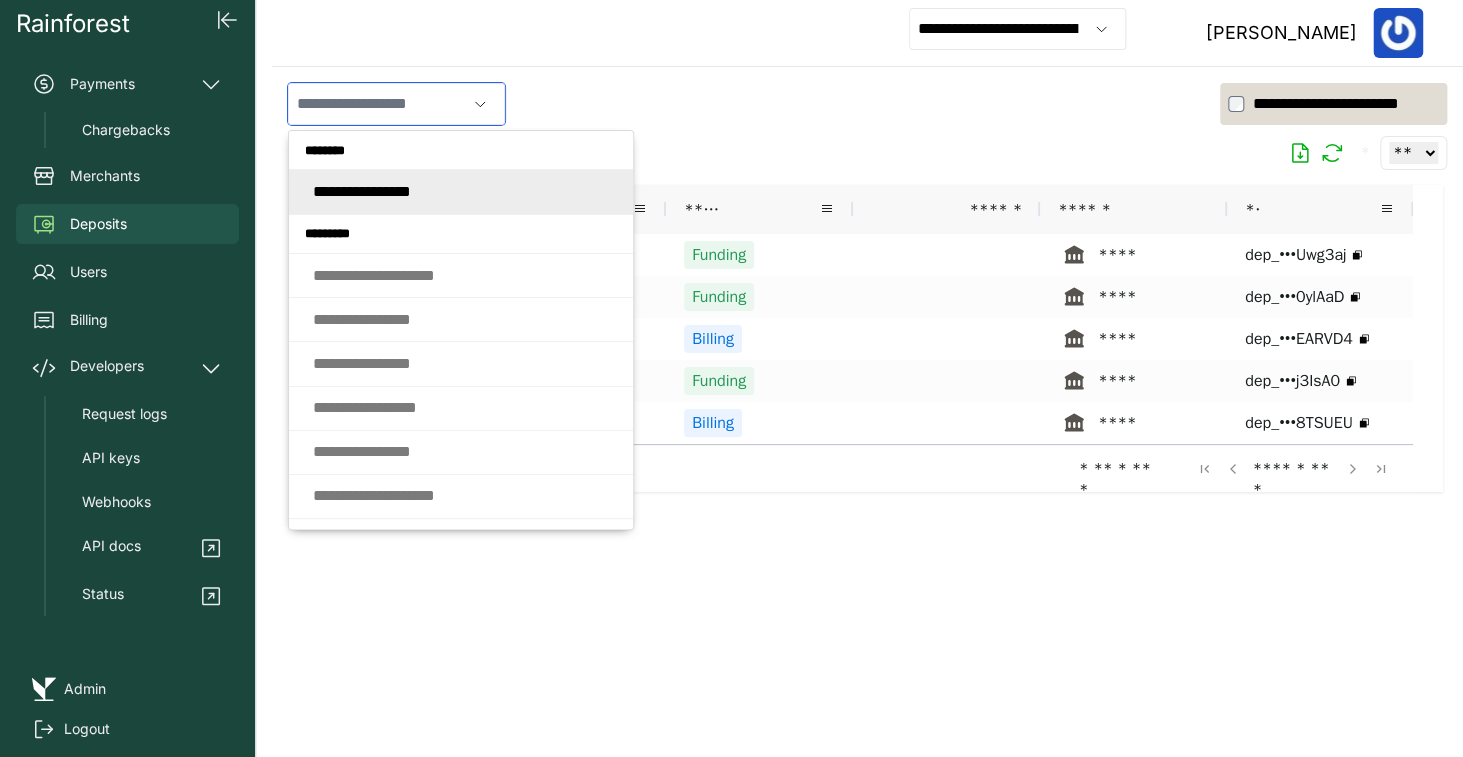 click on "* * * * * * * * * *   * * * * *" at bounding box center (362, 191) 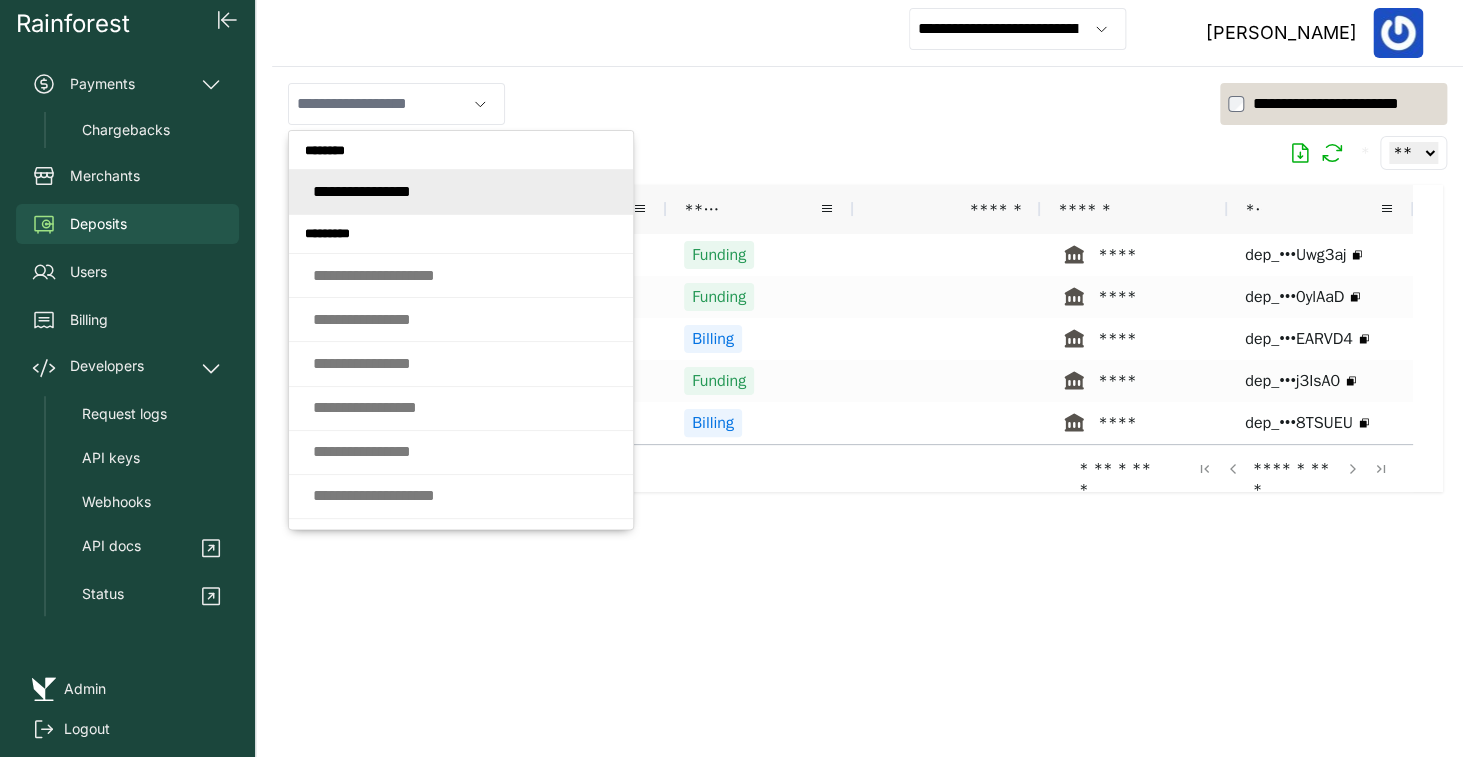 type on "**********" 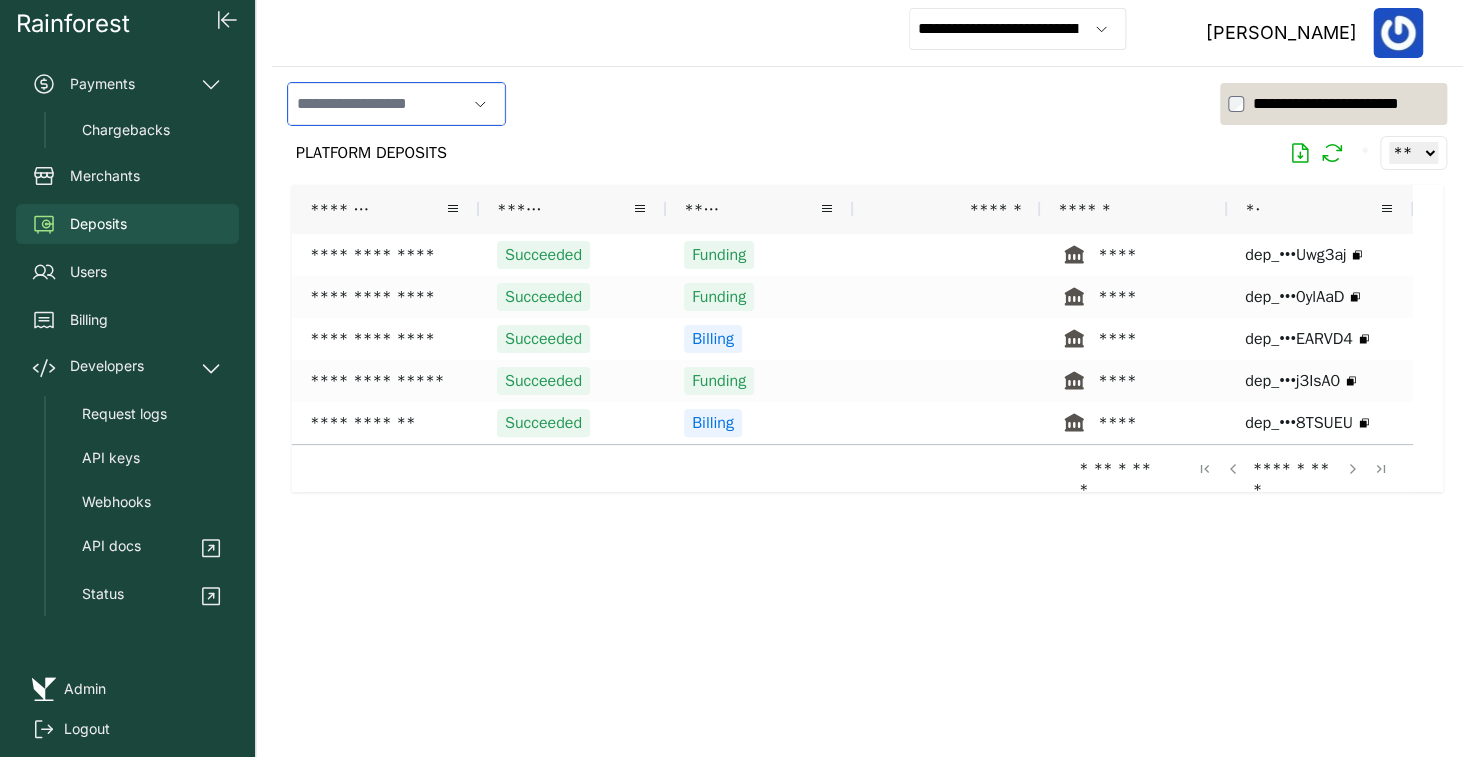 click at bounding box center [377, 104] 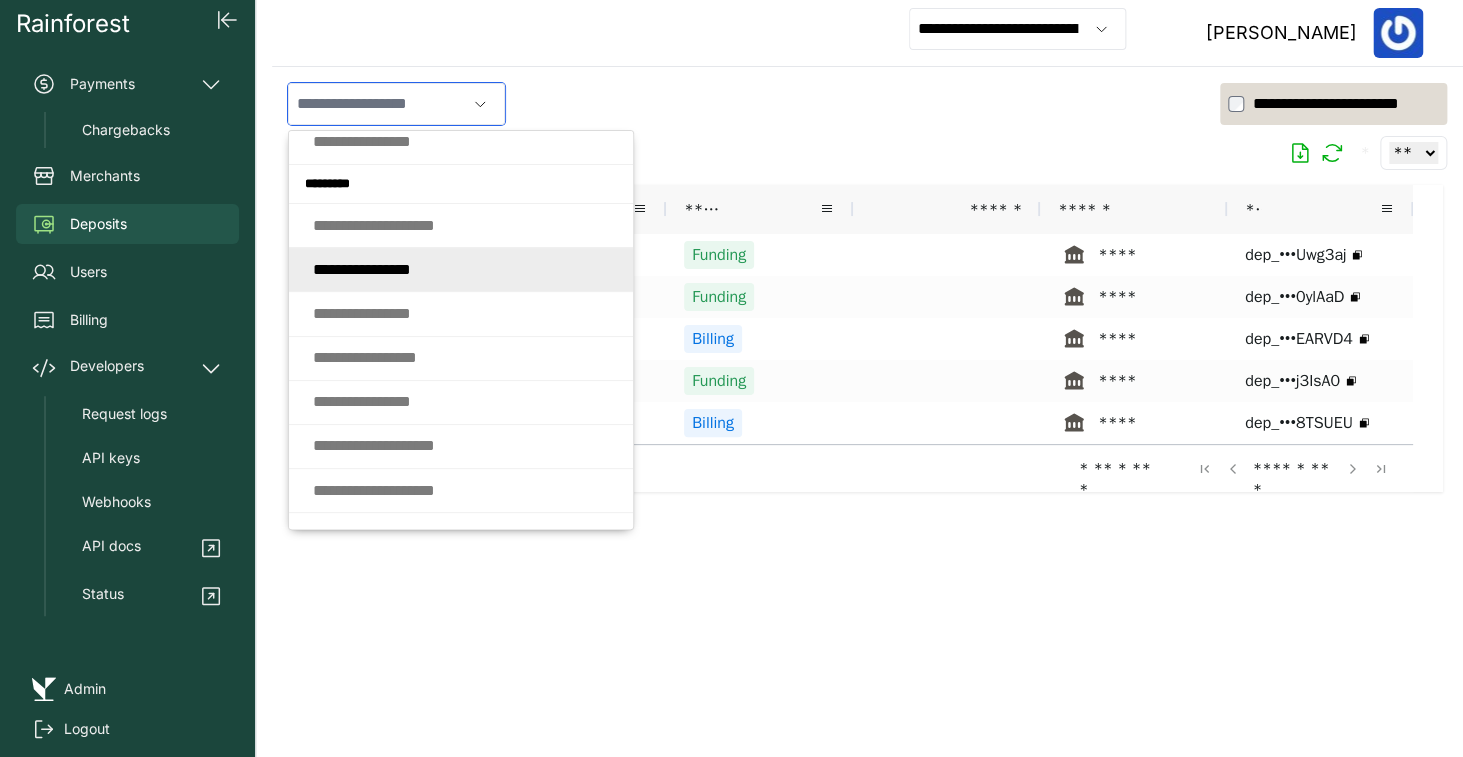 scroll, scrollTop: 78, scrollLeft: 0, axis: vertical 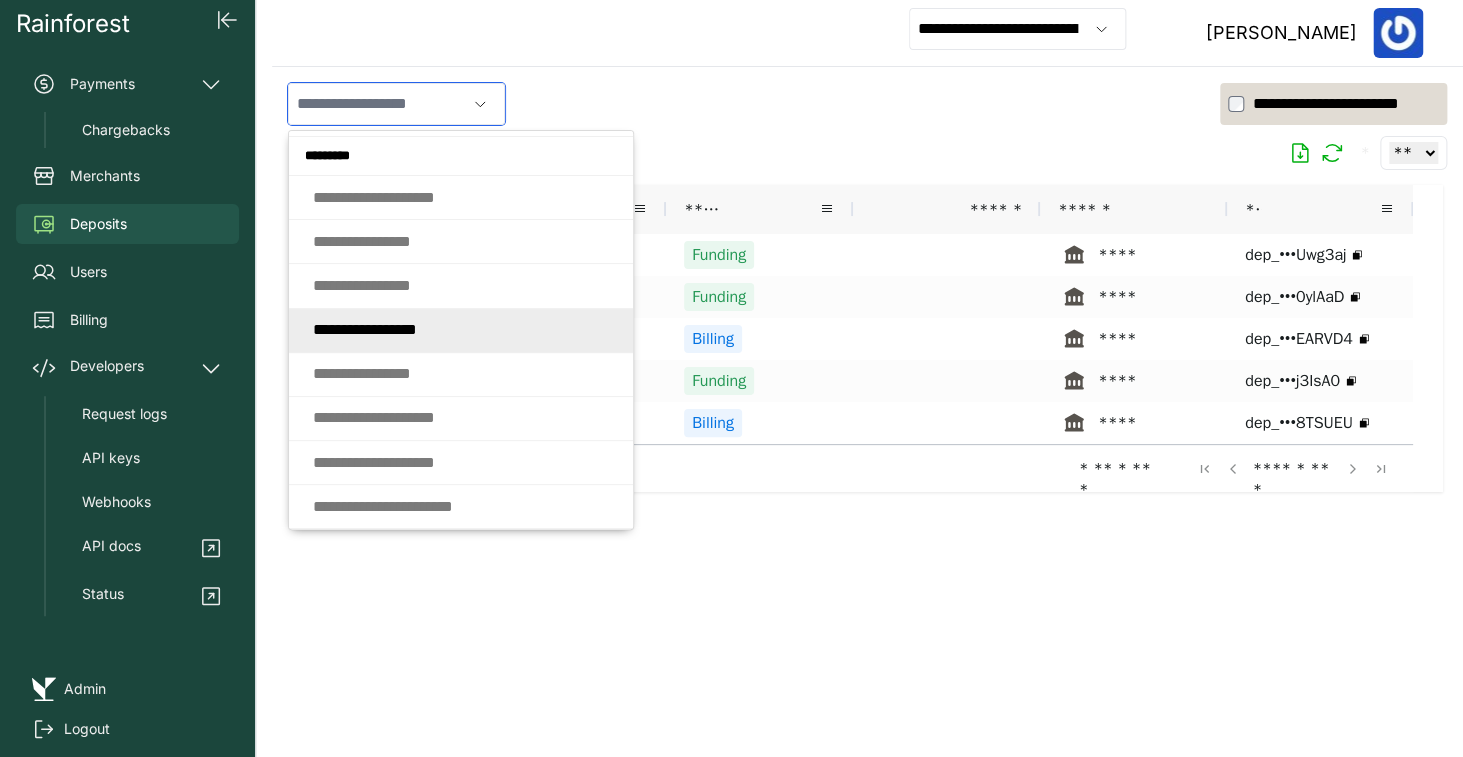 click on "* * * * * * *   * * * * * * * *" 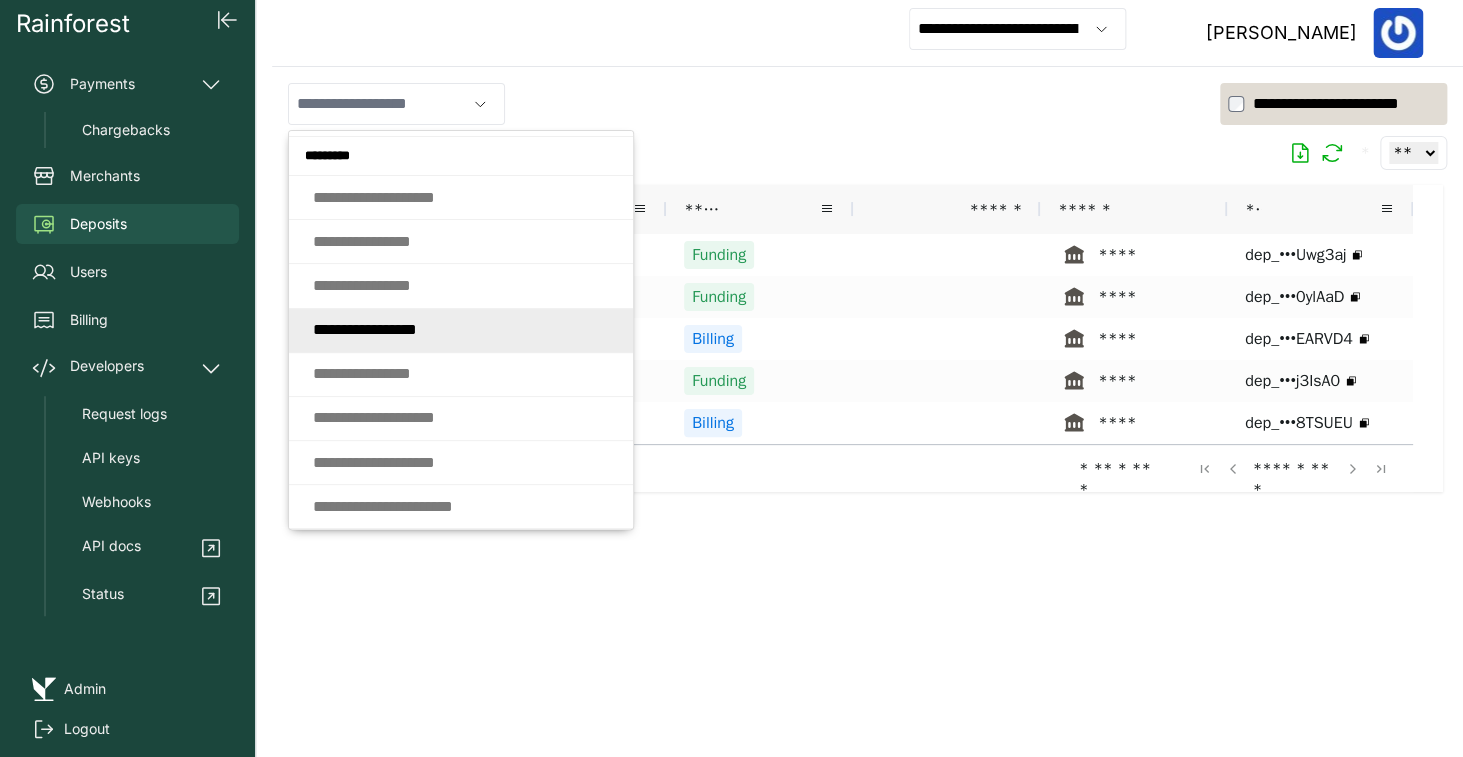 type on "**********" 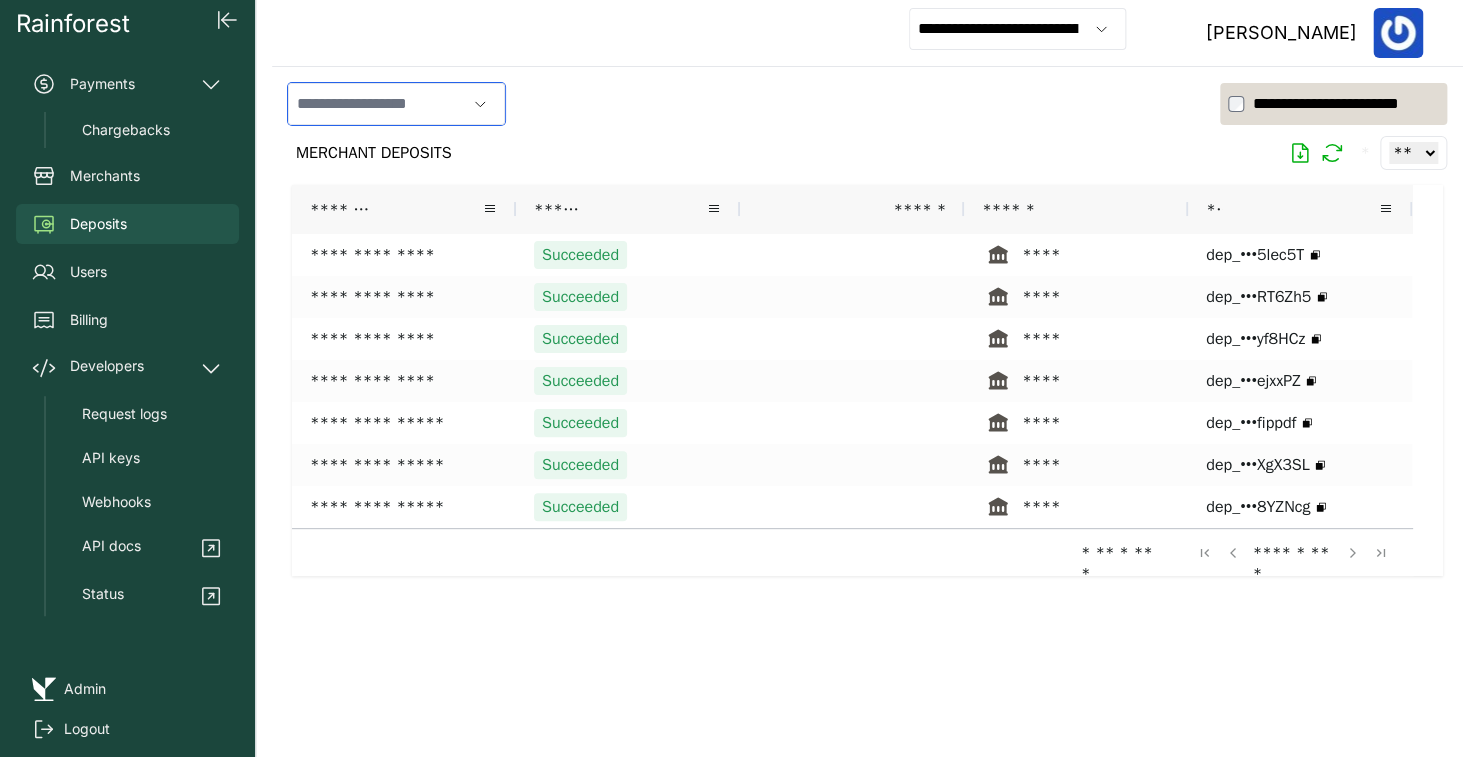 click at bounding box center (377, 104) 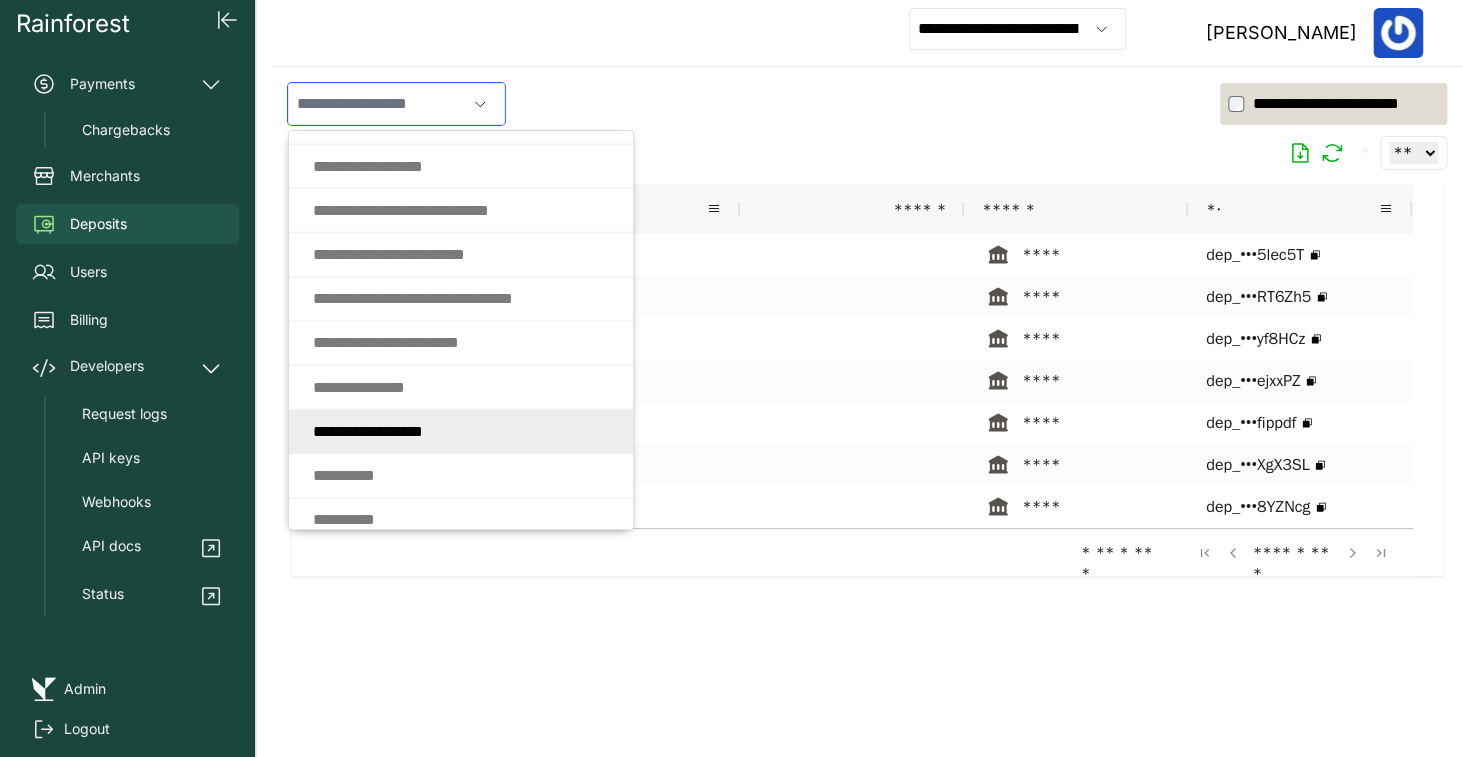 scroll, scrollTop: 1846, scrollLeft: 0, axis: vertical 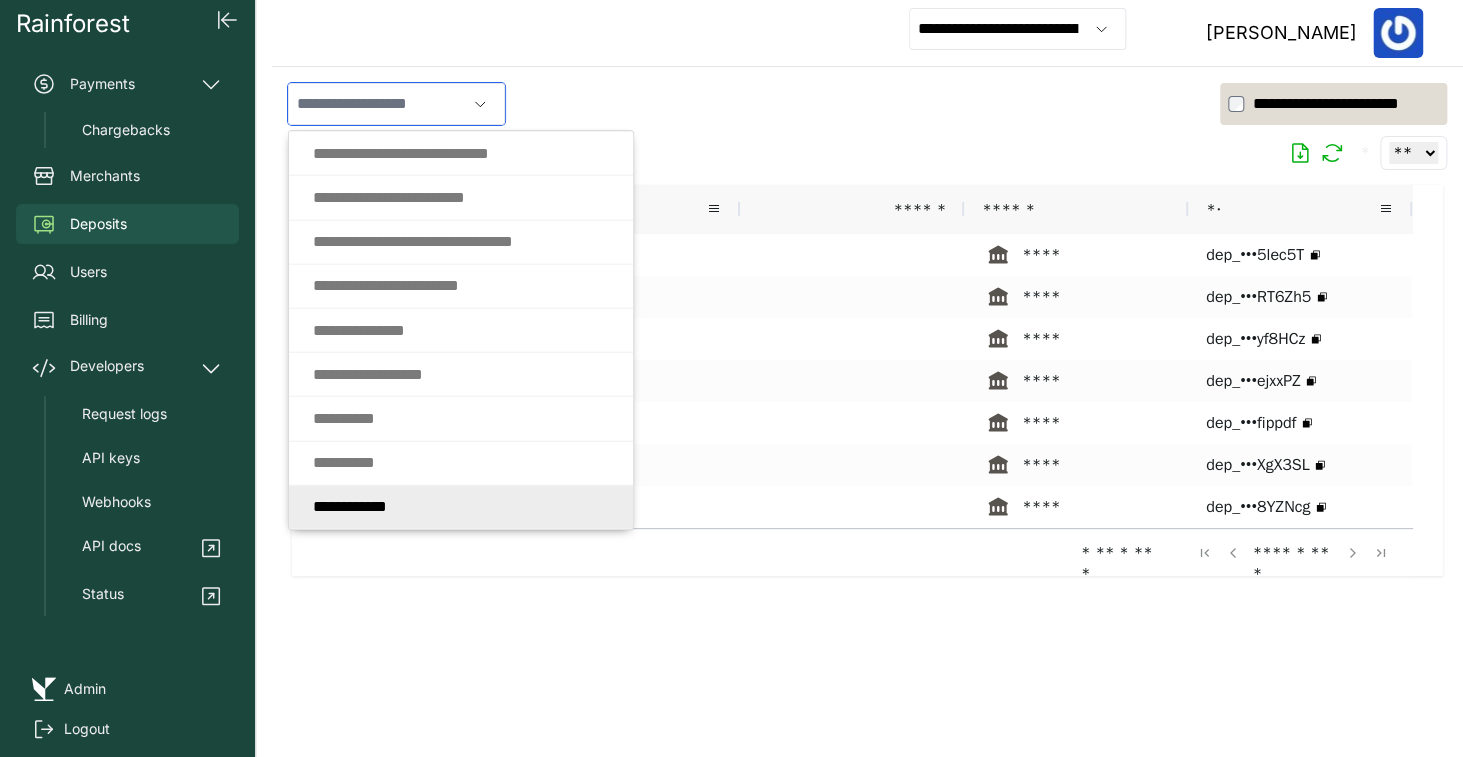 click on "* * * * * * *   * * * *" 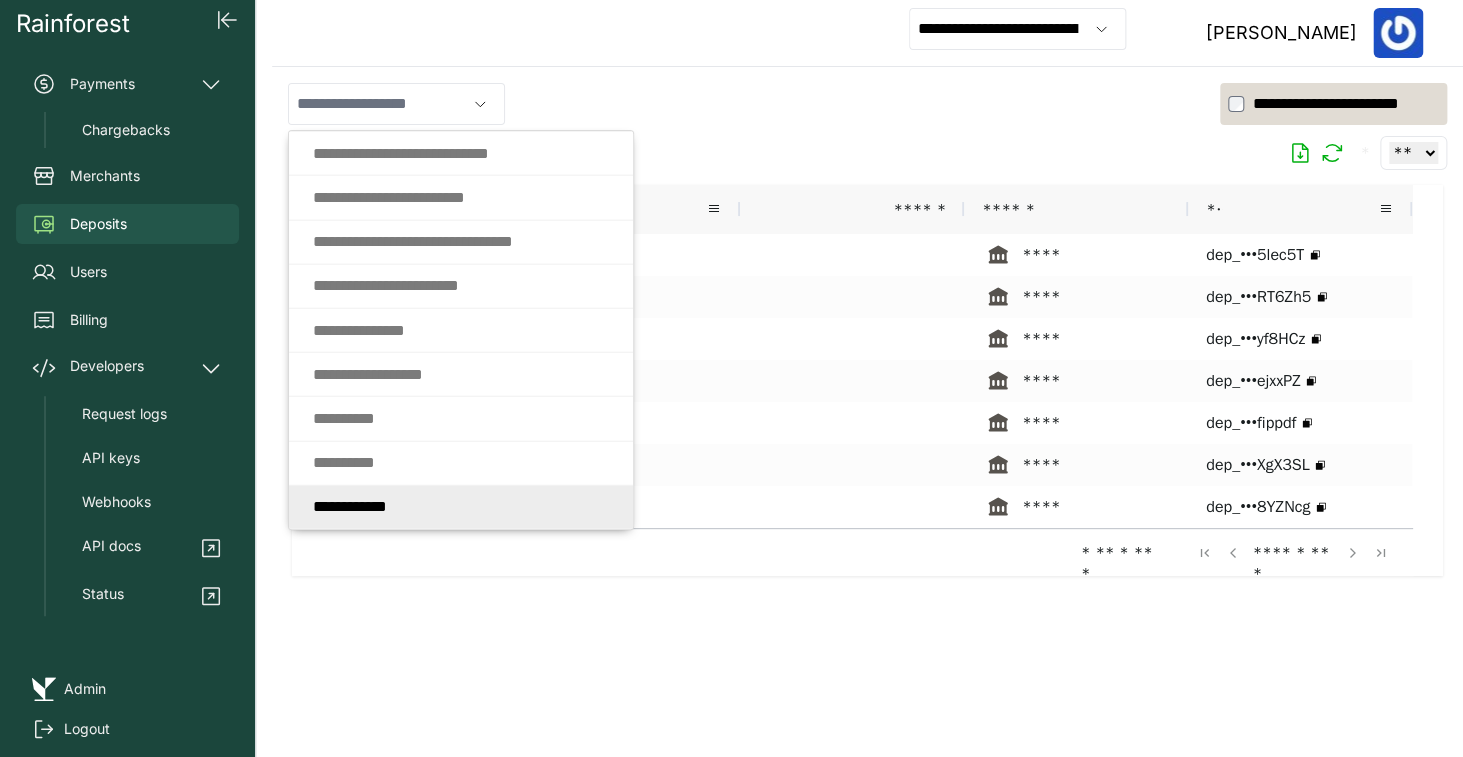 type on "**********" 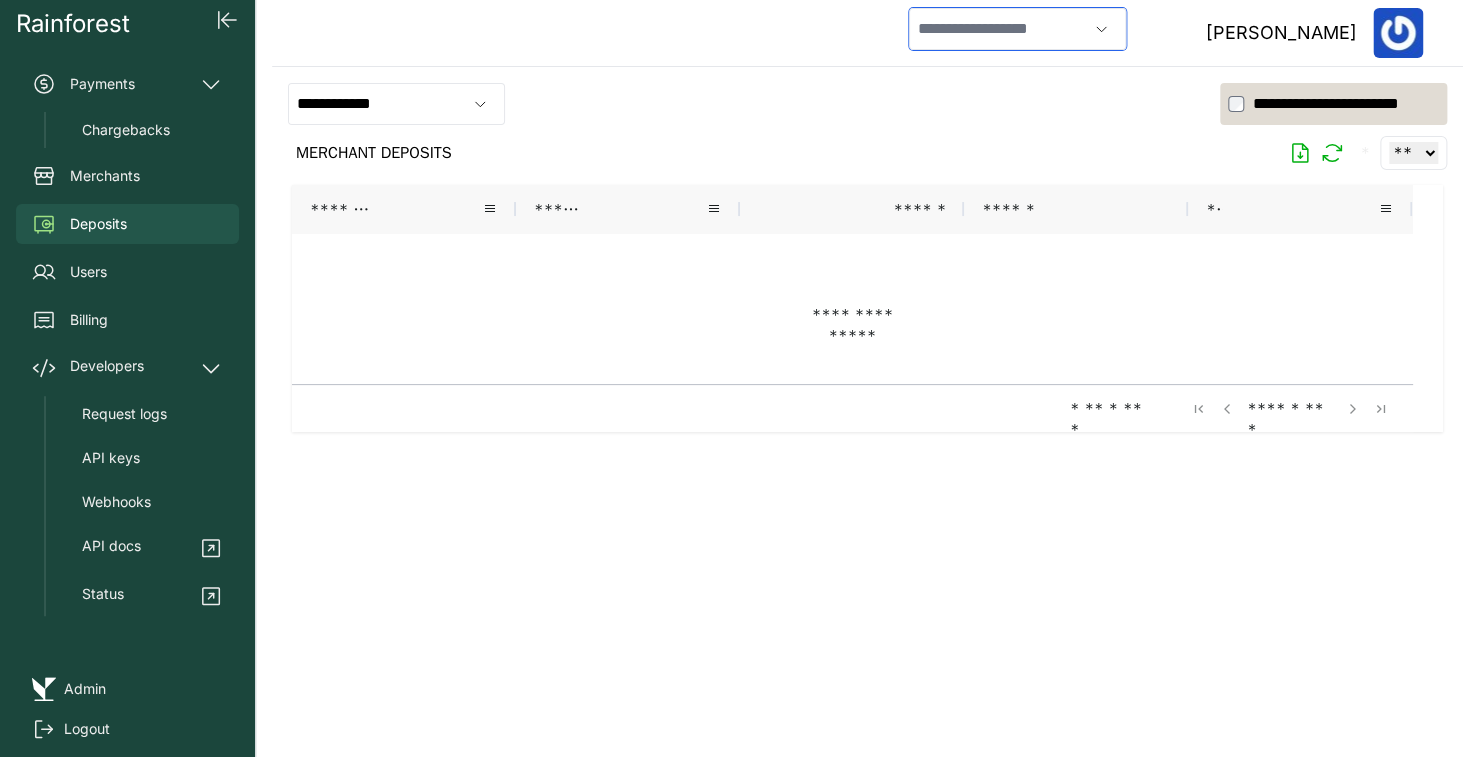 click at bounding box center (998, 29) 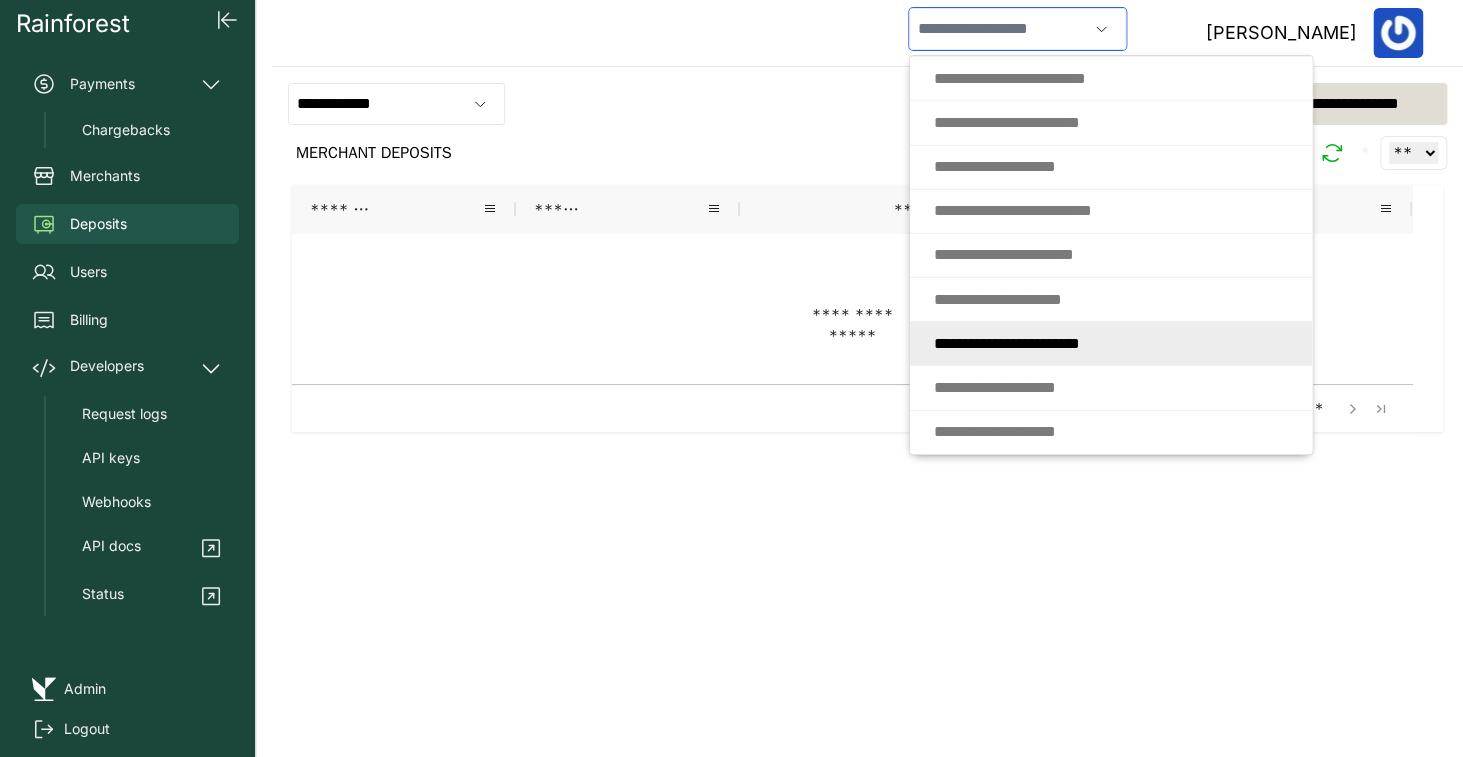 scroll, scrollTop: 0, scrollLeft: 0, axis: both 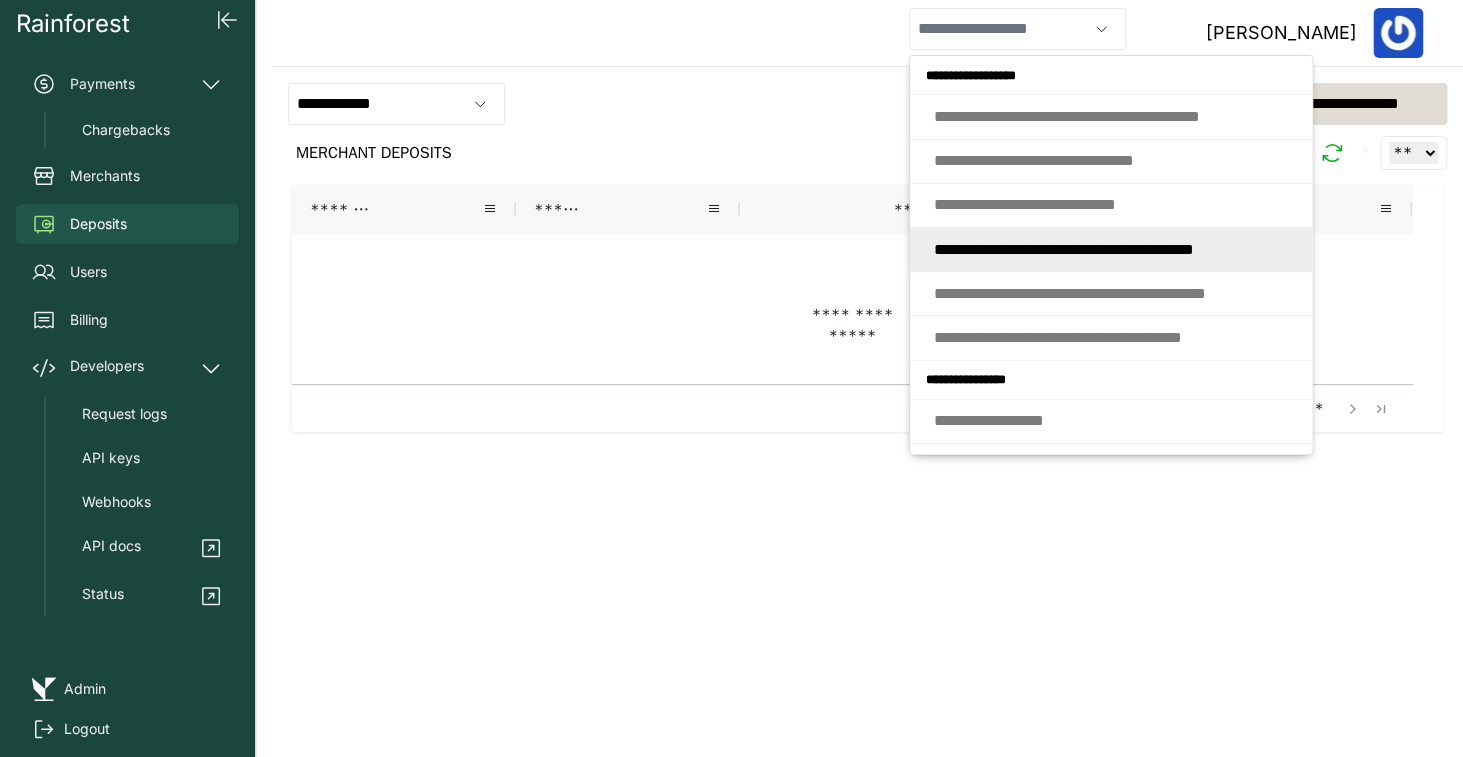 type on "**********" 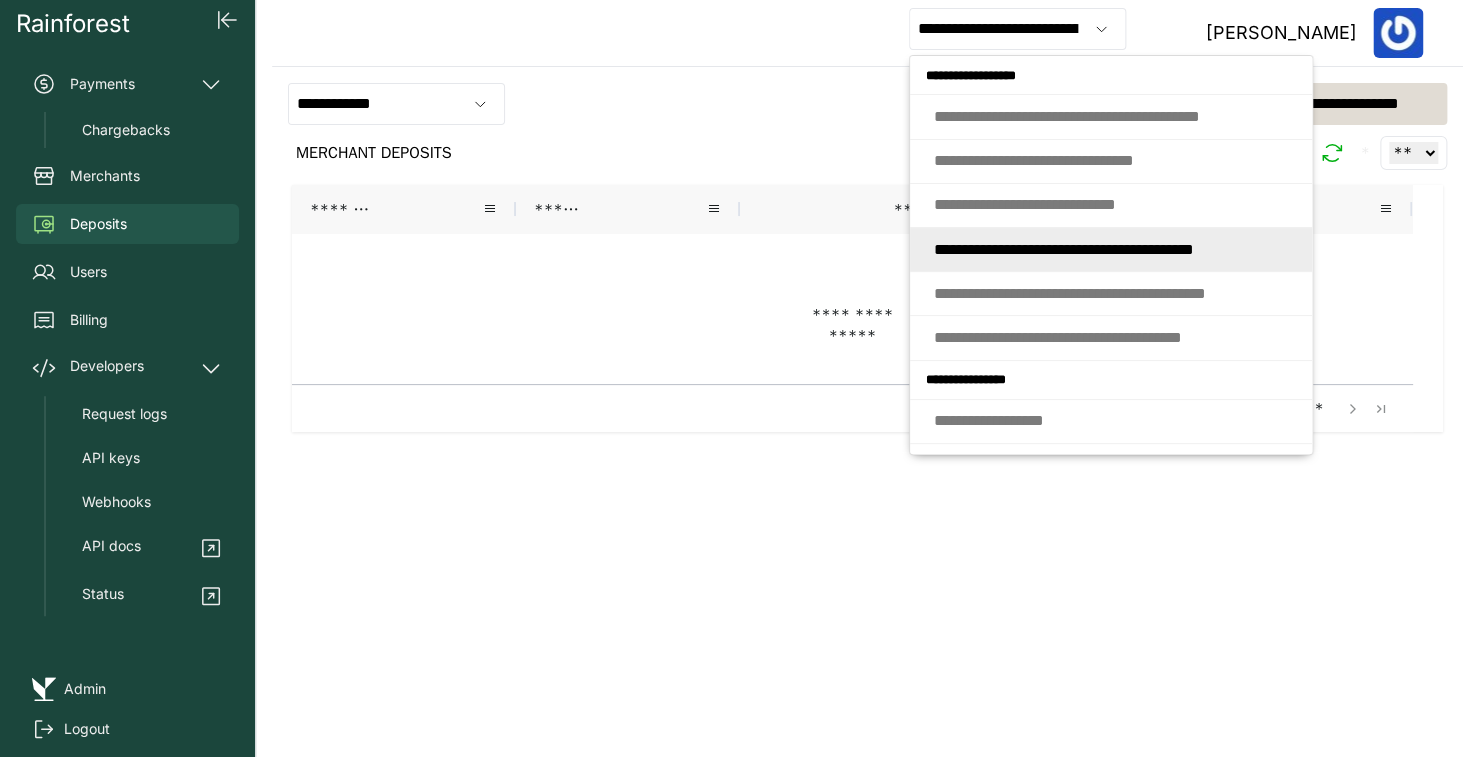 click on "**********" at bounding box center [867, 33] 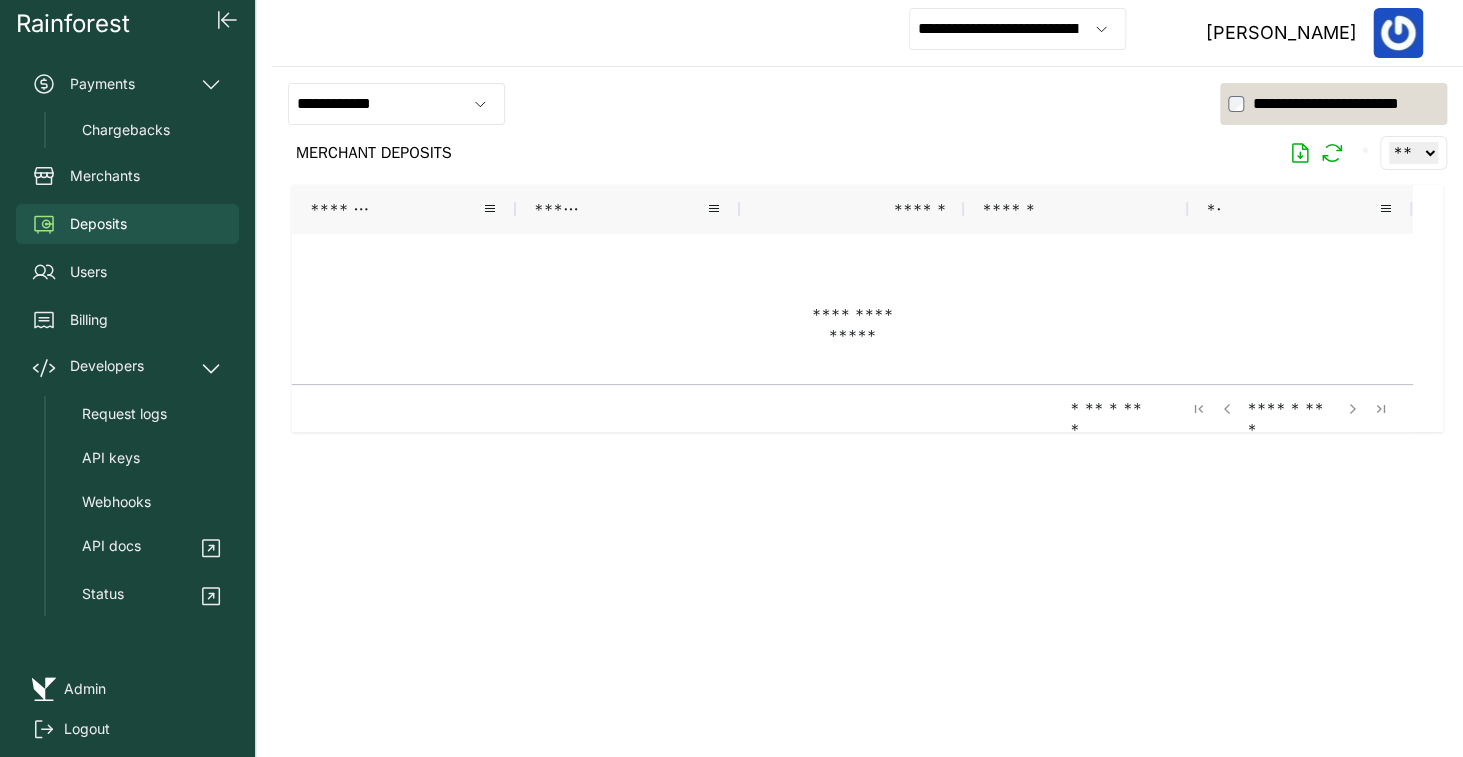 click on "**********" at bounding box center (396, 104) 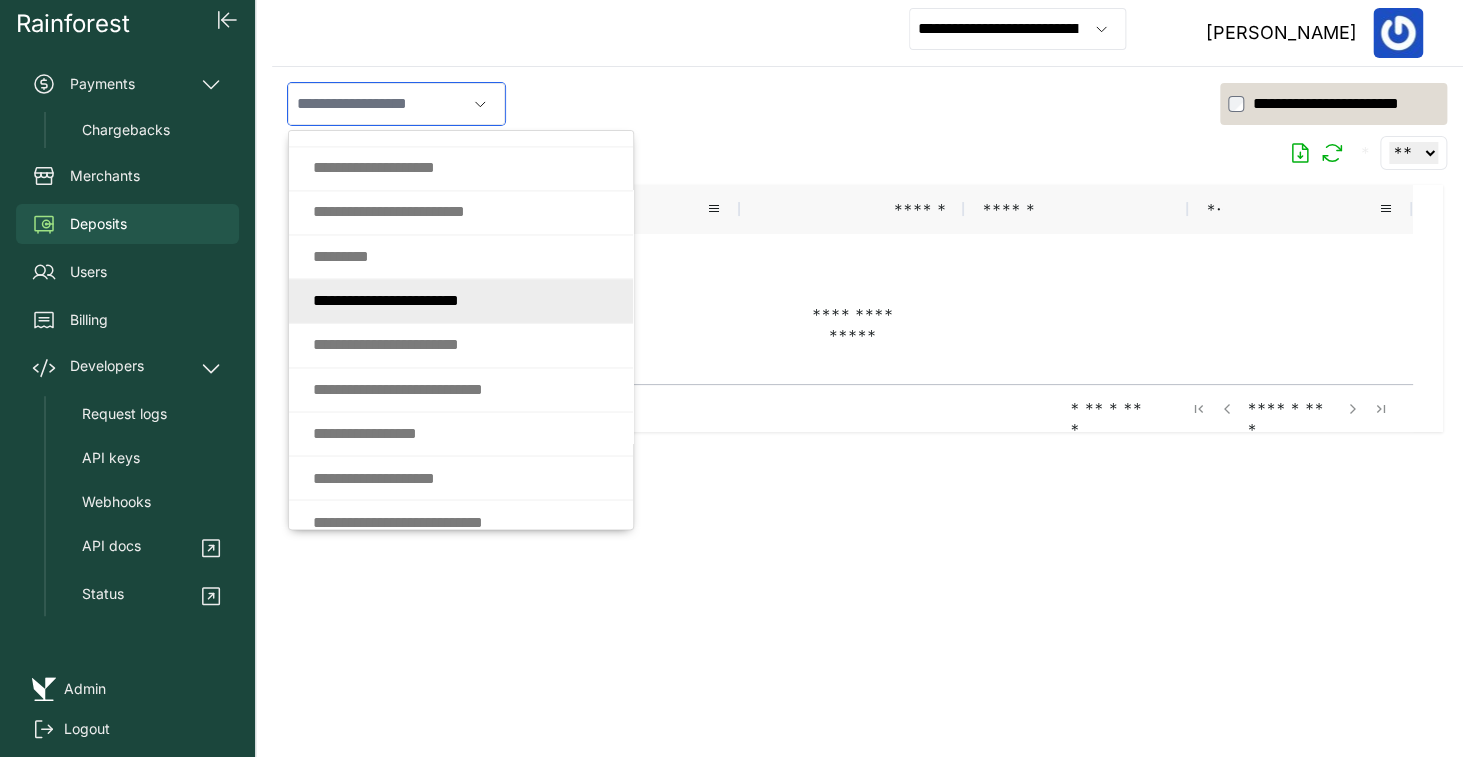 scroll, scrollTop: 1385, scrollLeft: 0, axis: vertical 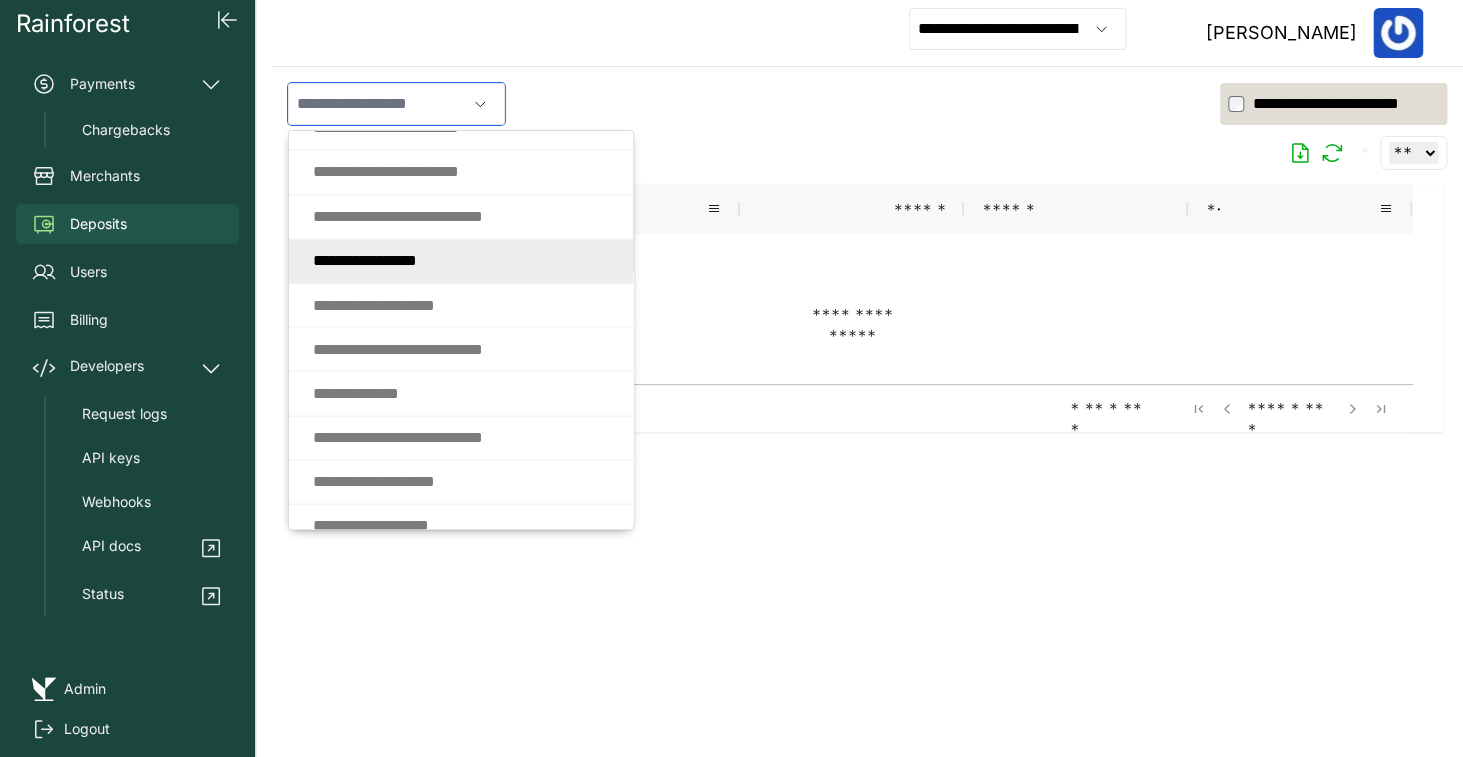 click on "* * * * * * * *   * * * *   * * *" 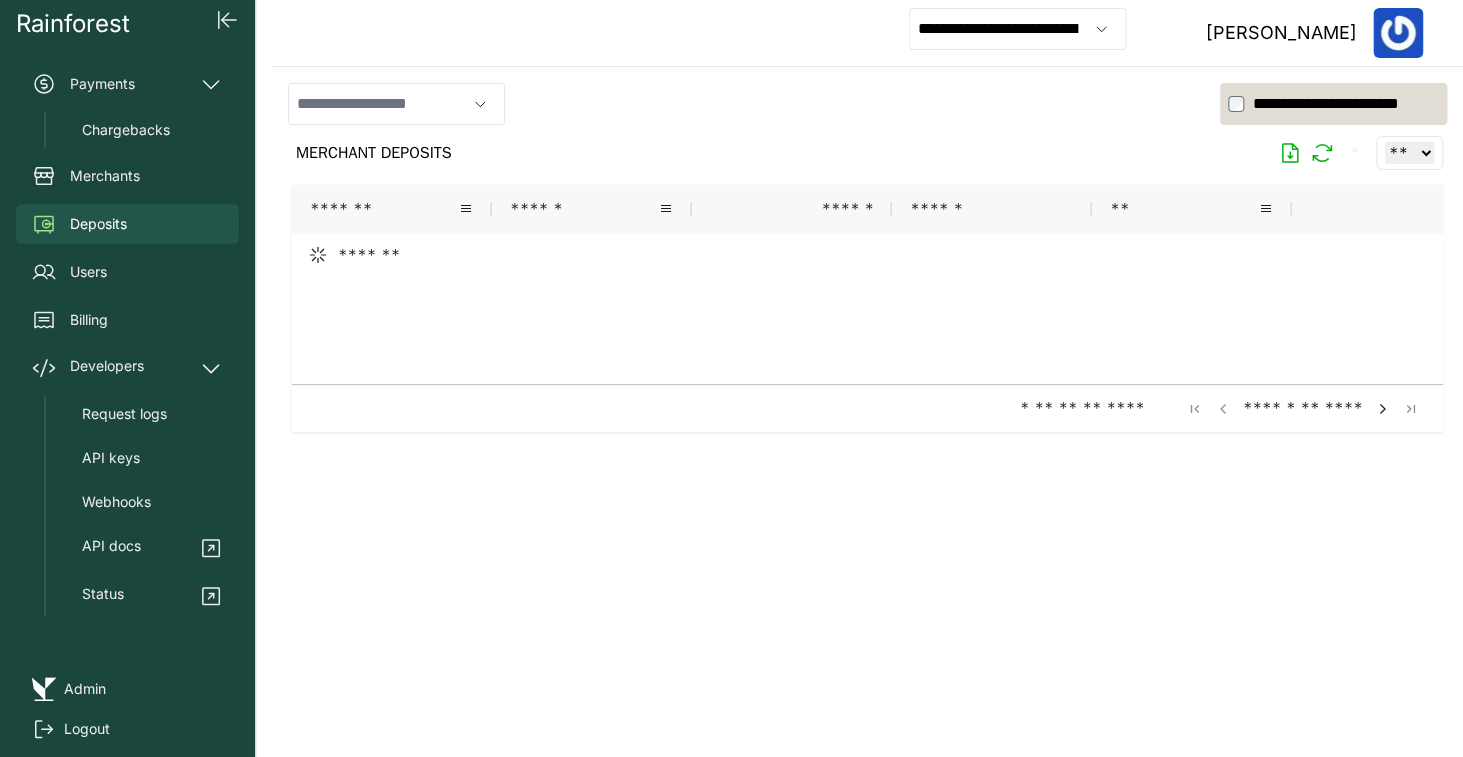 type on "**********" 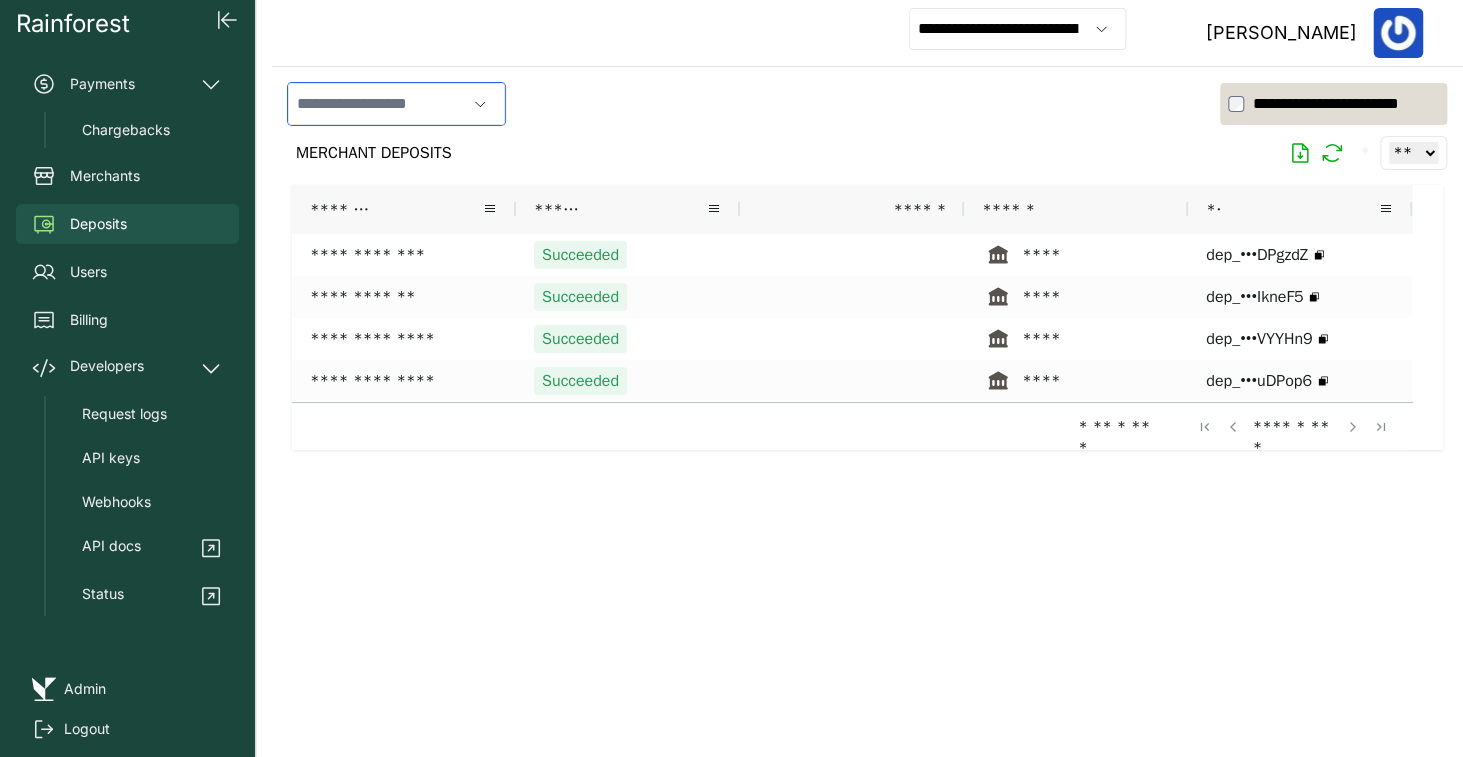 click at bounding box center [377, 104] 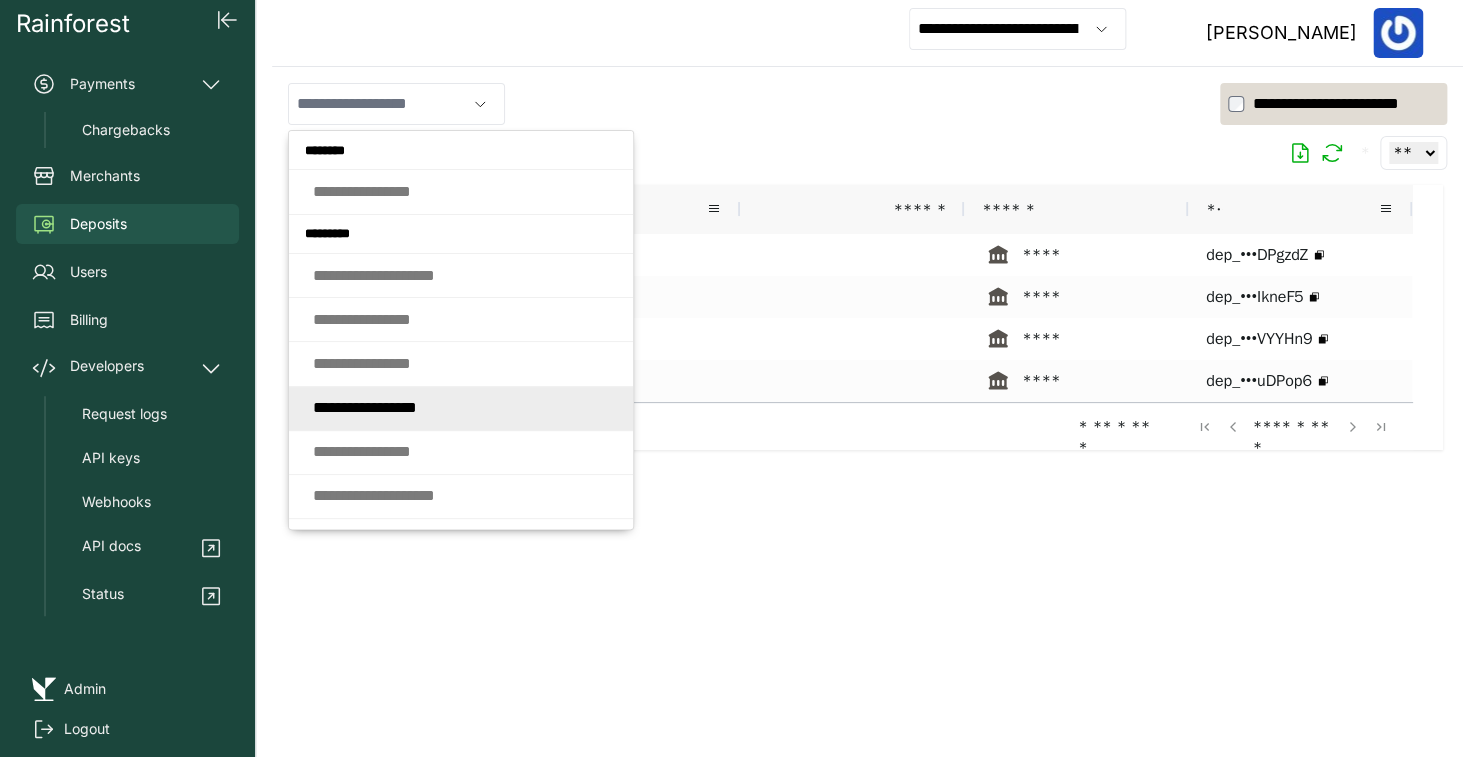 type on "**********" 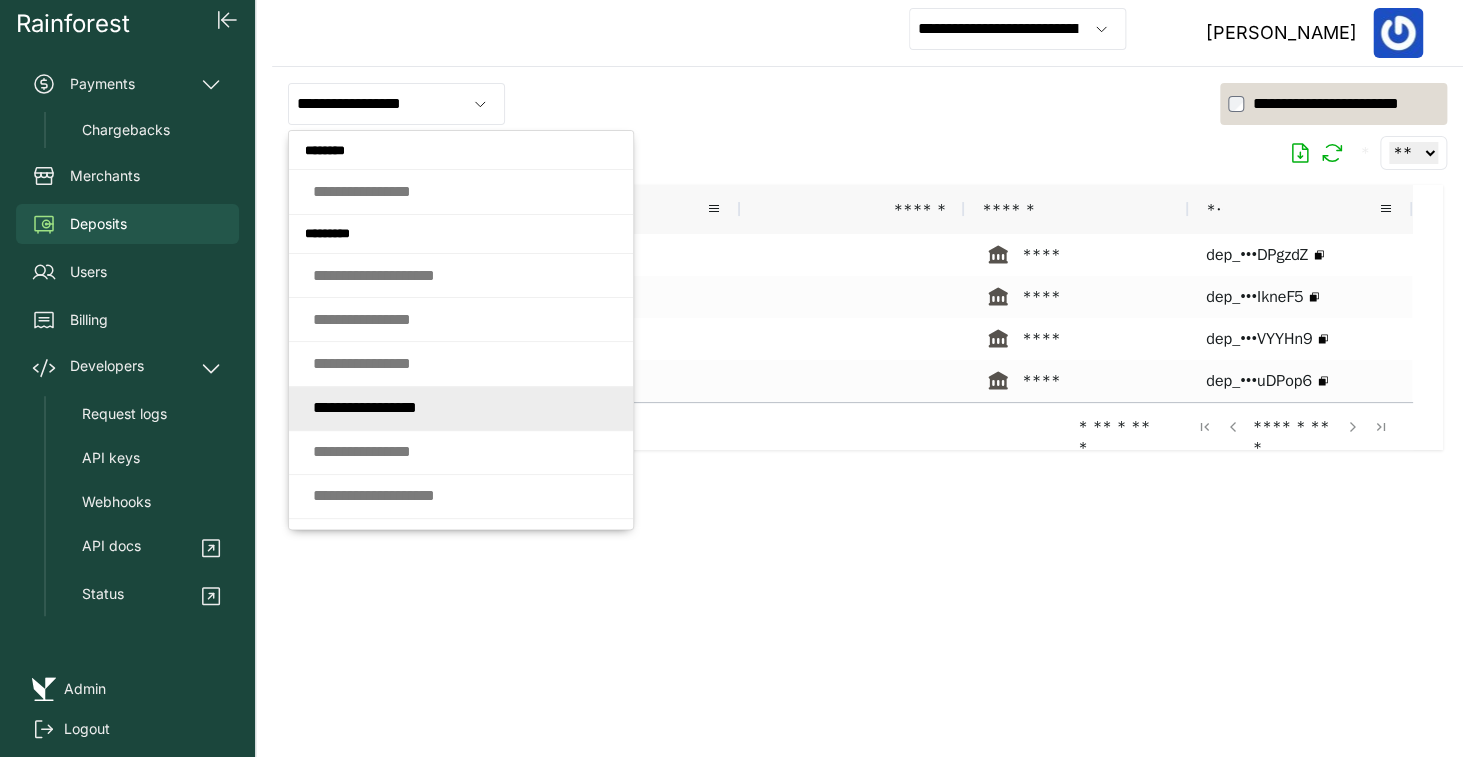 click at bounding box center [867, 454] 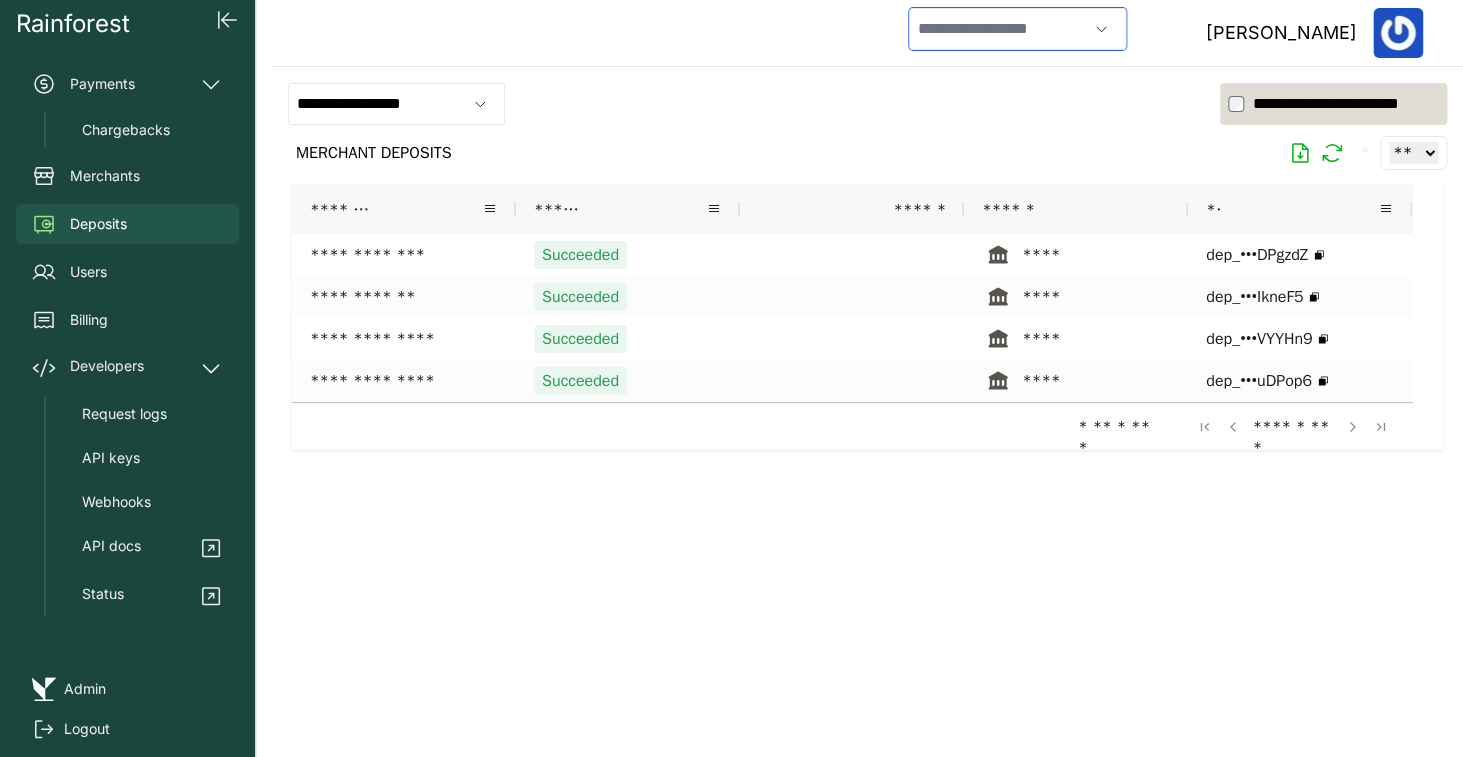 click at bounding box center [998, 29] 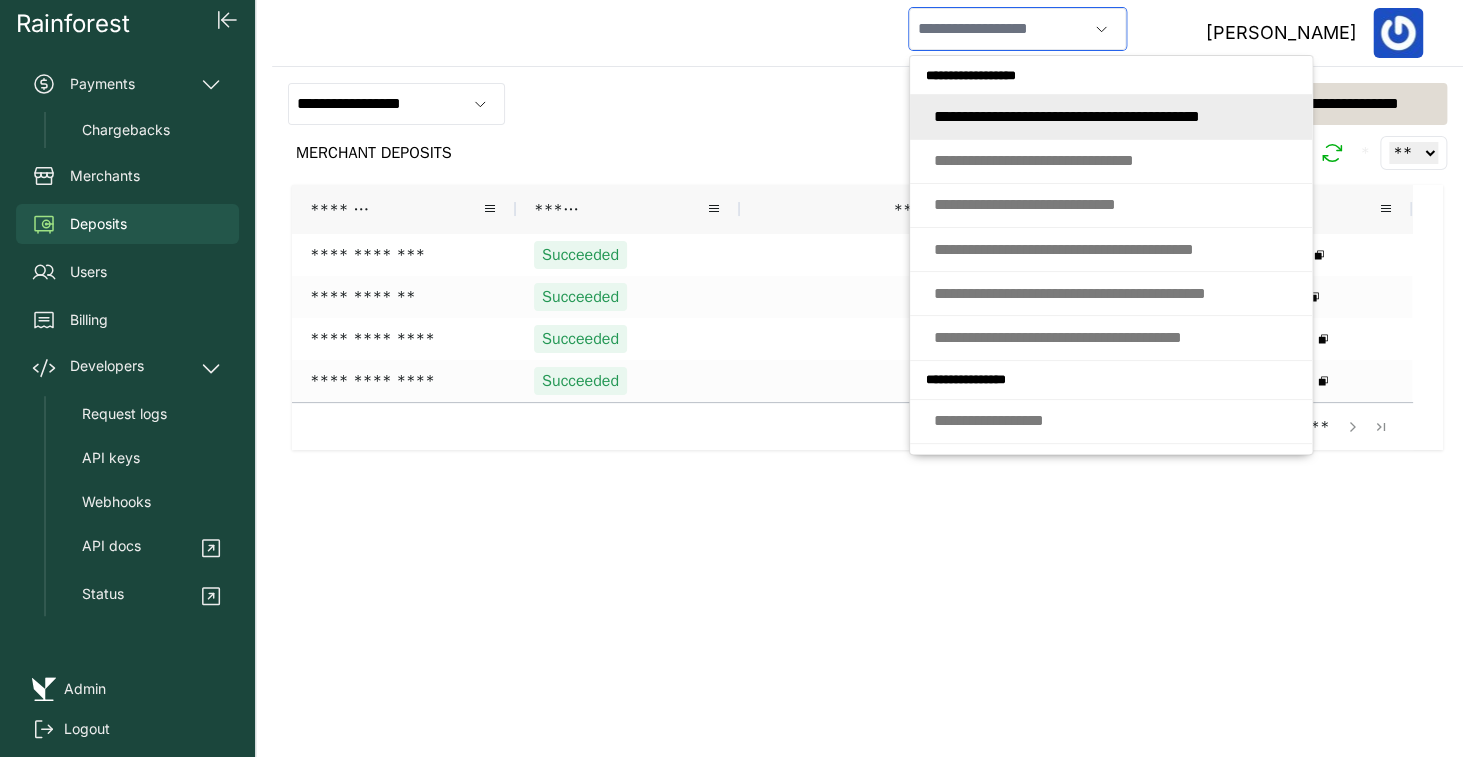 click on "* * * * * * * * * *   * * * * * * * * * * *   * * * * * * *   *   * * * * *   * * * * *" at bounding box center [1067, 116] 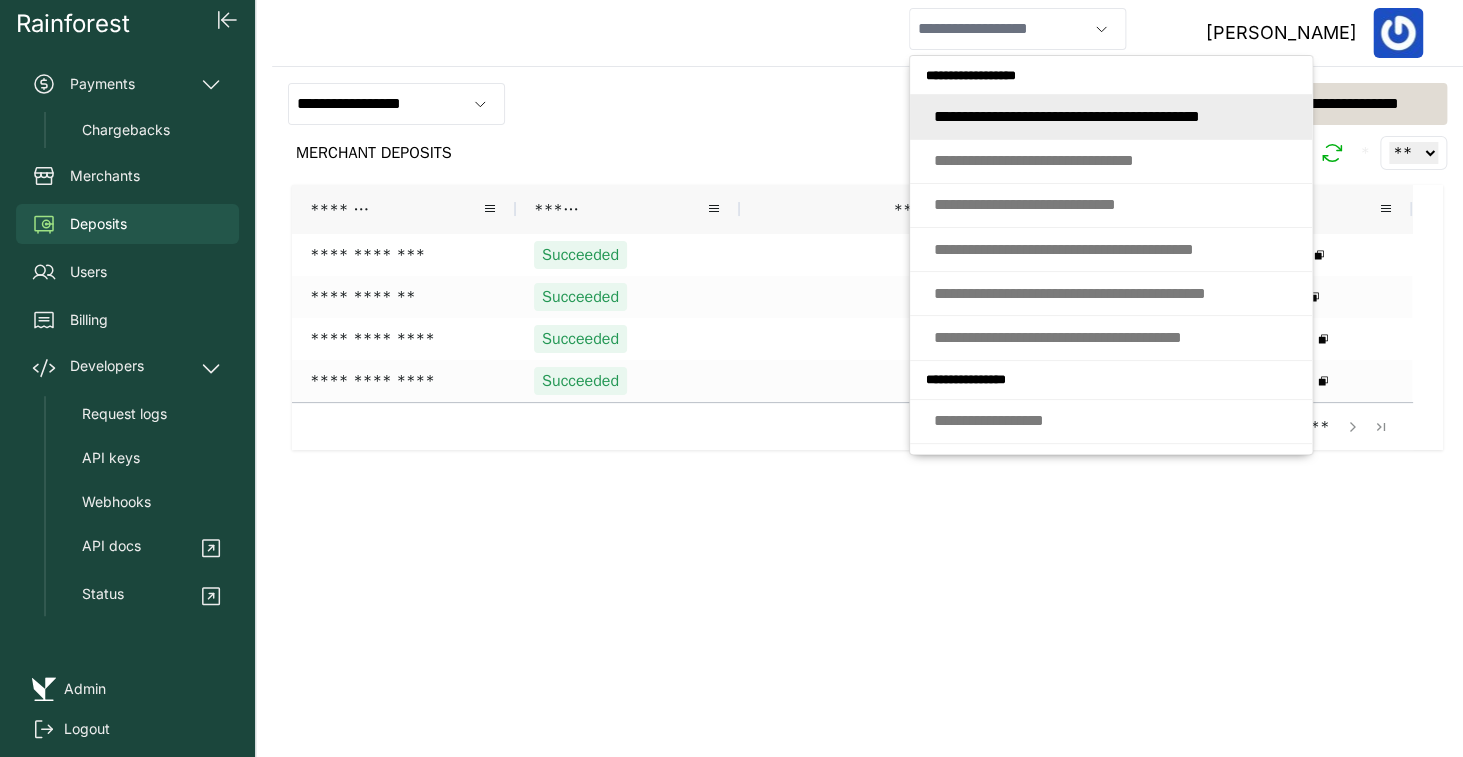 type on "**********" 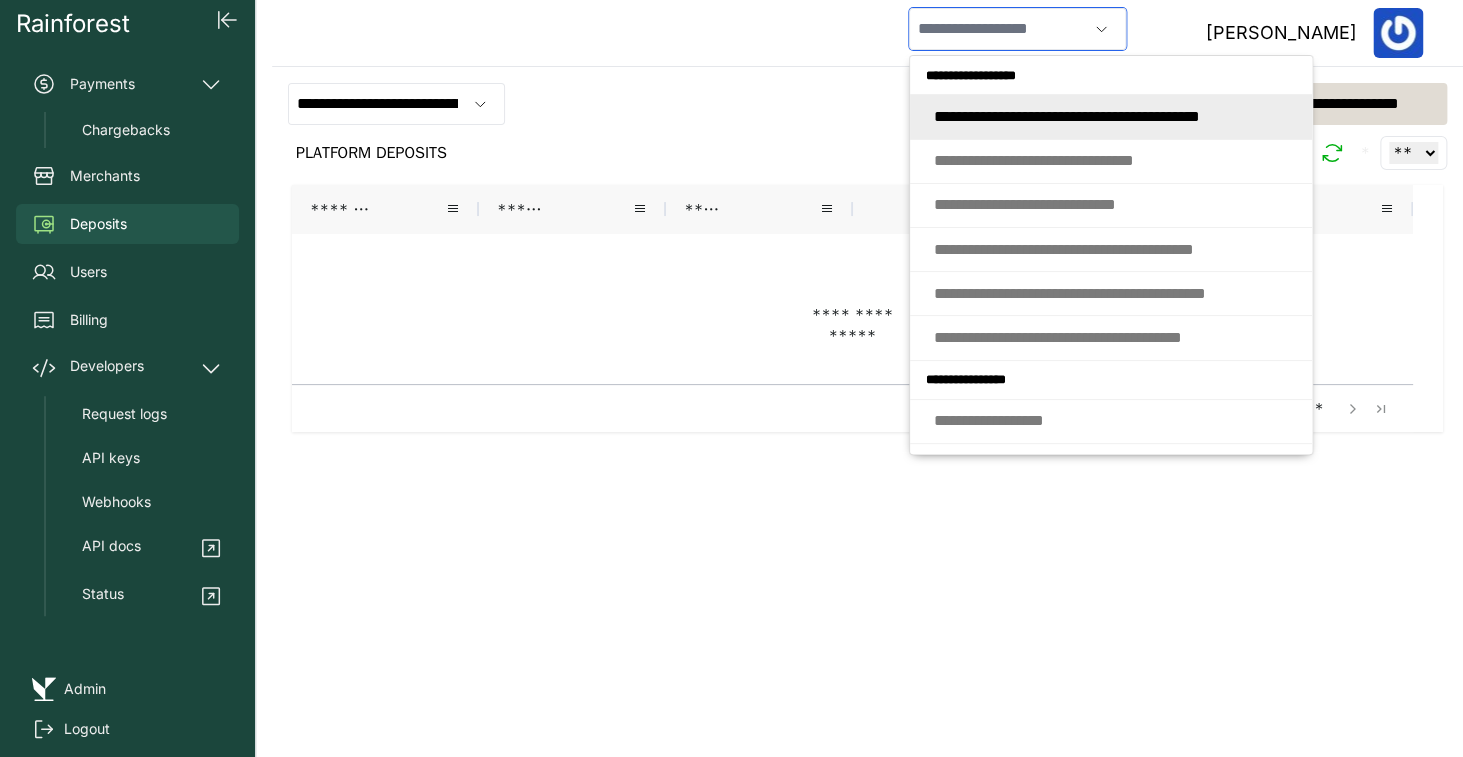 drag, startPoint x: 1054, startPoint y: 36, endPoint x: 900, endPoint y: 43, distance: 154.15901 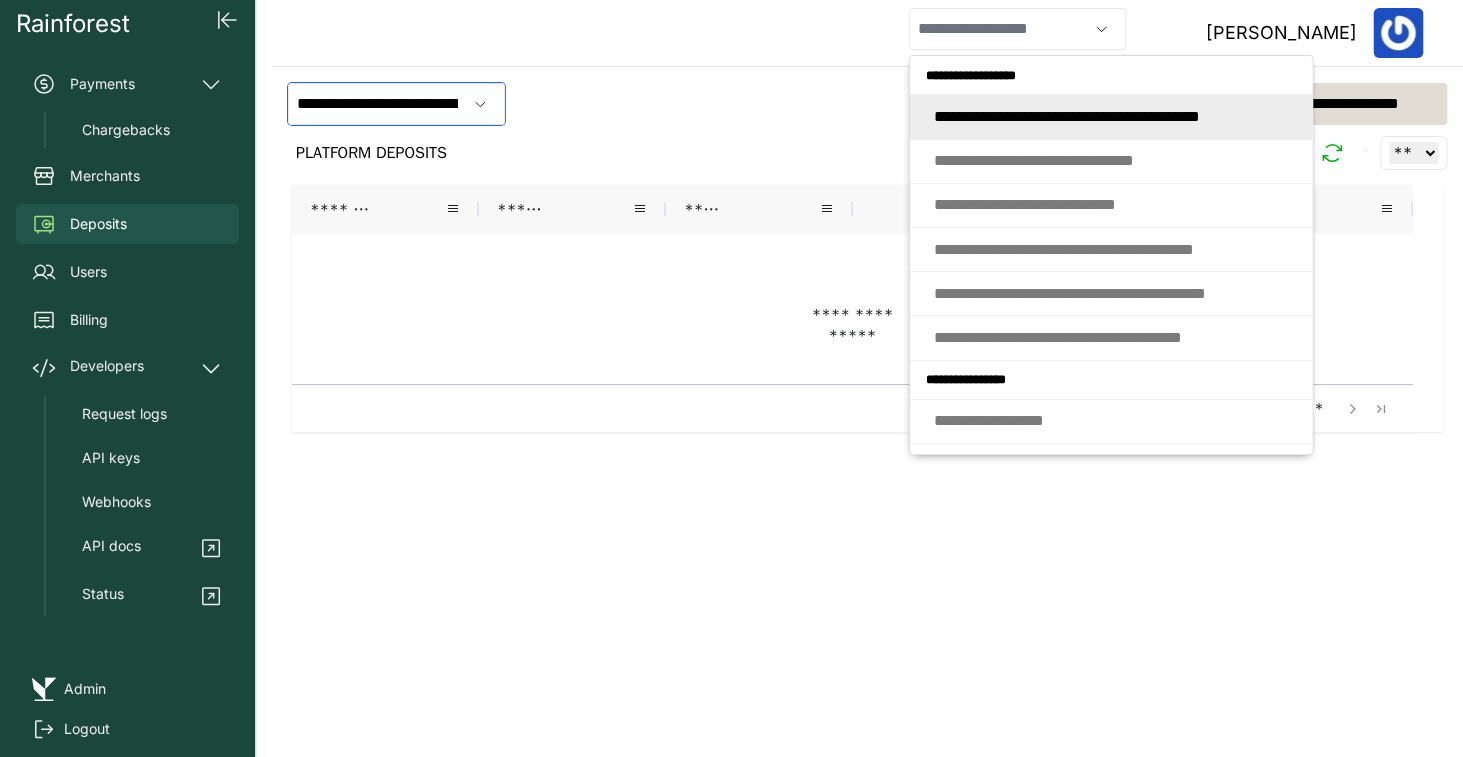 type on "**********" 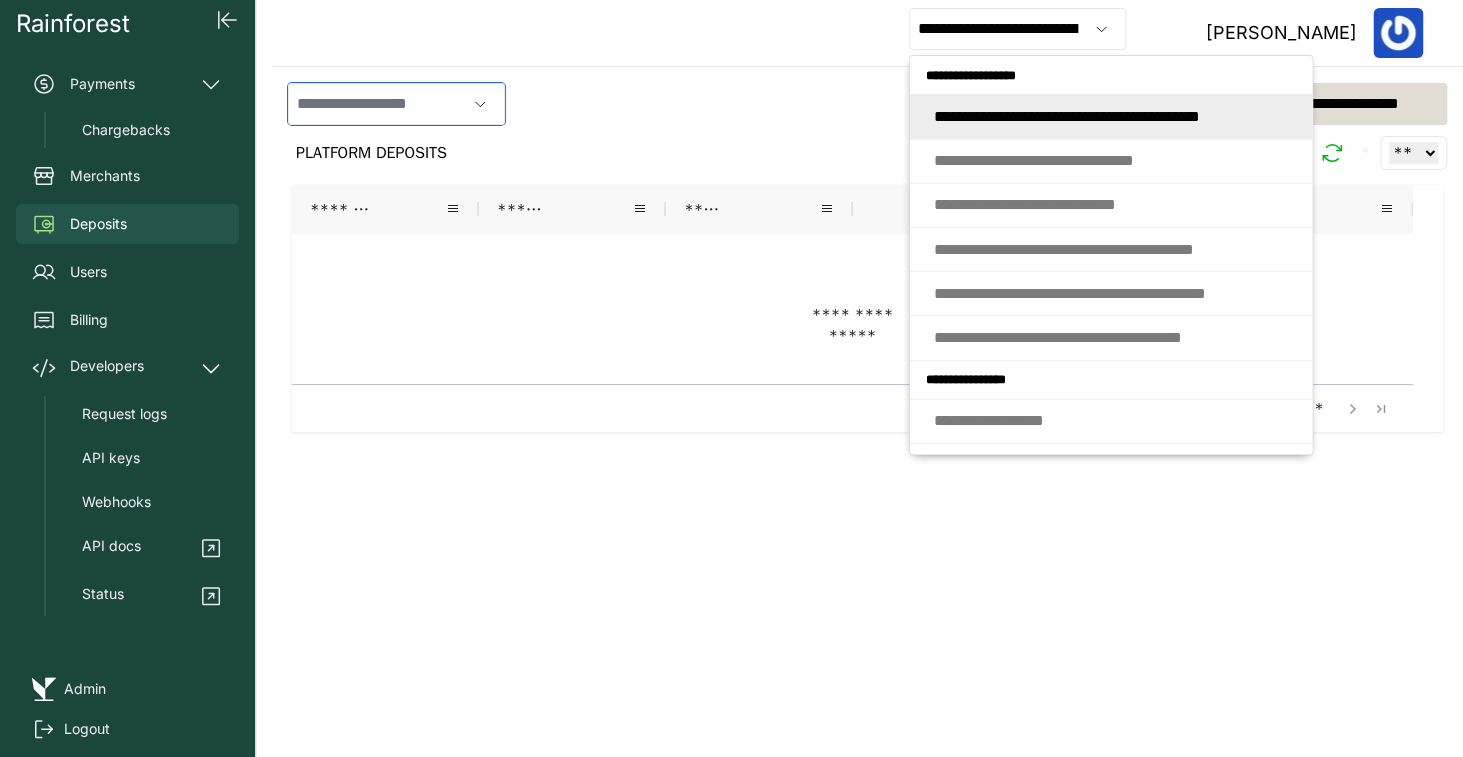 click at bounding box center [377, 104] 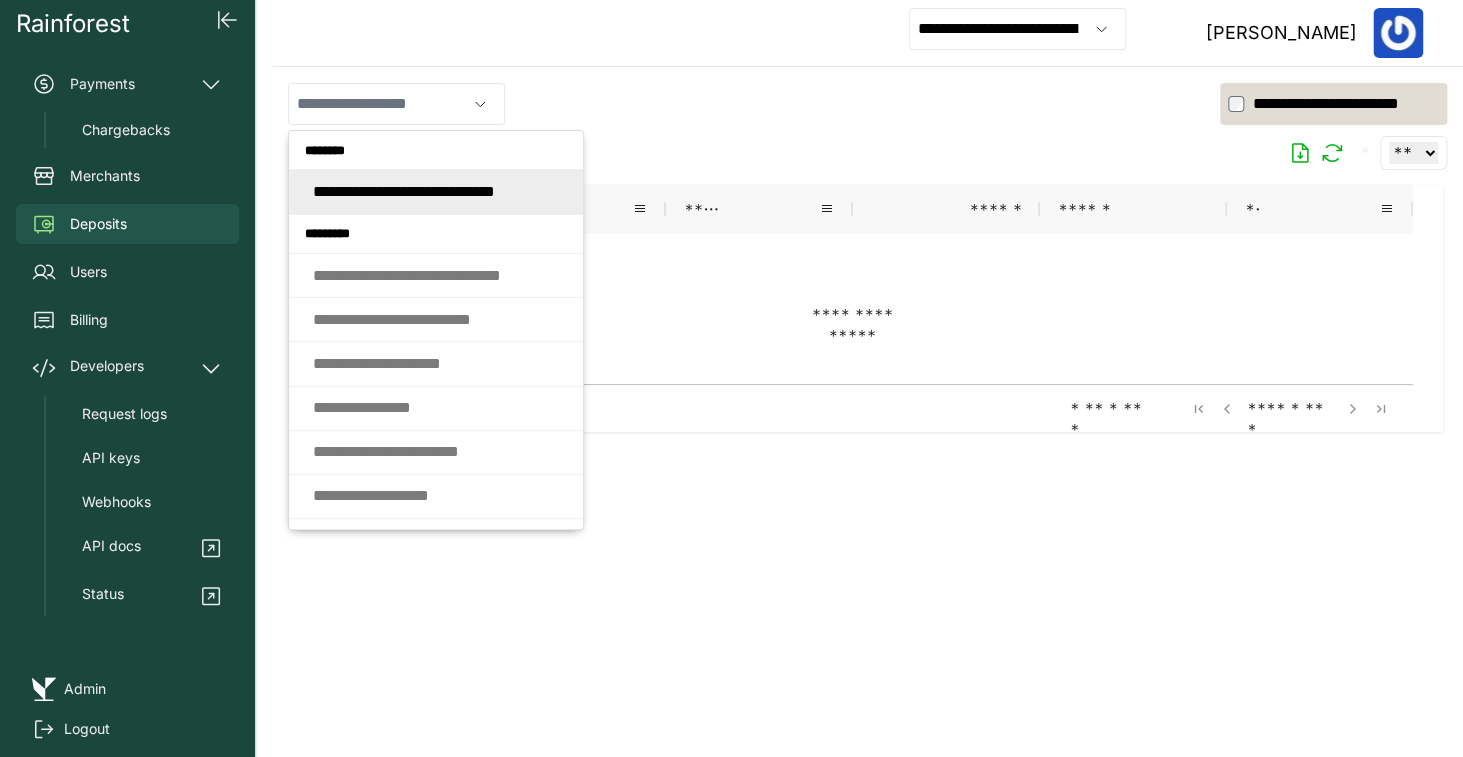 type on "**********" 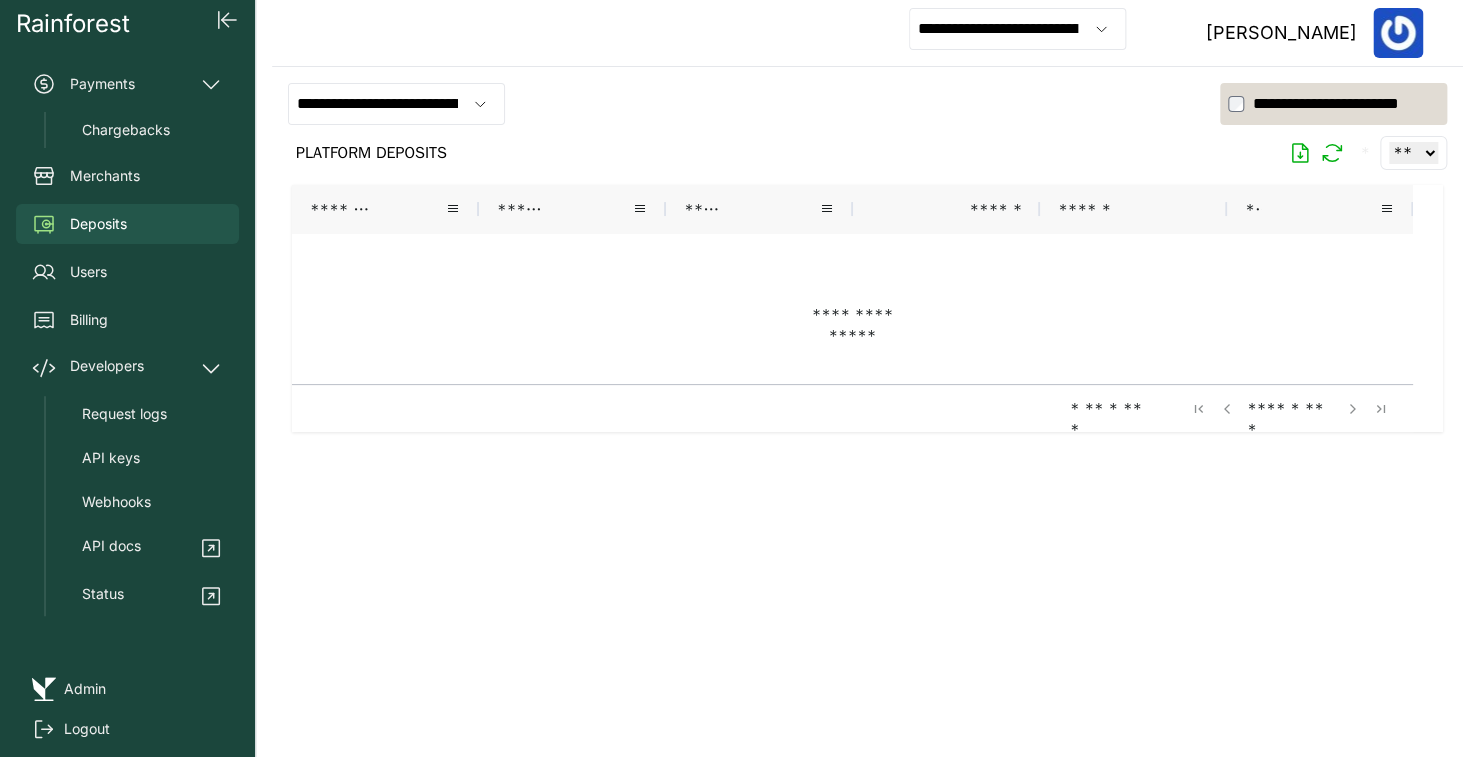 click on "**********" at bounding box center [867, 104] 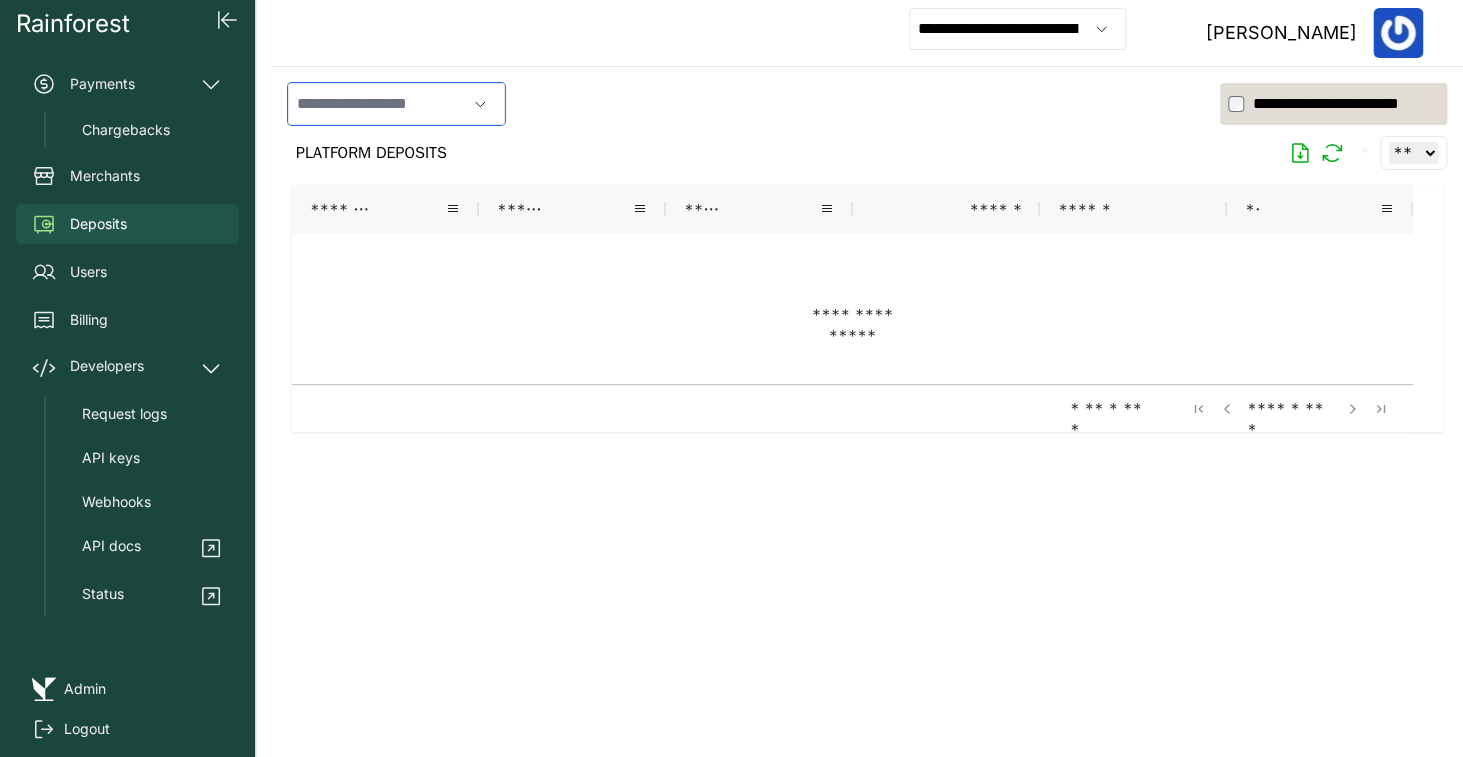 click at bounding box center (377, 104) 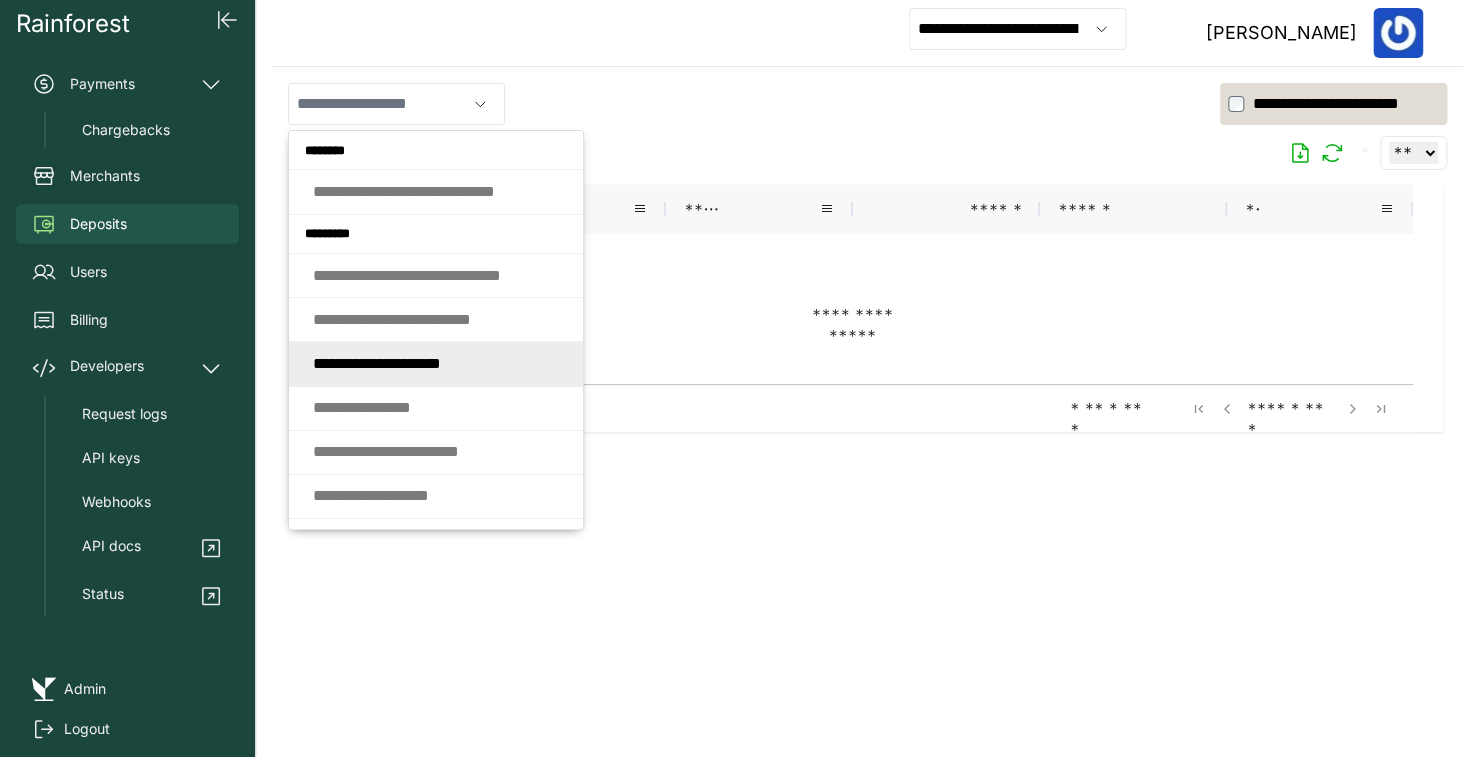 type on "**********" 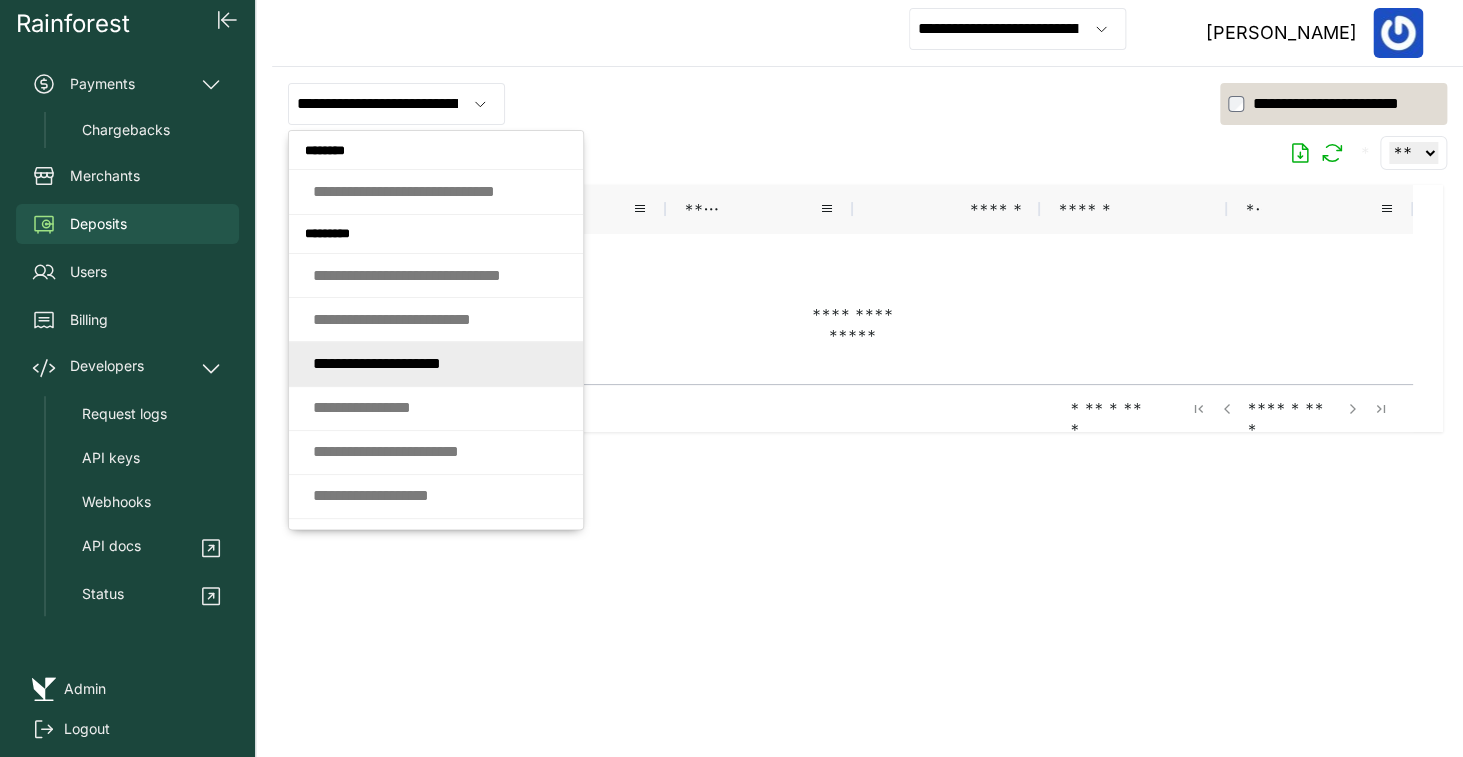drag, startPoint x: 841, startPoint y: 520, endPoint x: 933, endPoint y: 413, distance: 141.11343 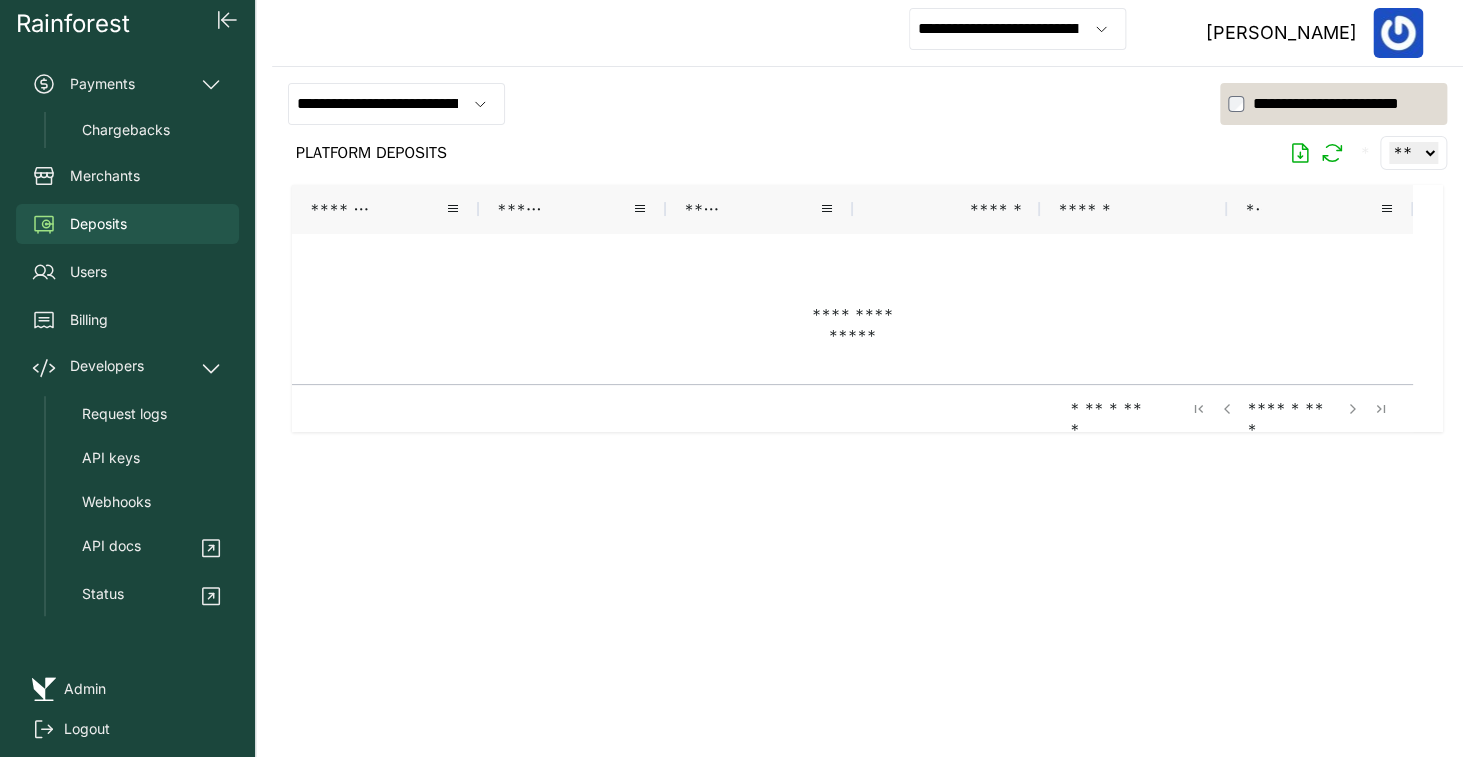 click on "Admin" at bounding box center (85, 689) 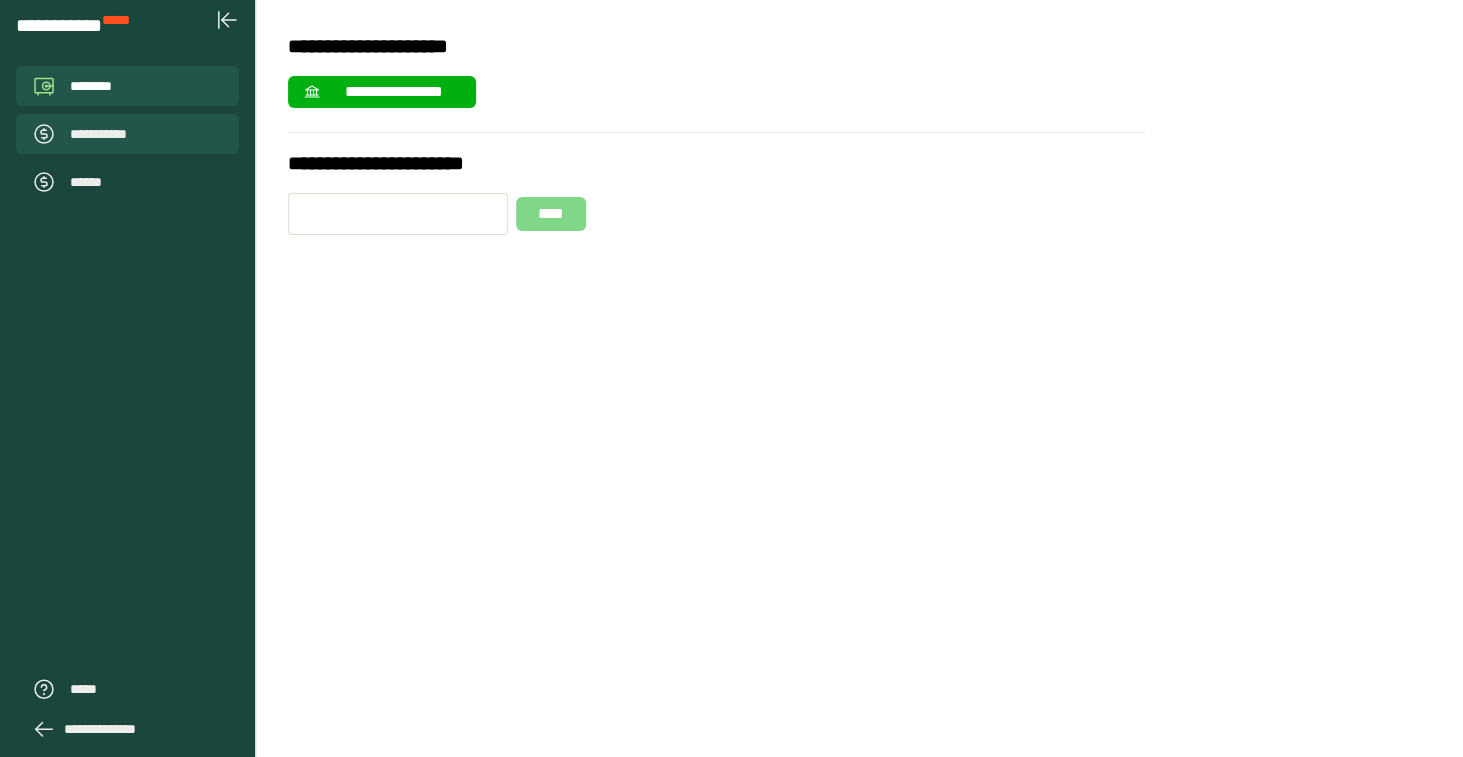 click on "**********" at bounding box center (127, 134) 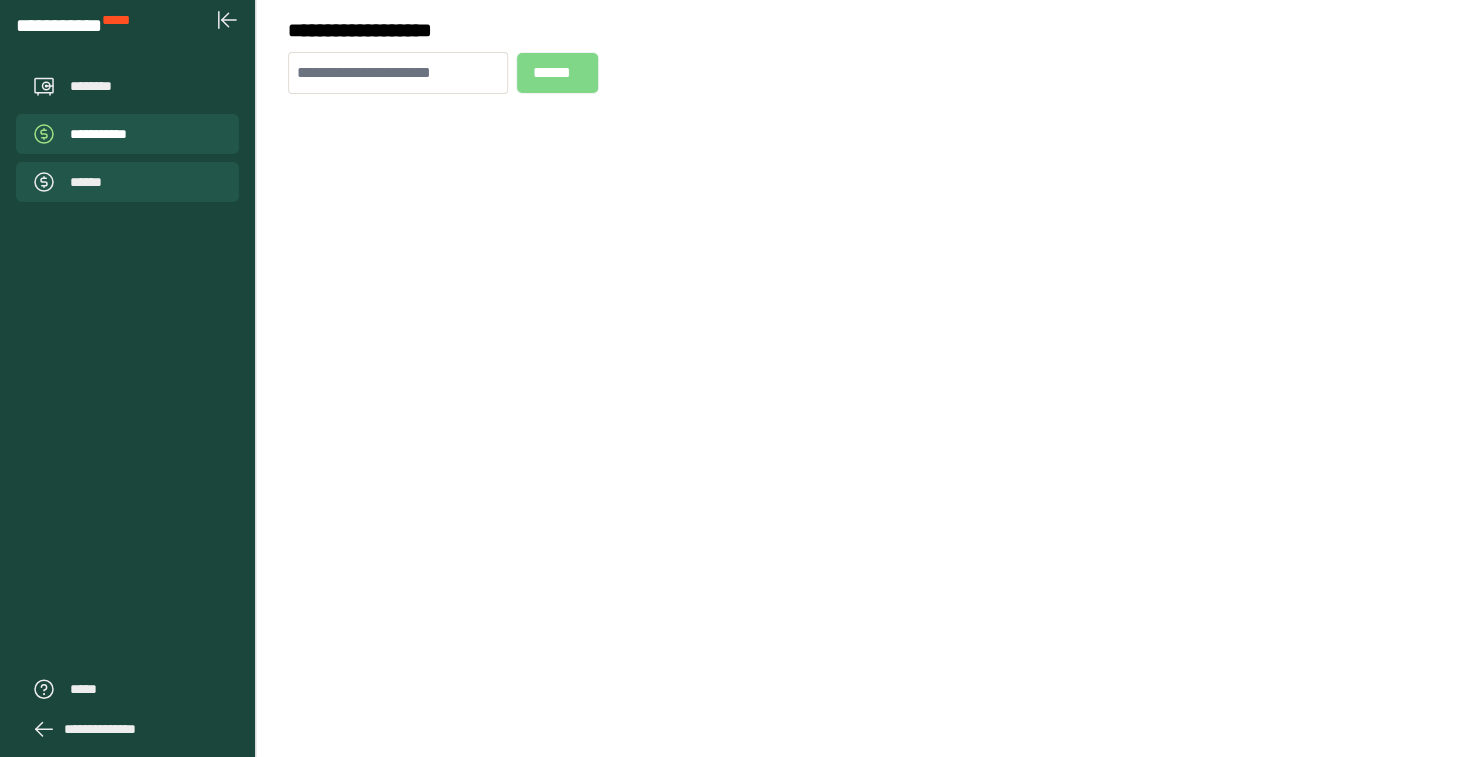click on "******" at bounding box center (91, 182) 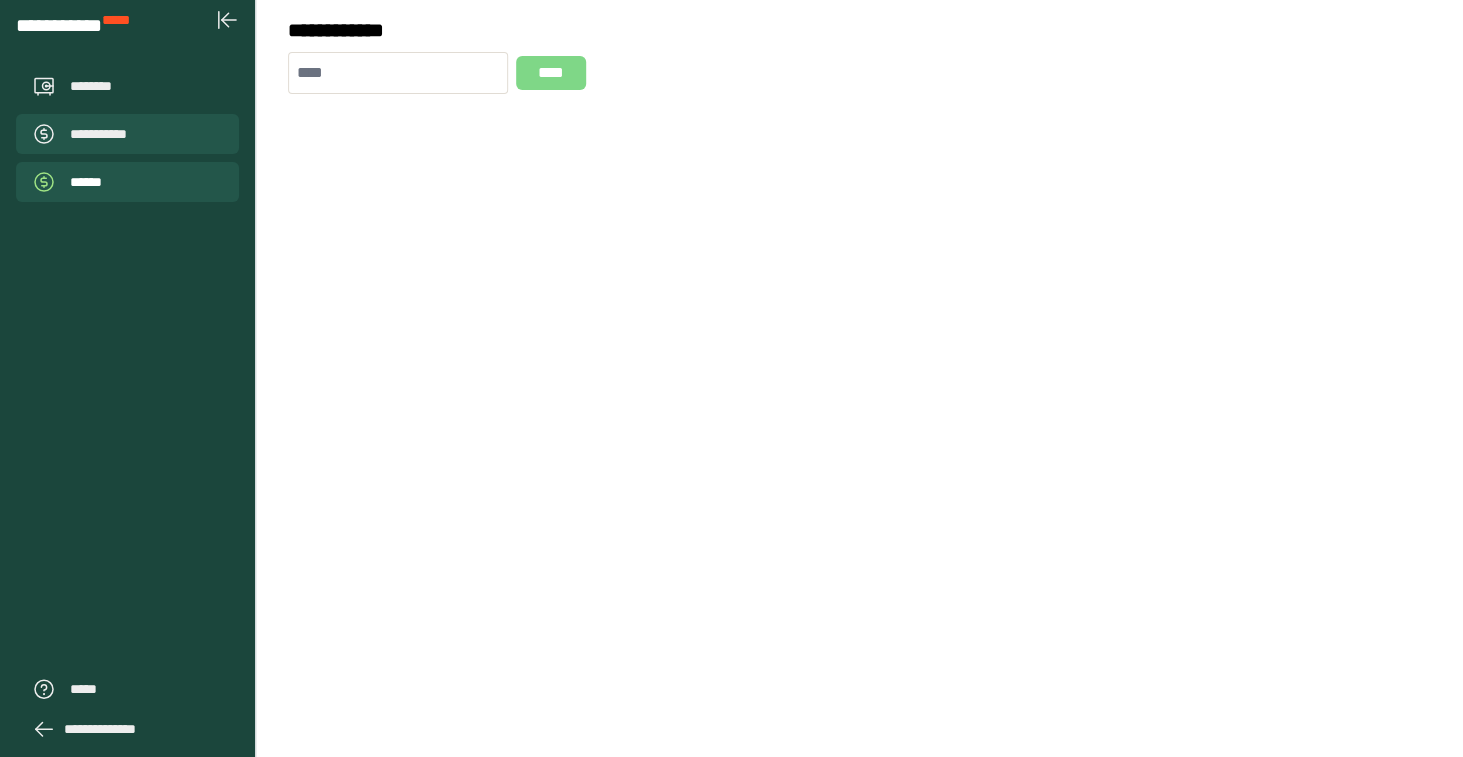 click on "**********" at bounding box center (114, 134) 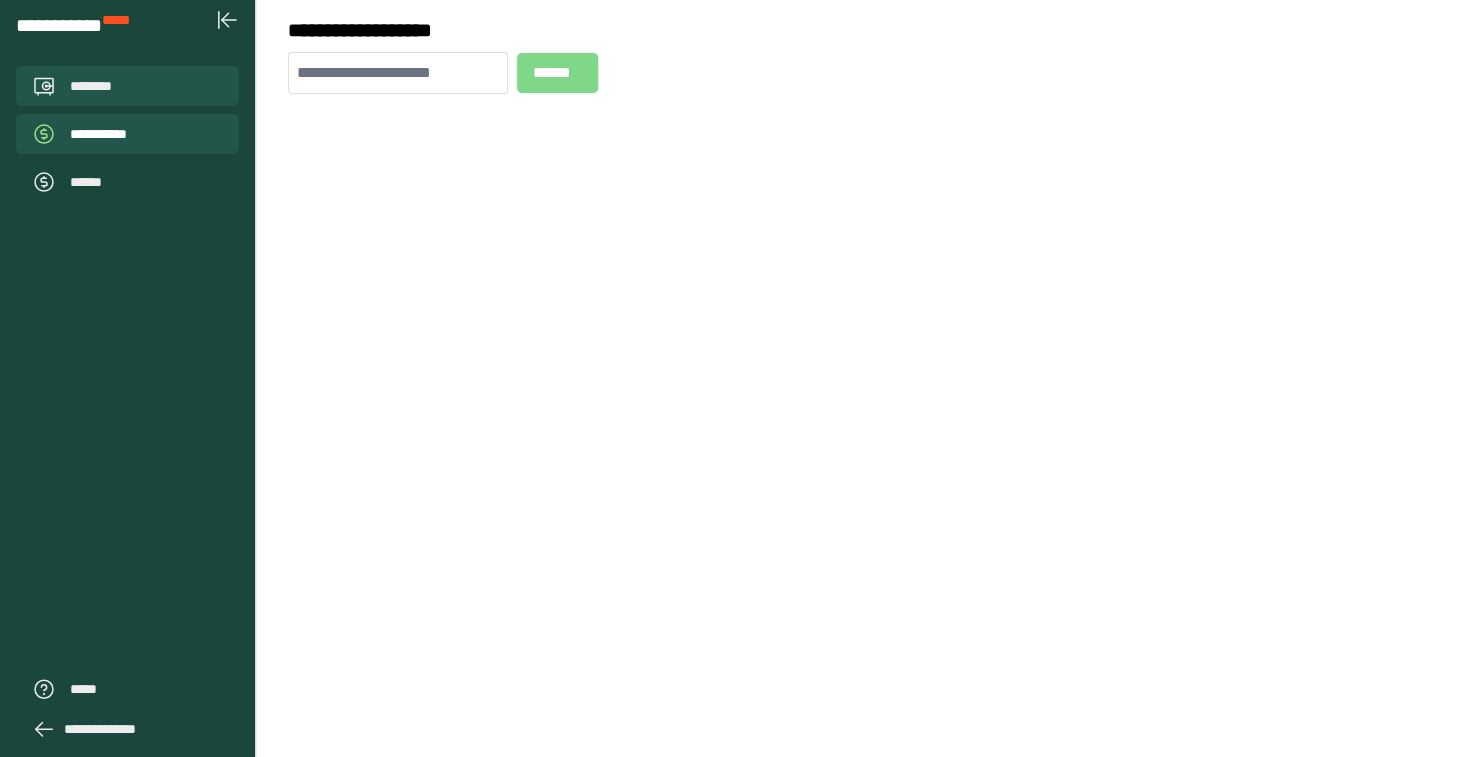 click on "********" at bounding box center [127, 86] 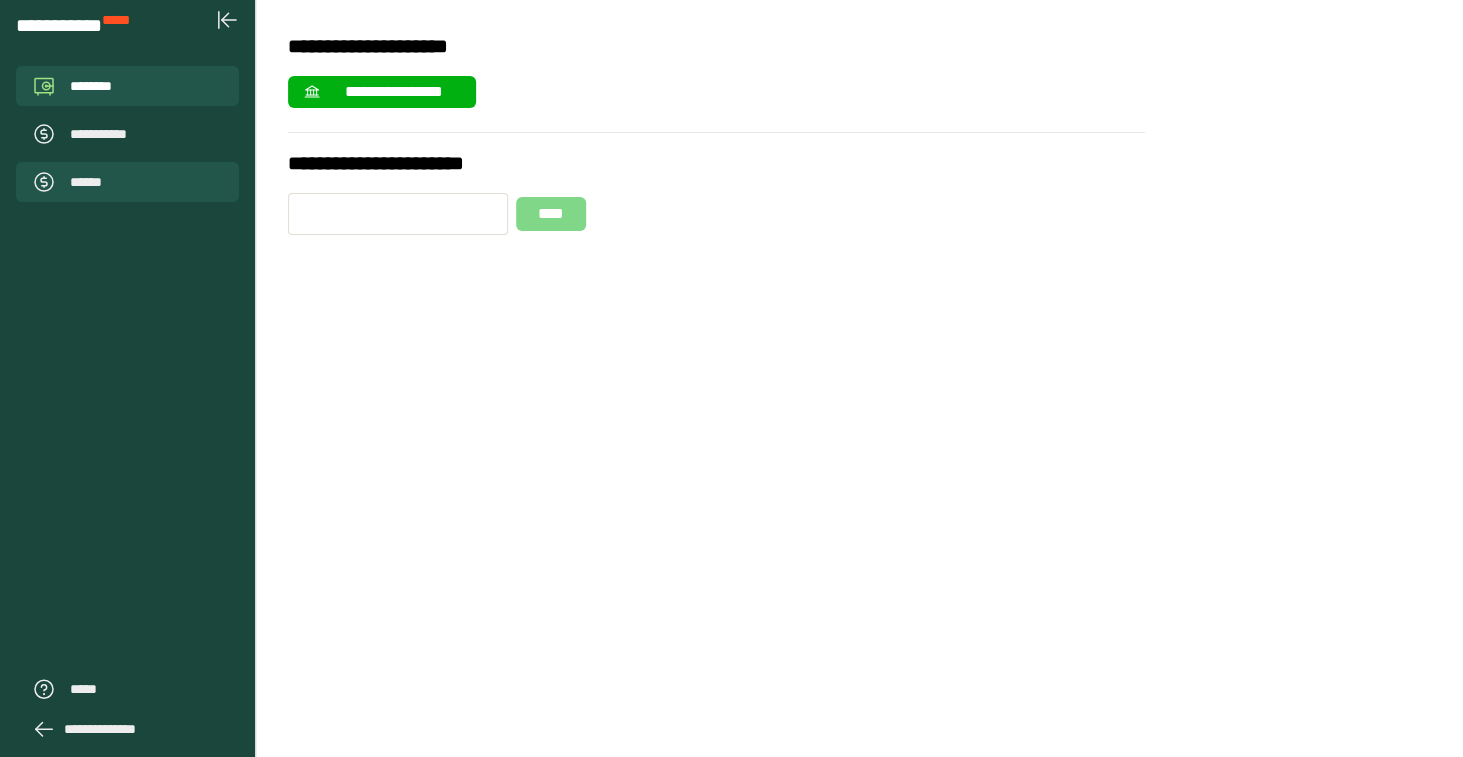 click on "******" at bounding box center (127, 182) 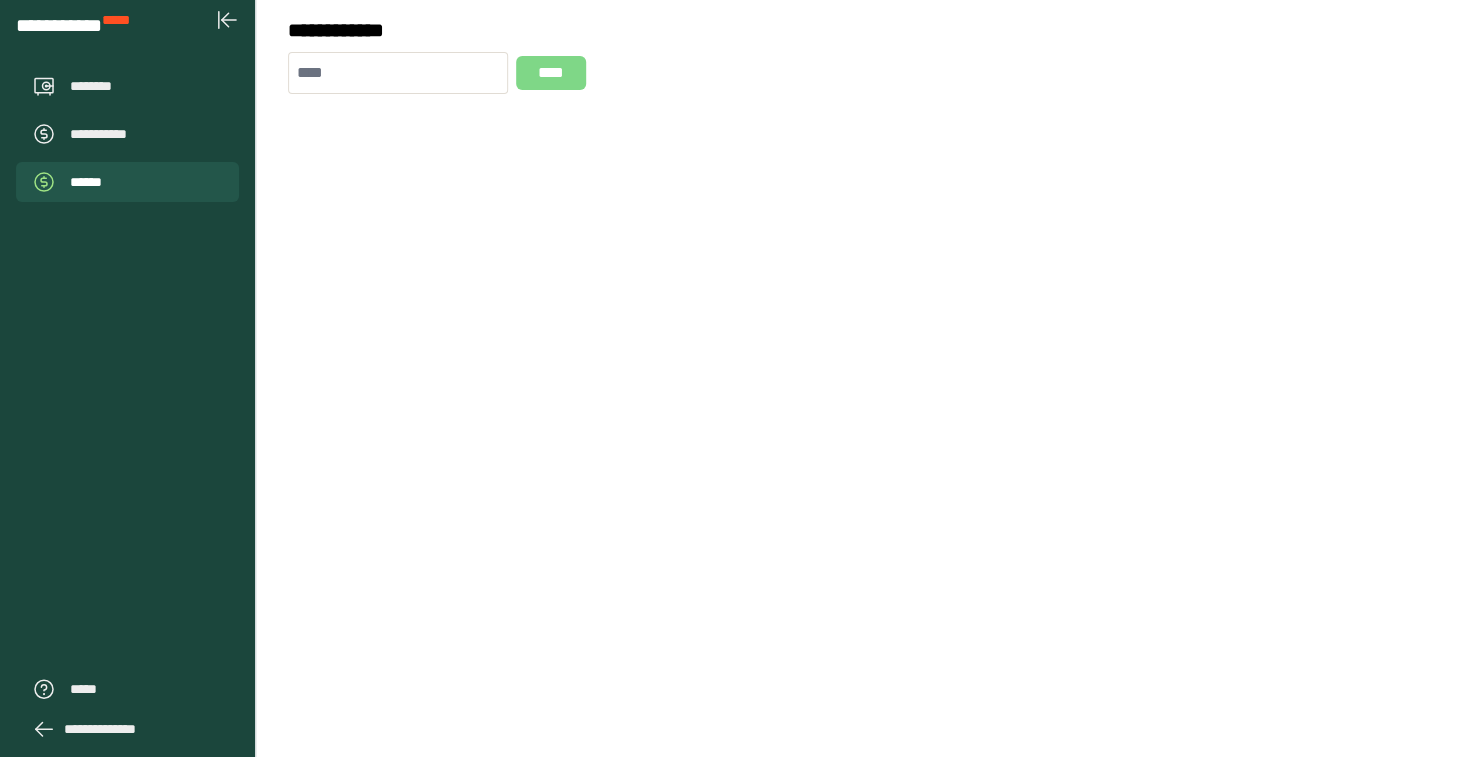 click on "**********" at bounding box center (110, 729) 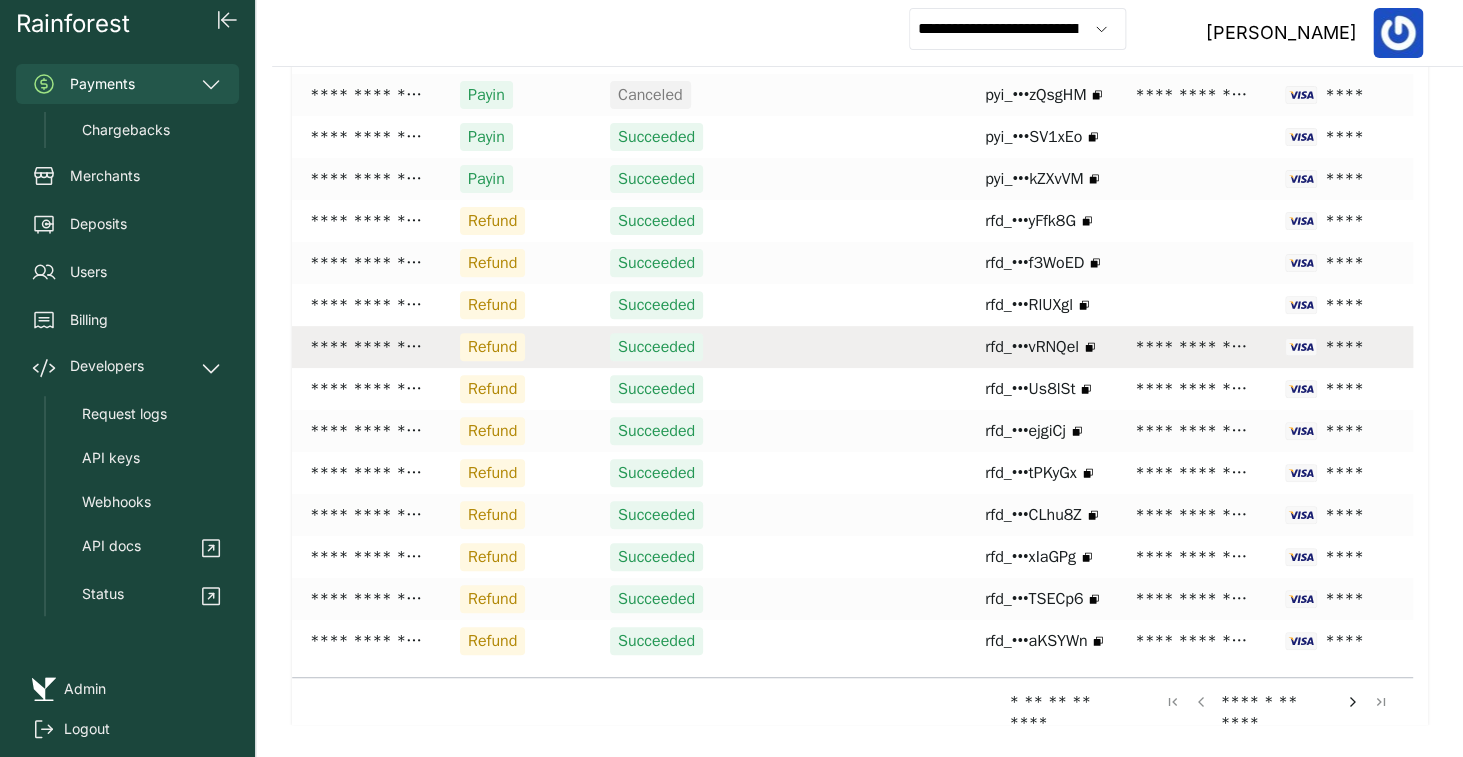 scroll, scrollTop: 0, scrollLeft: 0, axis: both 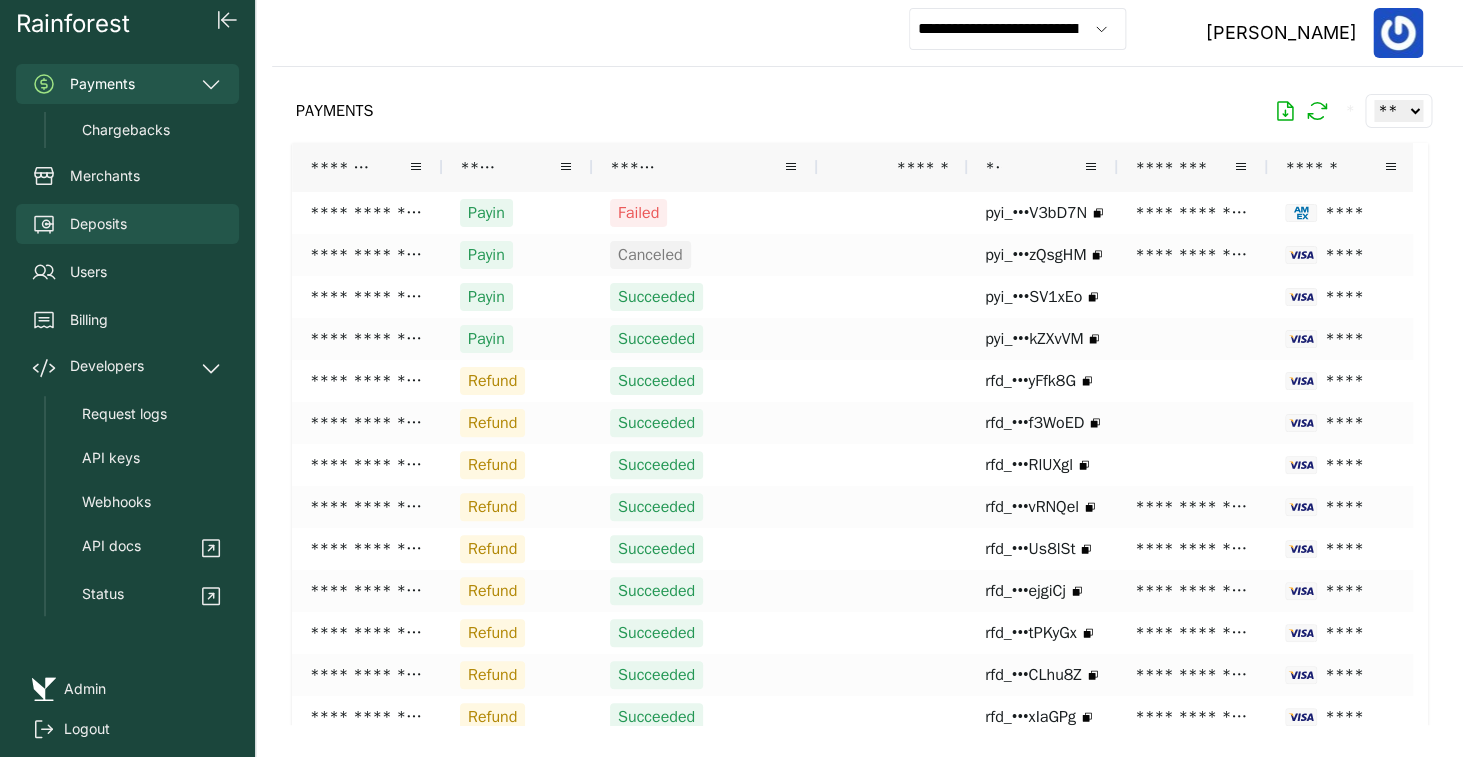click on "Deposits" at bounding box center (127, 224) 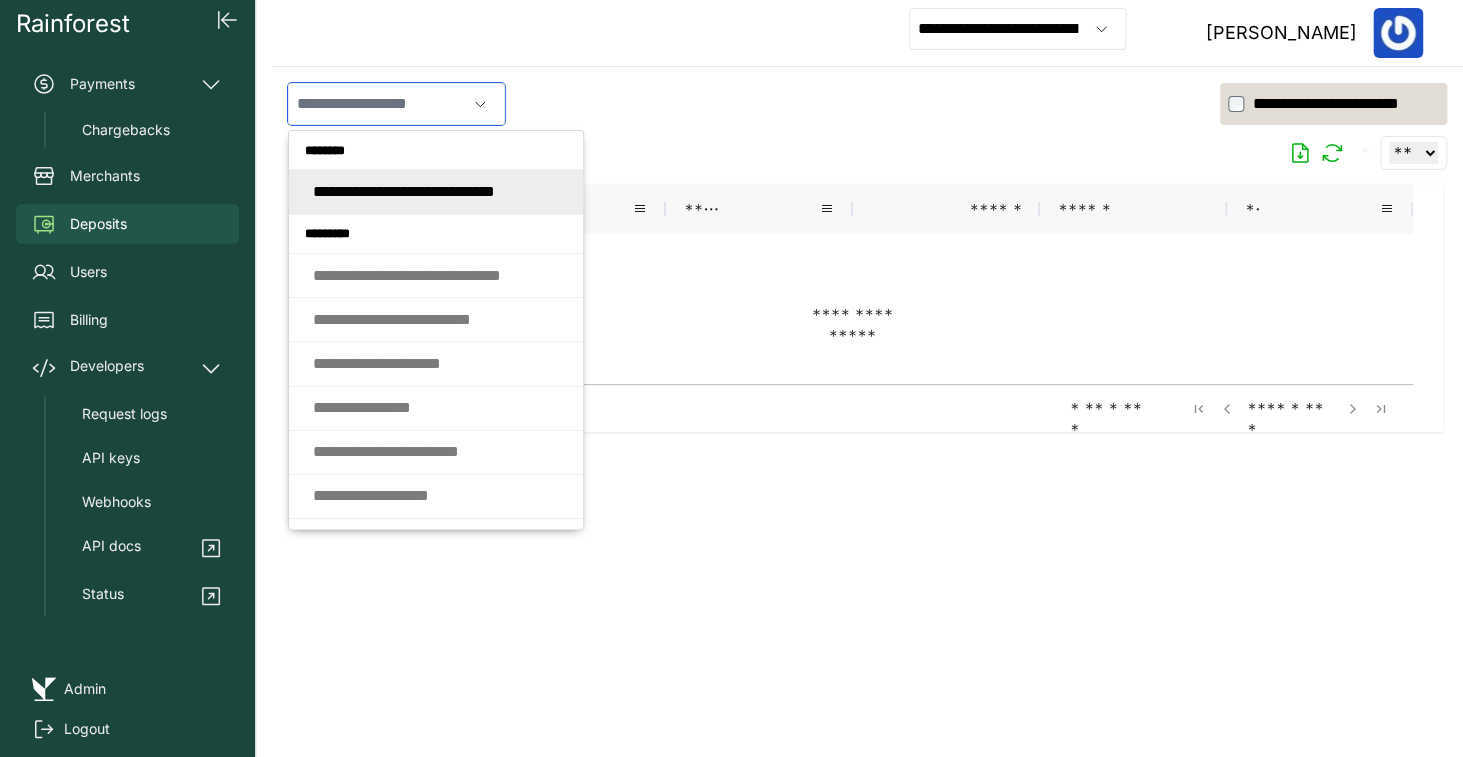 click at bounding box center (377, 104) 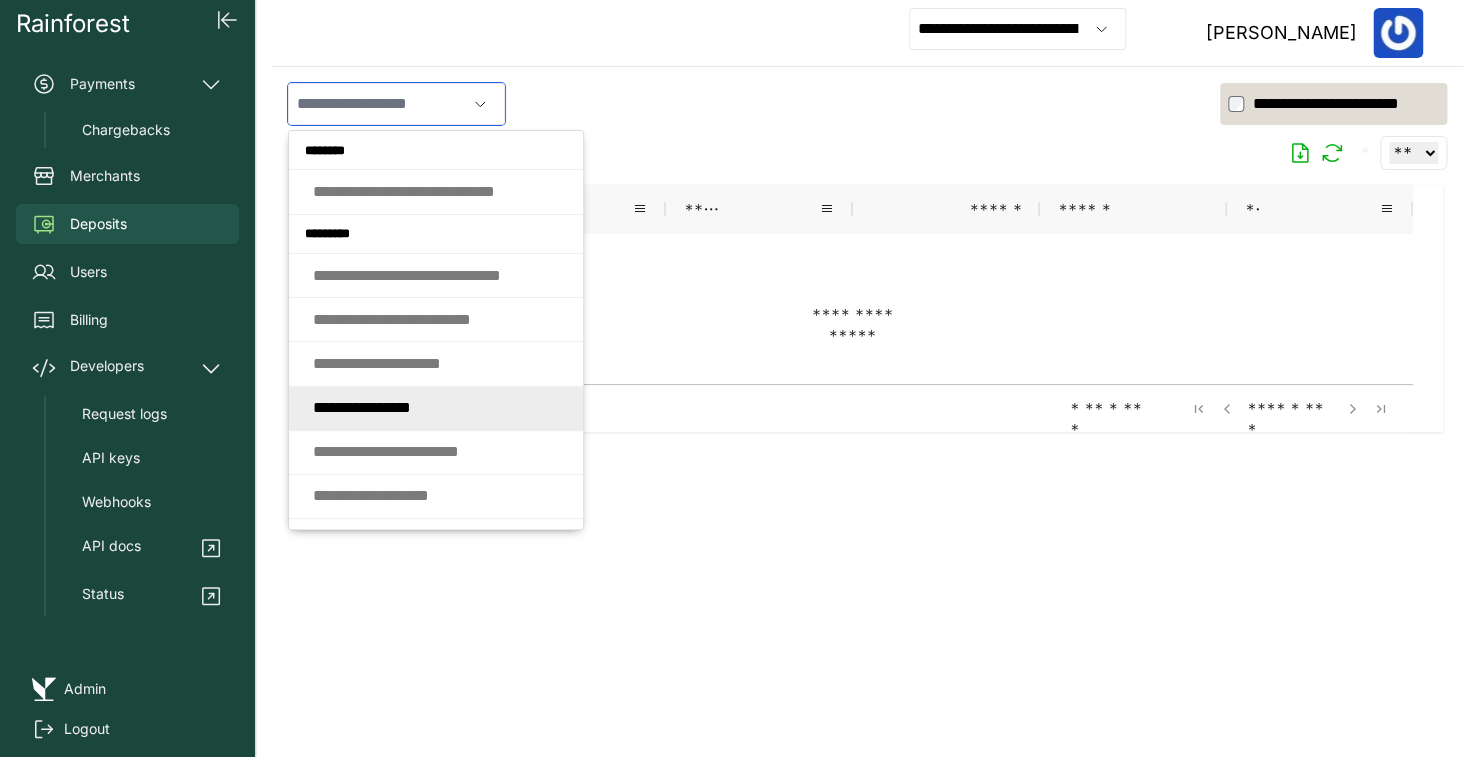 scroll, scrollTop: 255, scrollLeft: 0, axis: vertical 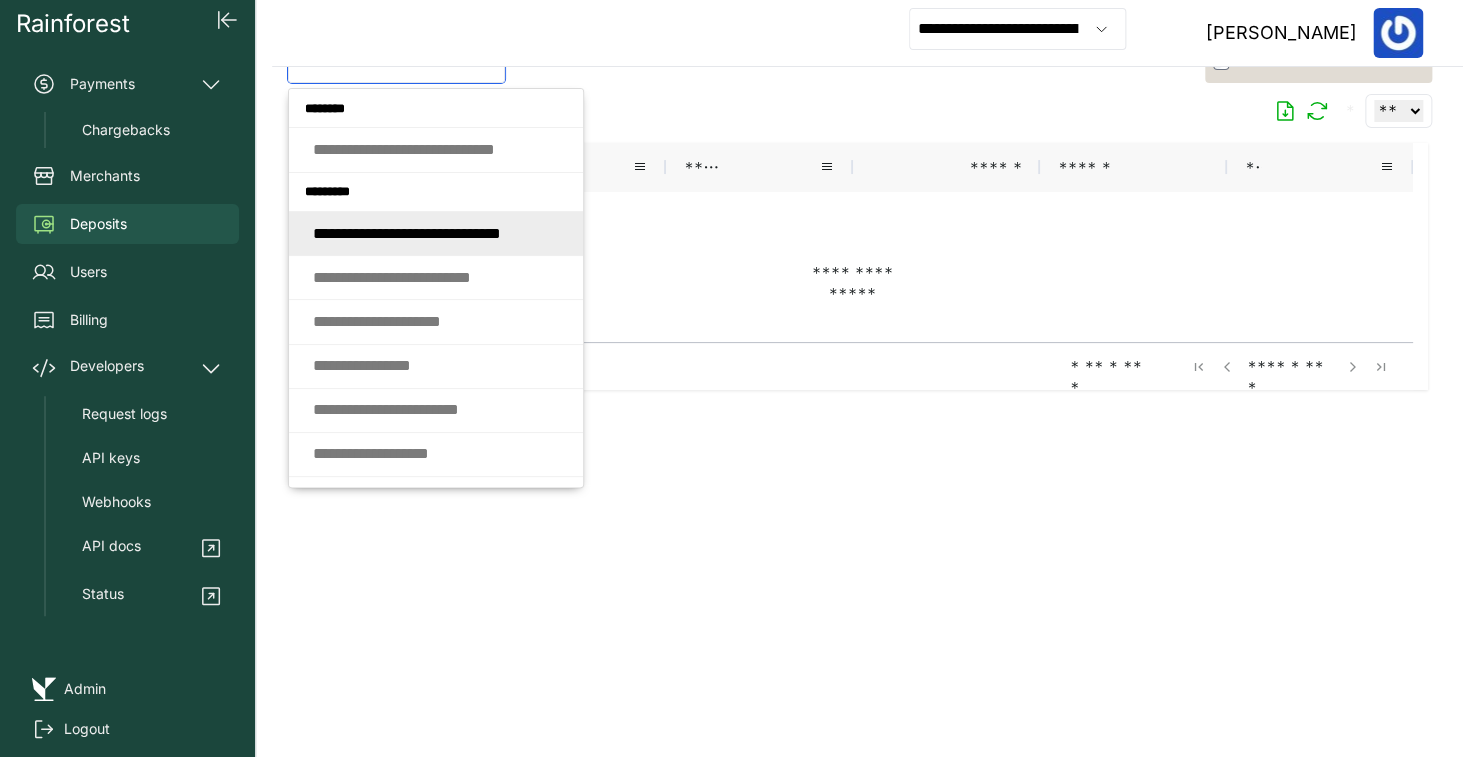 click on "* * * * * * * *   * * * * * * * *   * * * * *   * * * * * * *" at bounding box center (407, 233) 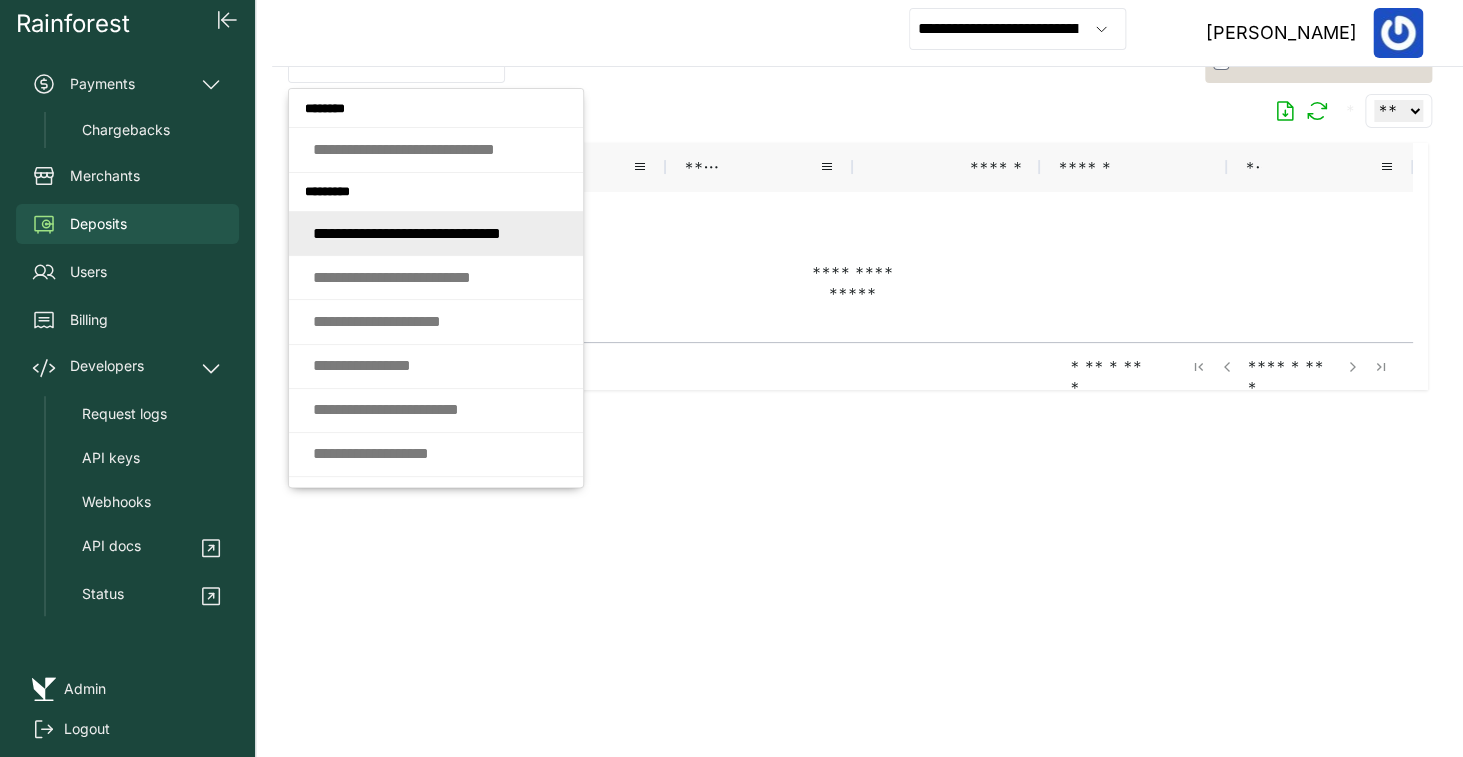 type on "**********" 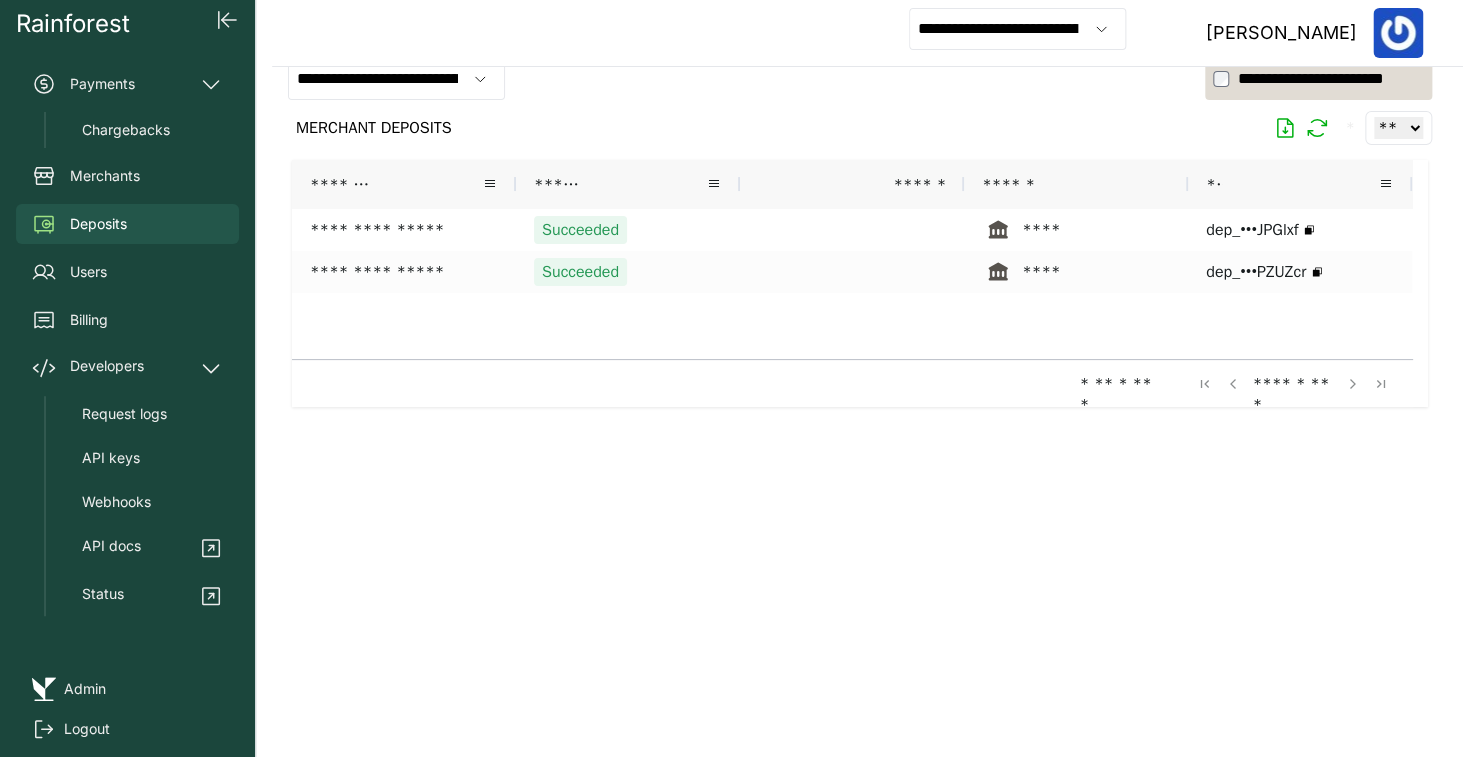 scroll, scrollTop: 3, scrollLeft: 0, axis: vertical 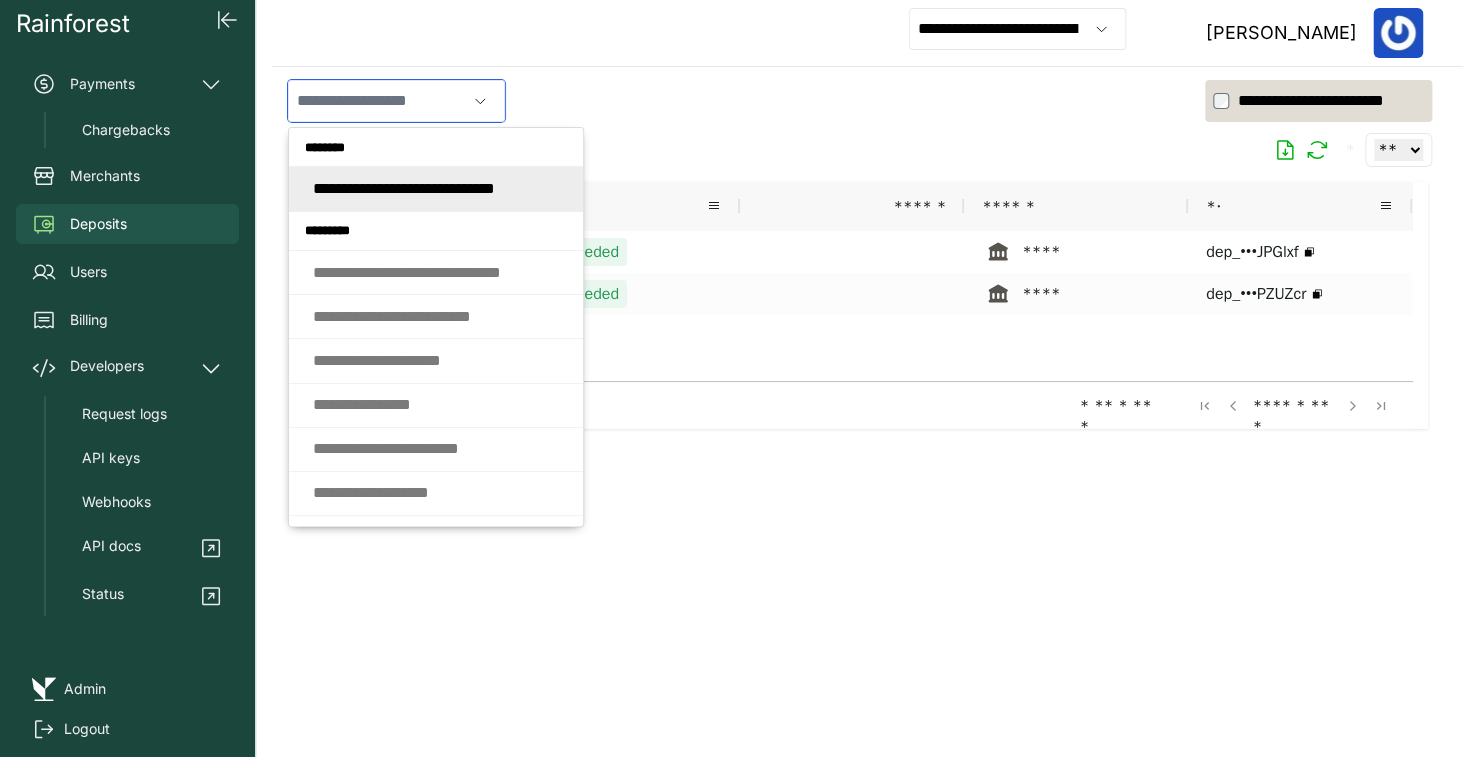 click at bounding box center [377, 101] 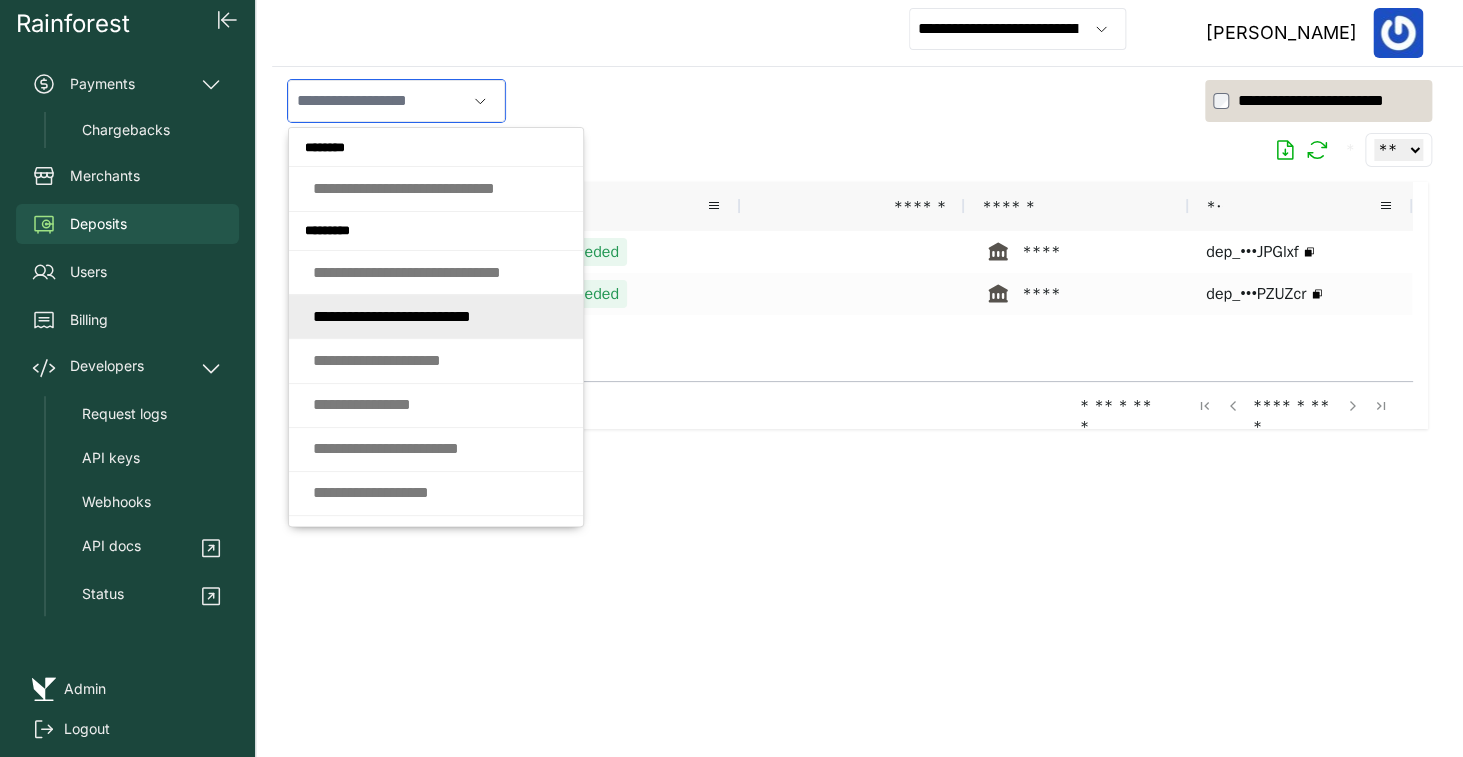 click on "* * * * * * * *   * * * * * * * *   * * * * * * * *" 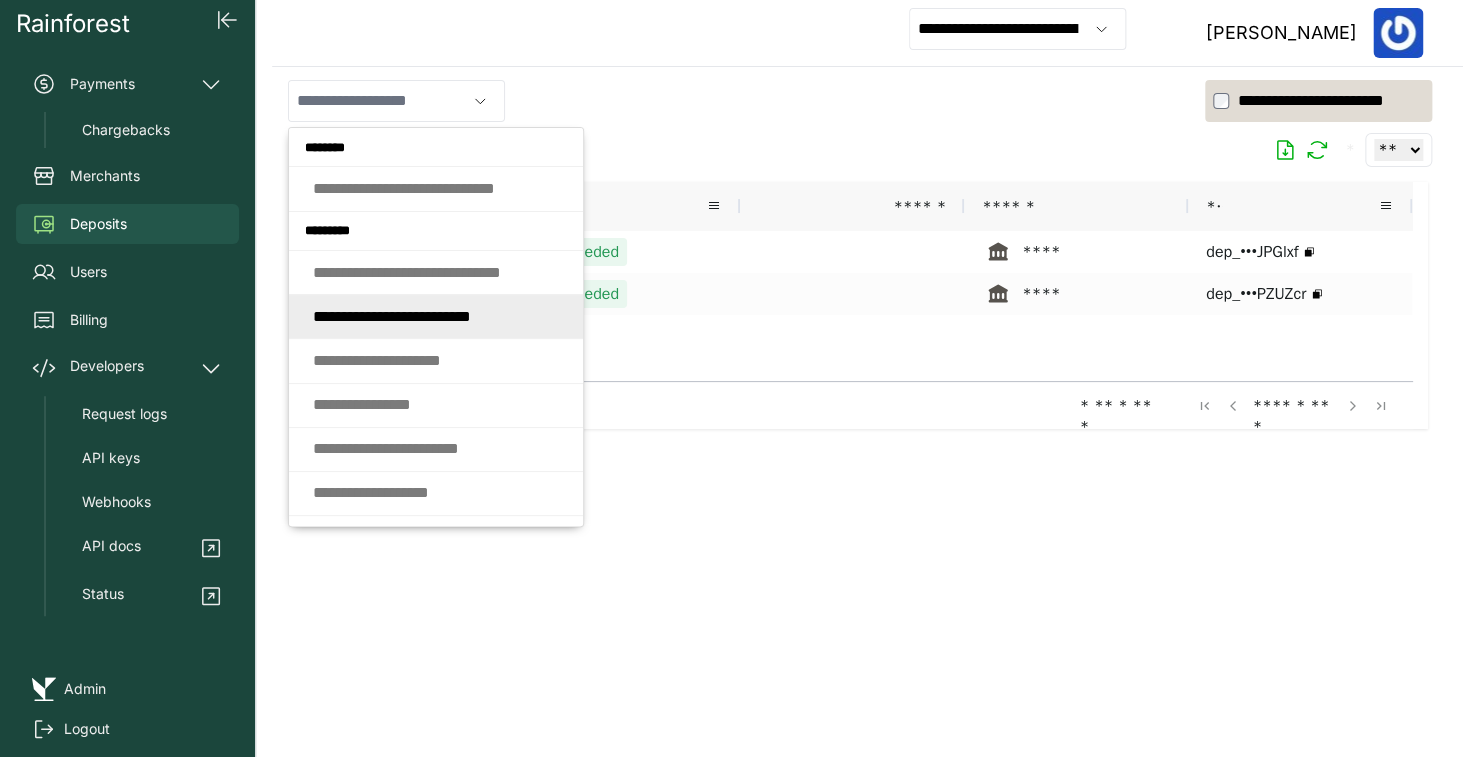 type on "**********" 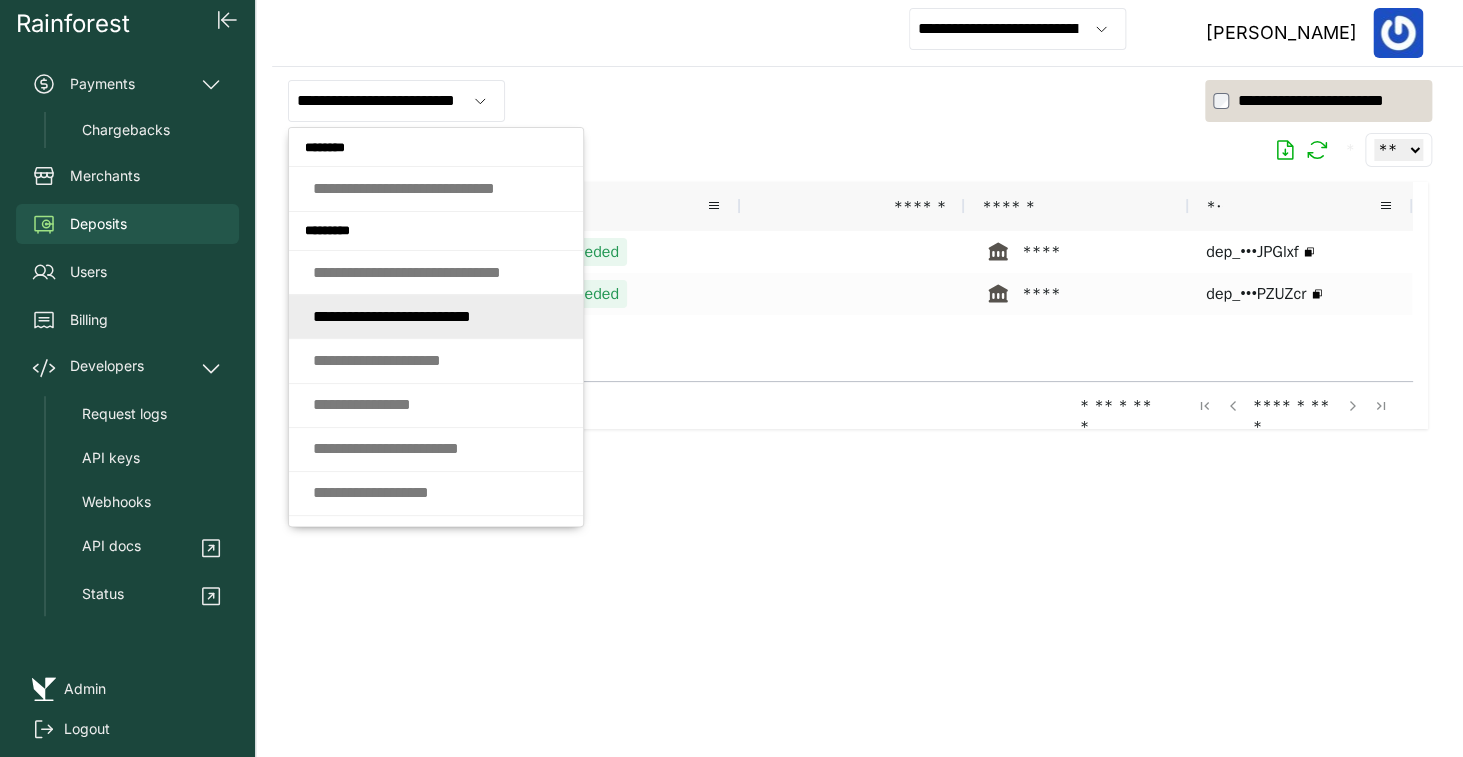 scroll, scrollTop: 3, scrollLeft: 0, axis: vertical 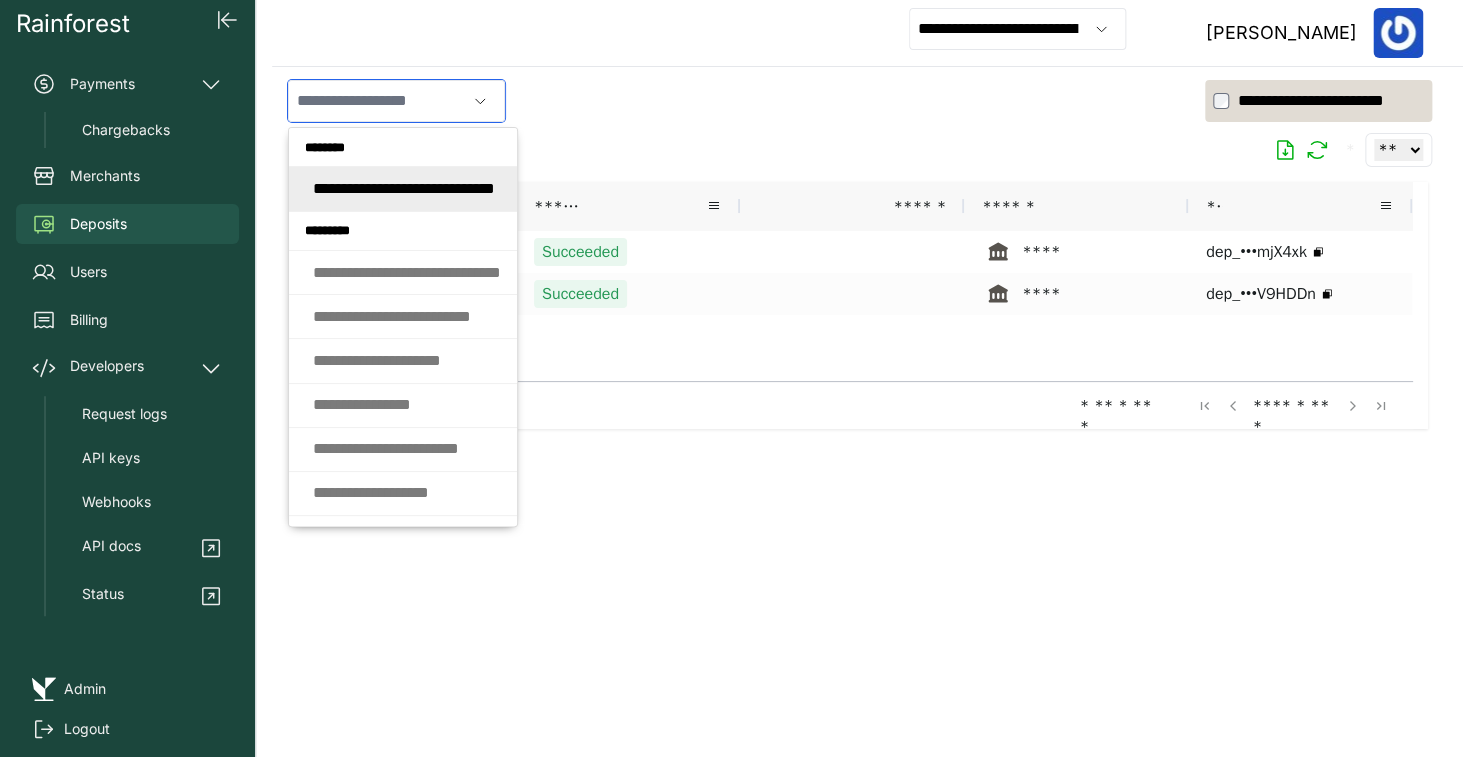 click at bounding box center (377, 101) 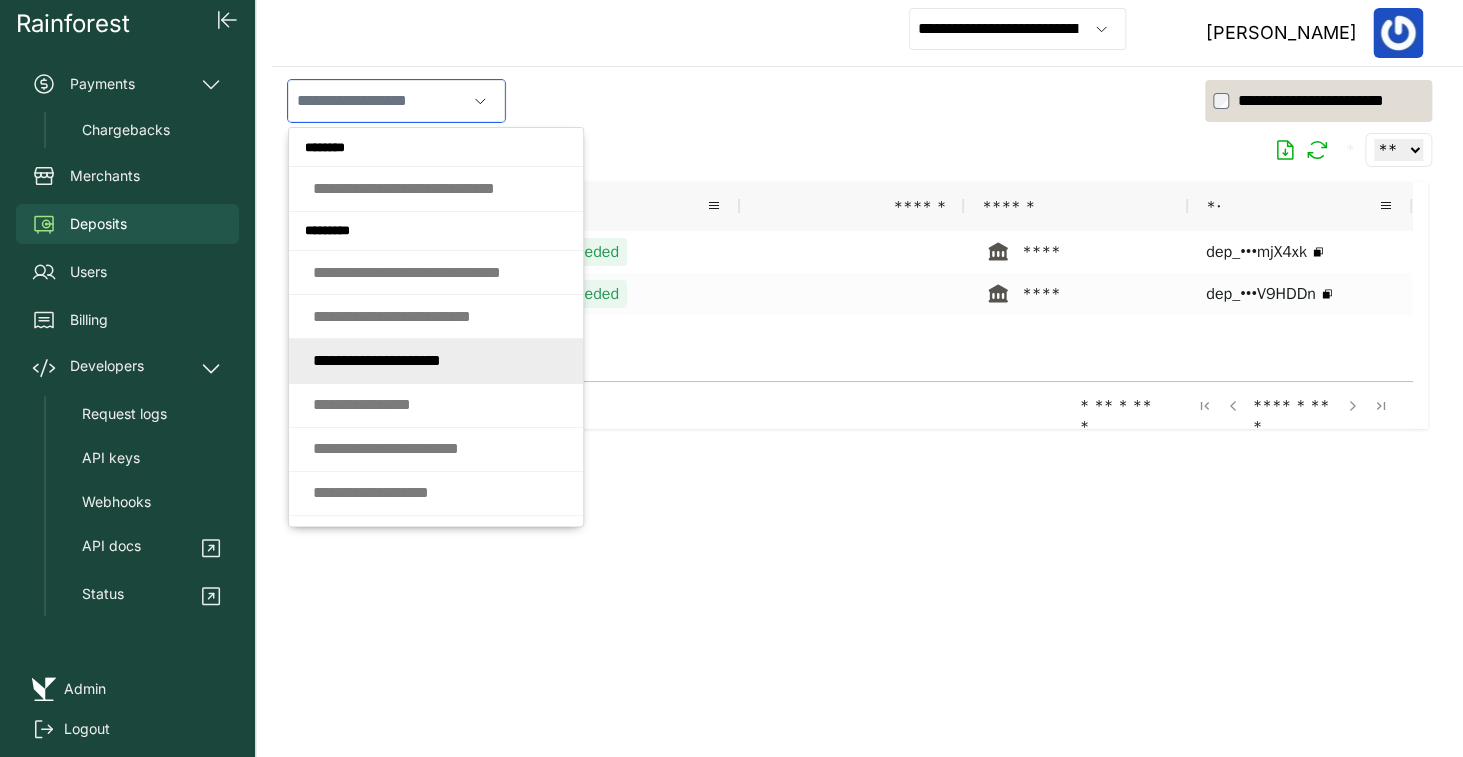 click on "* * * * * * *   * * * * *   * * * * * * *" at bounding box center [377, 360] 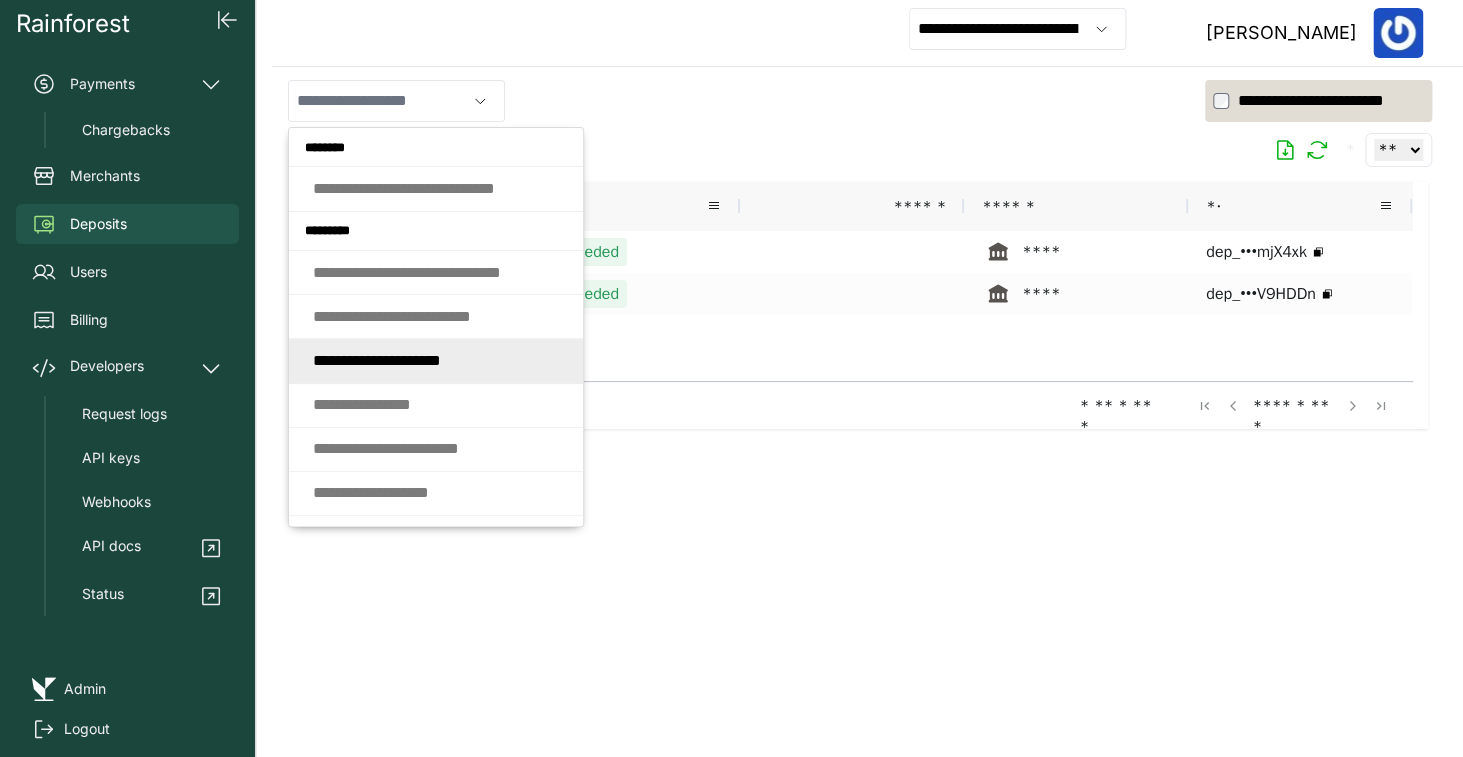 type on "**********" 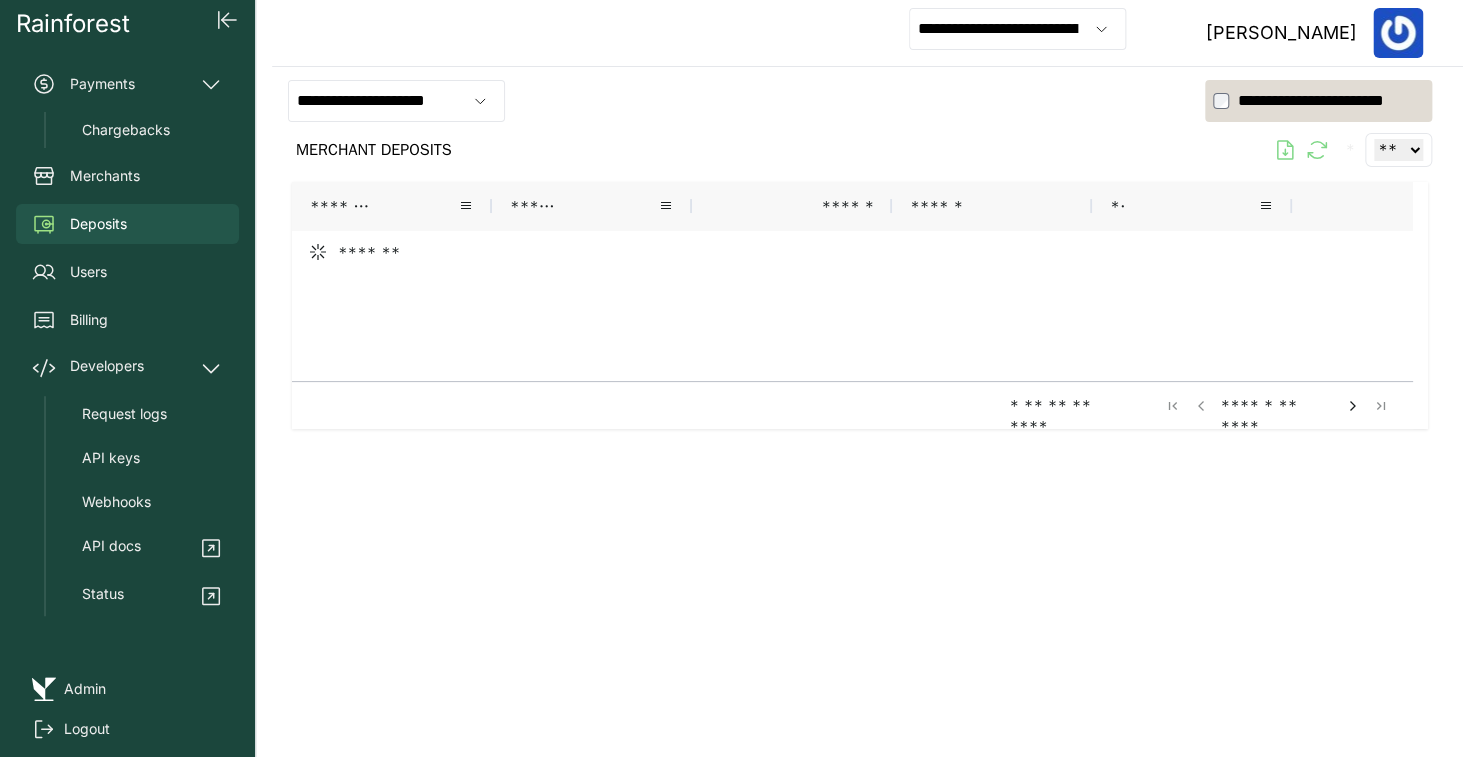 scroll, scrollTop: 3, scrollLeft: 0, axis: vertical 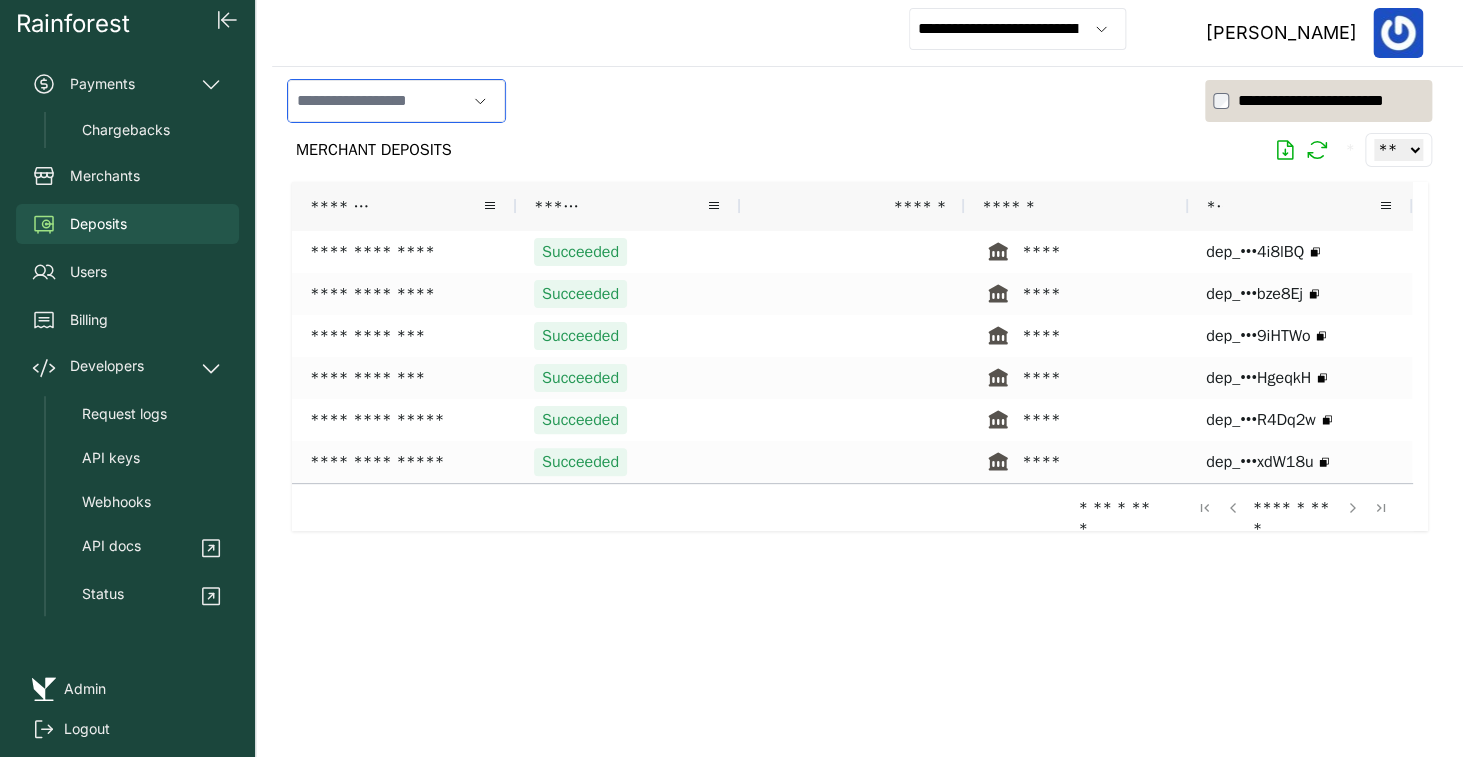 click at bounding box center (377, 101) 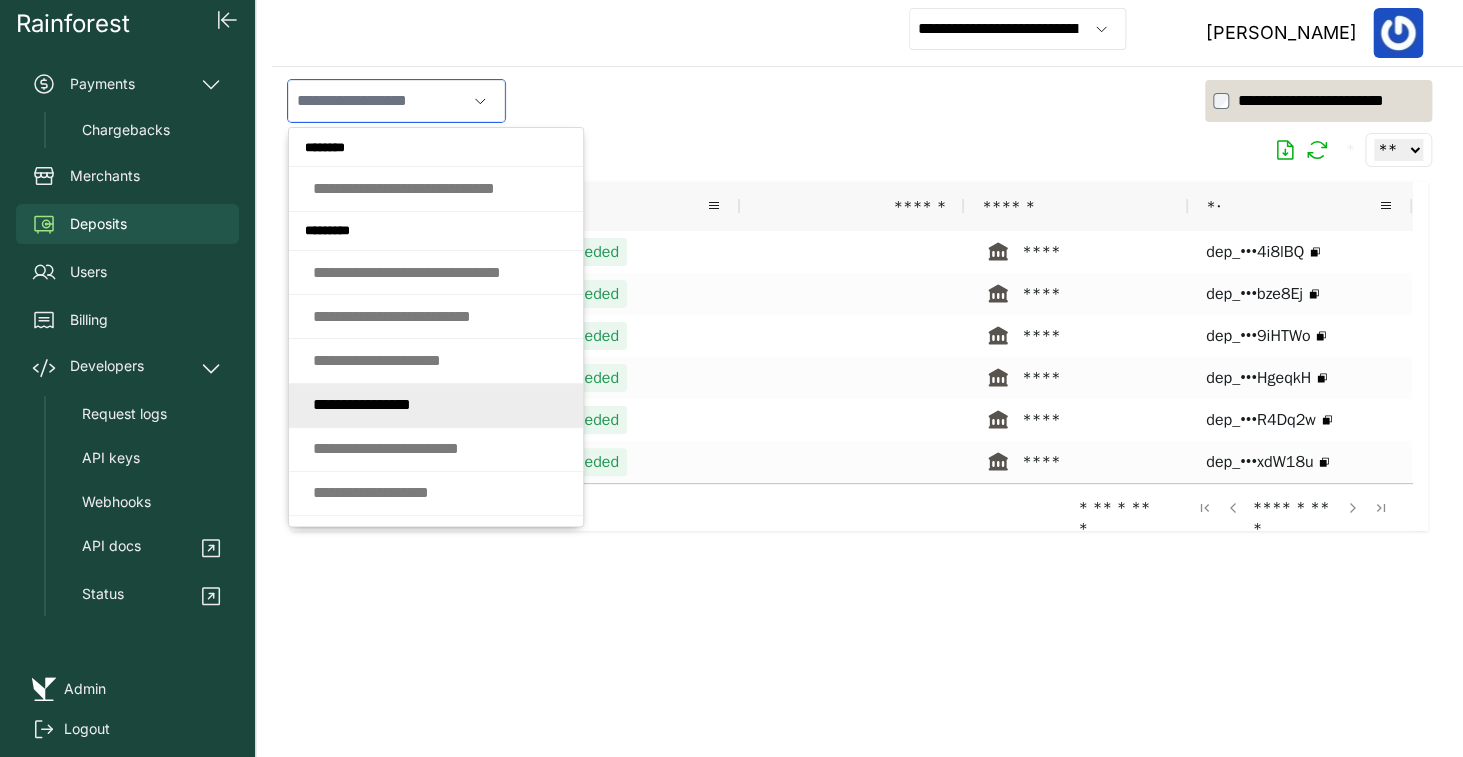 click on "* * * * * * *   * * * * * * * *" at bounding box center (362, 404) 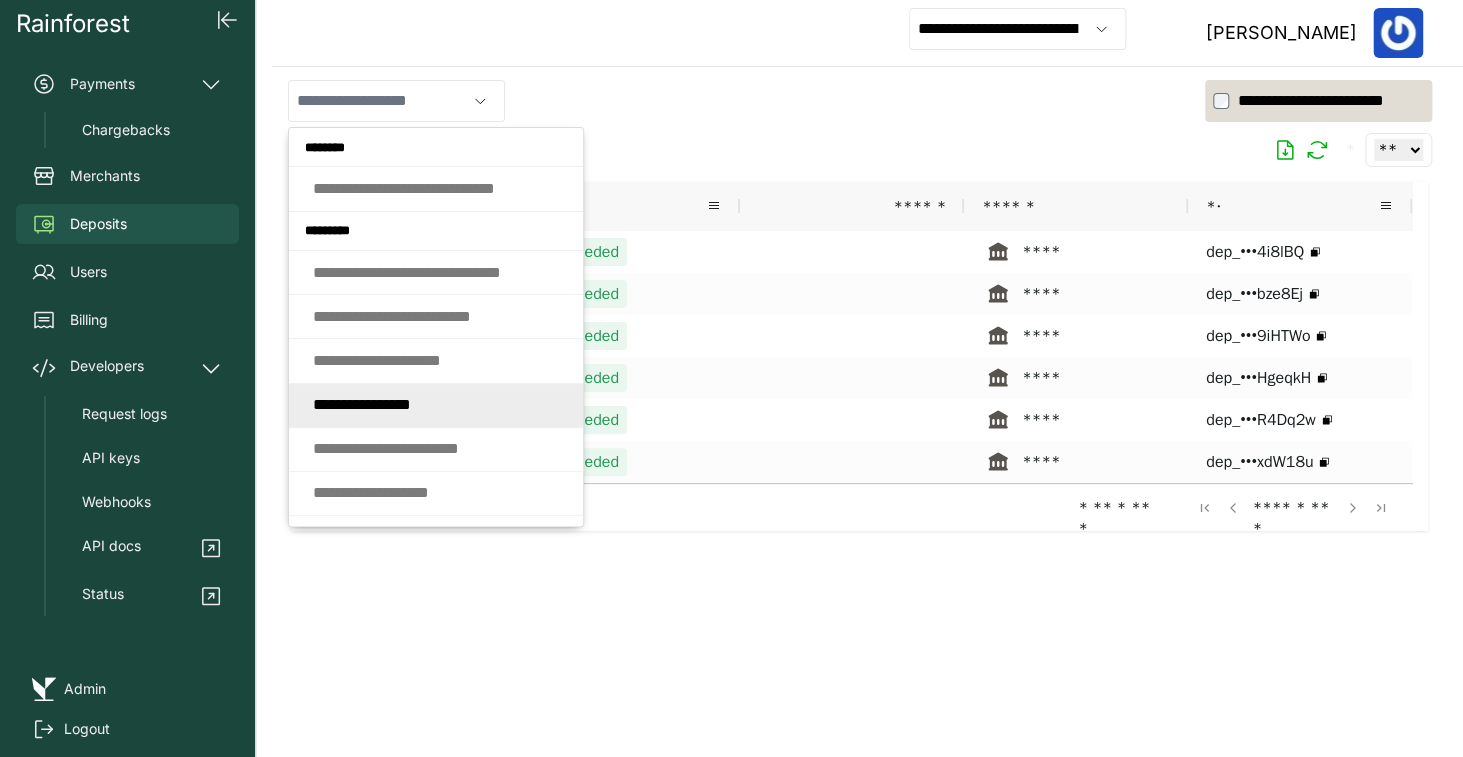 type on "**********" 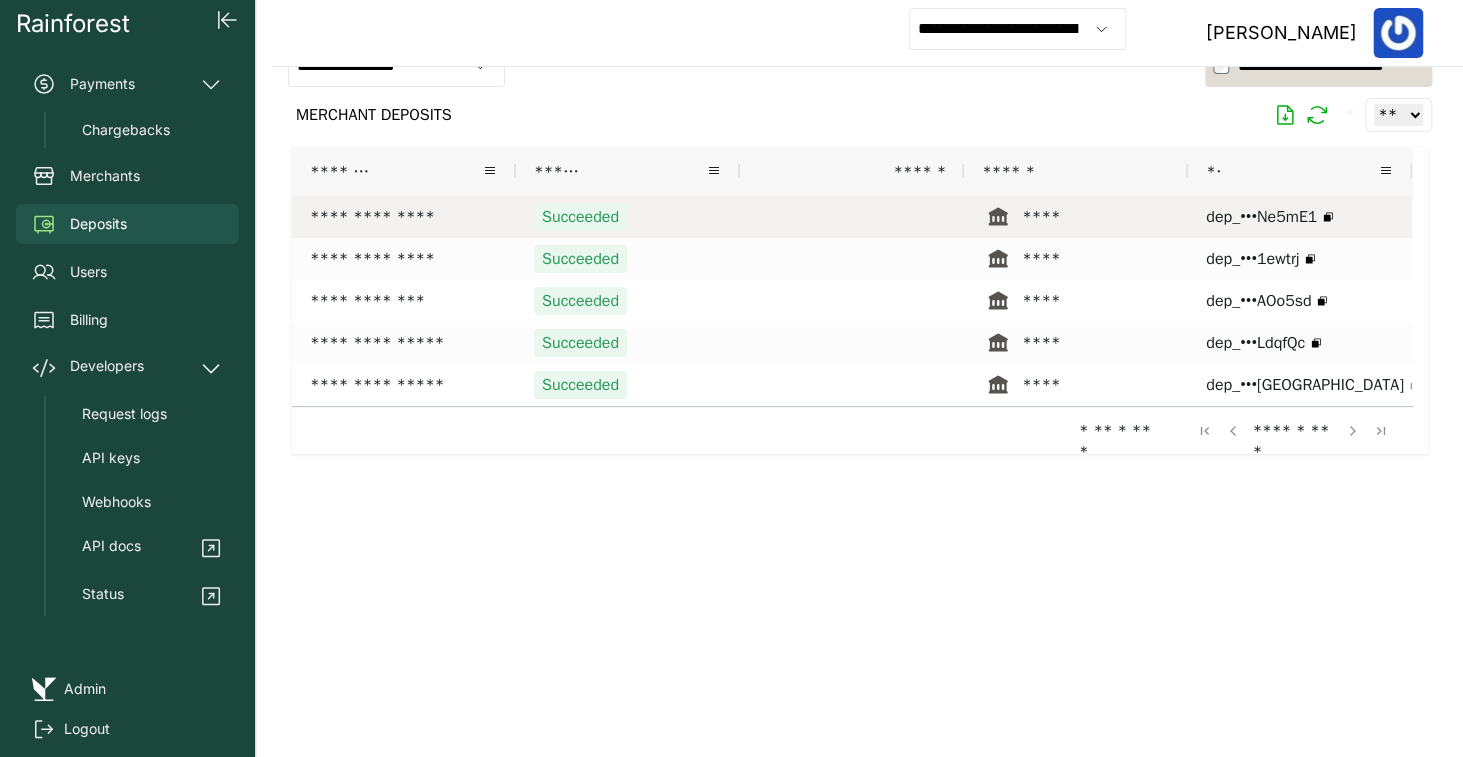 scroll, scrollTop: 42, scrollLeft: 0, axis: vertical 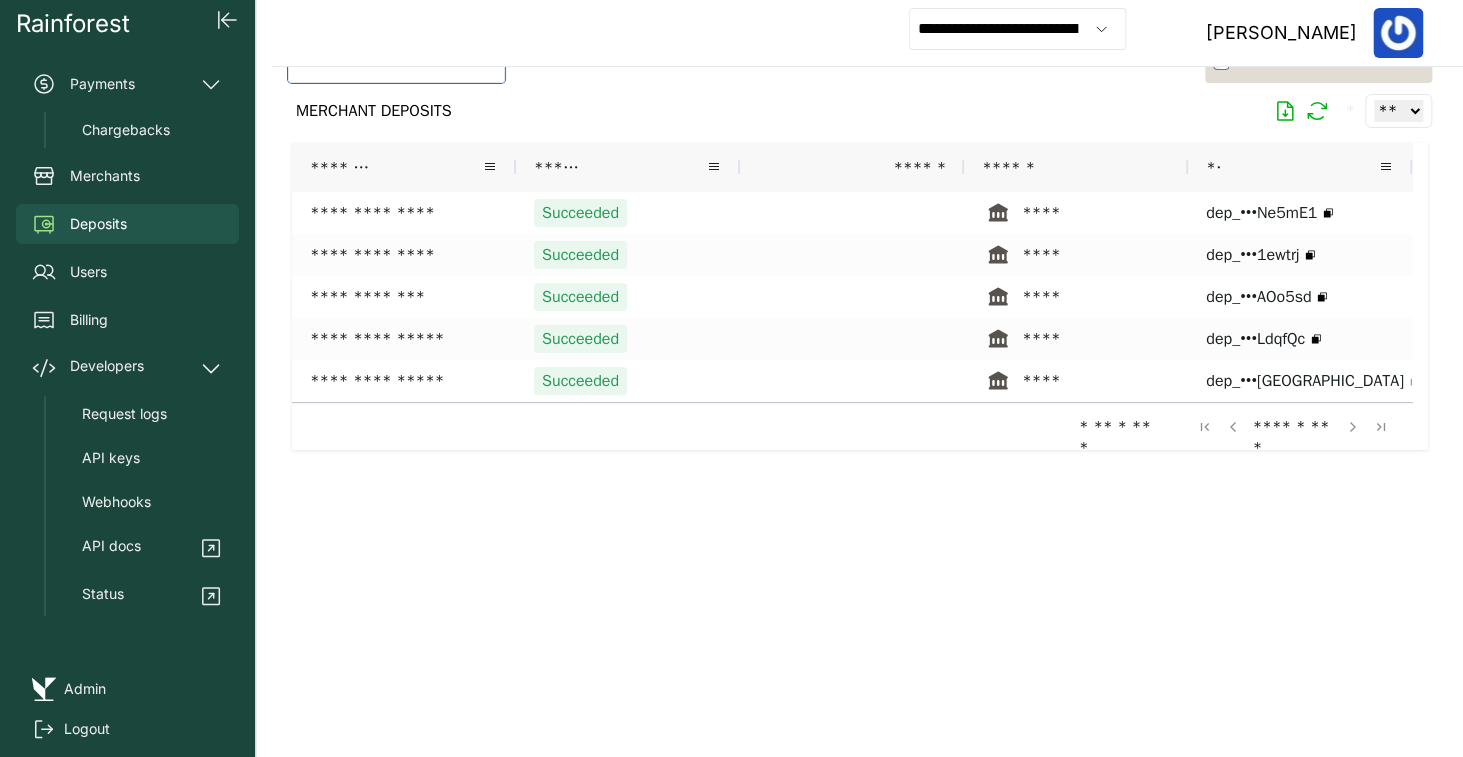 click at bounding box center (377, 62) 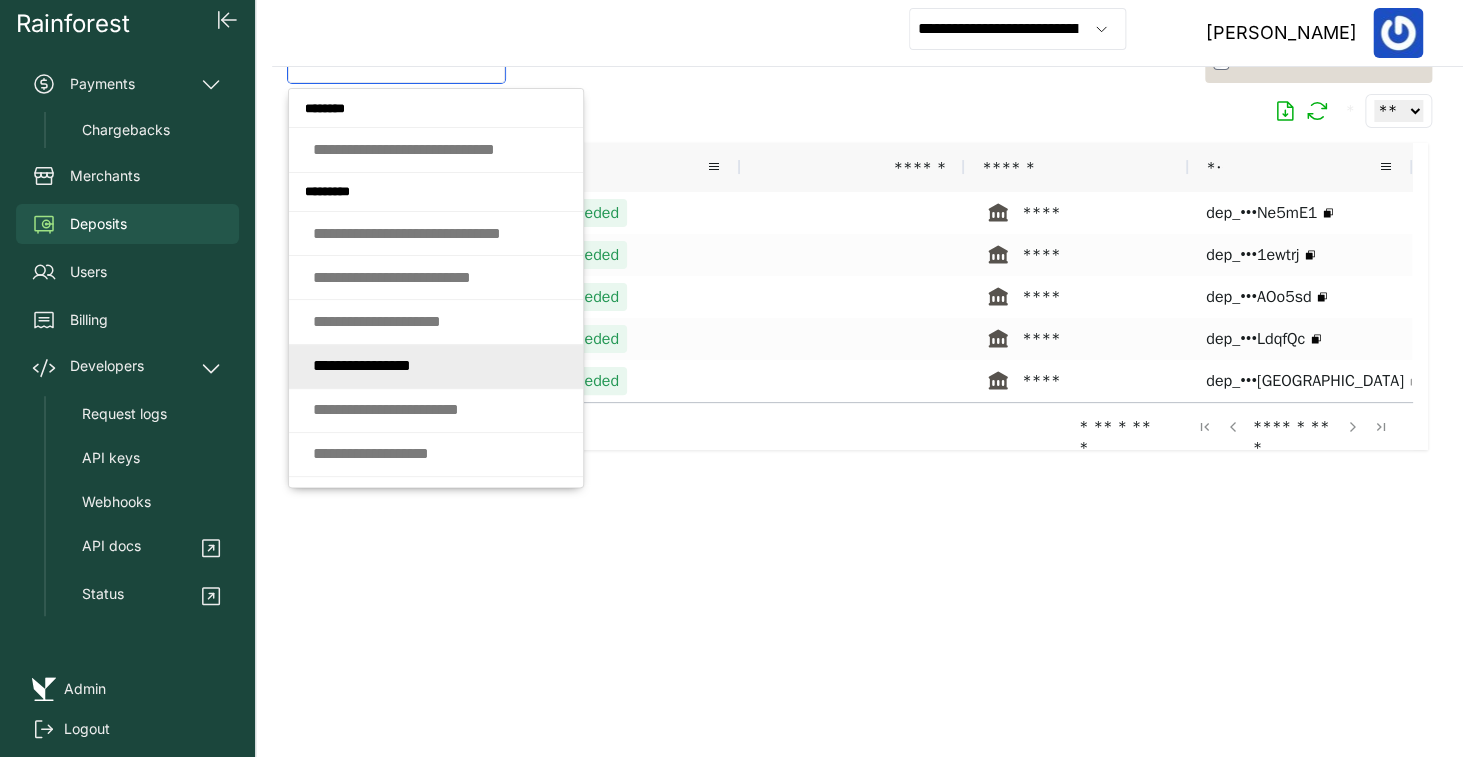 click on "* * * * * * *   * * * * * * * *" 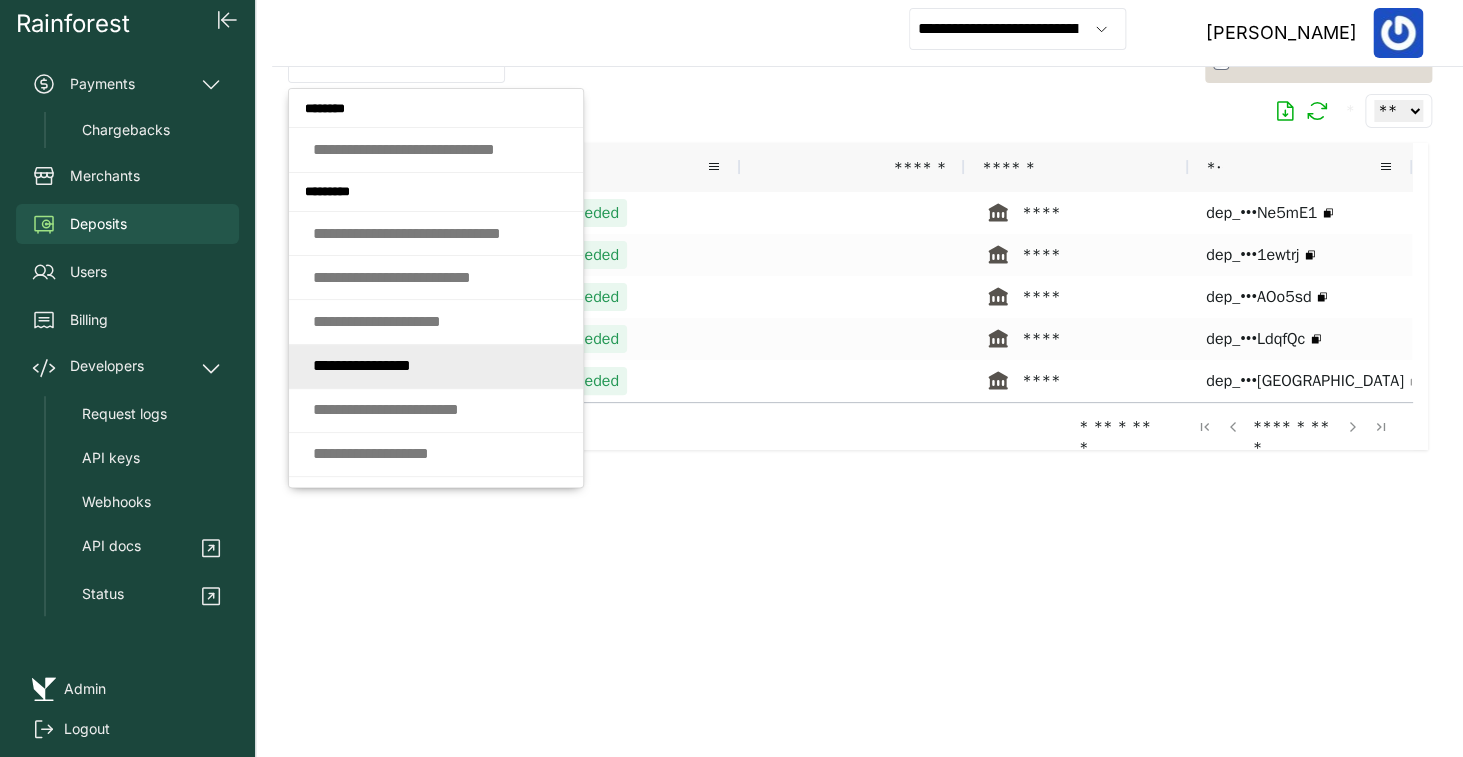 type on "**********" 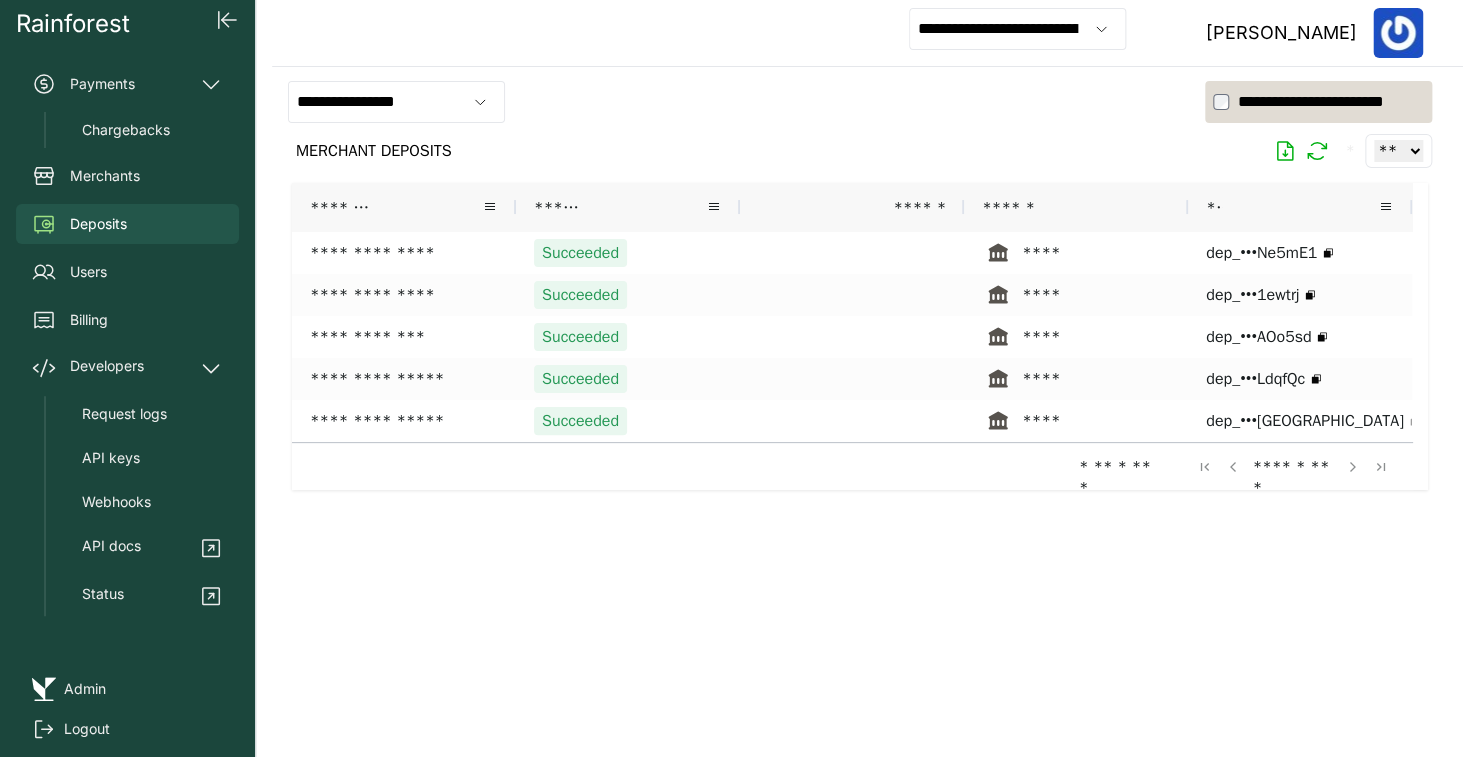 scroll, scrollTop: 0, scrollLeft: 0, axis: both 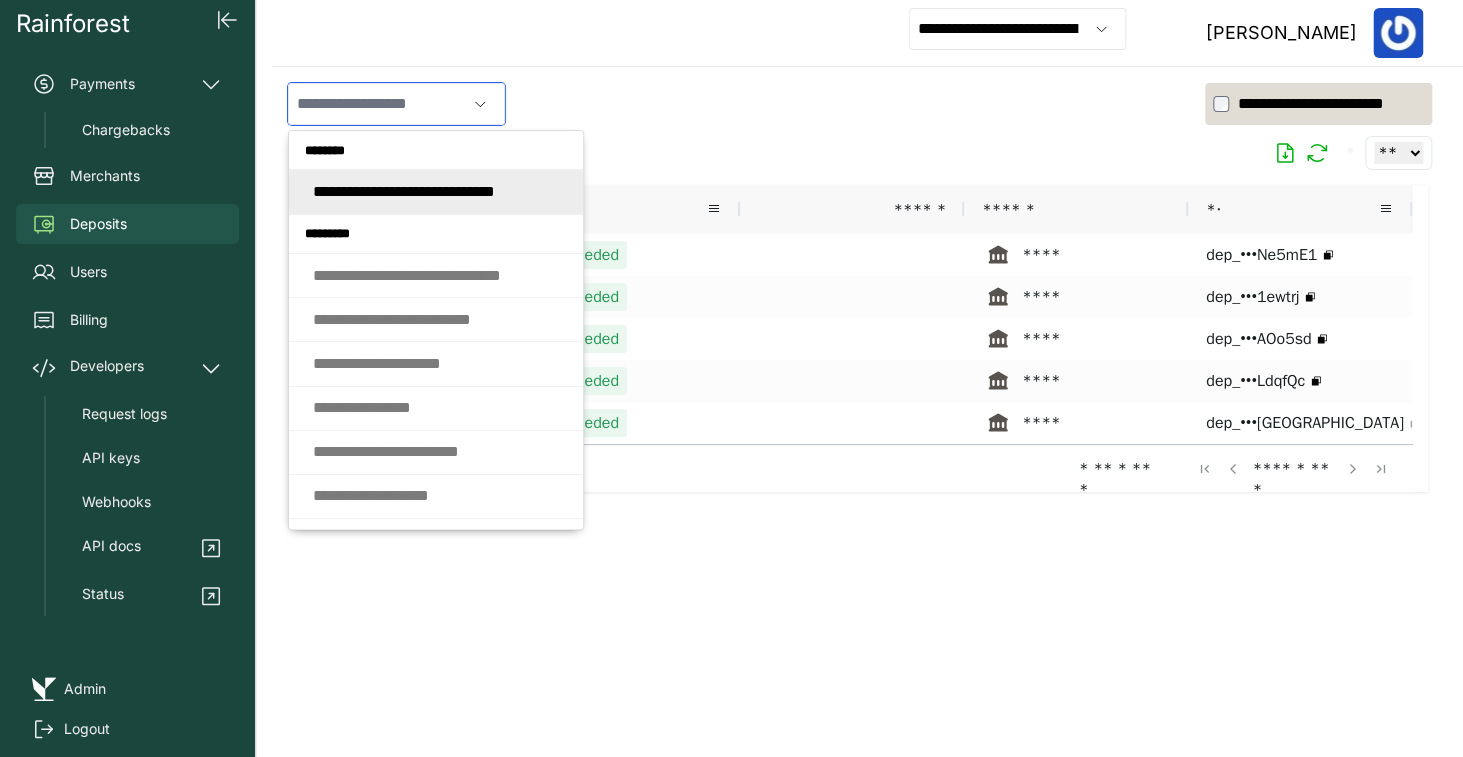 click at bounding box center [377, 104] 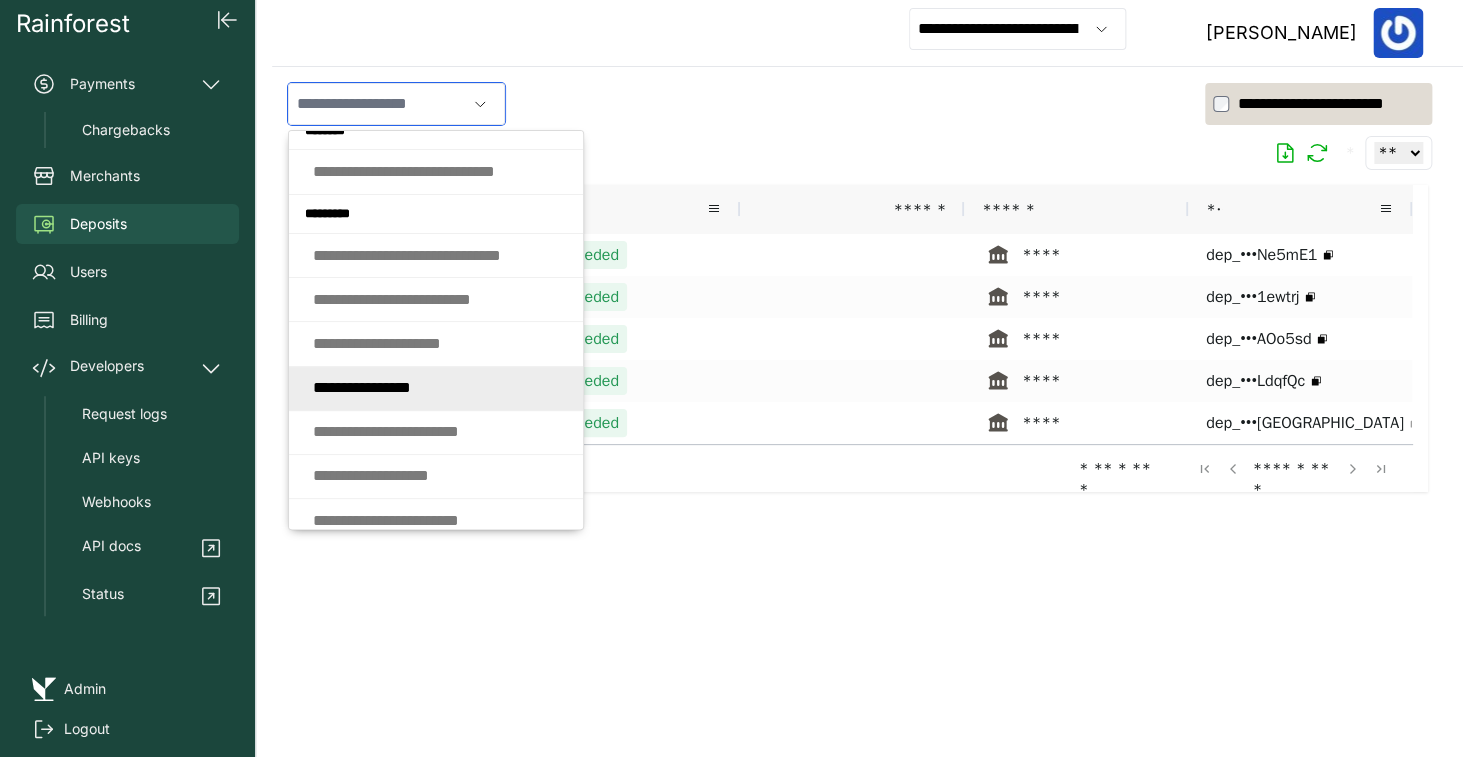 scroll, scrollTop: 39, scrollLeft: 0, axis: vertical 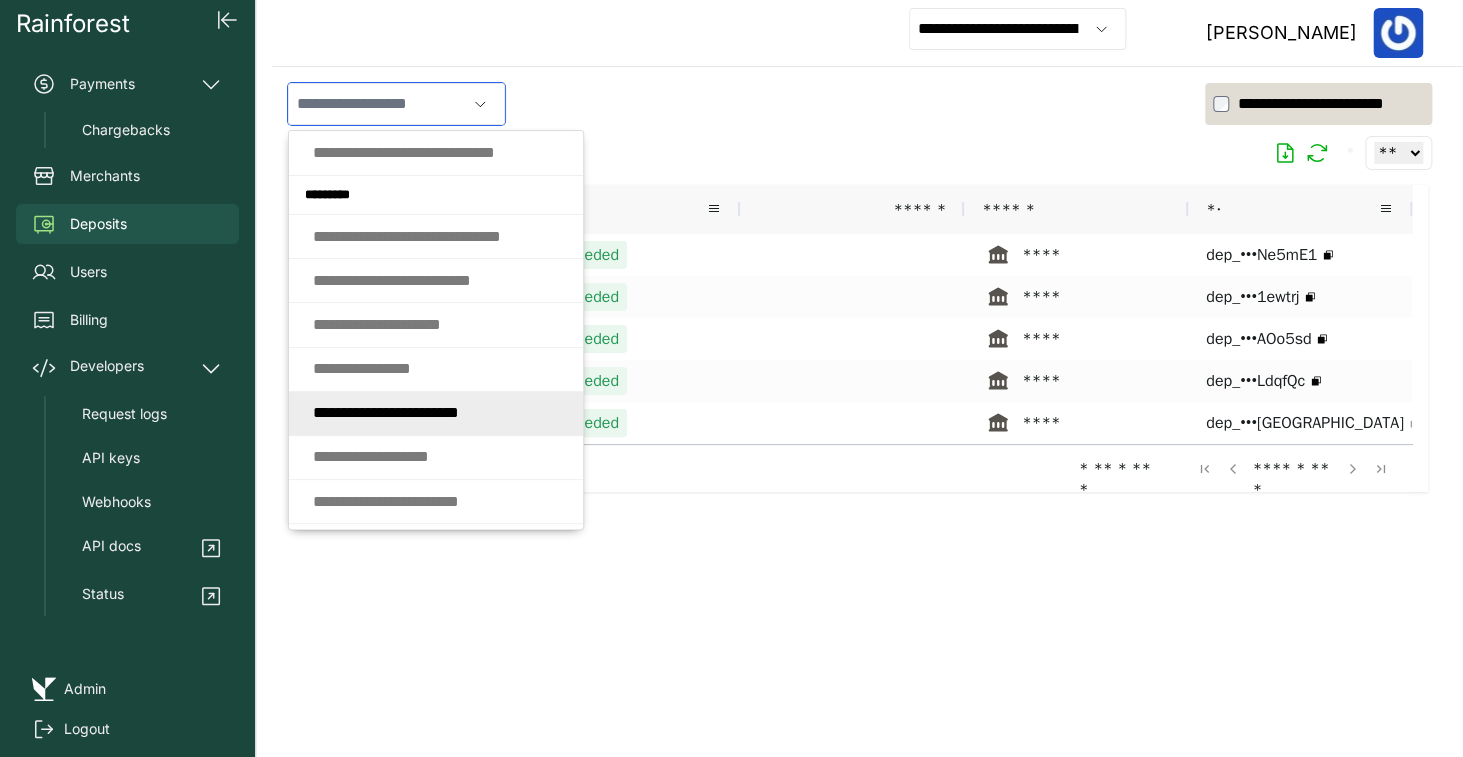 click on "* * * * * * * * * *   * * * * *   * * * * * * *" at bounding box center [386, 412] 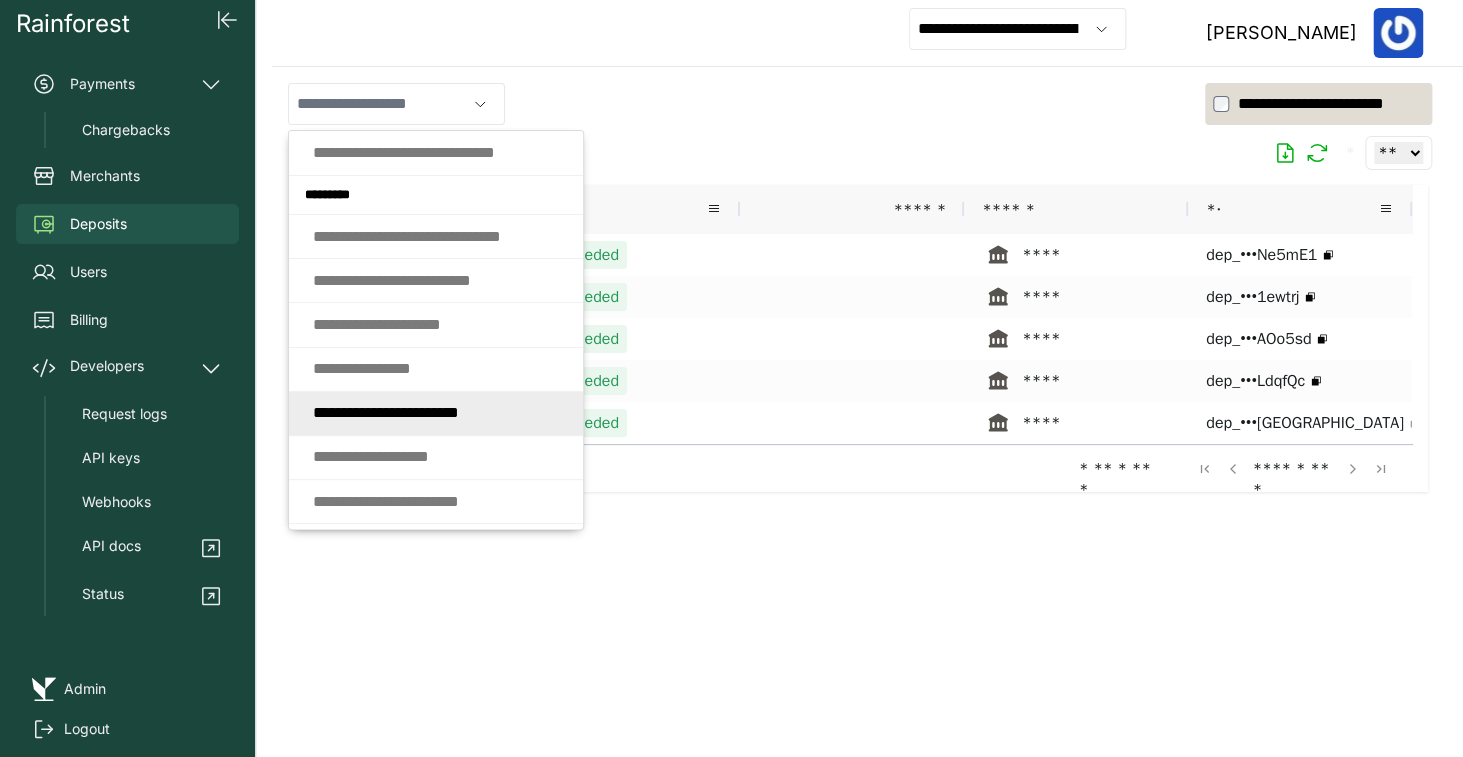 type on "**********" 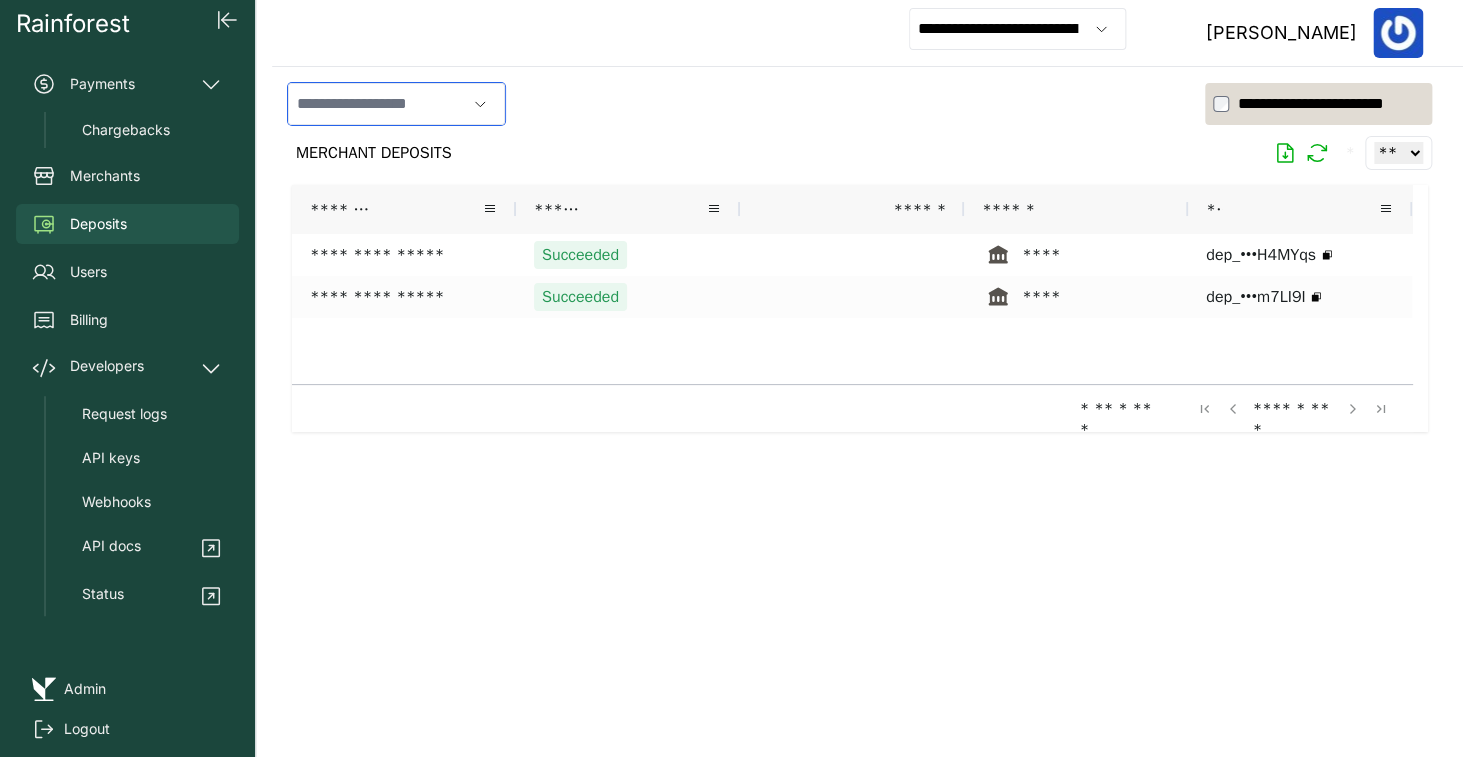 click at bounding box center [377, 104] 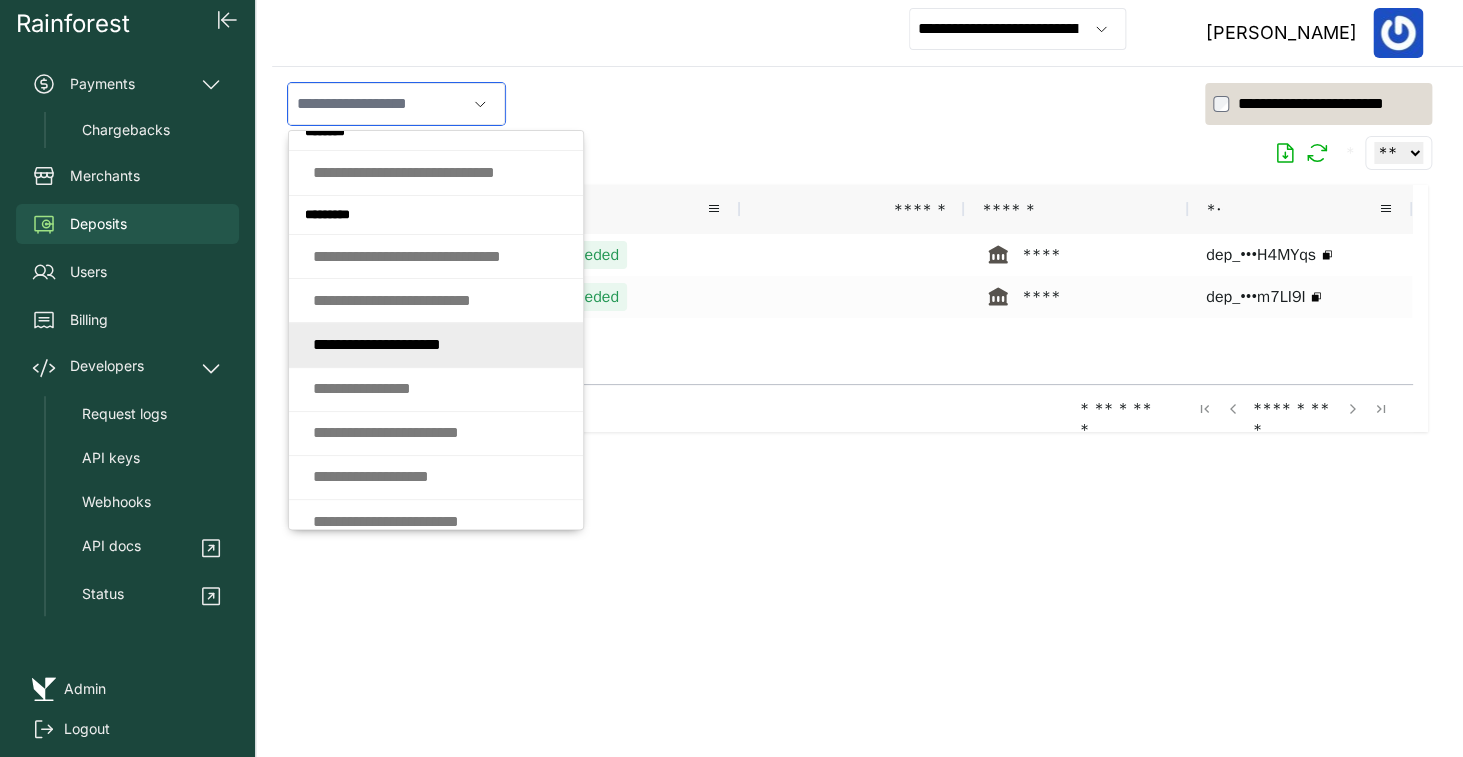 scroll, scrollTop: 98, scrollLeft: 0, axis: vertical 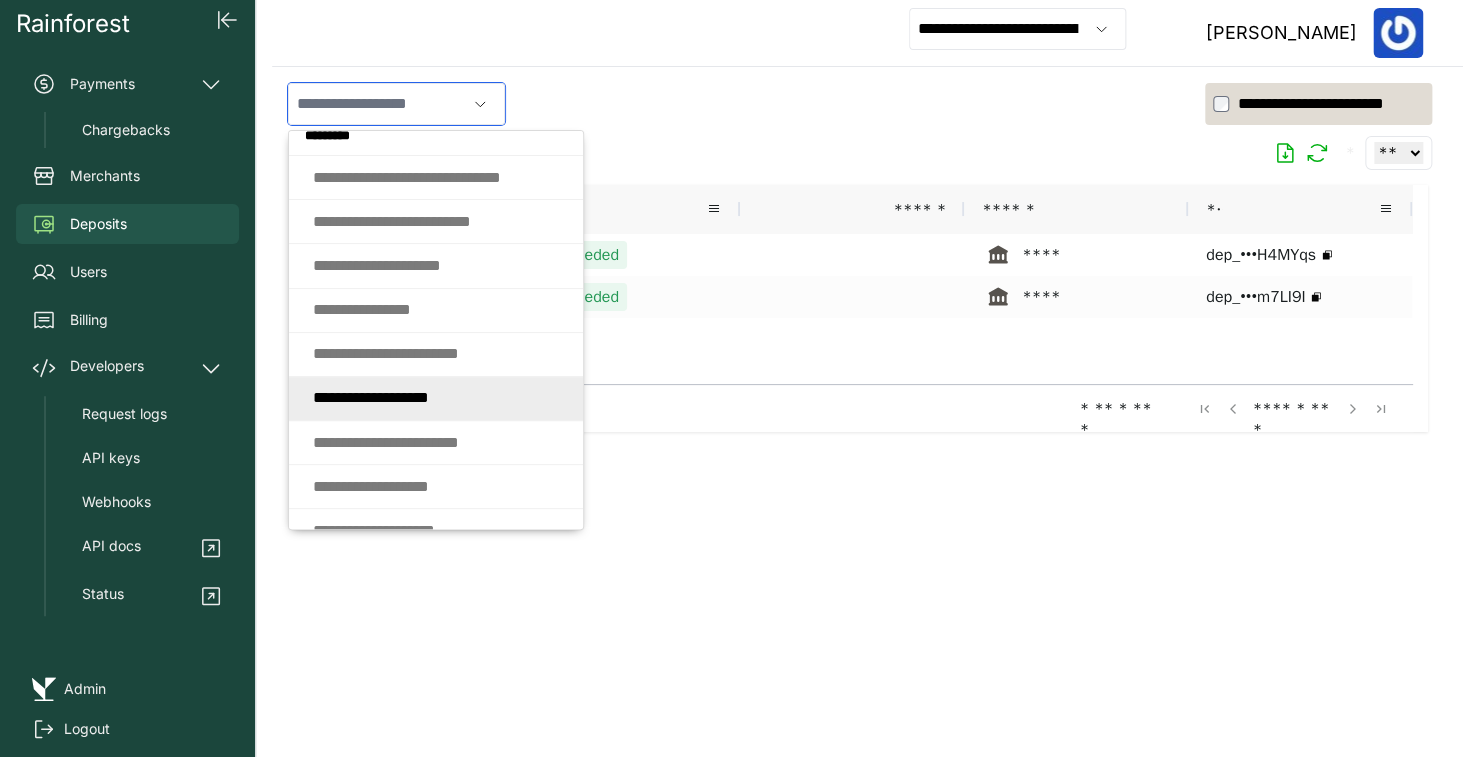 click on "* * * * * * * * * *   * * * * * * * *" at bounding box center [371, 397] 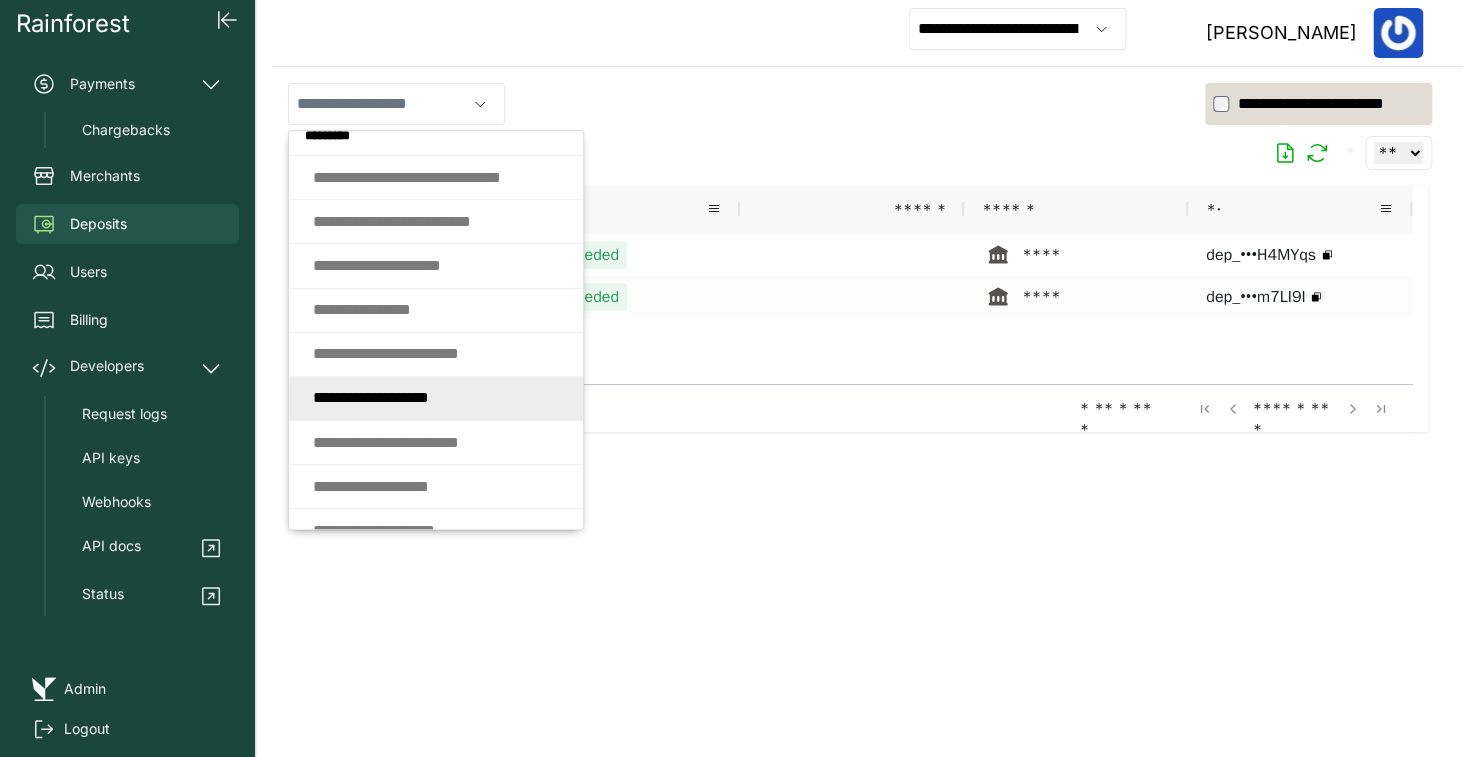type on "**********" 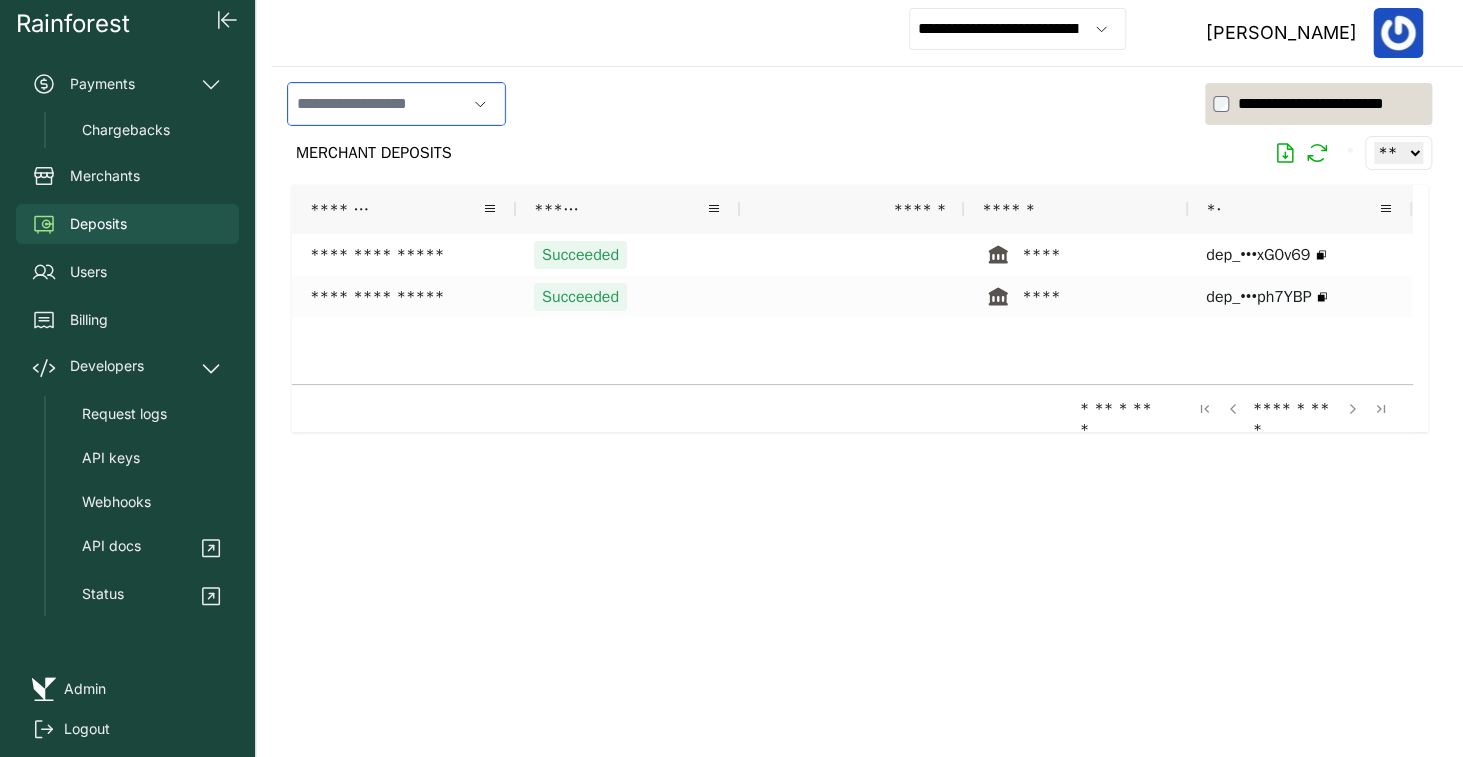 click at bounding box center [377, 104] 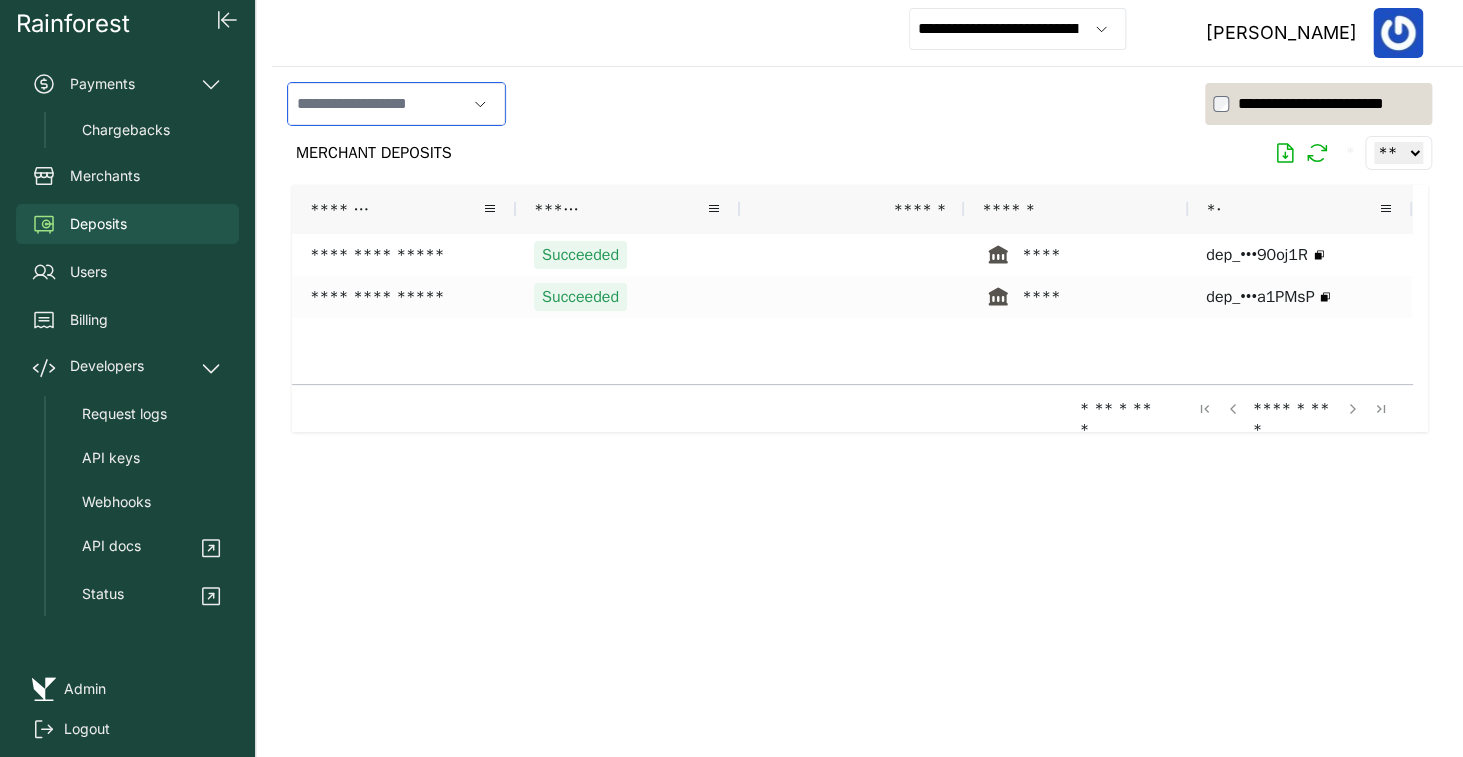 click at bounding box center (377, 104) 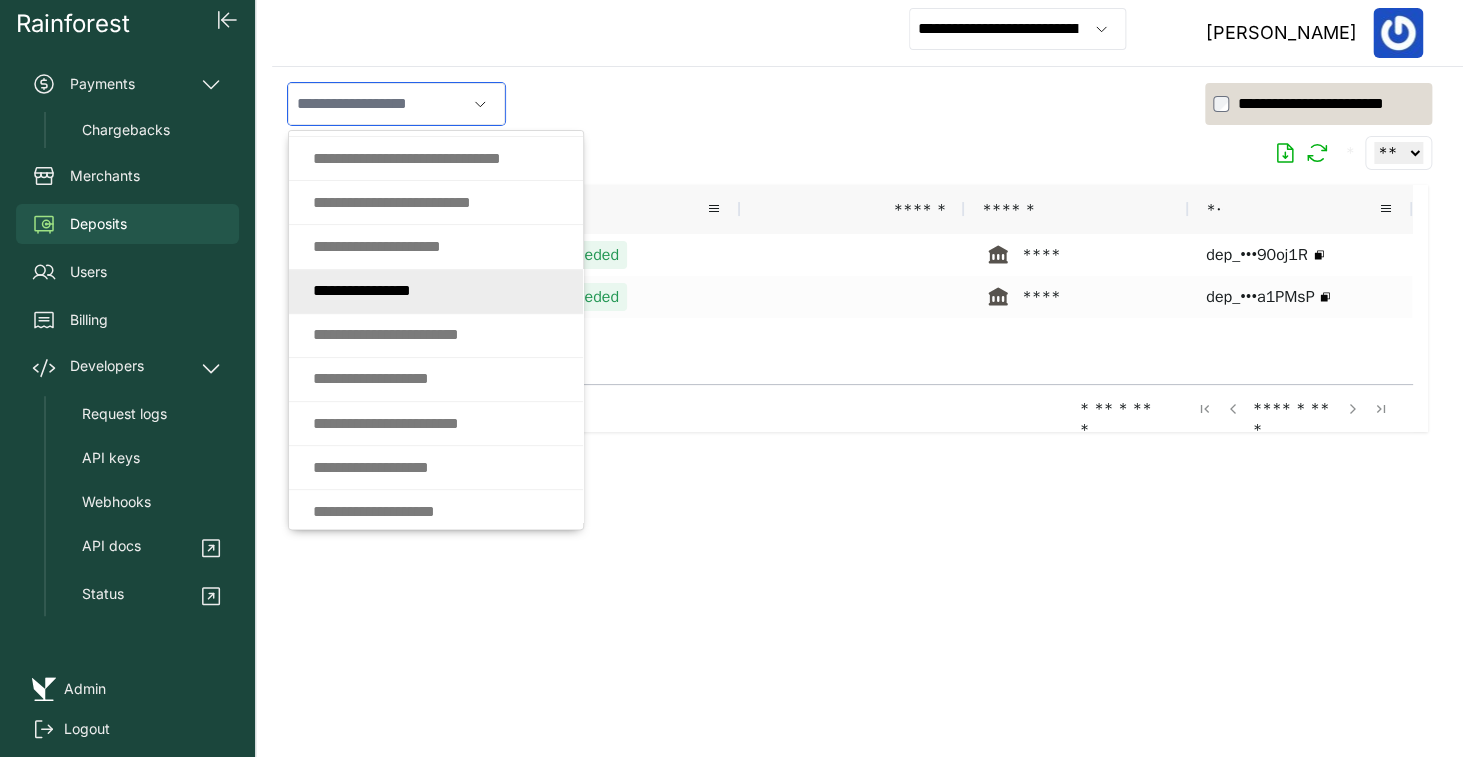 scroll, scrollTop: 137, scrollLeft: 0, axis: vertical 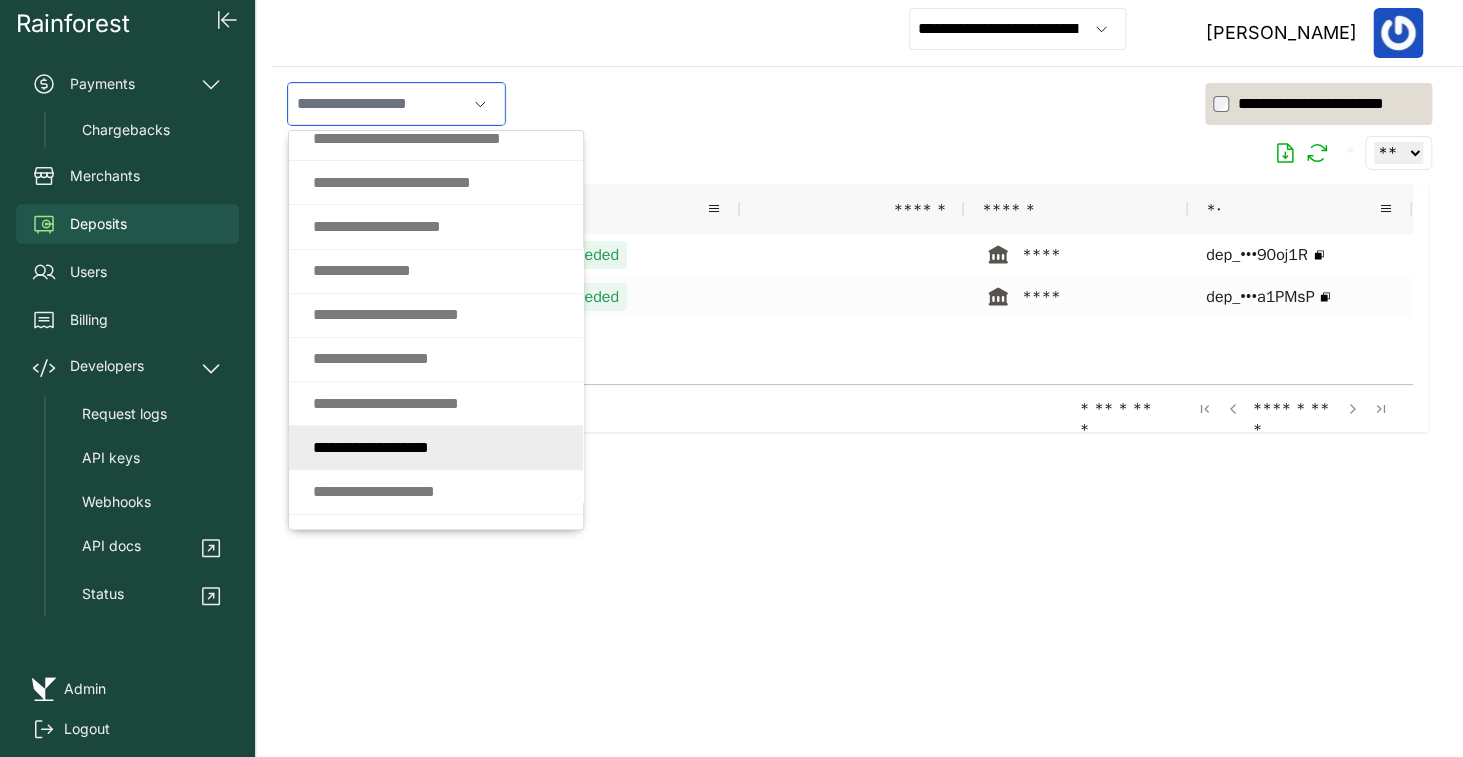 click on "* * * * * * * * * *   * * * * * * * *" at bounding box center (371, 447) 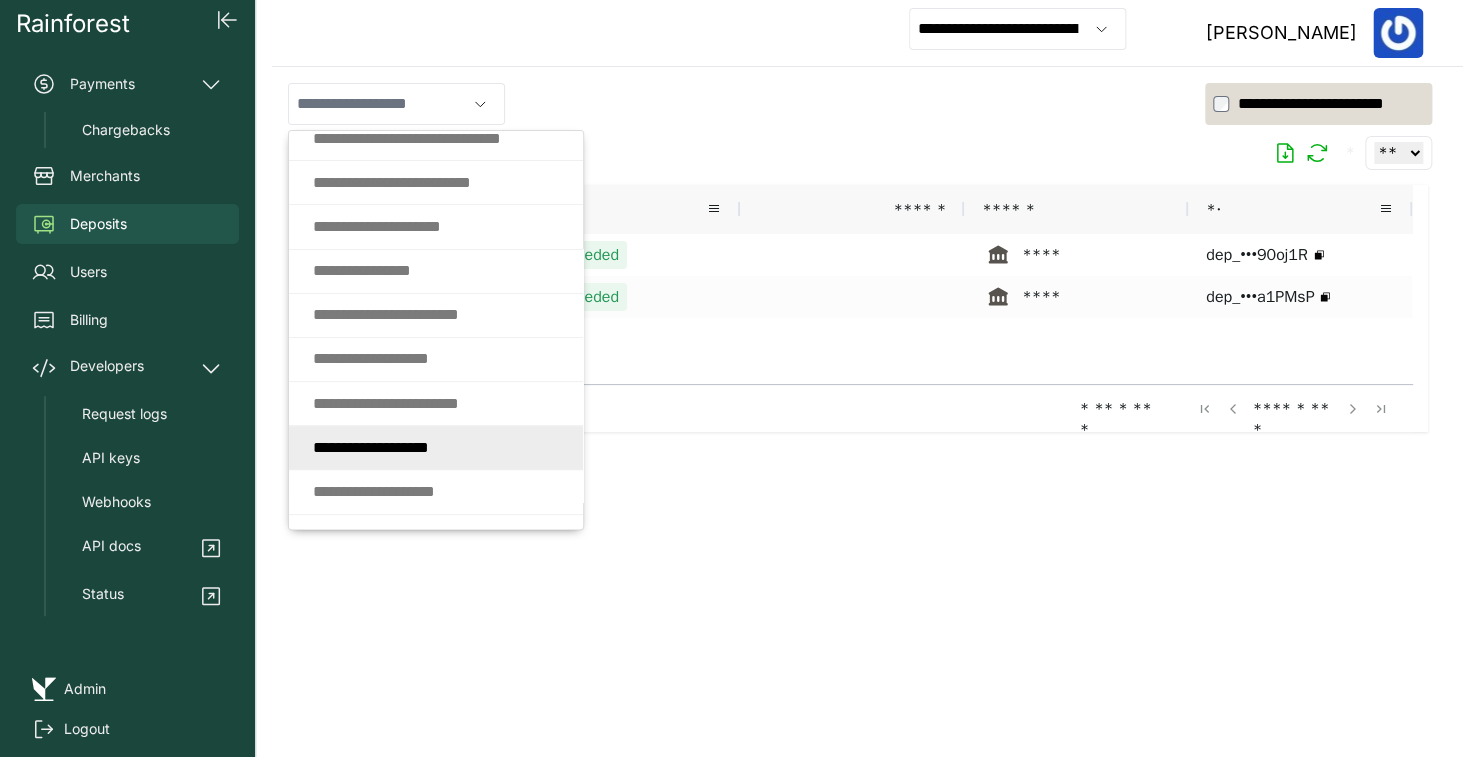 type on "**********" 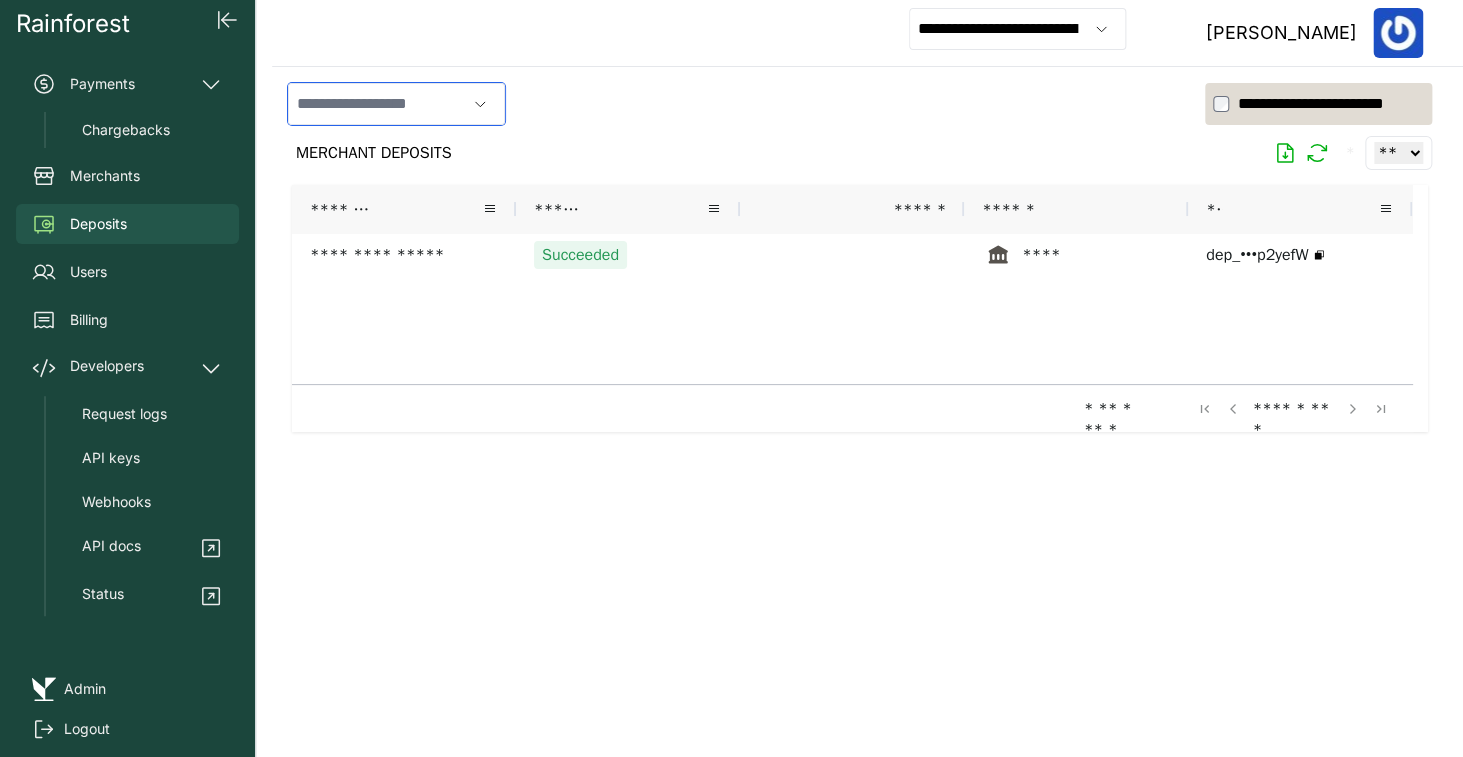click at bounding box center [377, 104] 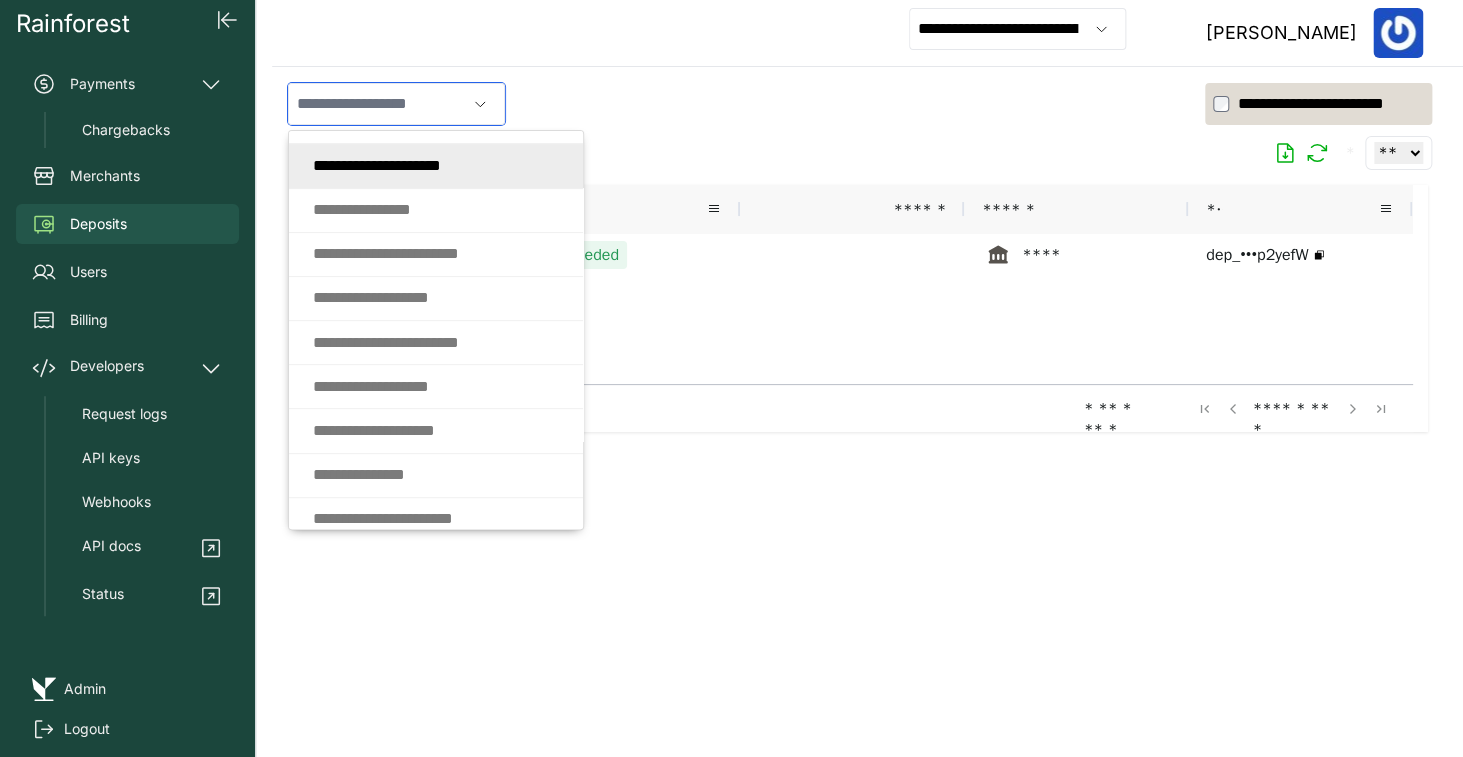 scroll, scrollTop: 215, scrollLeft: 0, axis: vertical 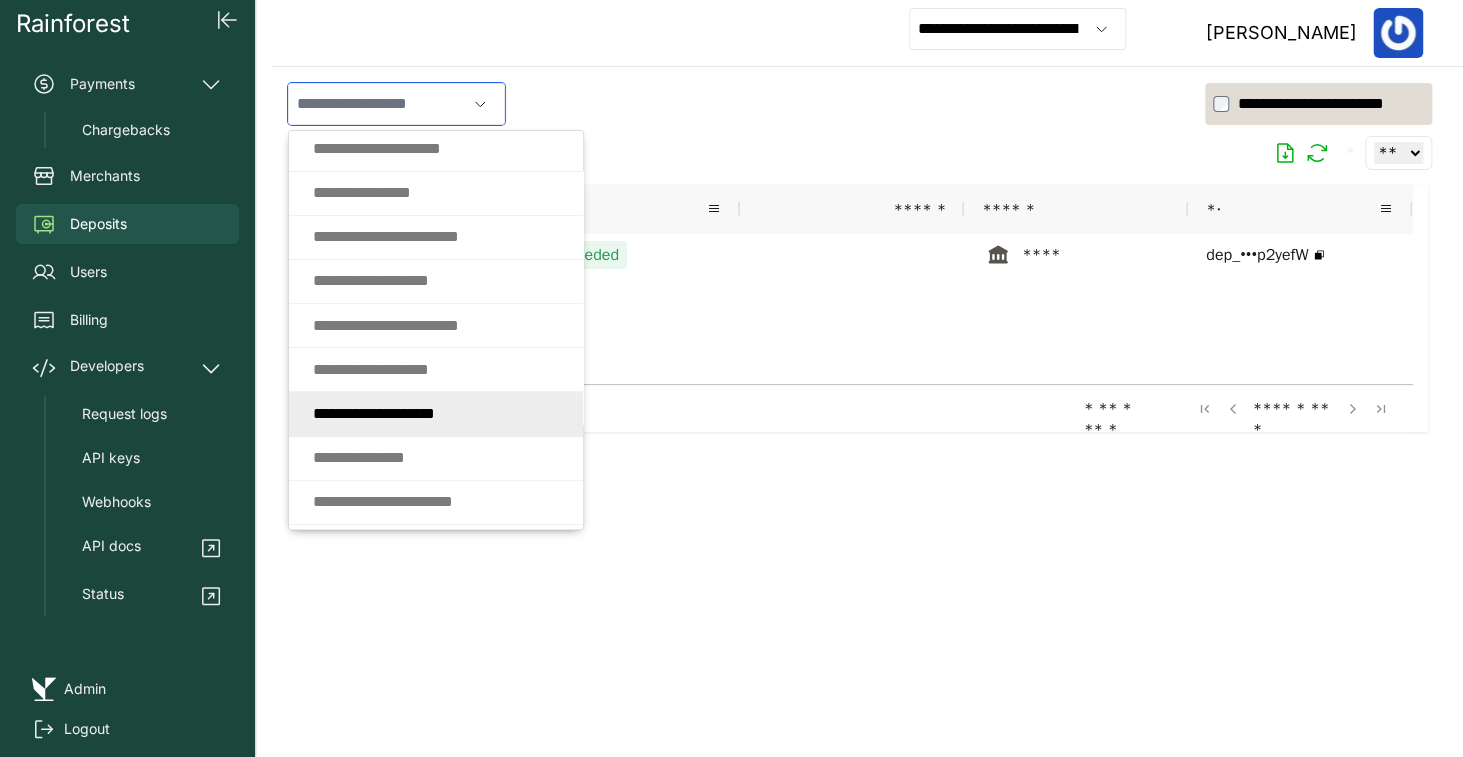 click on "* * * * * *   * * * * *   * * * * * * *" 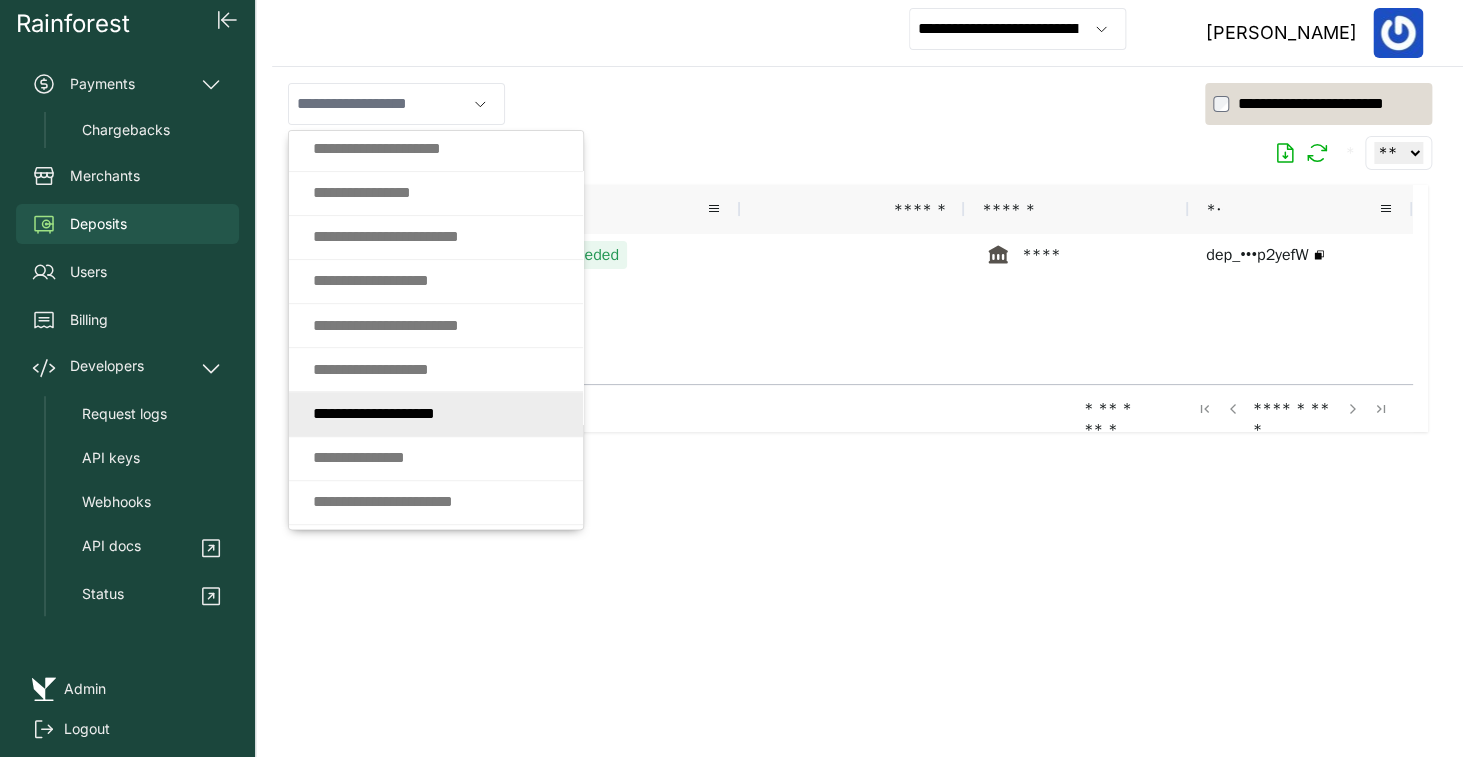 type on "**********" 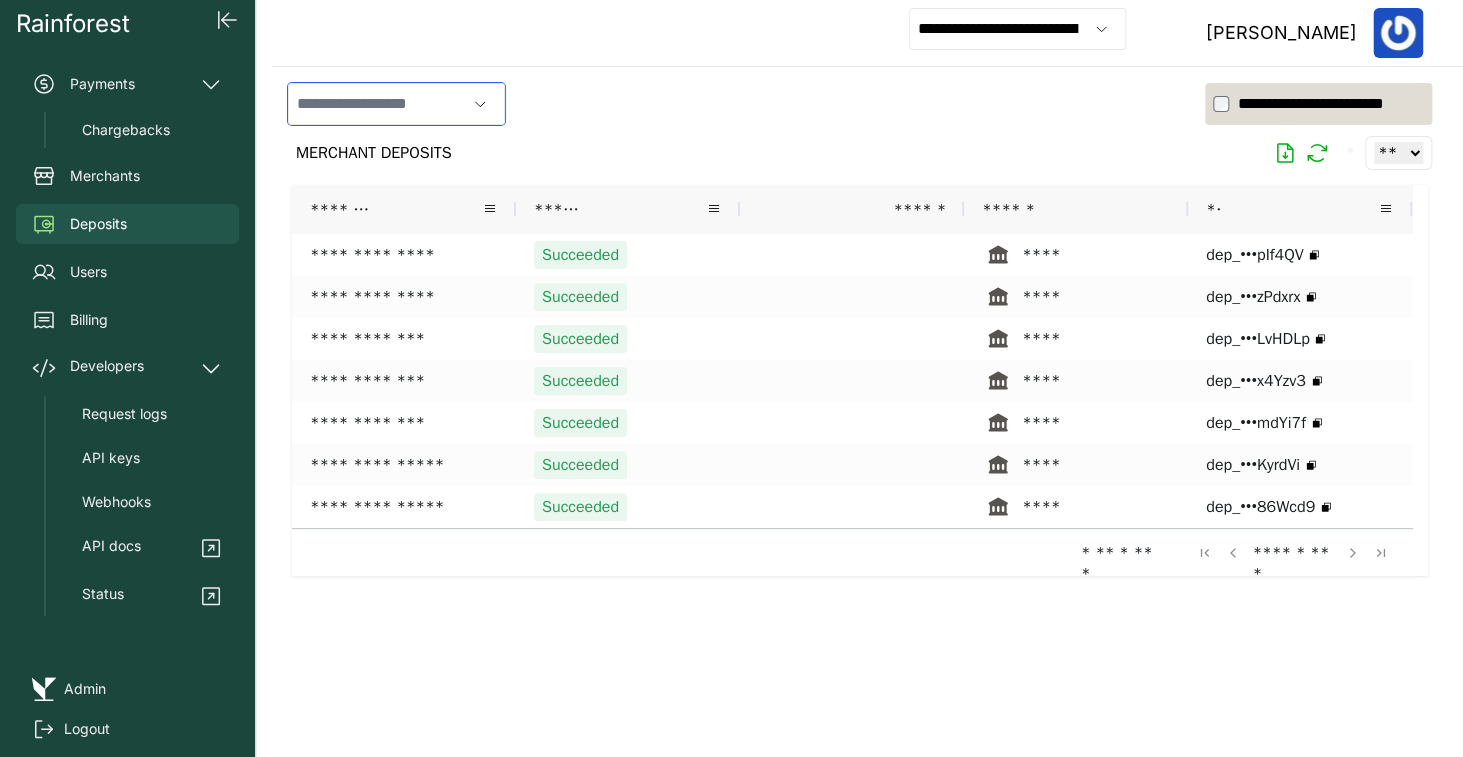 click at bounding box center (377, 104) 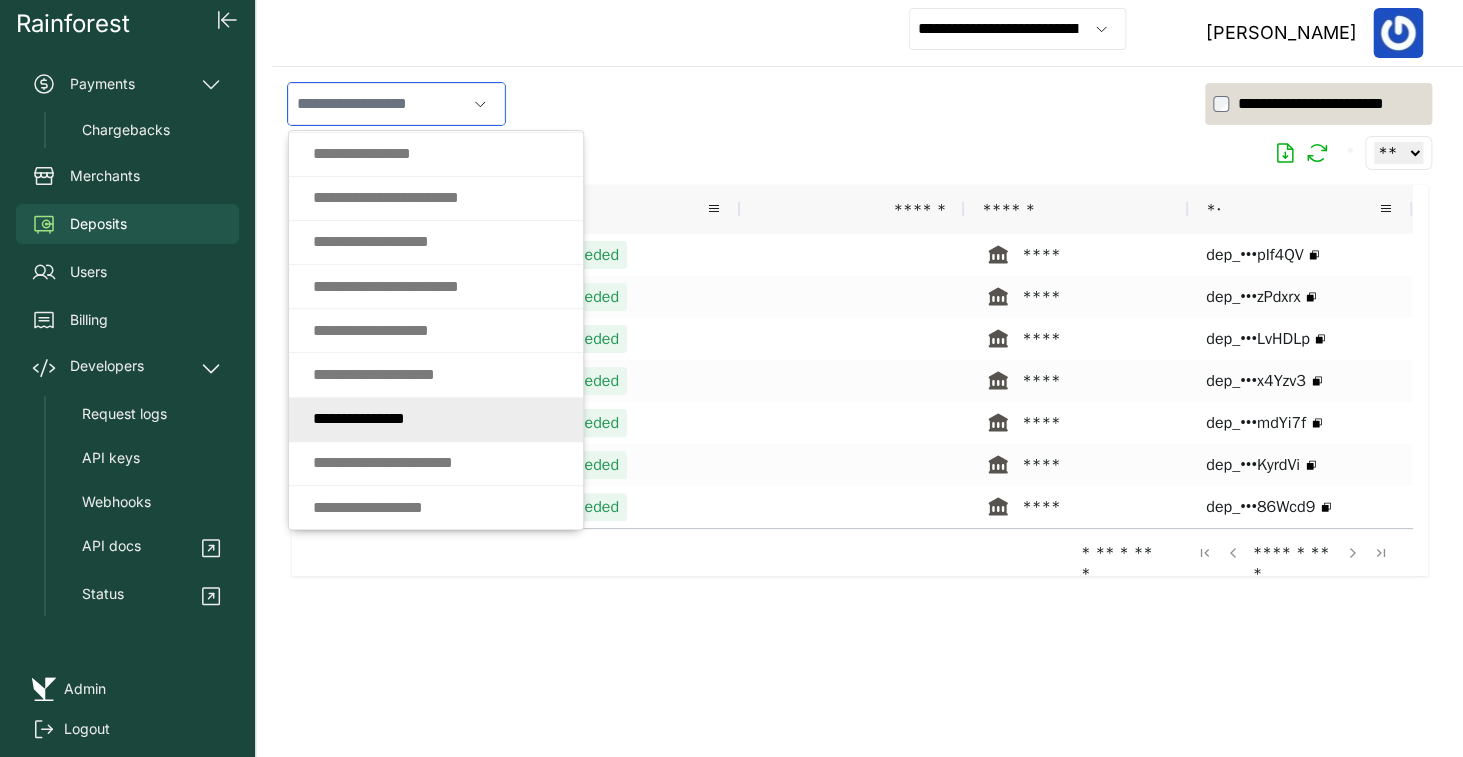 scroll, scrollTop: 255, scrollLeft: 0, axis: vertical 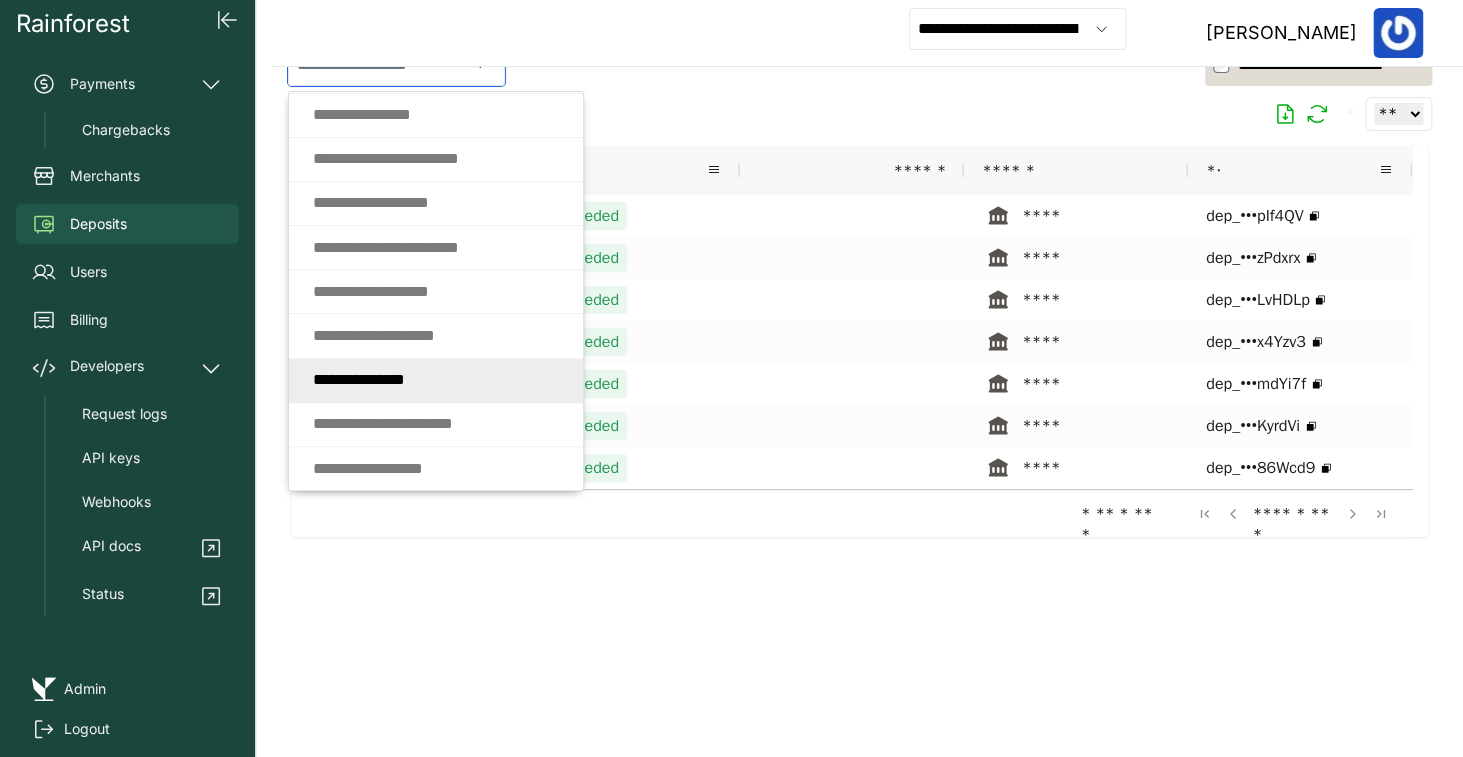 click on "* * * * * *   * * * * * * * *" 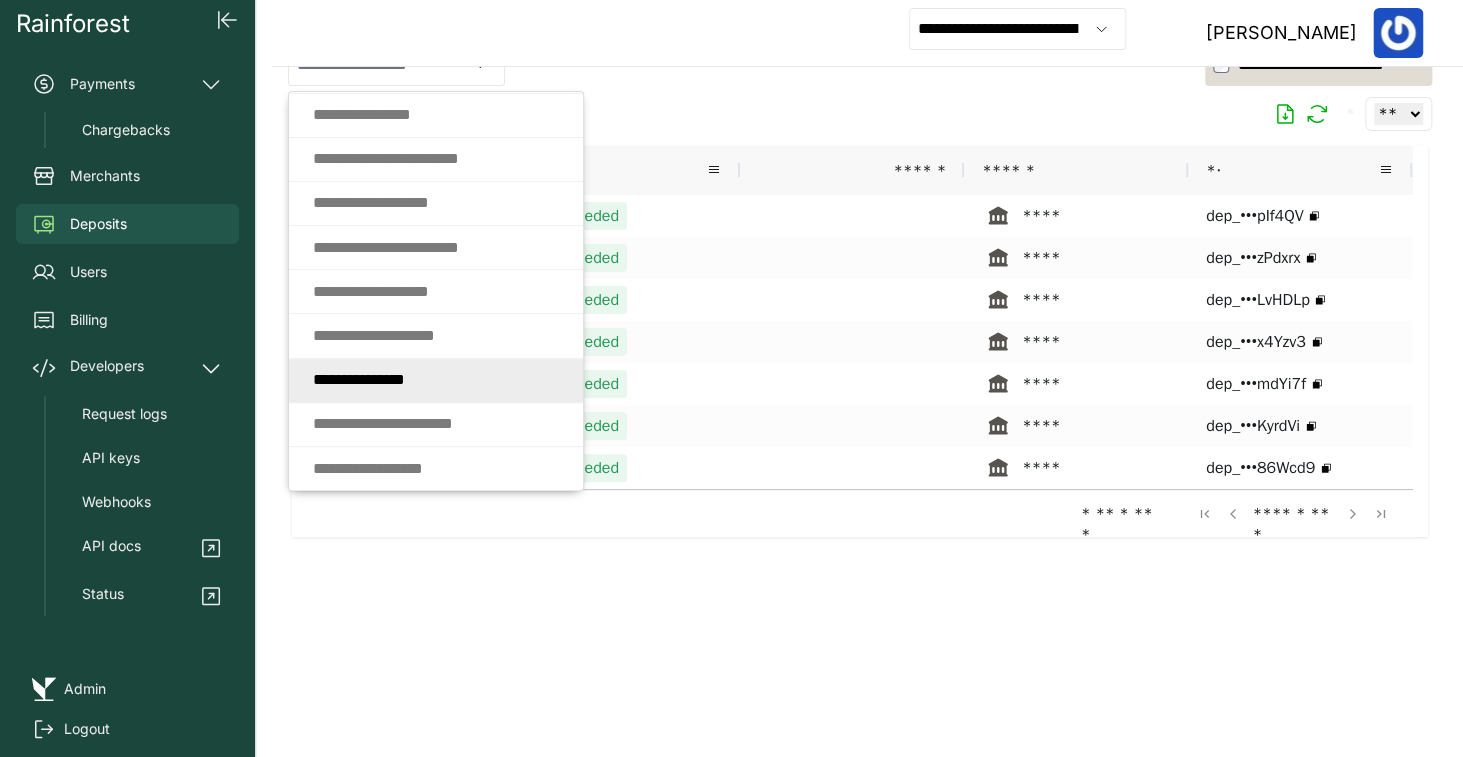 type on "**********" 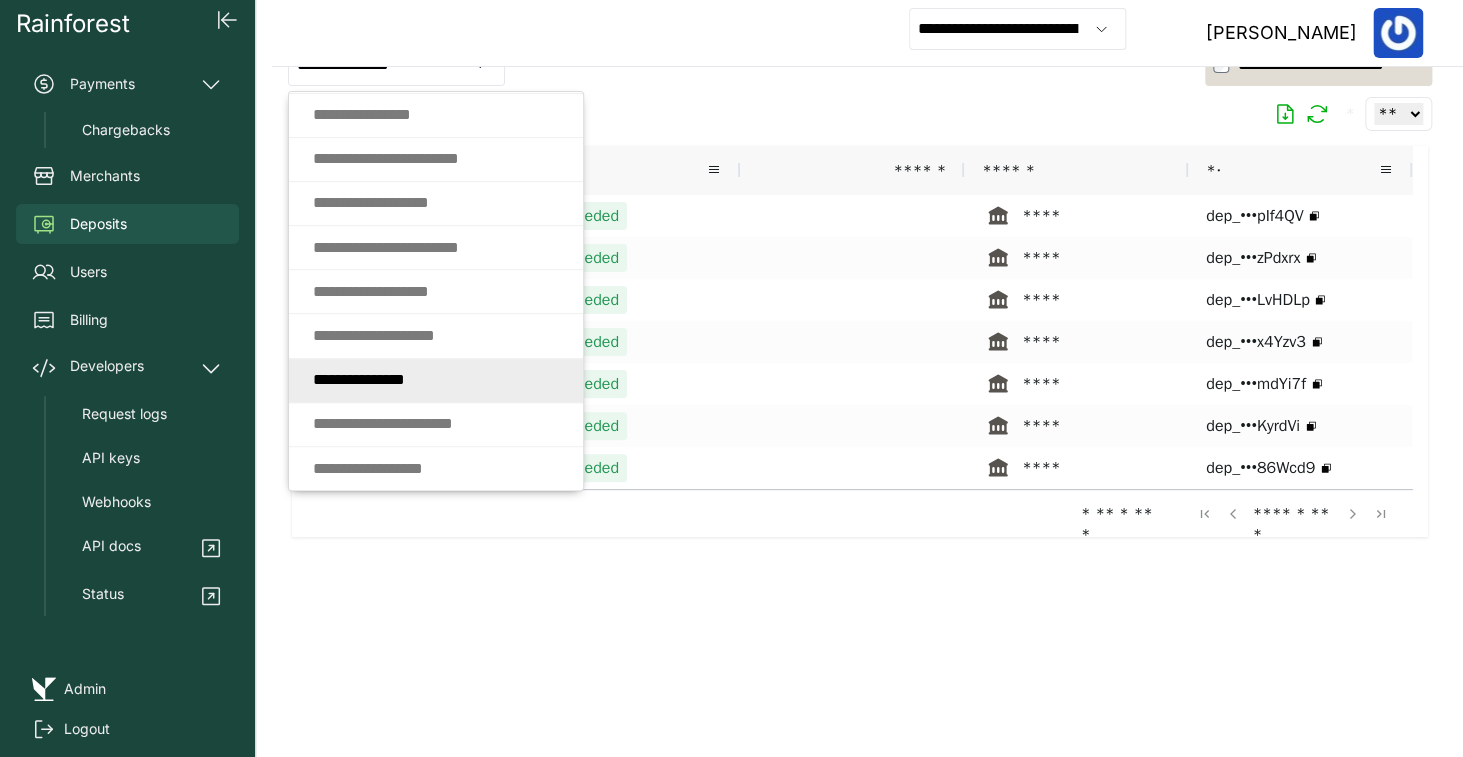 scroll, scrollTop: 39, scrollLeft: 0, axis: vertical 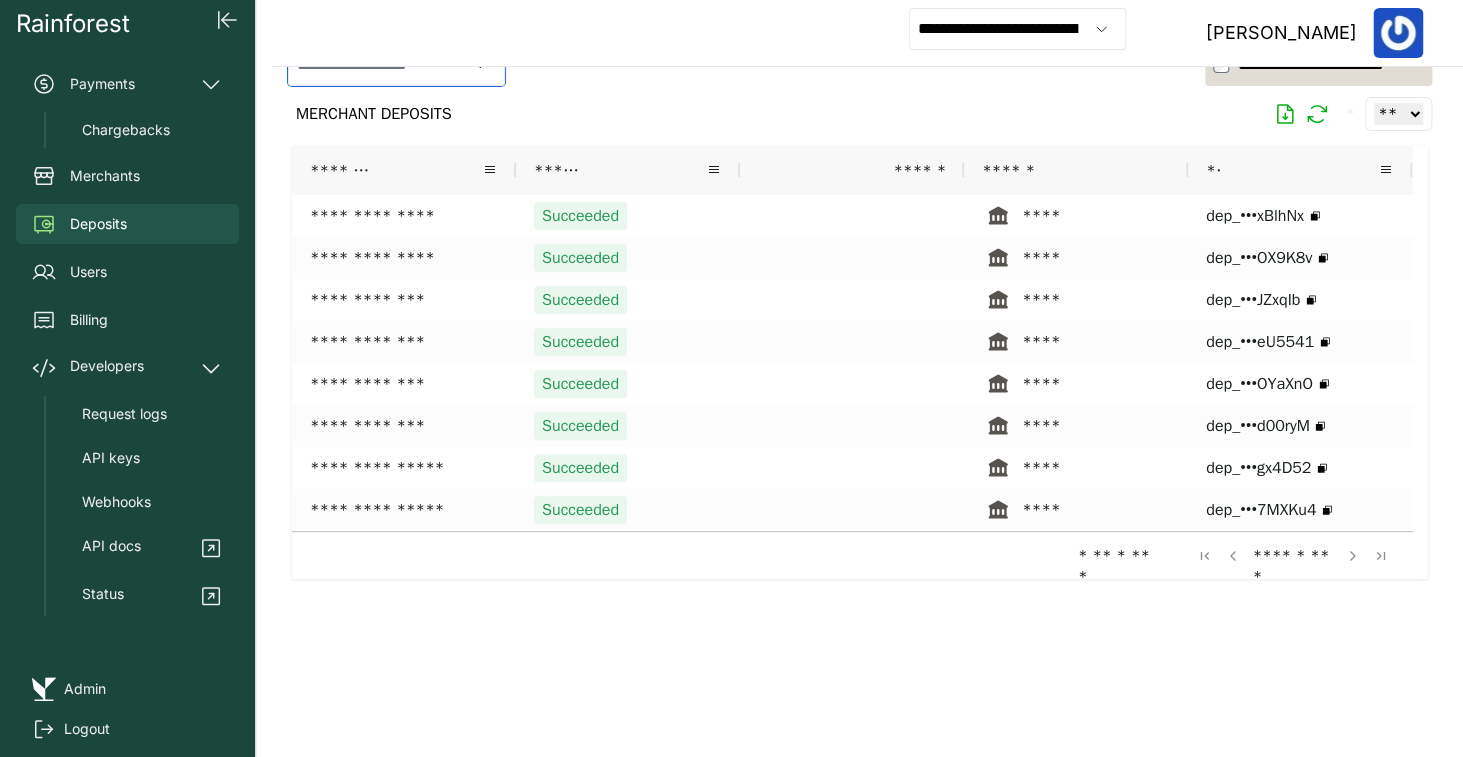 click at bounding box center [377, 65] 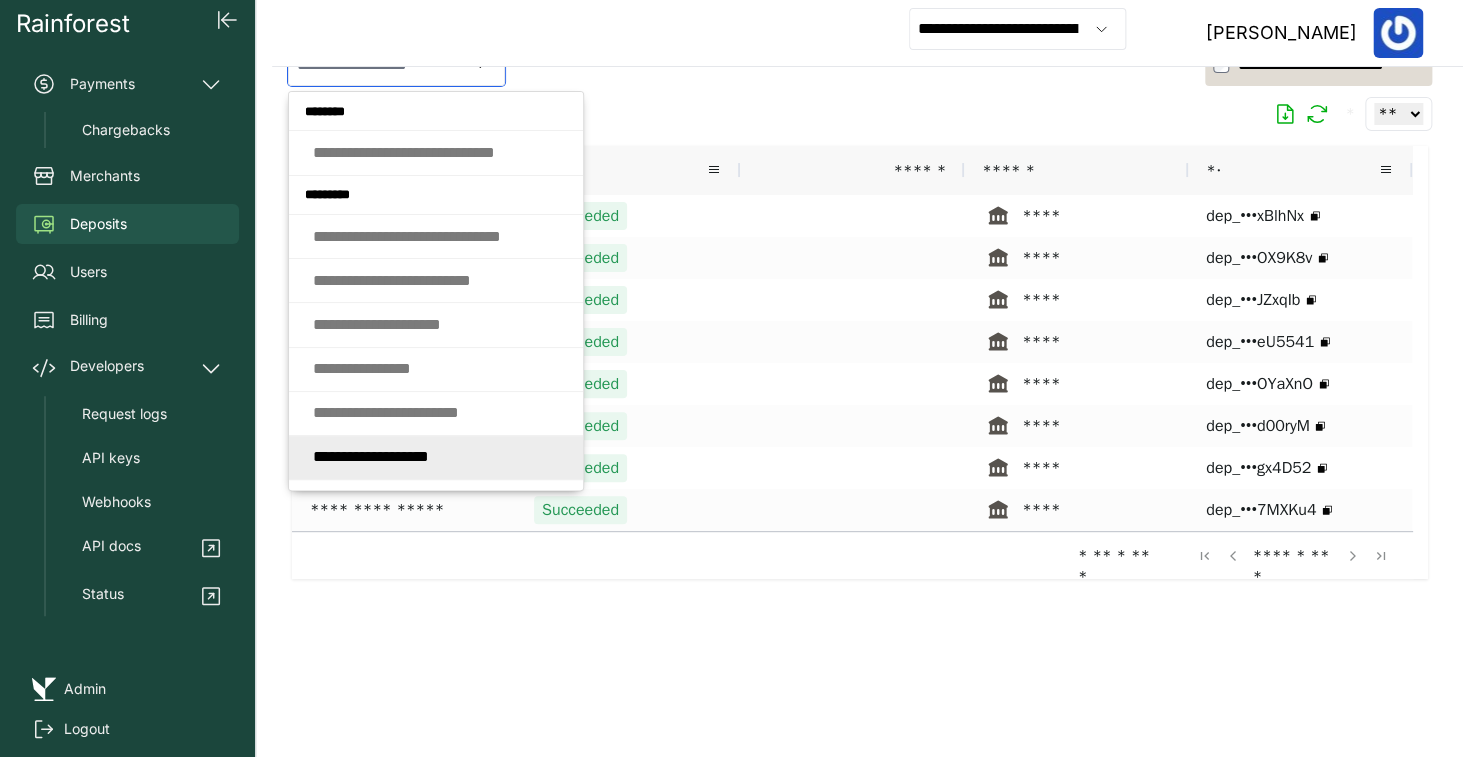 scroll, scrollTop: 255, scrollLeft: 0, axis: vertical 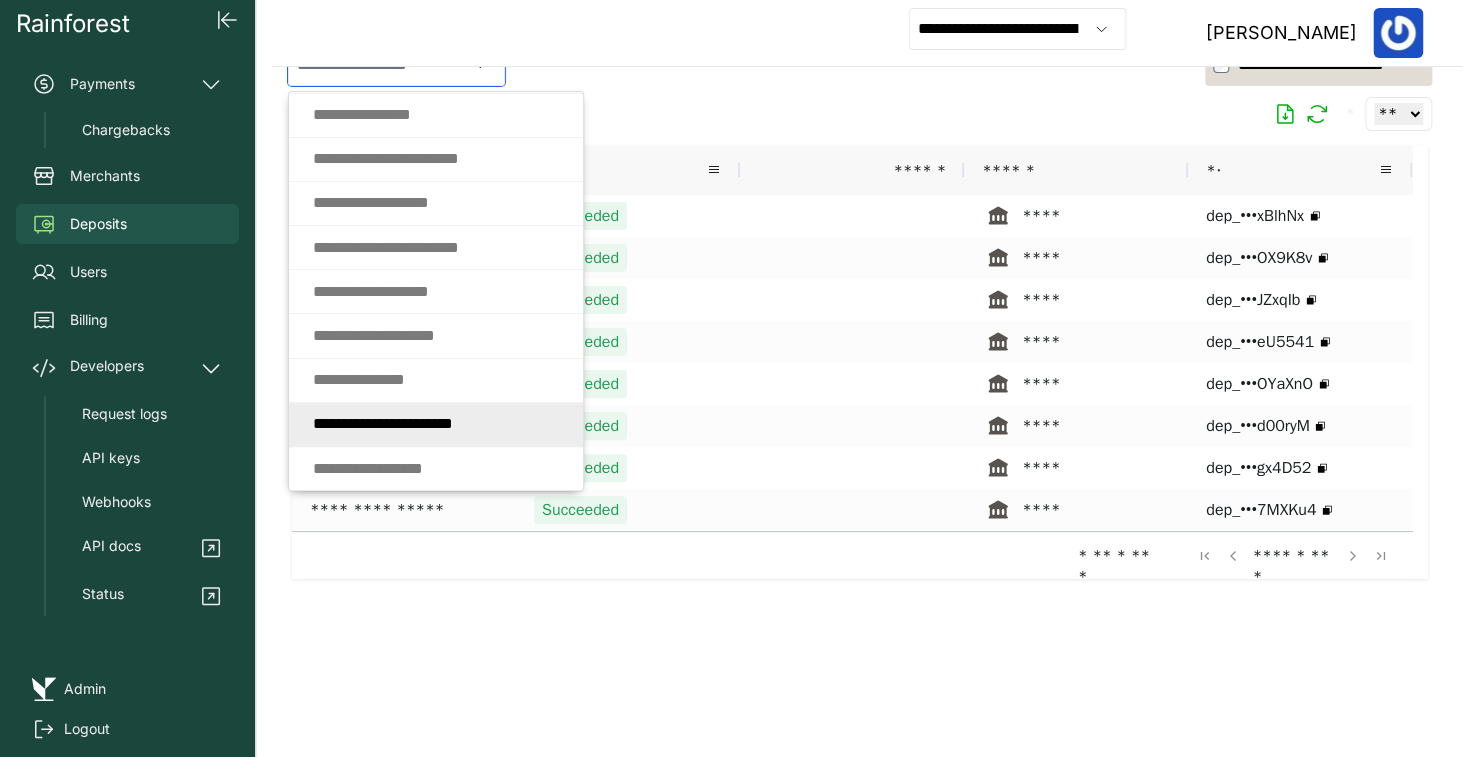 click on "* * * * * * * * *   * * * * *   * * * * * * *" at bounding box center [383, 423] 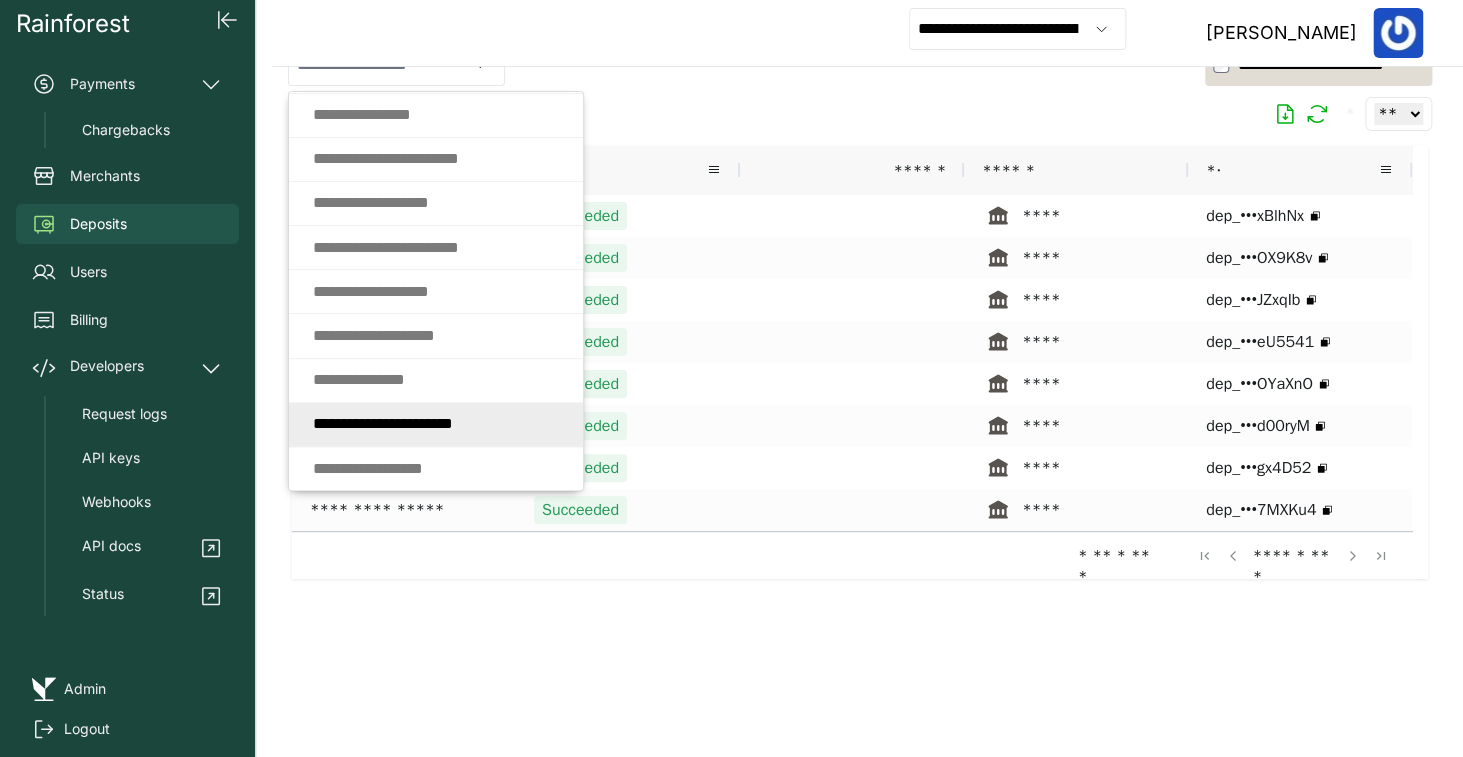 type on "**********" 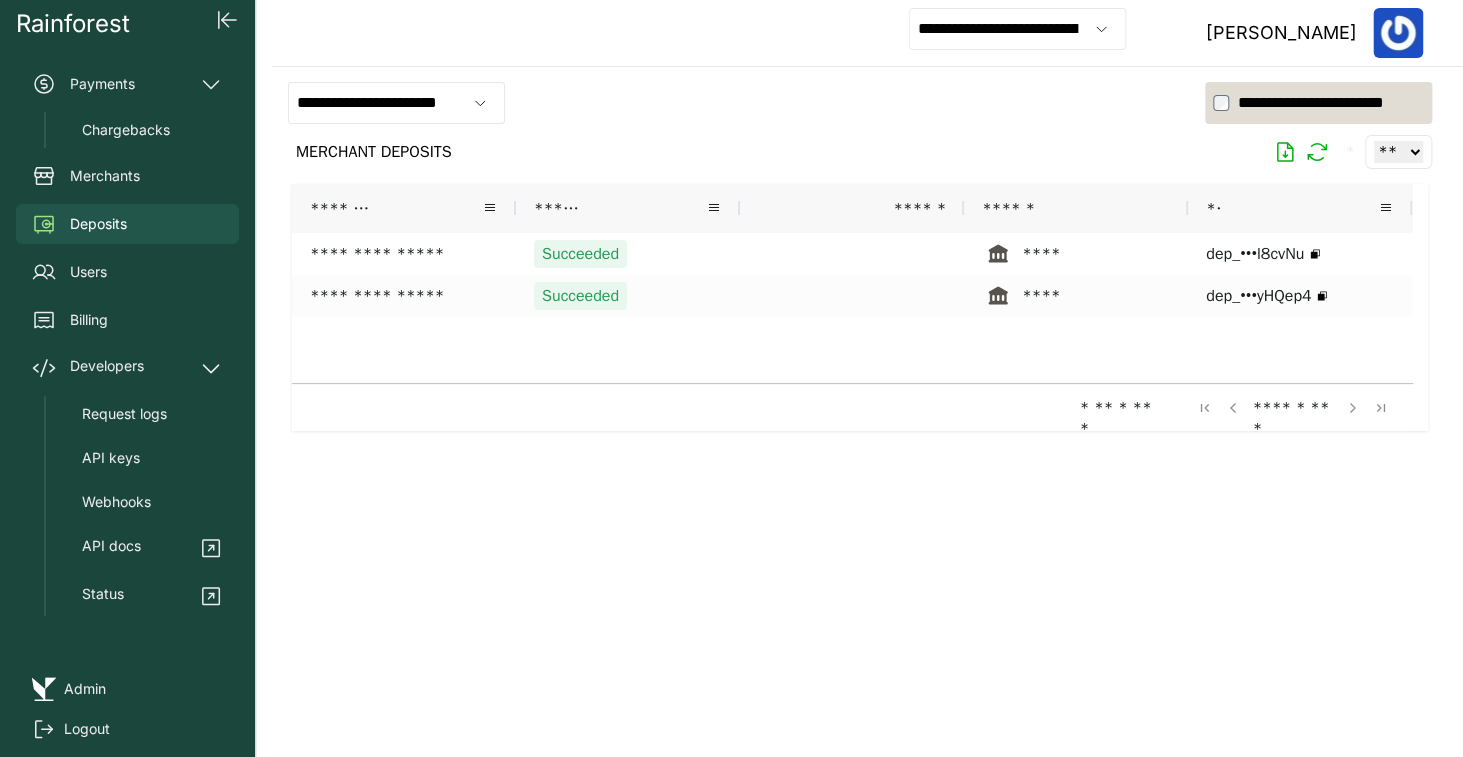 scroll, scrollTop: 0, scrollLeft: 0, axis: both 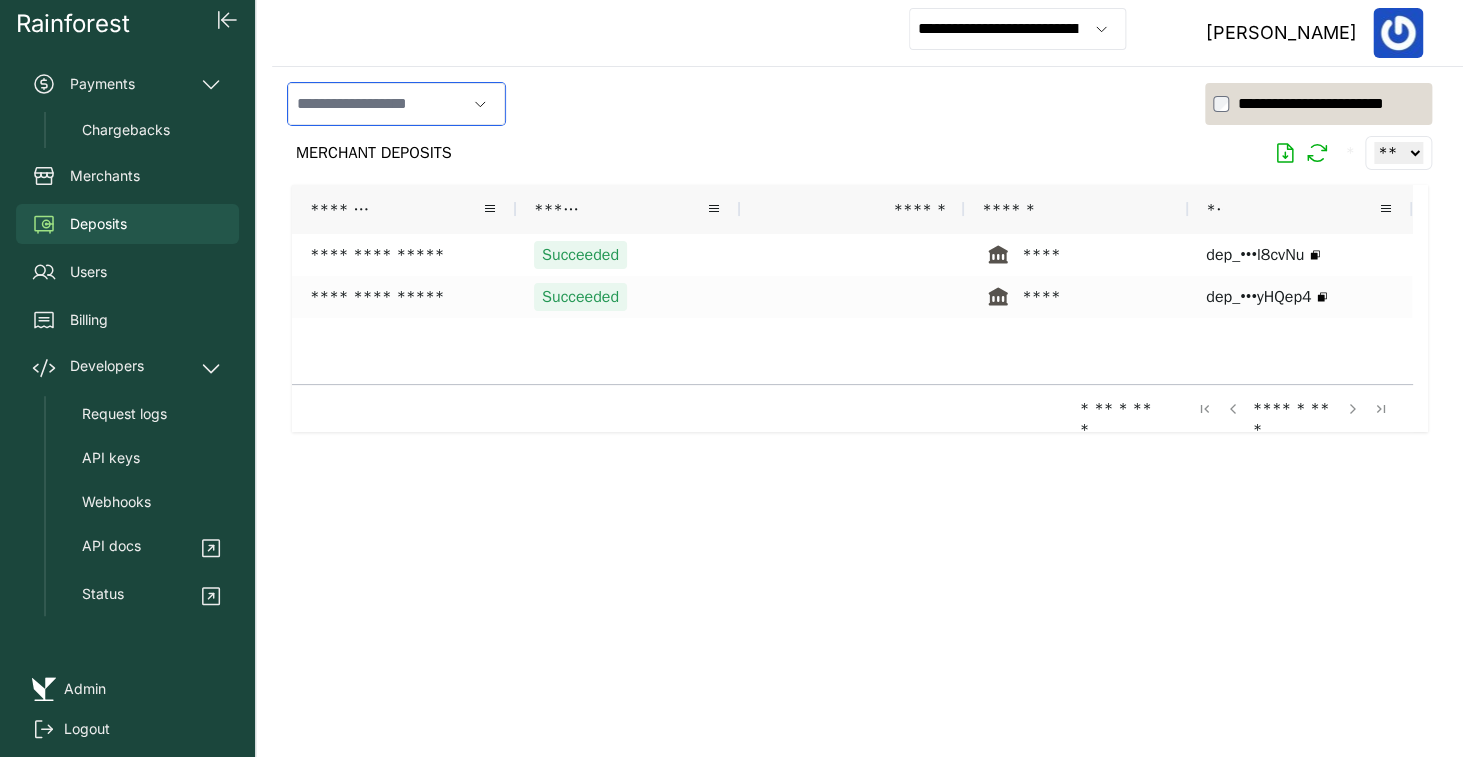 click at bounding box center [377, 104] 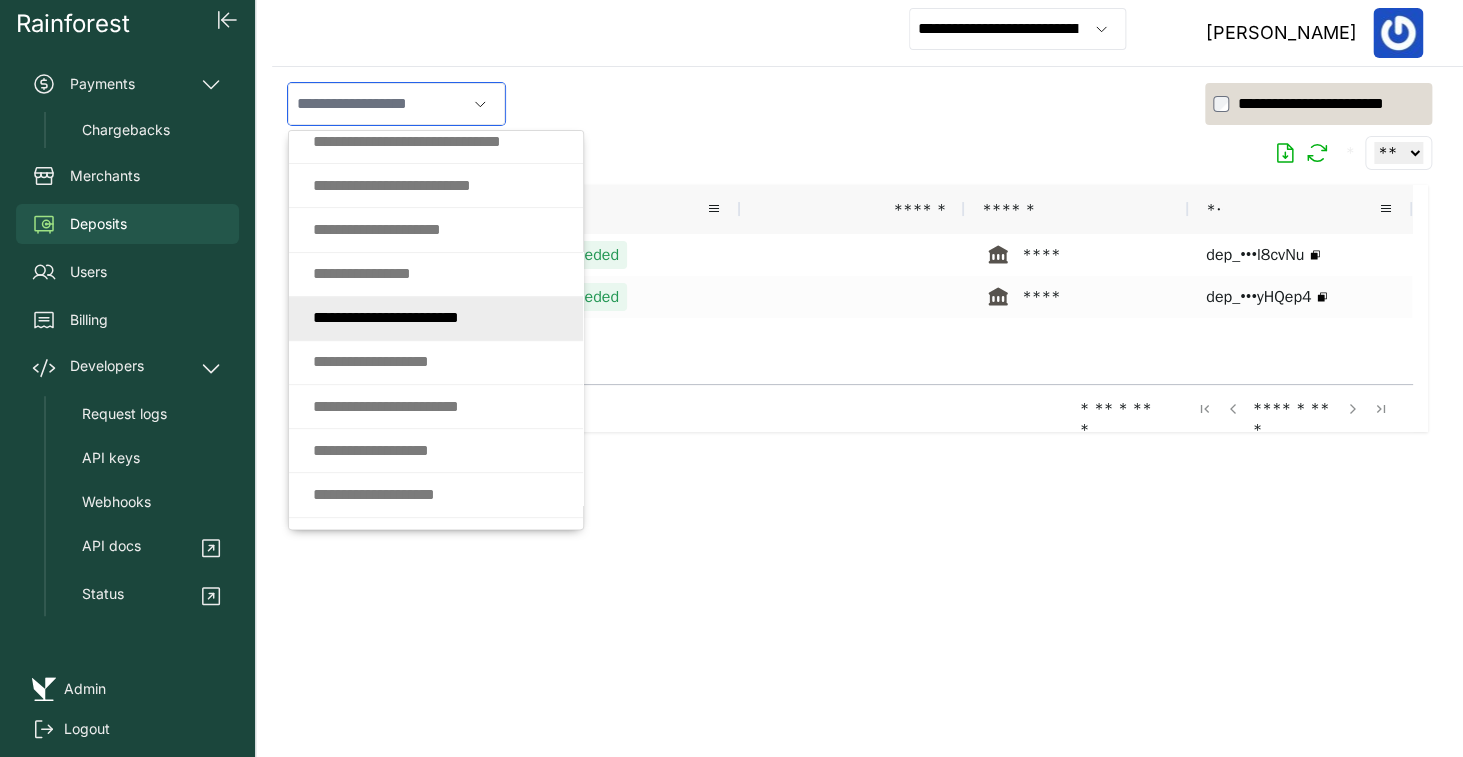 scroll, scrollTop: 255, scrollLeft: 0, axis: vertical 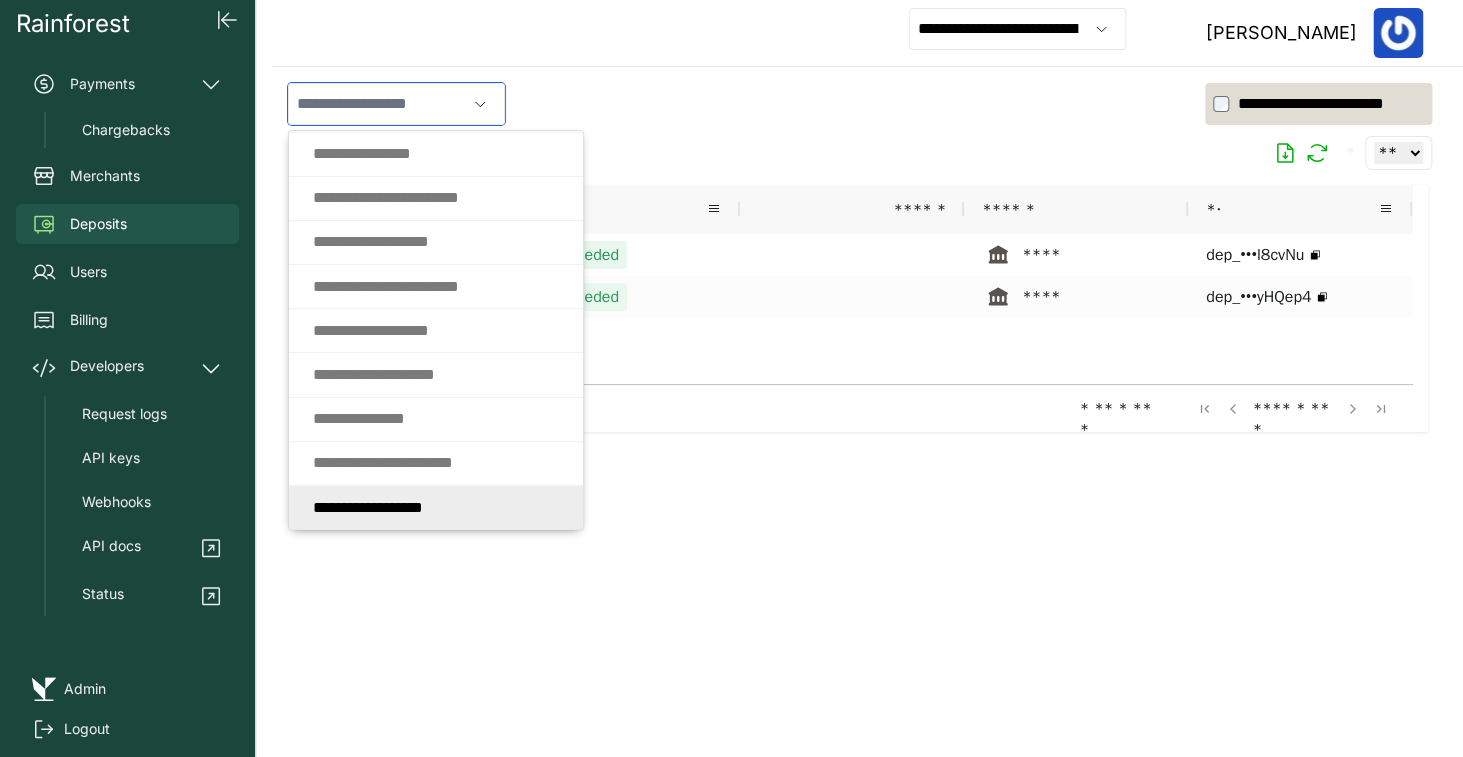 click on "* * * * * * * * *   * * * * * * * *" 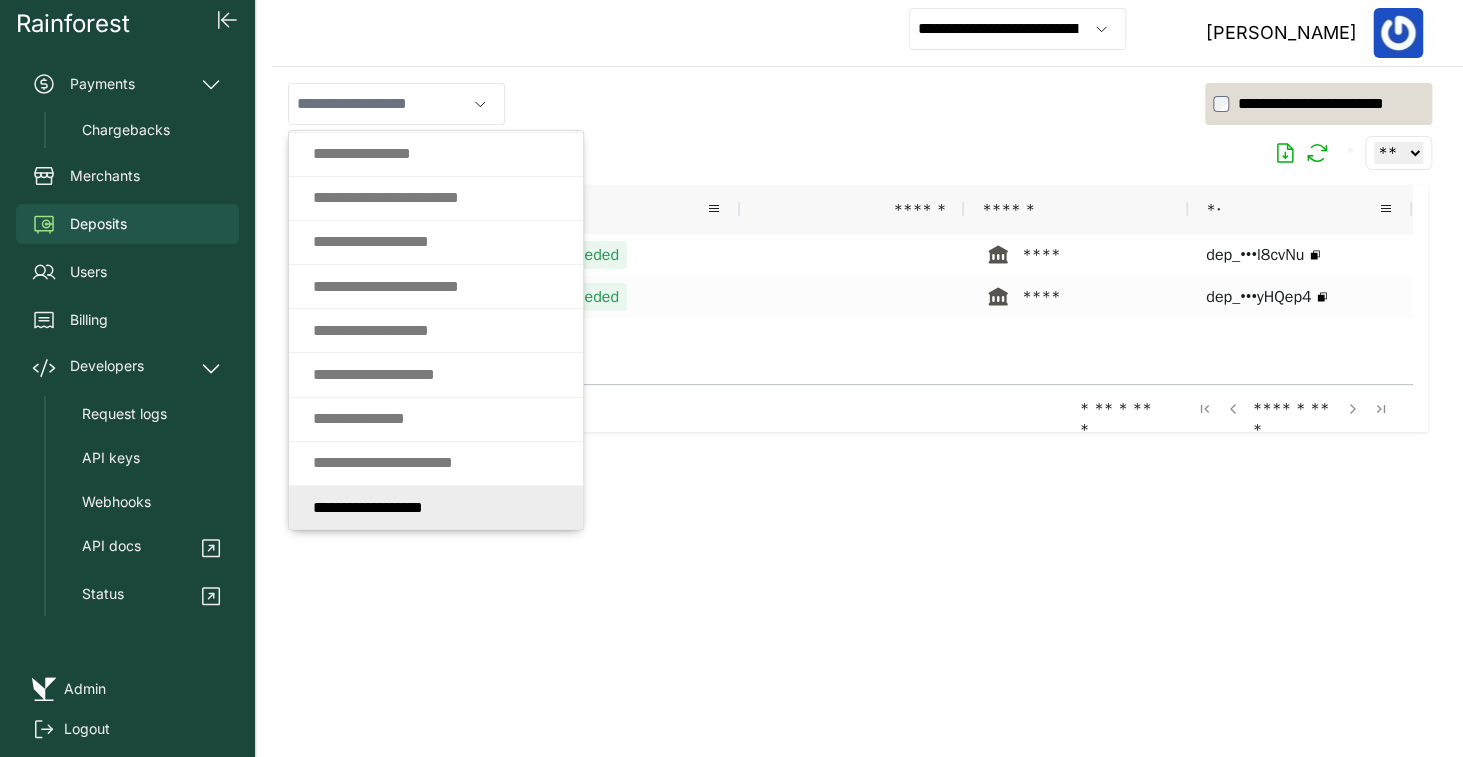 type on "**********" 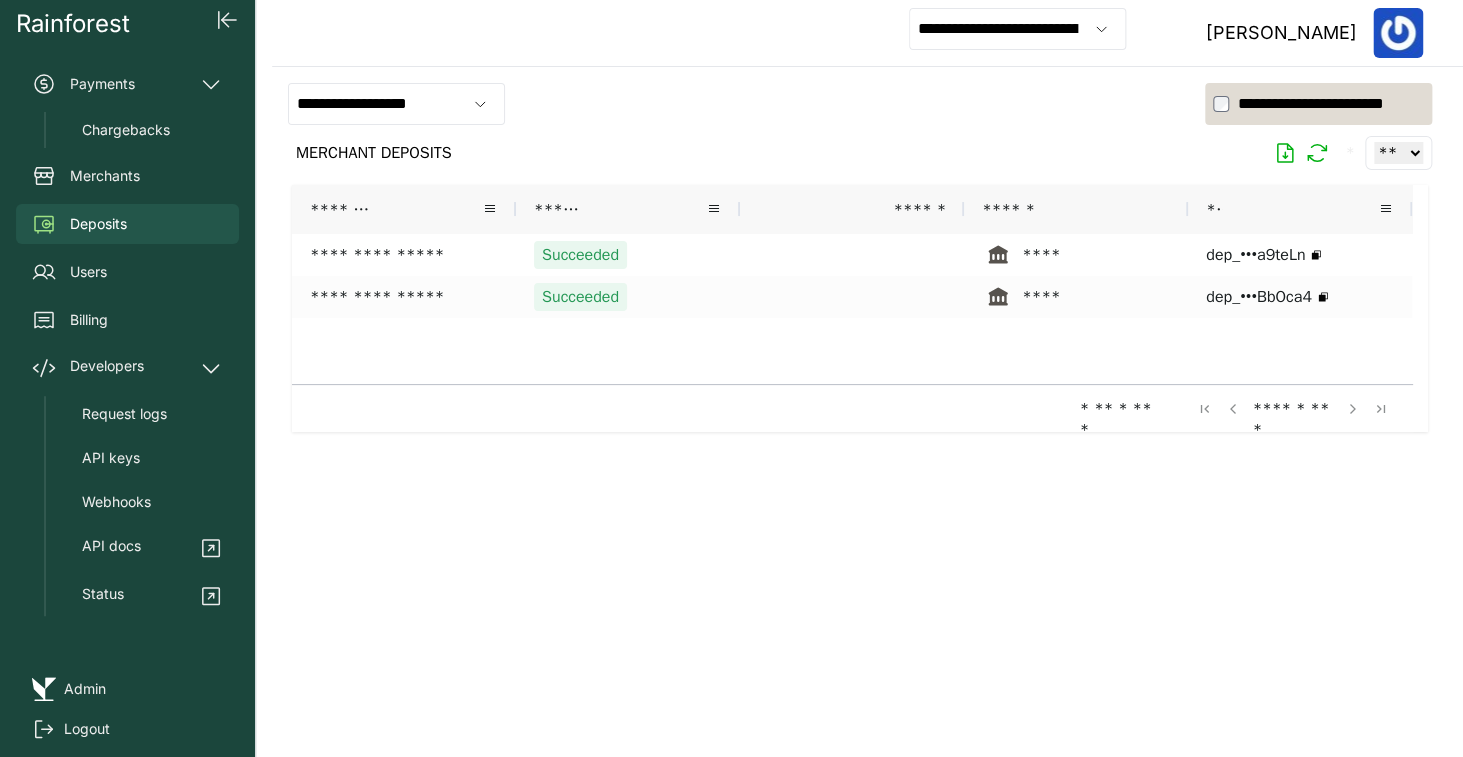 click on "**********" at bounding box center [1017, 29] 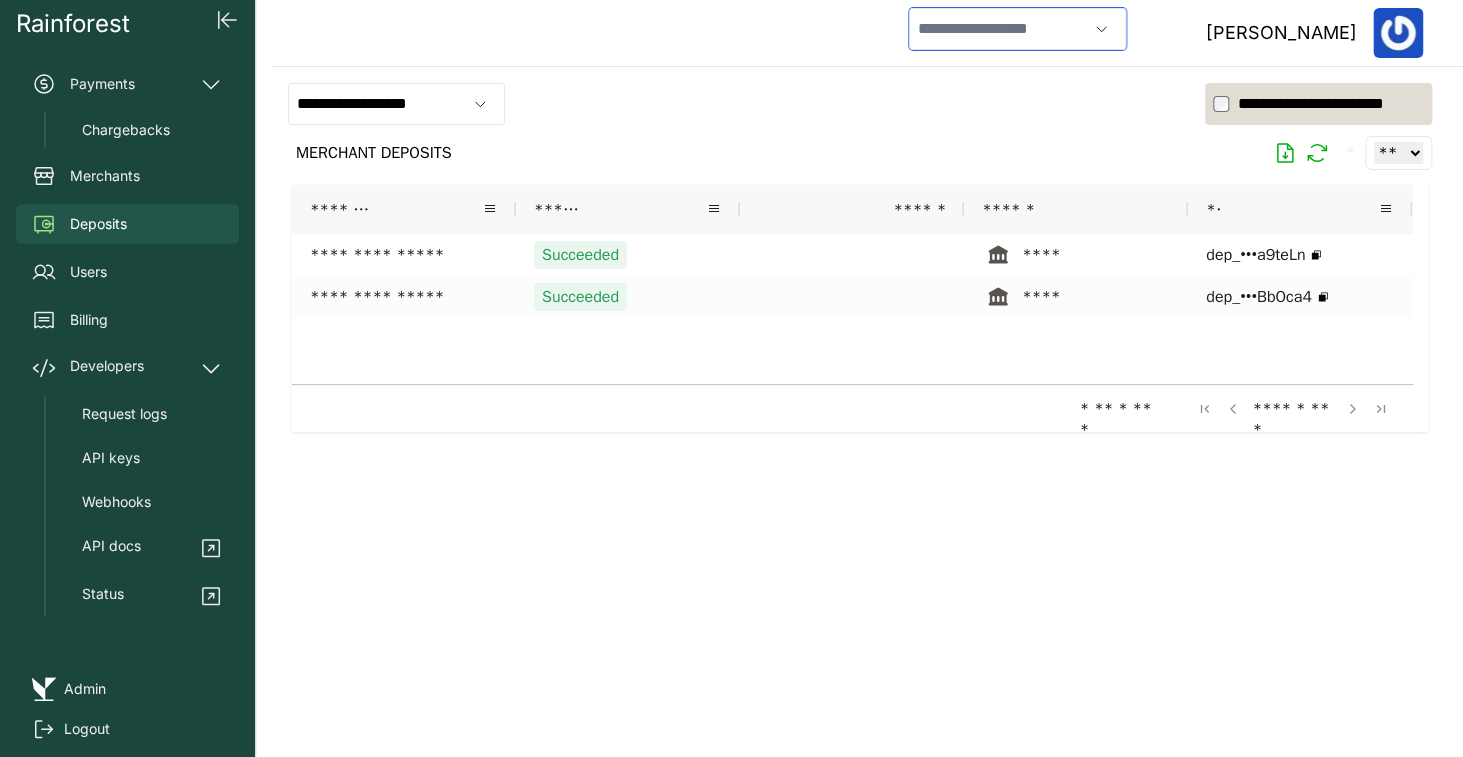 click at bounding box center [998, 29] 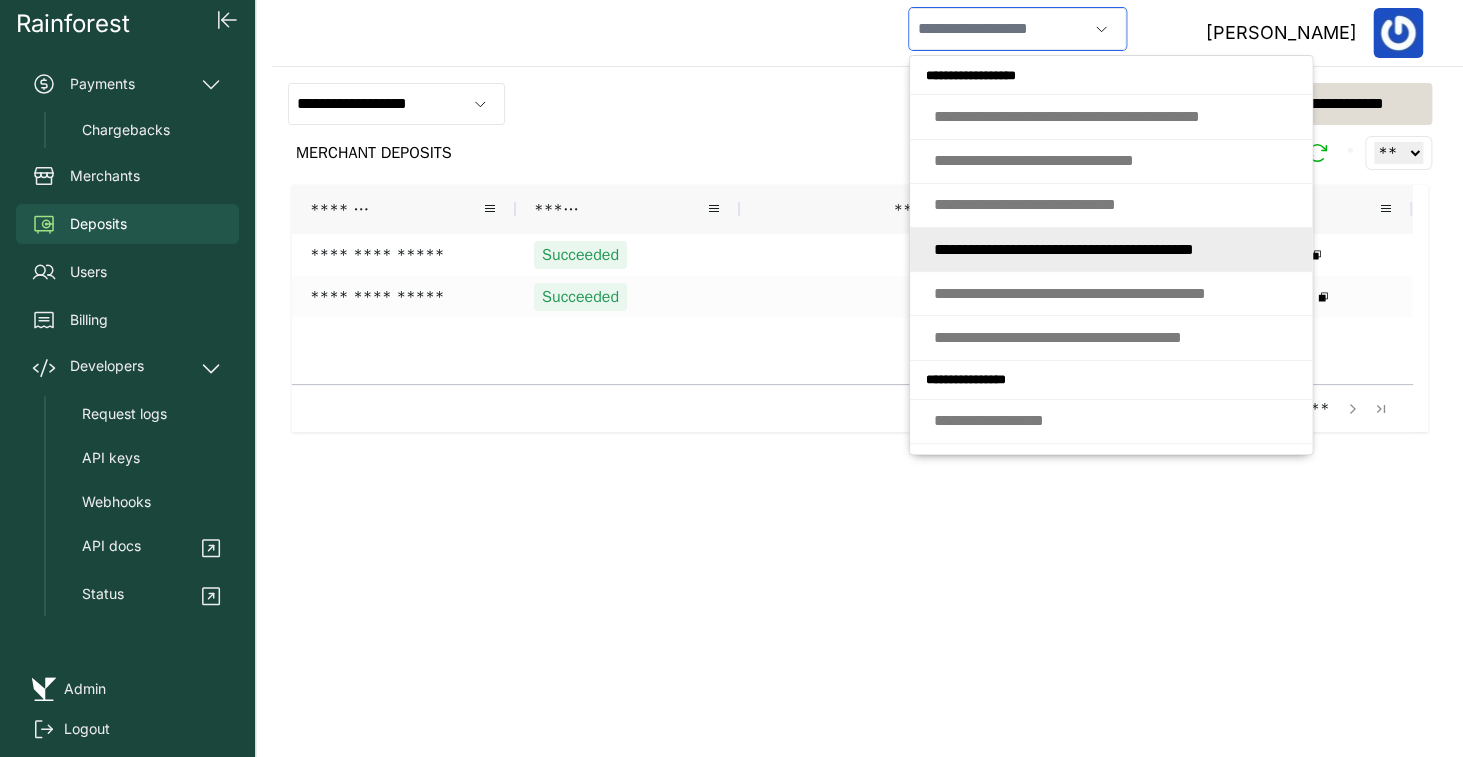 click on "* * * * * * * * * *   * * * * *   * * * * * * * * * * * *   *   * * * * *   * * * * *" 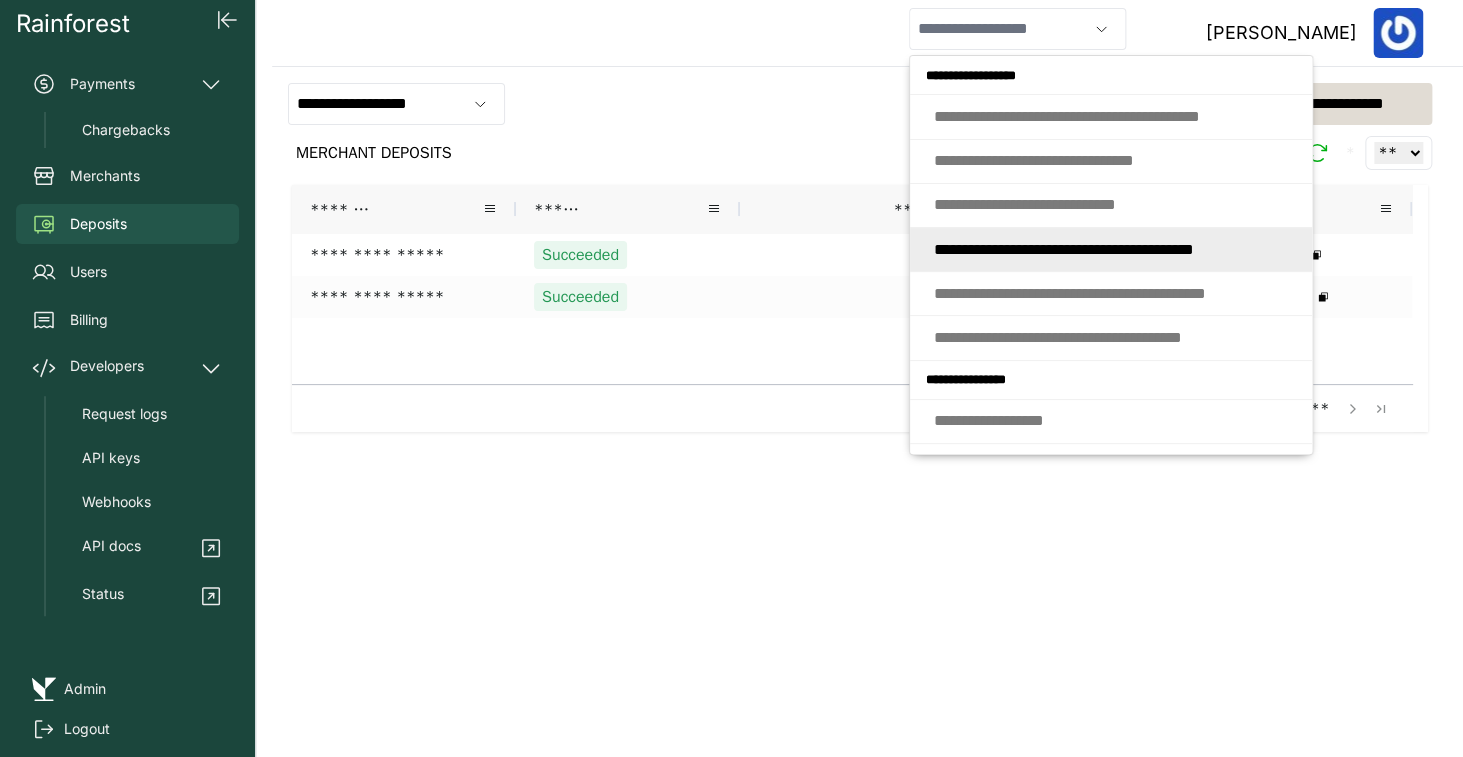 type on "**********" 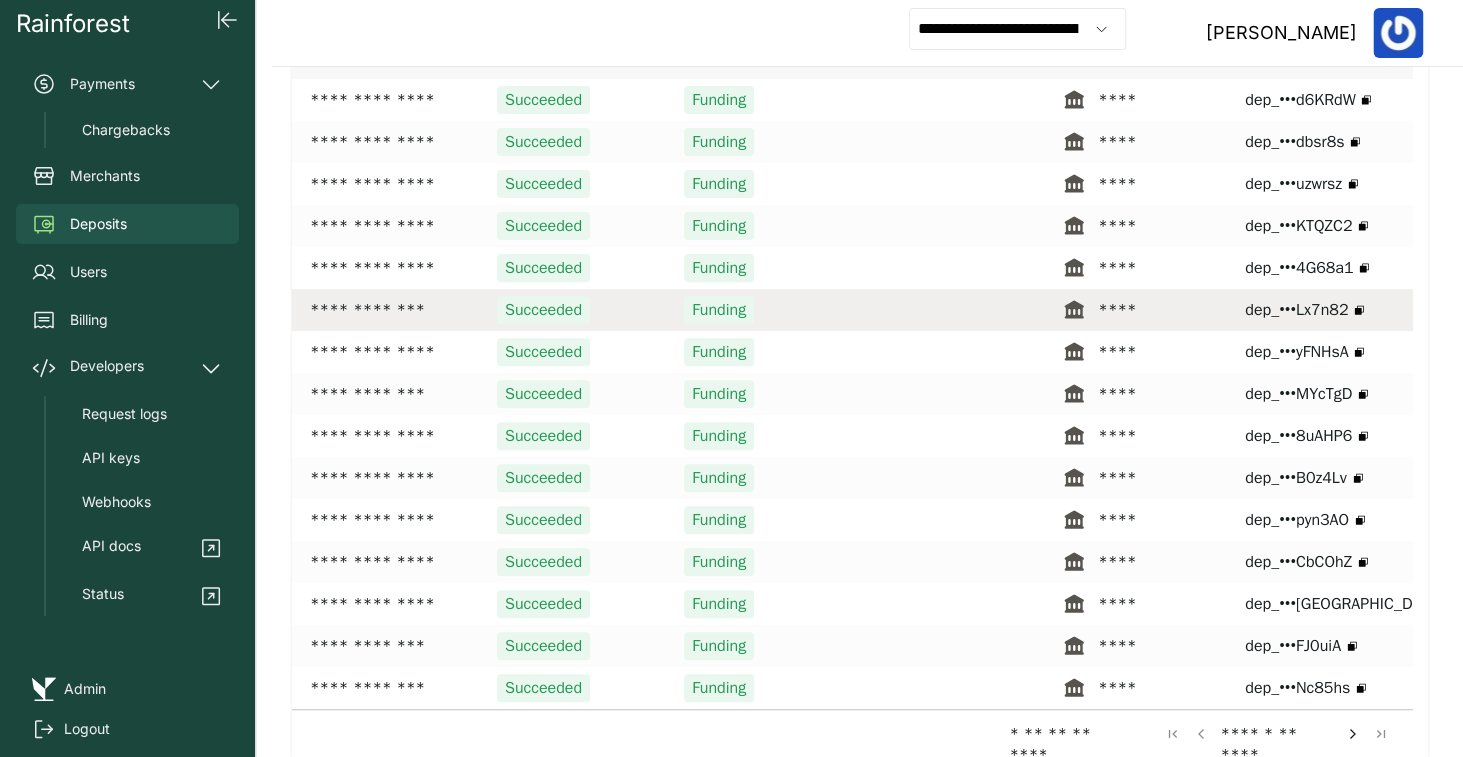 scroll, scrollTop: 0, scrollLeft: 0, axis: both 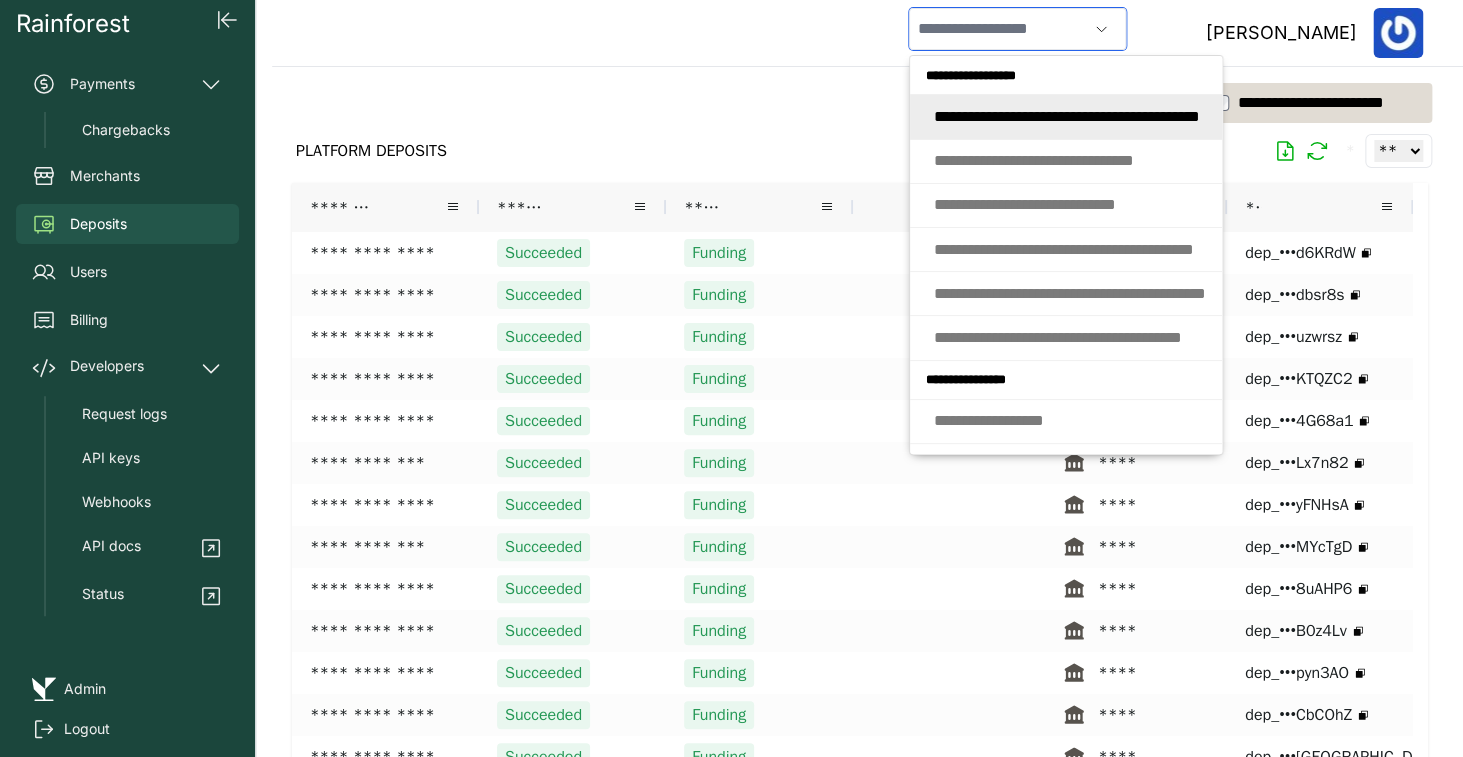click at bounding box center (998, 29) 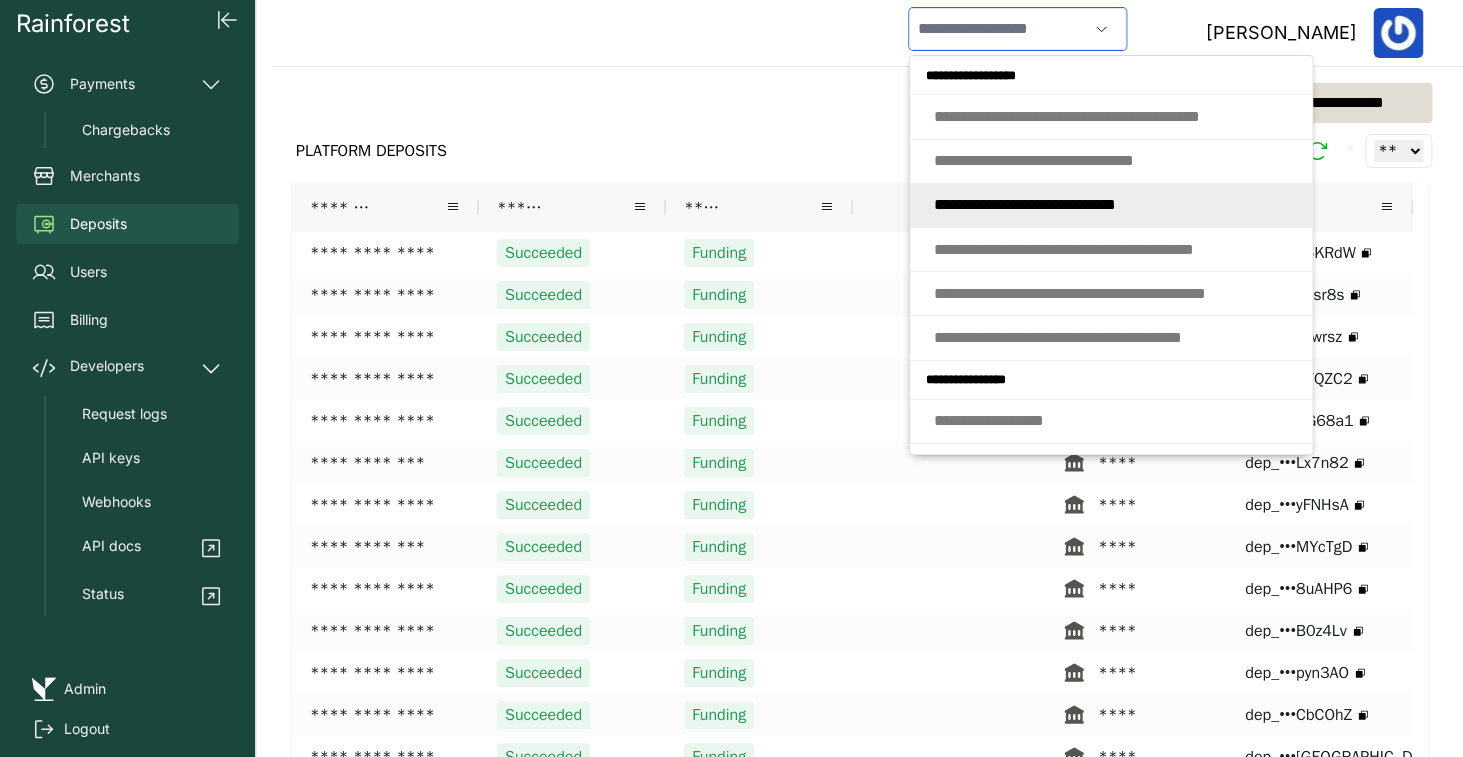 click on "* * * * * * * * * *   * * * * *   *   * * * * *   * * * * *" at bounding box center [1025, 204] 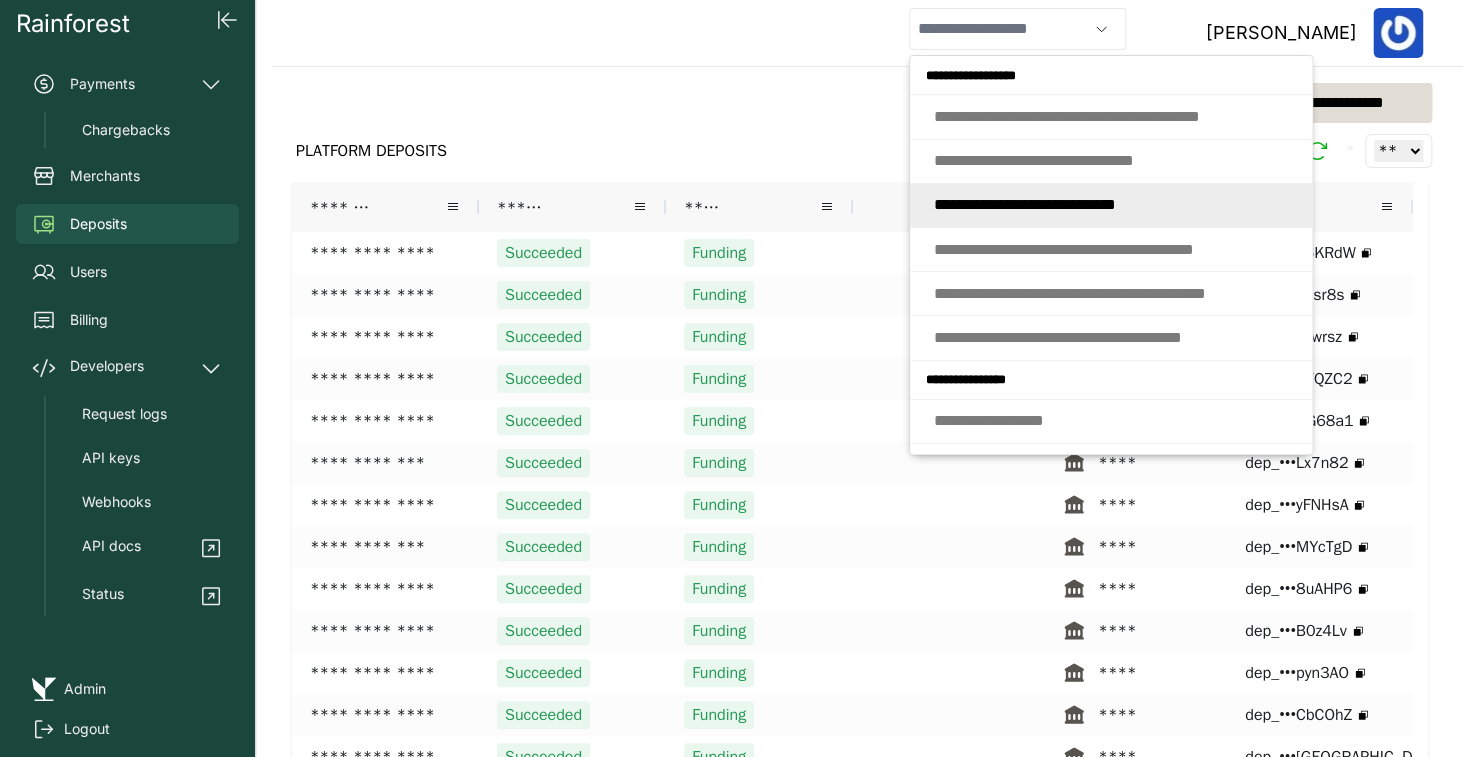 type on "**********" 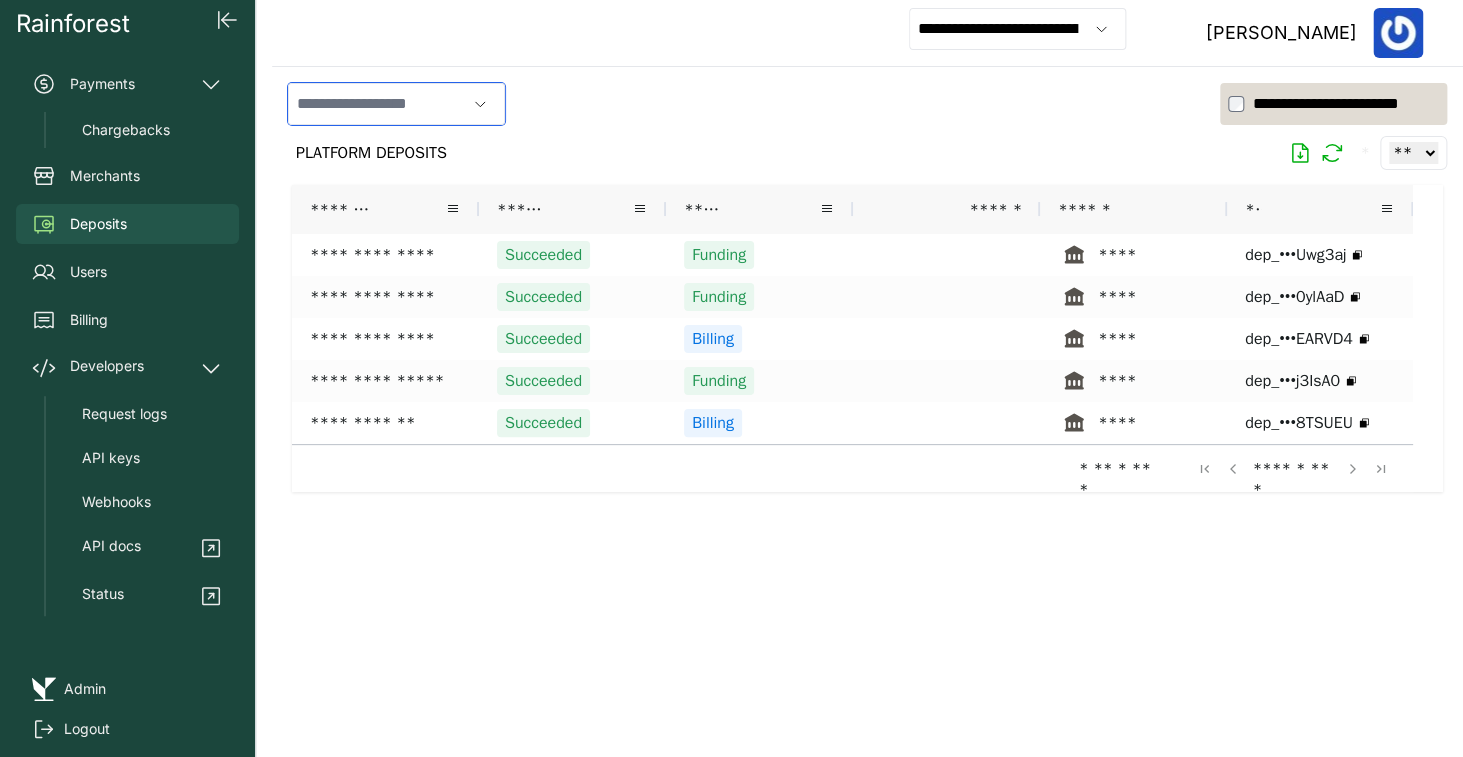 click at bounding box center [377, 104] 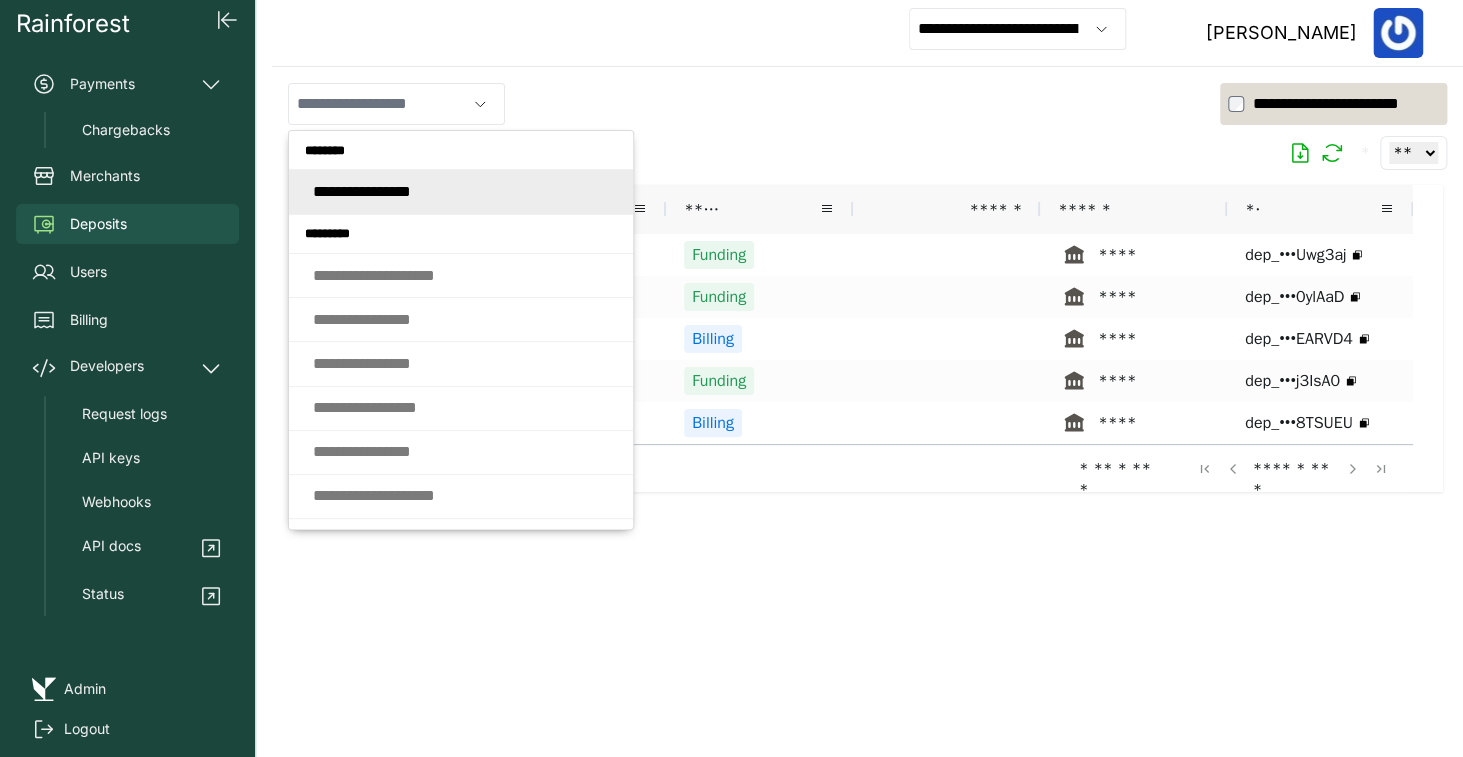 type on "**********" 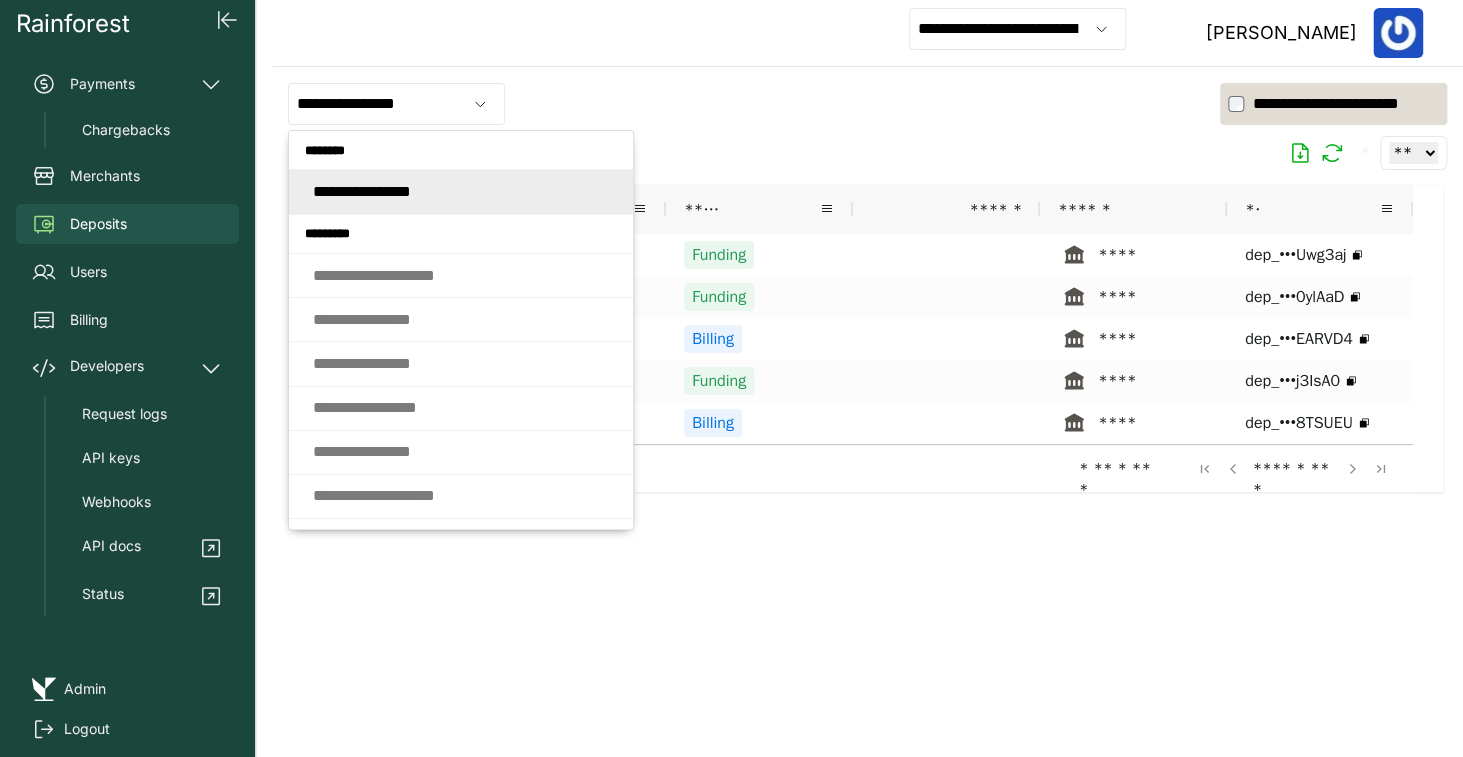 click on "PLATFORM DEPOSITS * ** ** ** ***" at bounding box center (867, 153) 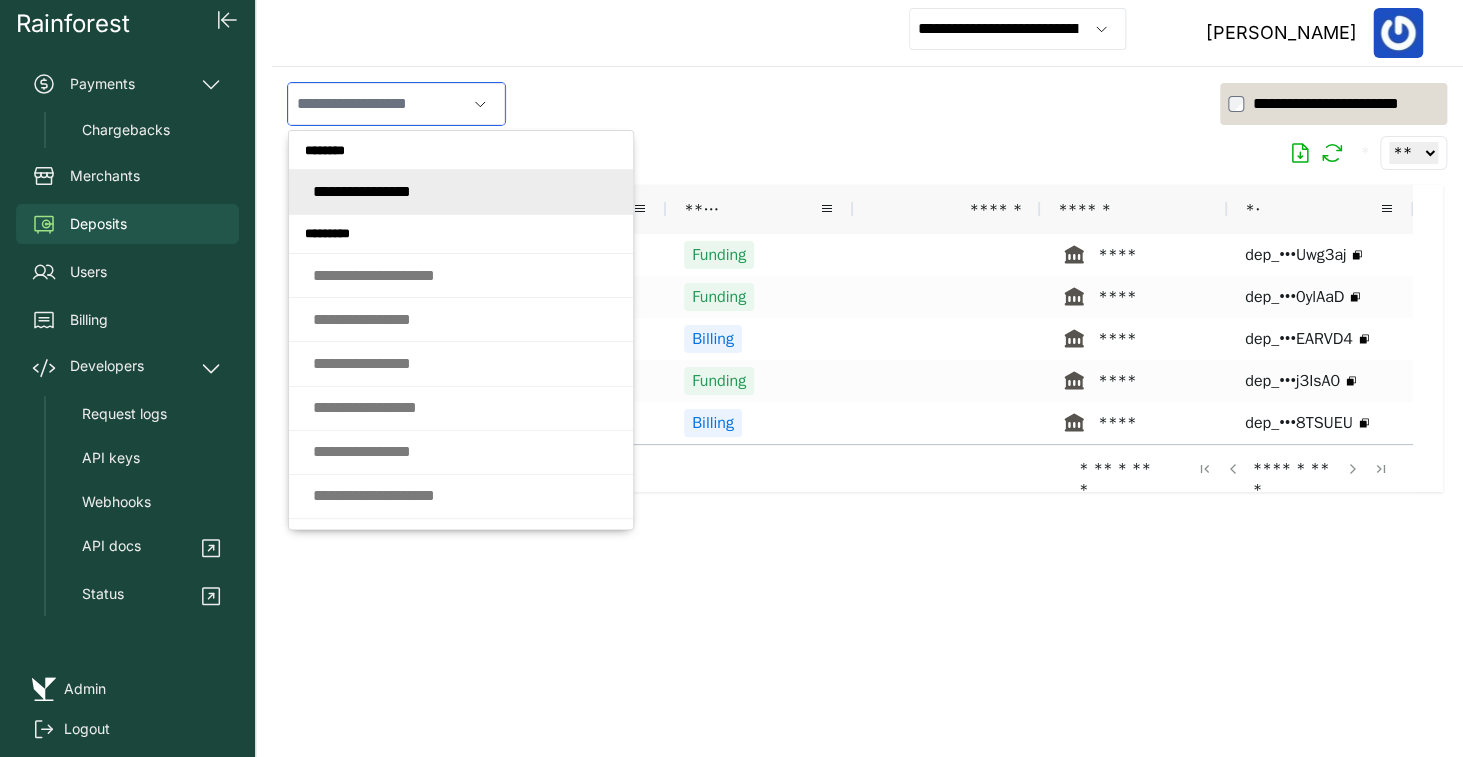 click at bounding box center [377, 104] 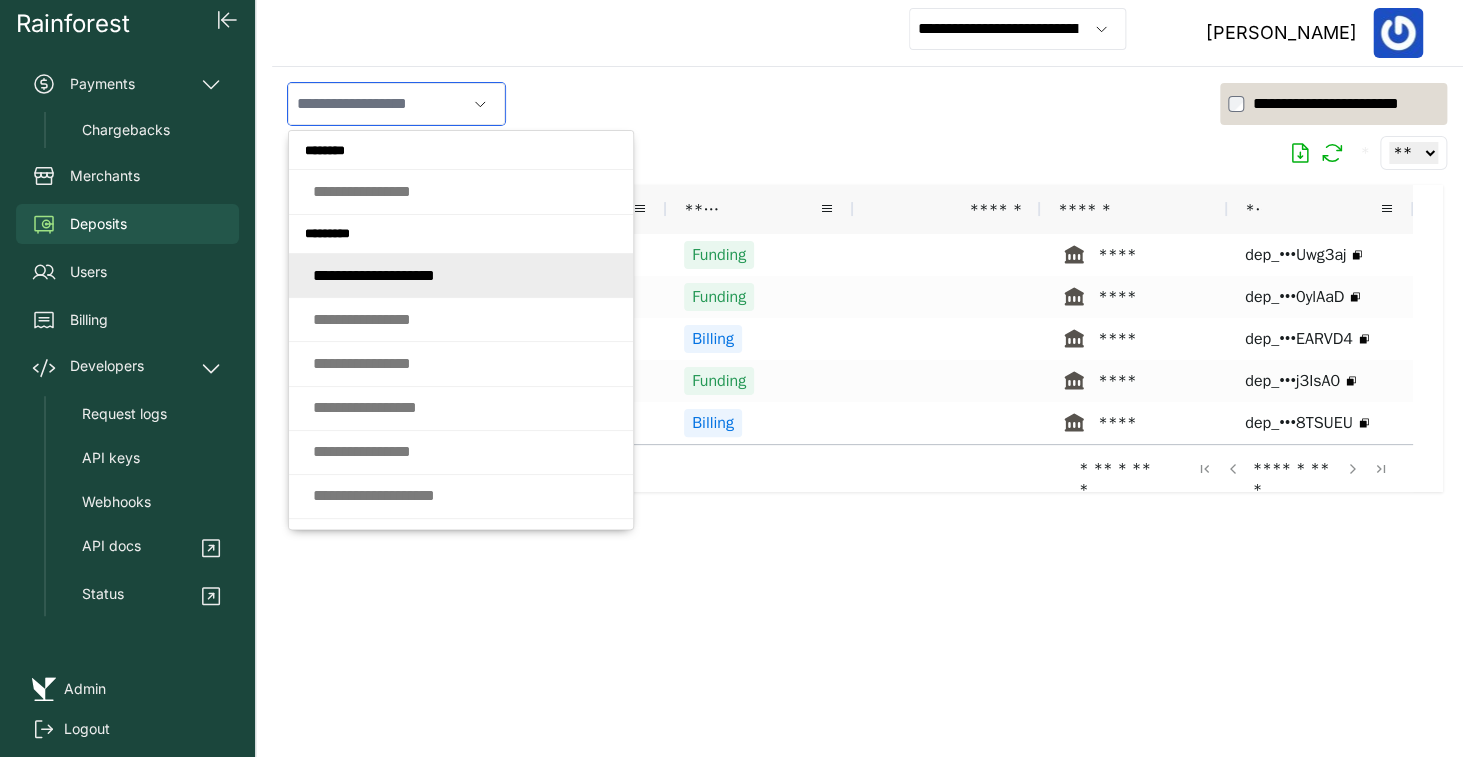 click on "* * * * * * * *   * * * *   * * * * * *" 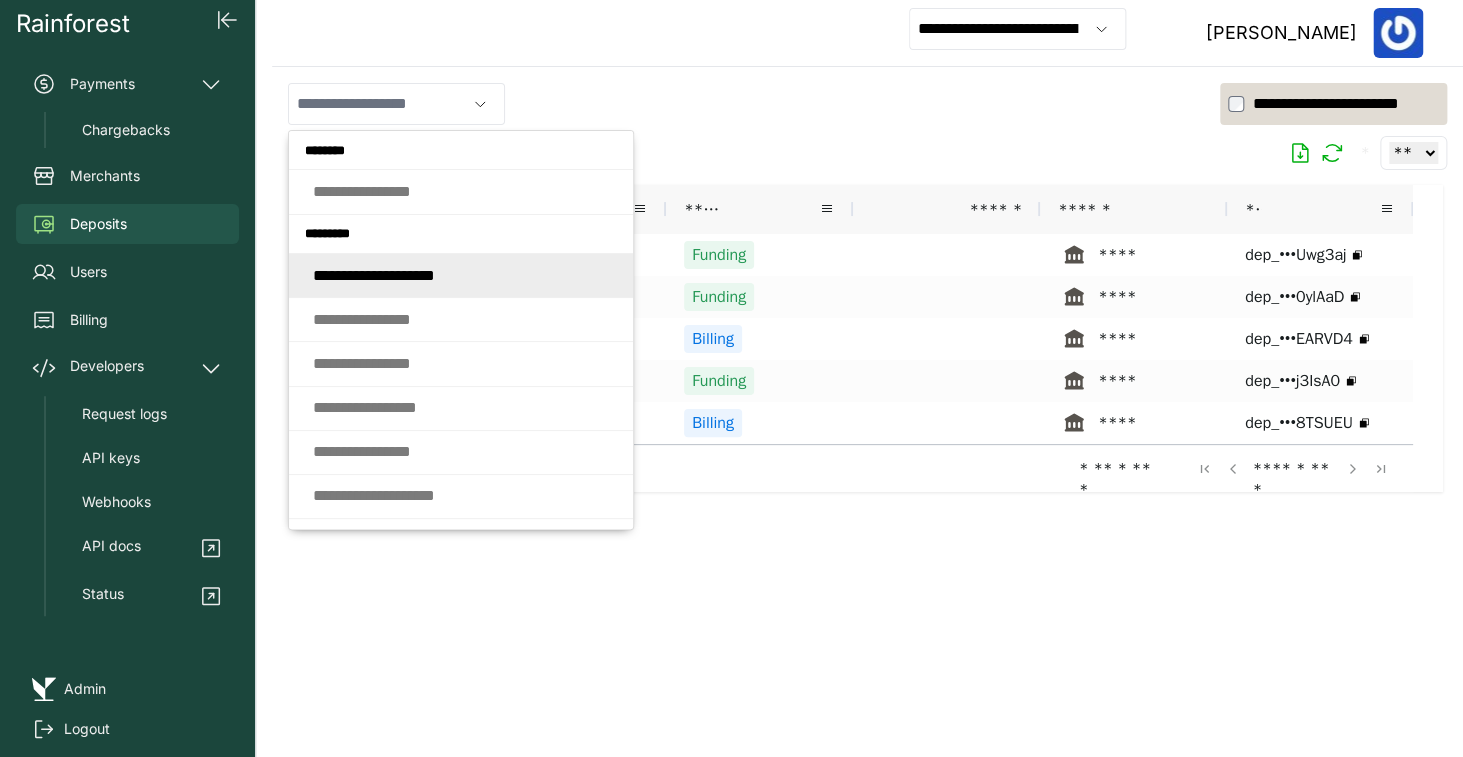 type on "**********" 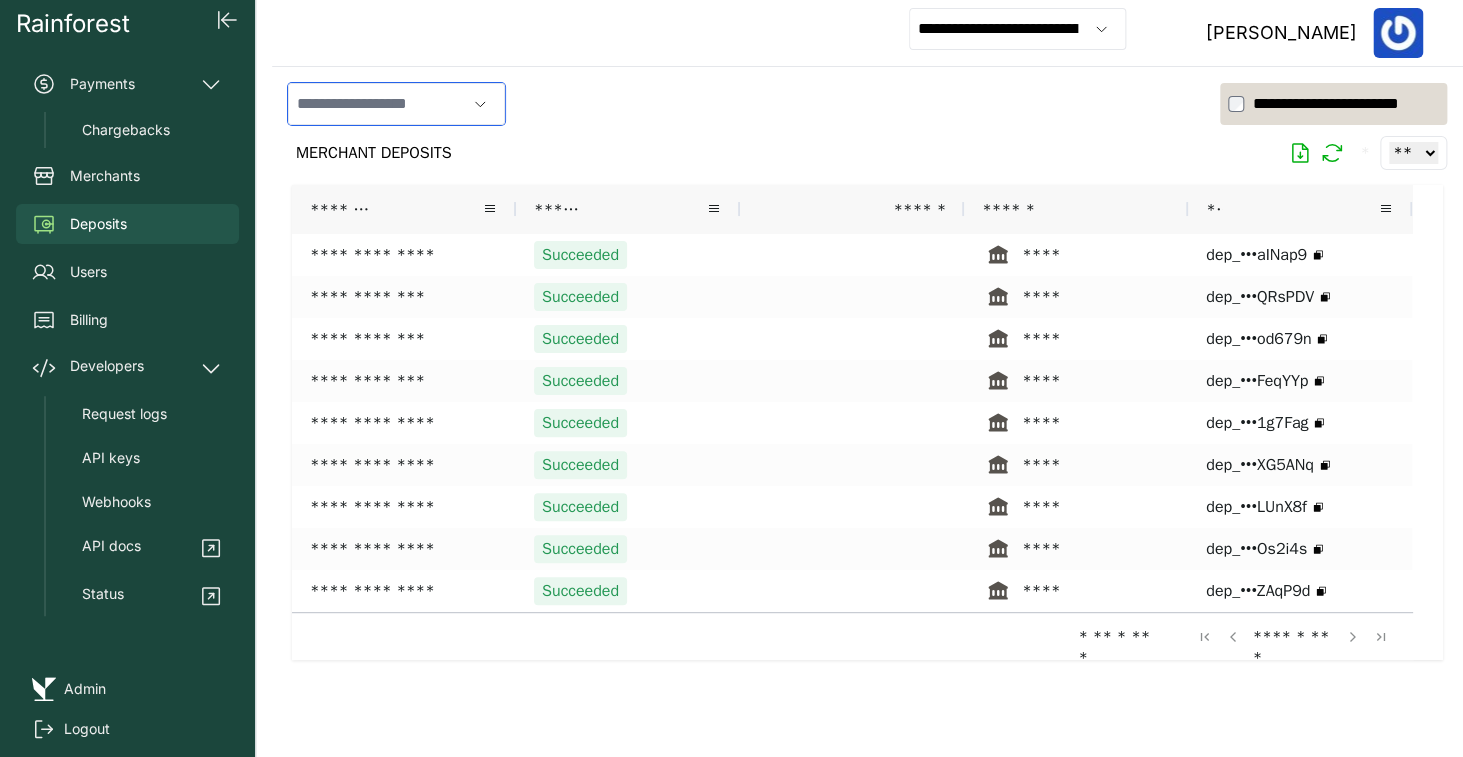 click at bounding box center (377, 104) 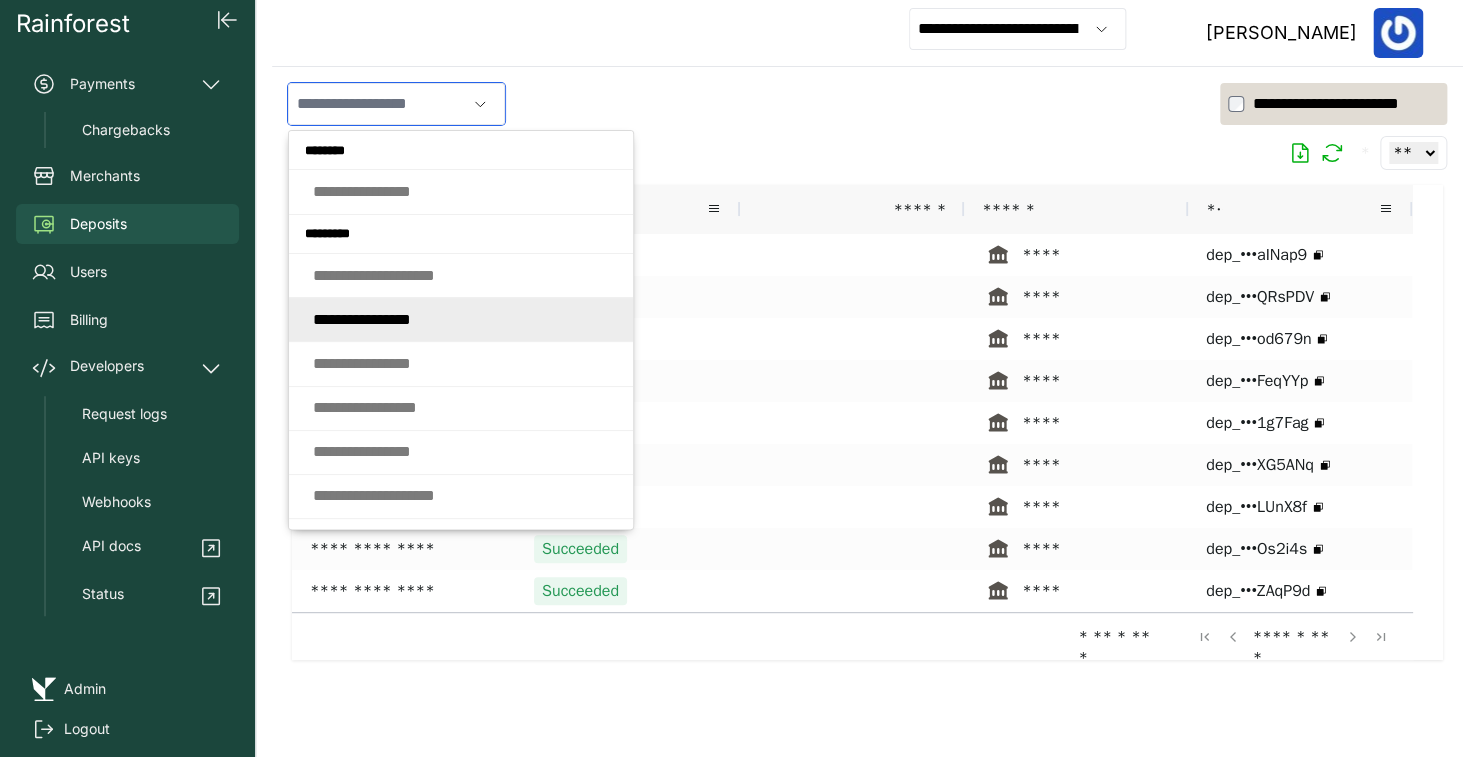 click on "* * * * * *   * * *   * * * * *" 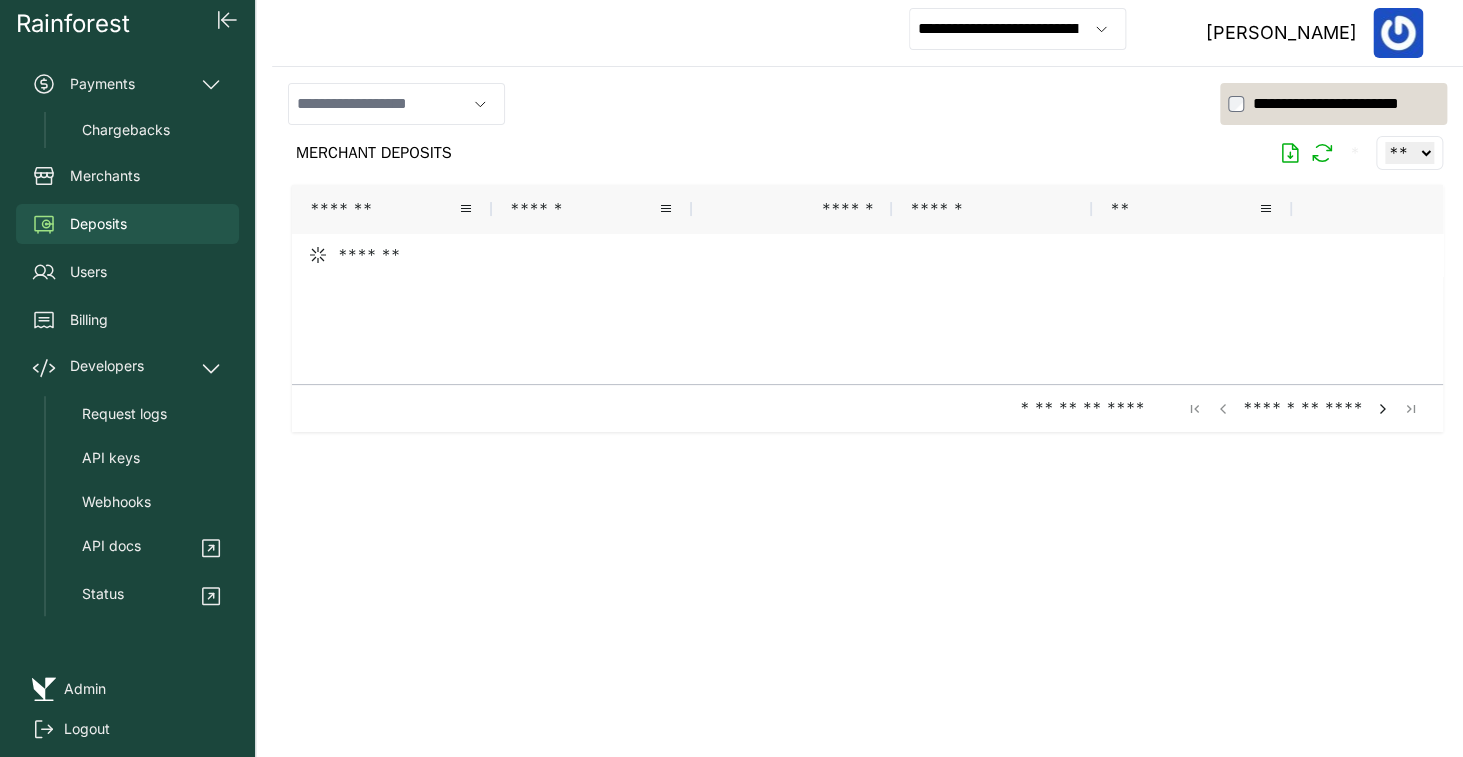 type on "**********" 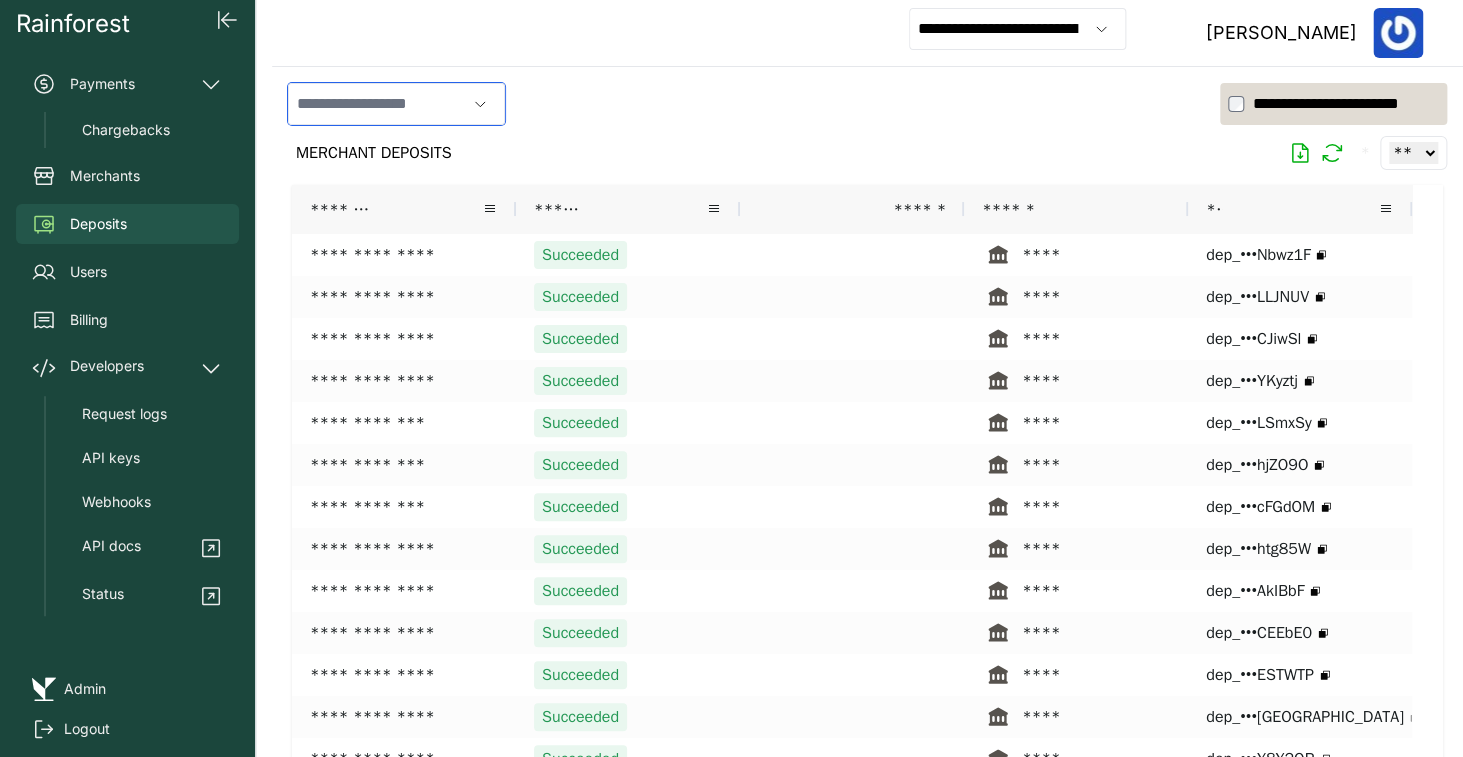 click at bounding box center [377, 104] 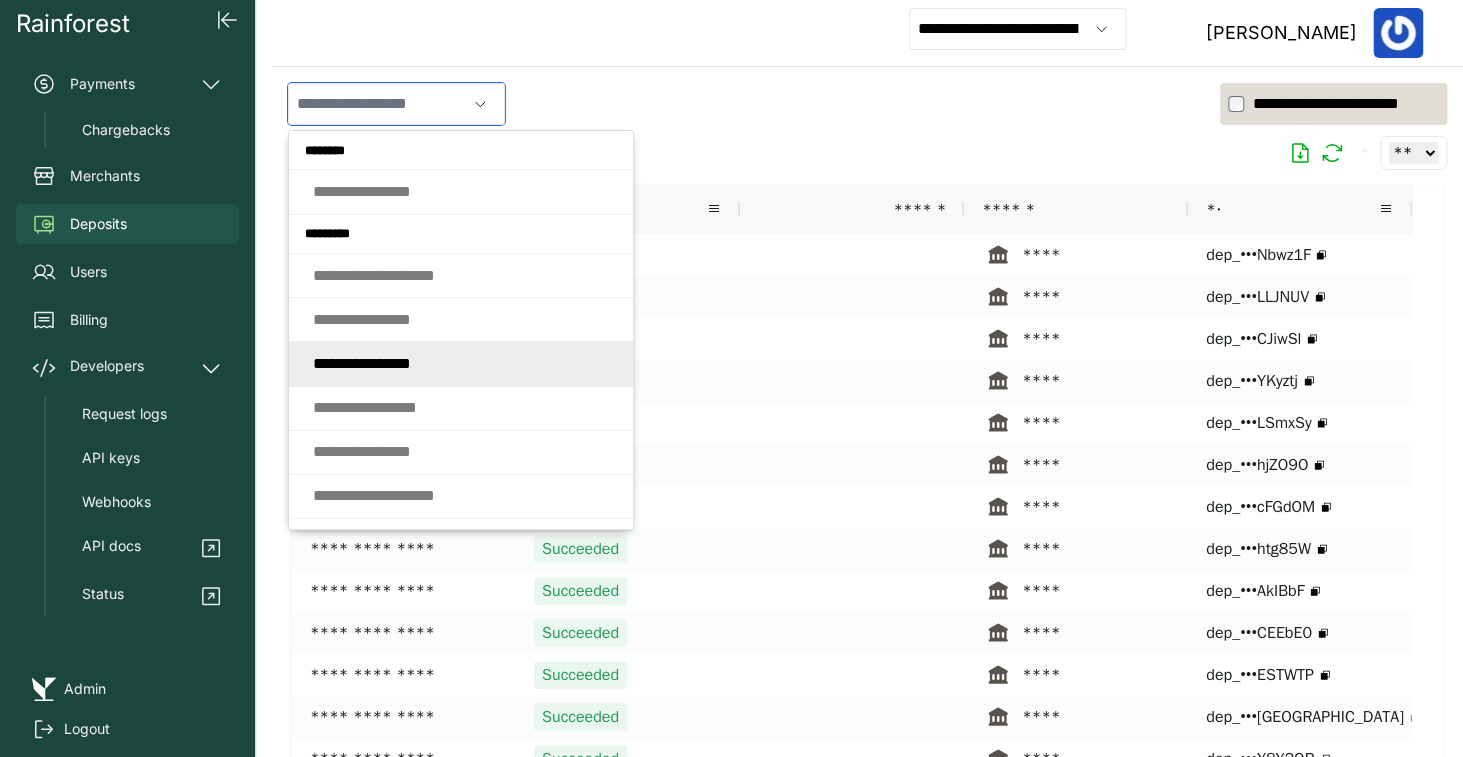 click on "* * * * * * *   * * * * * * * *" 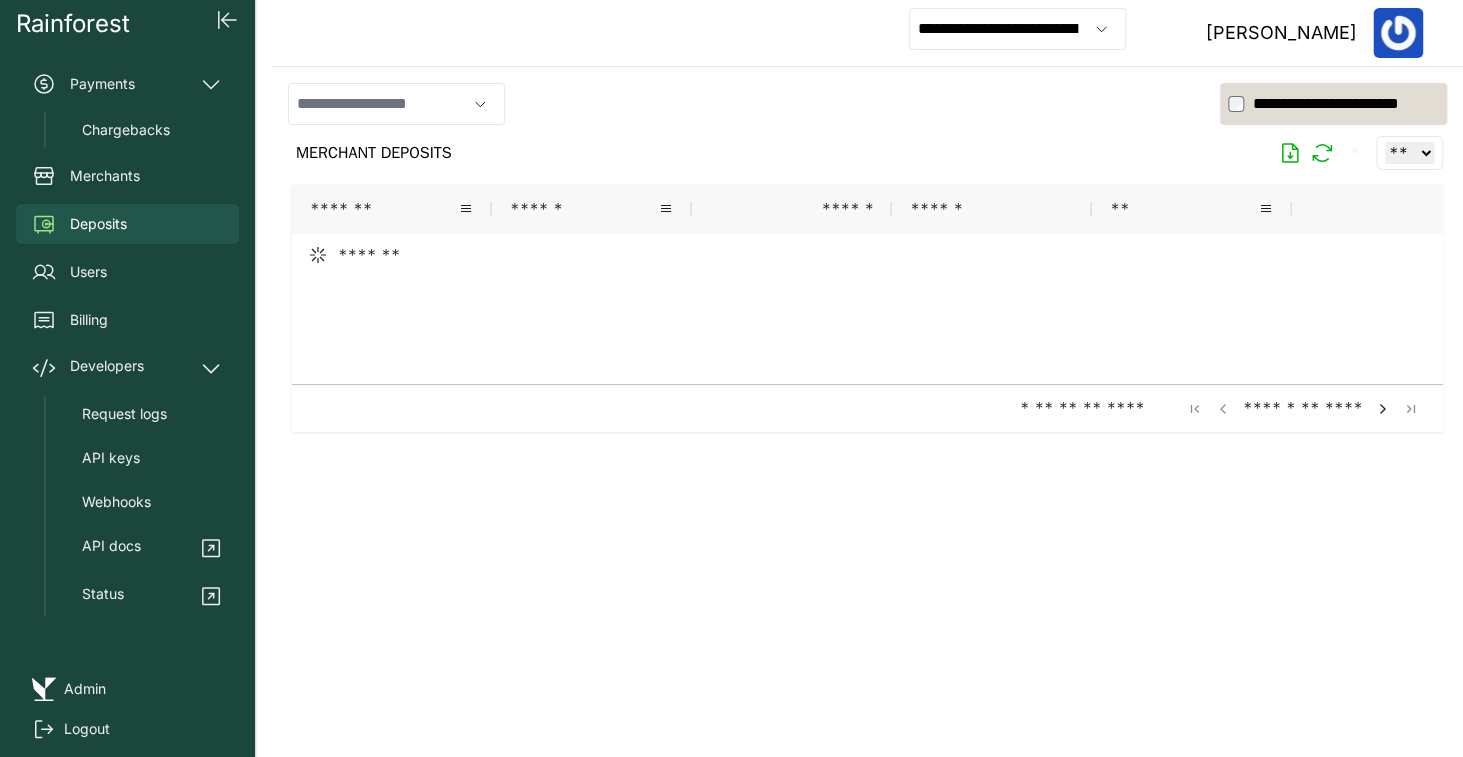 type on "**********" 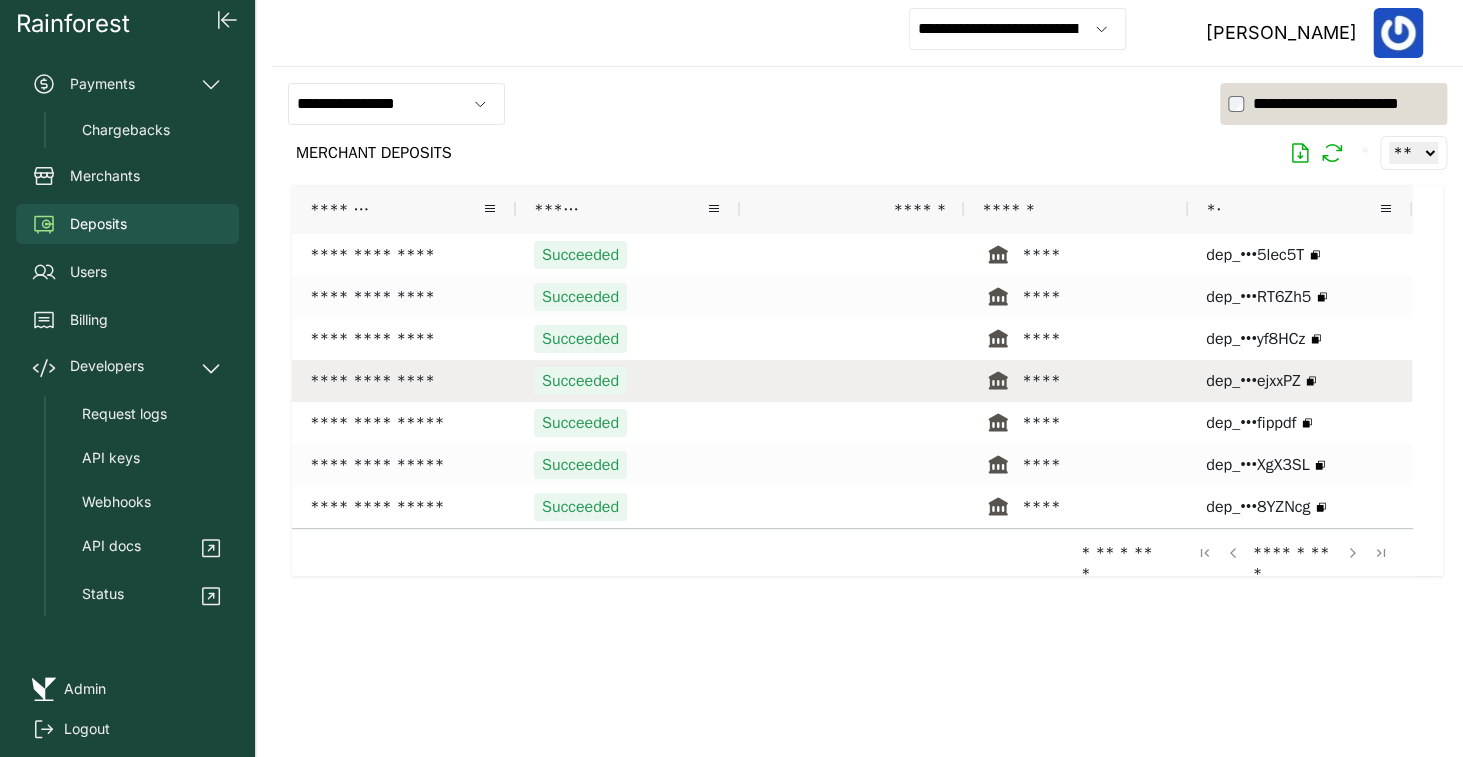 scroll, scrollTop: 42, scrollLeft: 0, axis: vertical 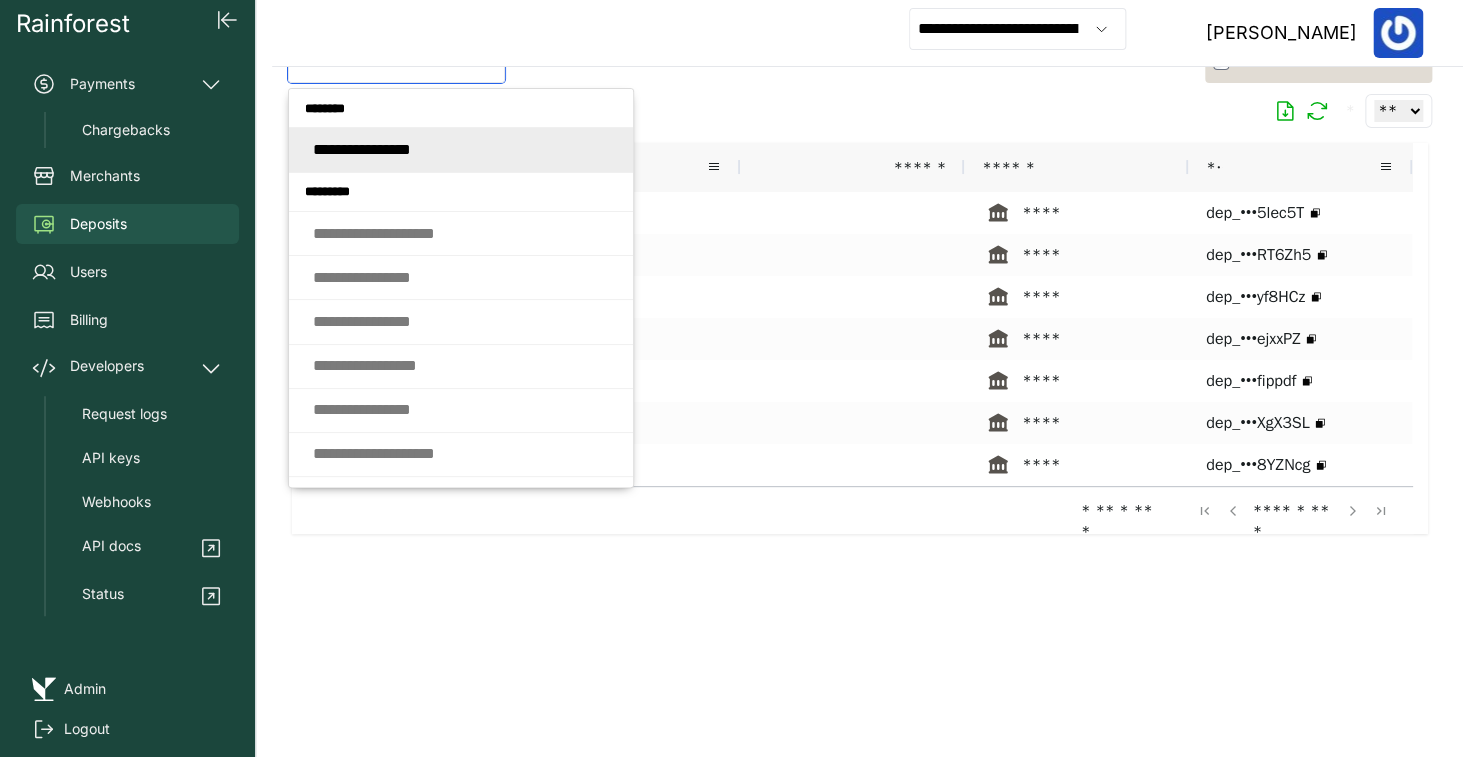 click at bounding box center [377, 62] 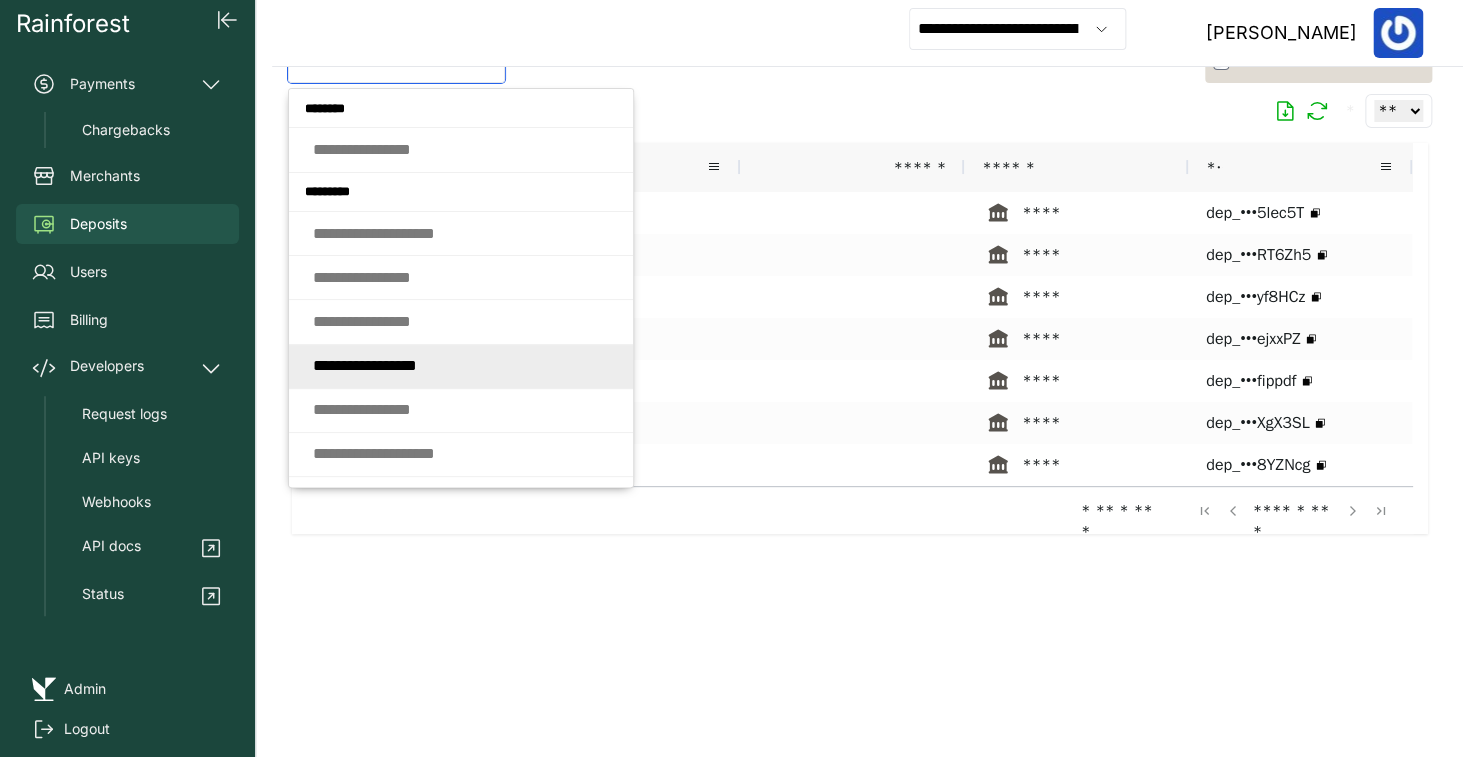 click on "* * * * *   * * * * * * * * * * *" at bounding box center [365, 365] 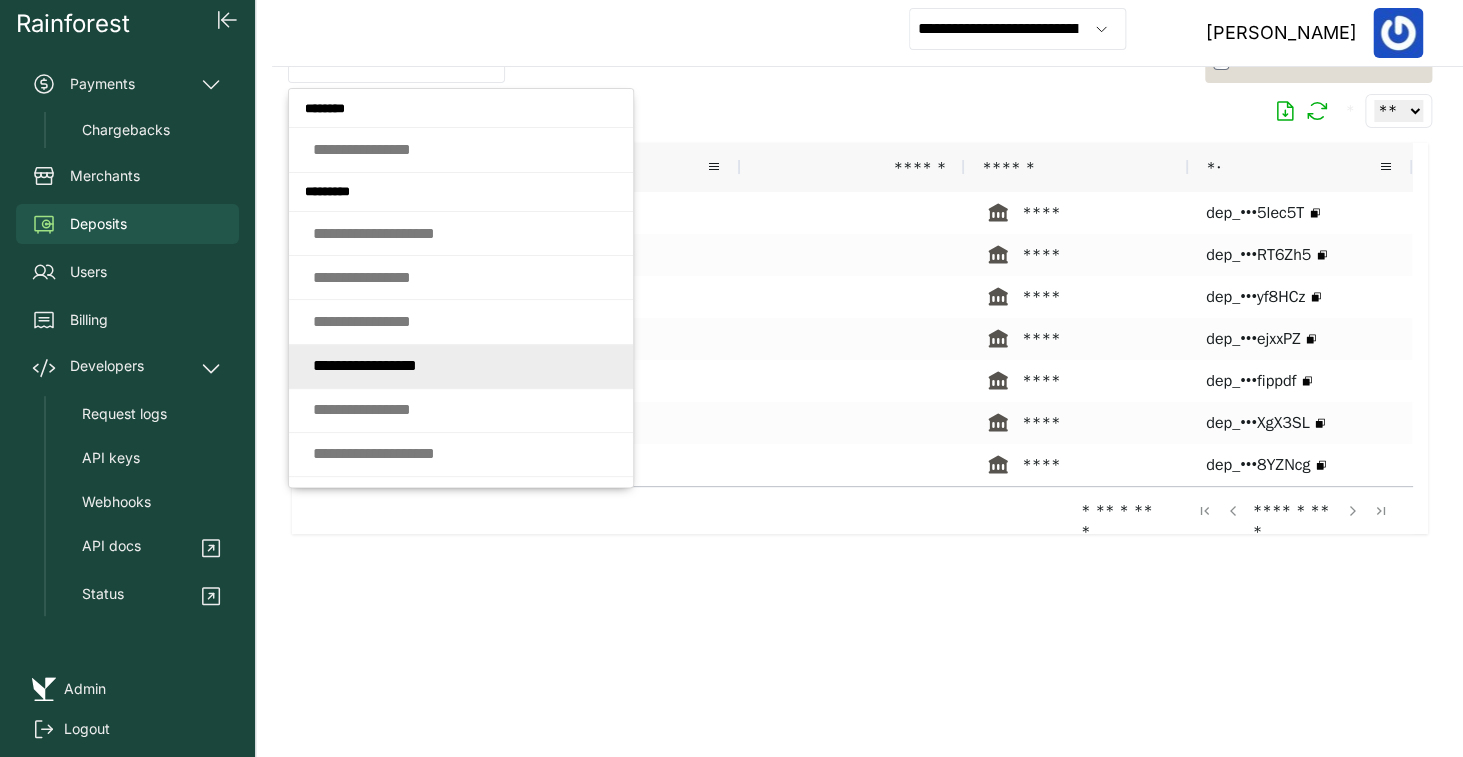 type on "**********" 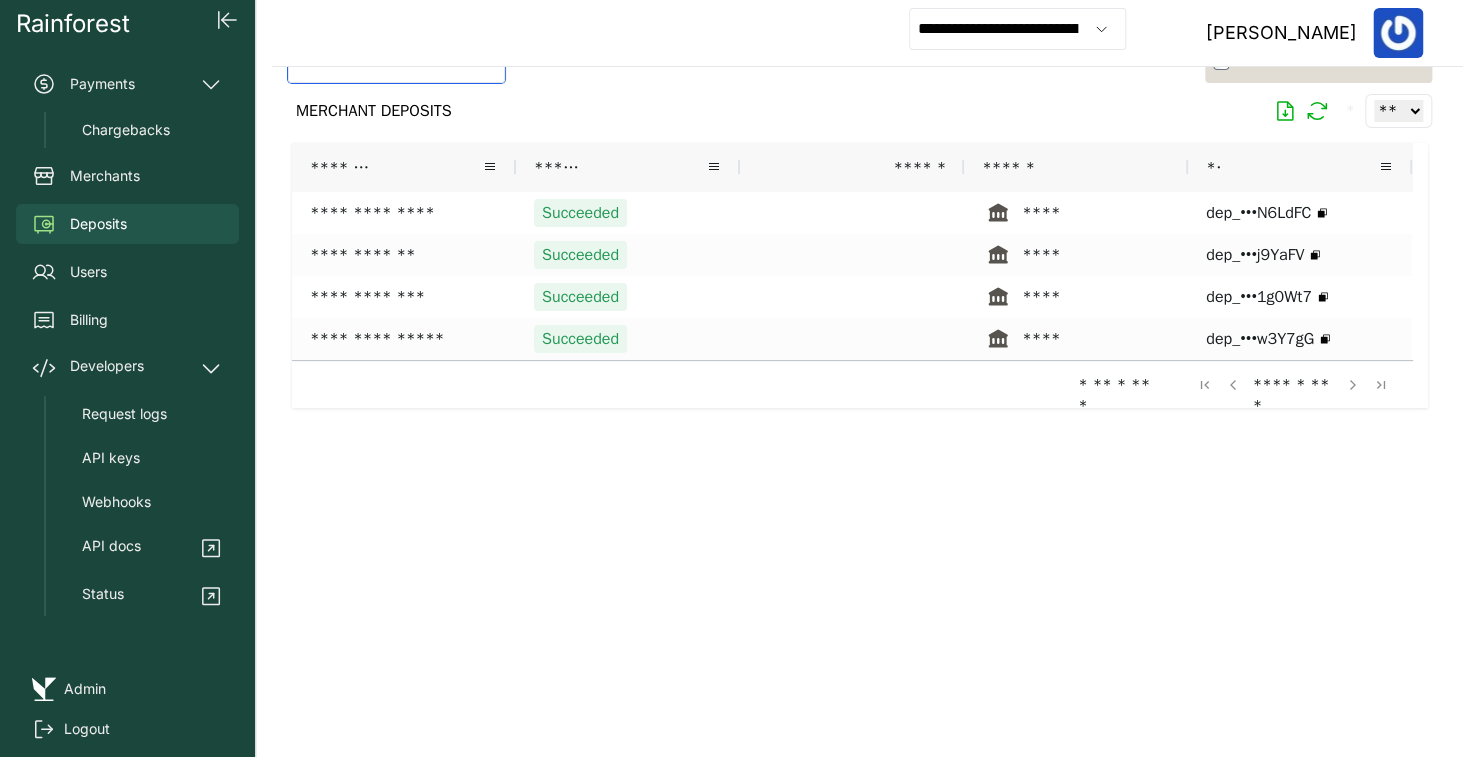 click at bounding box center [377, 62] 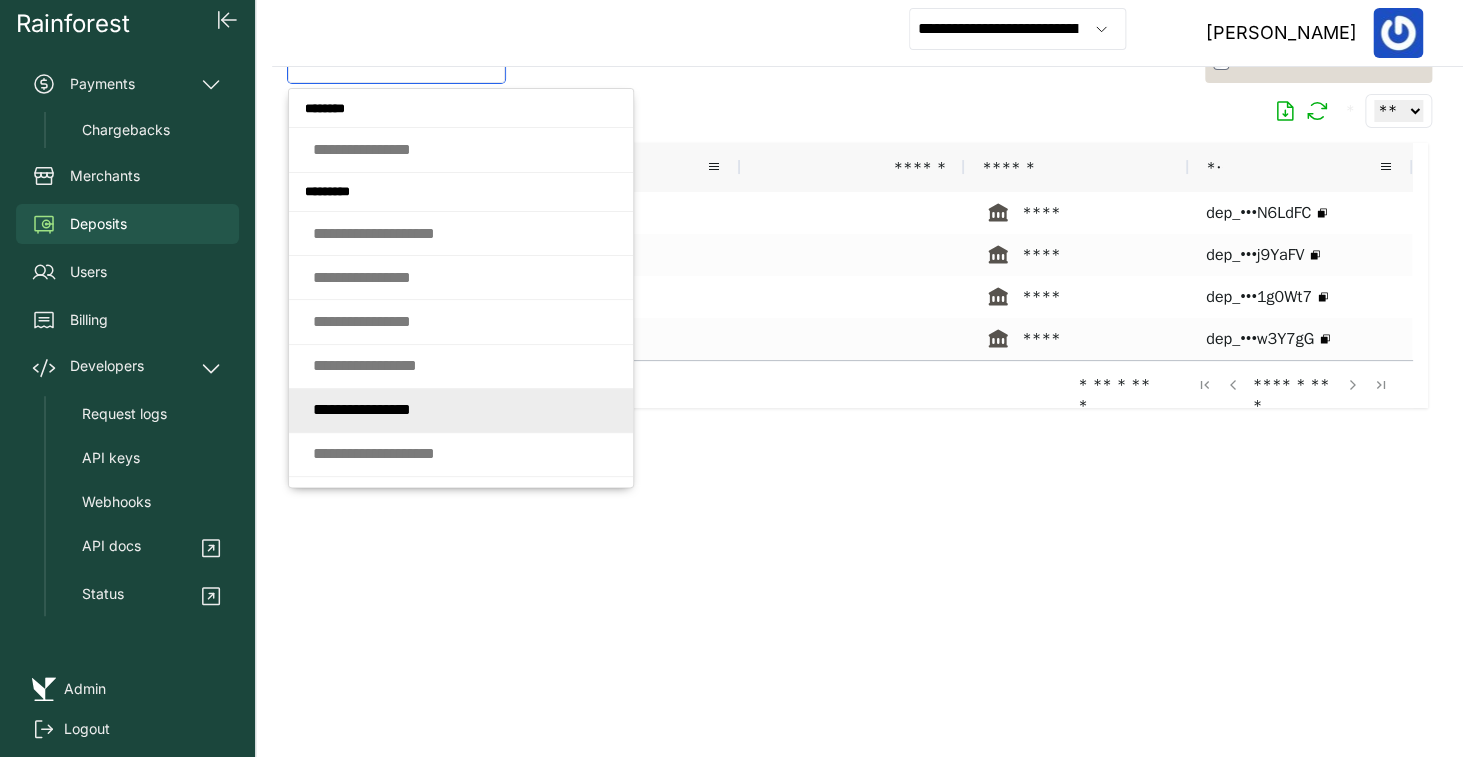 click on "* *   * * * *   * * * * * * * *" 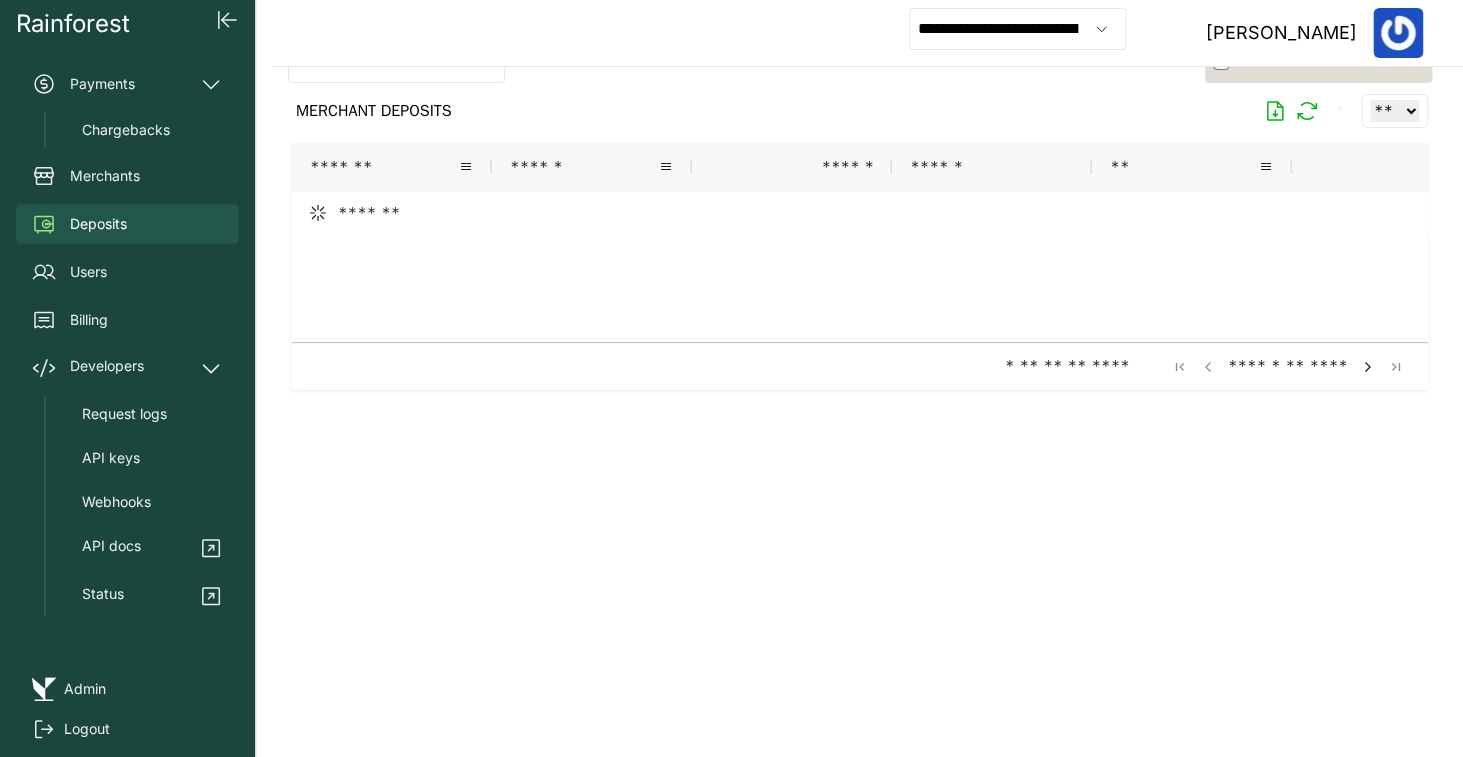 type on "**********" 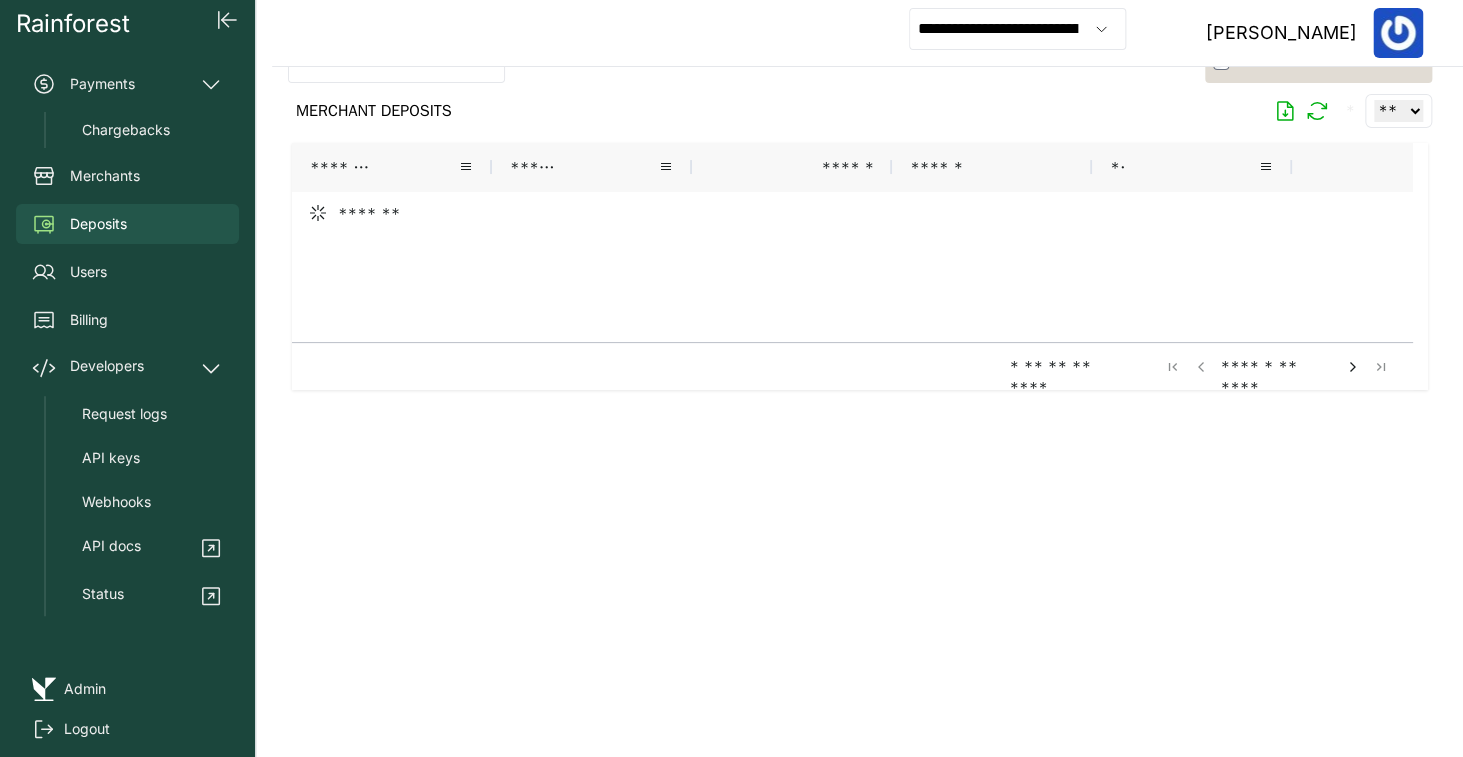 scroll, scrollTop: 42, scrollLeft: 0, axis: vertical 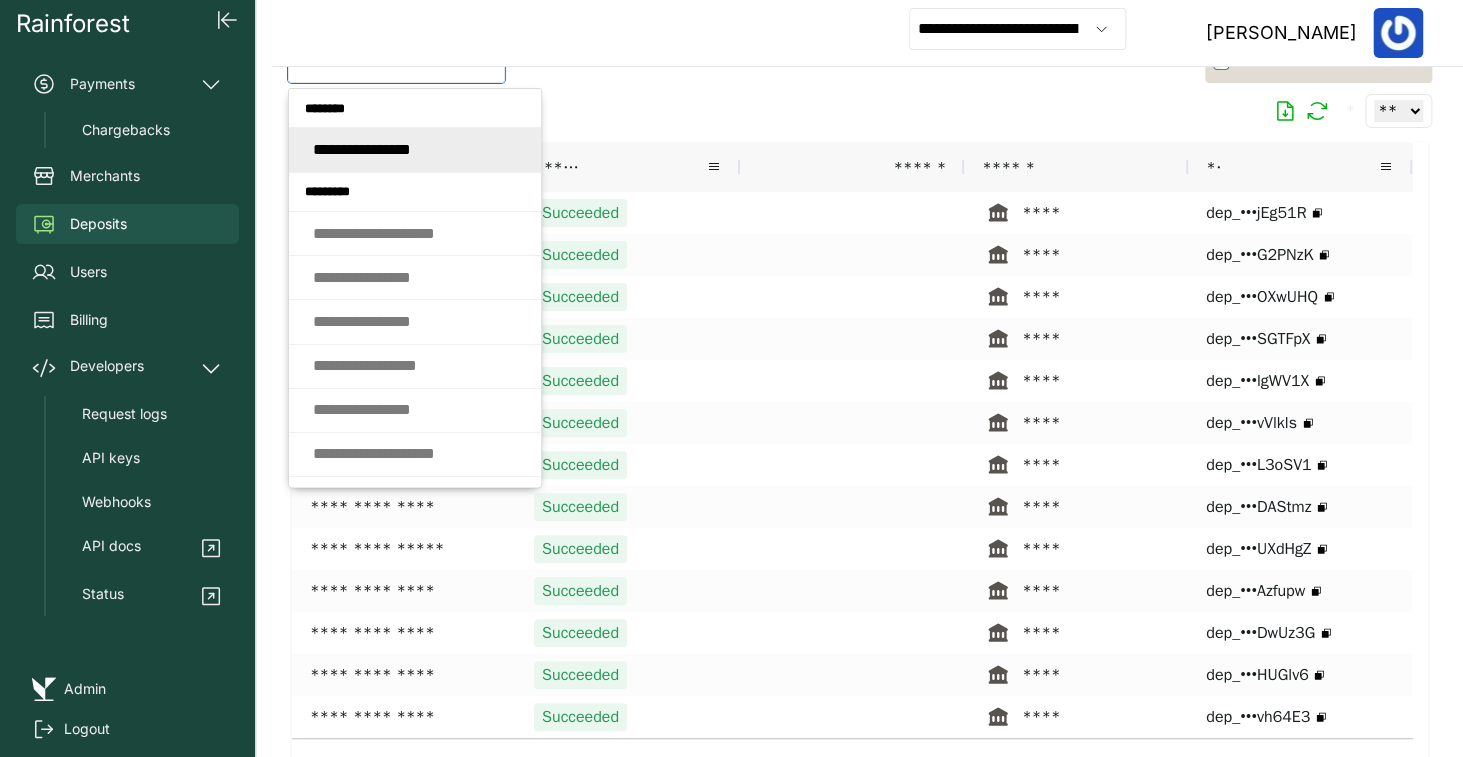 click at bounding box center [377, 62] 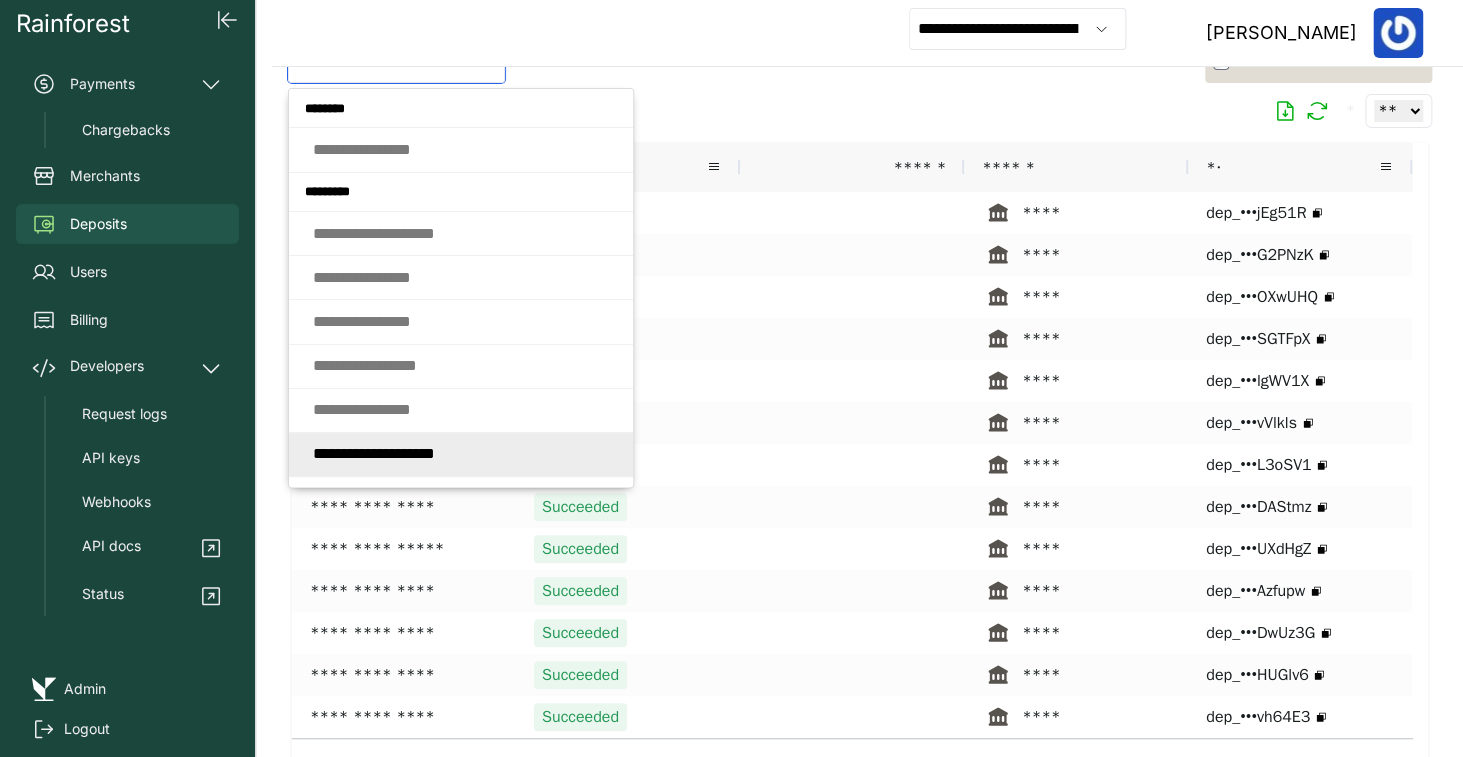 click on "* * * * * * *   * * * * *   * * * *   *" at bounding box center [374, 453] 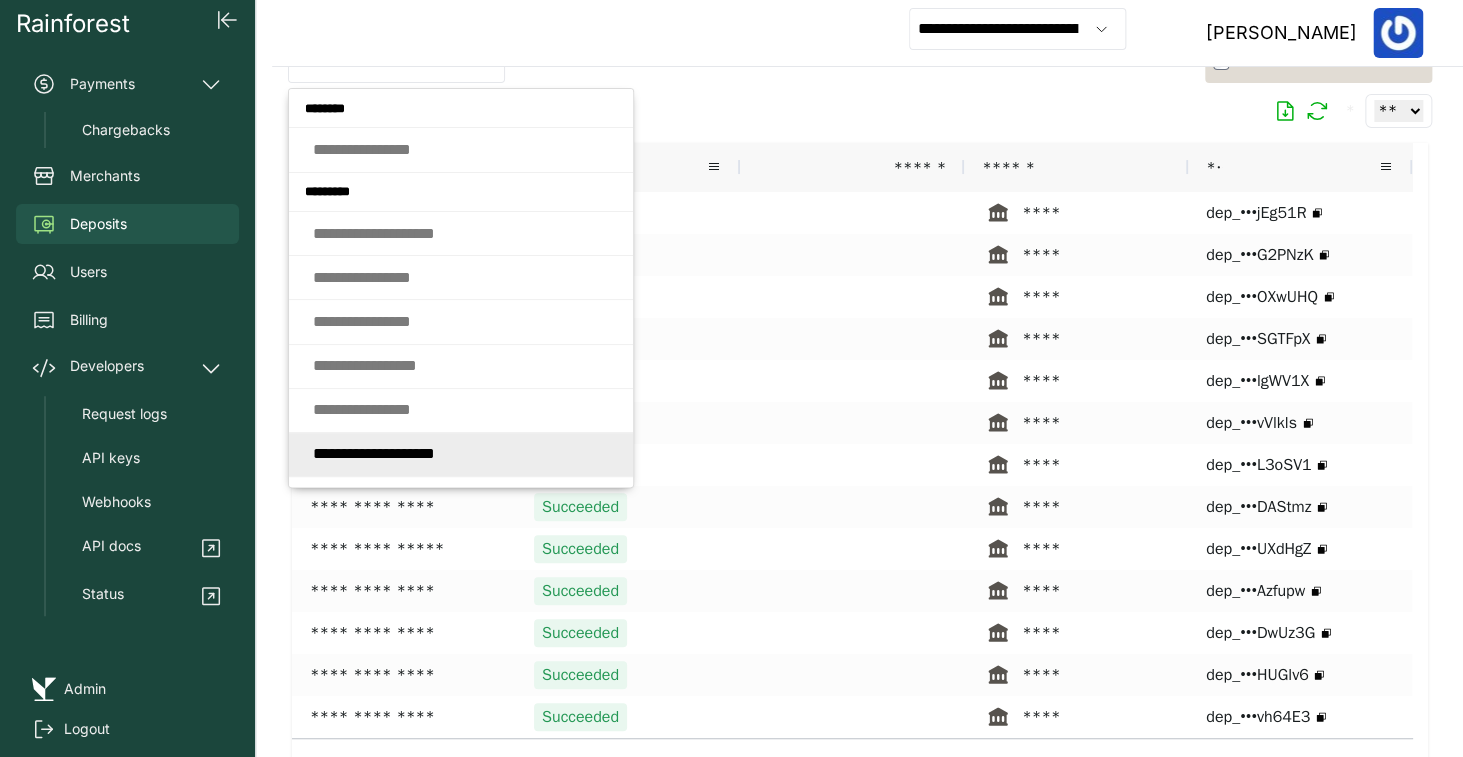 type on "**********" 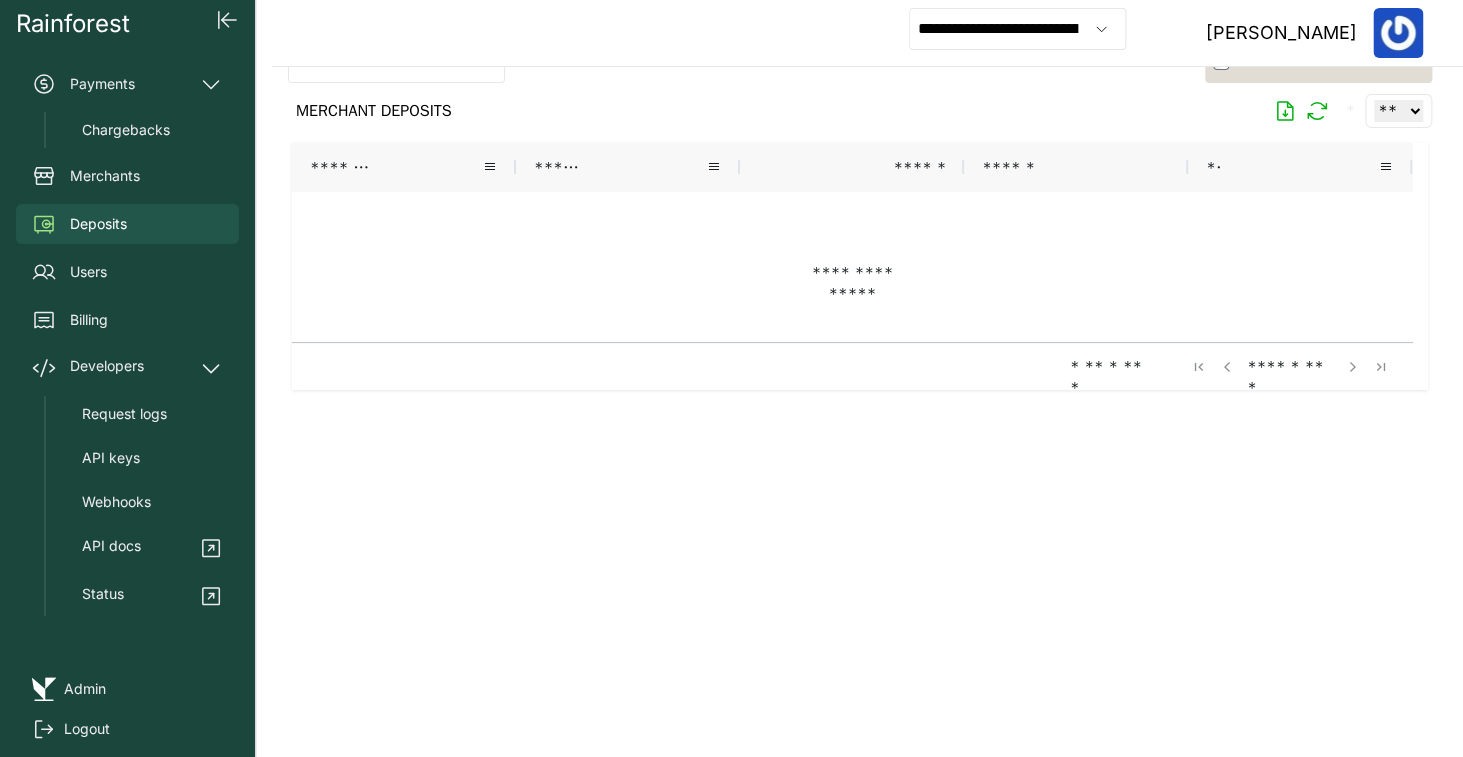 scroll, scrollTop: 0, scrollLeft: 0, axis: both 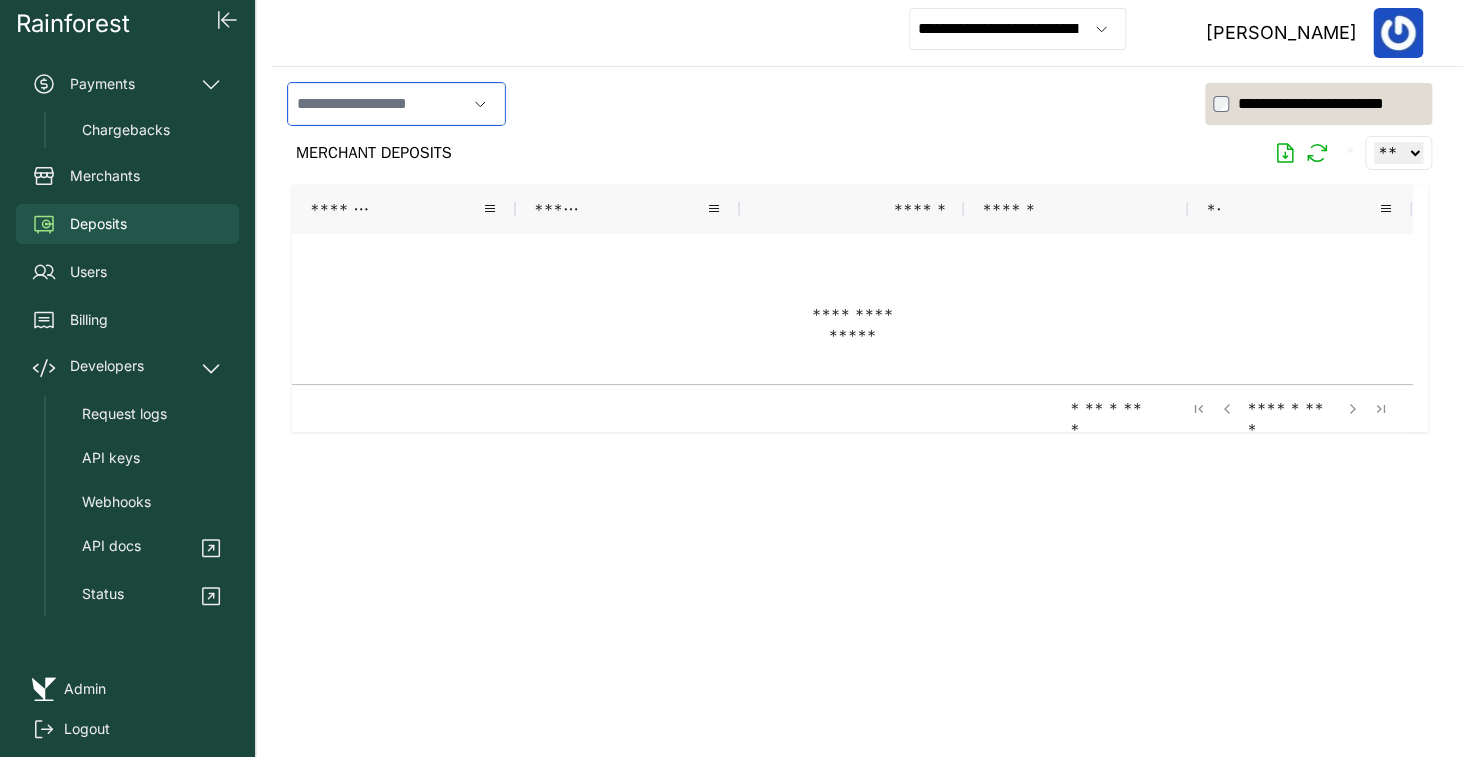 click at bounding box center (377, 104) 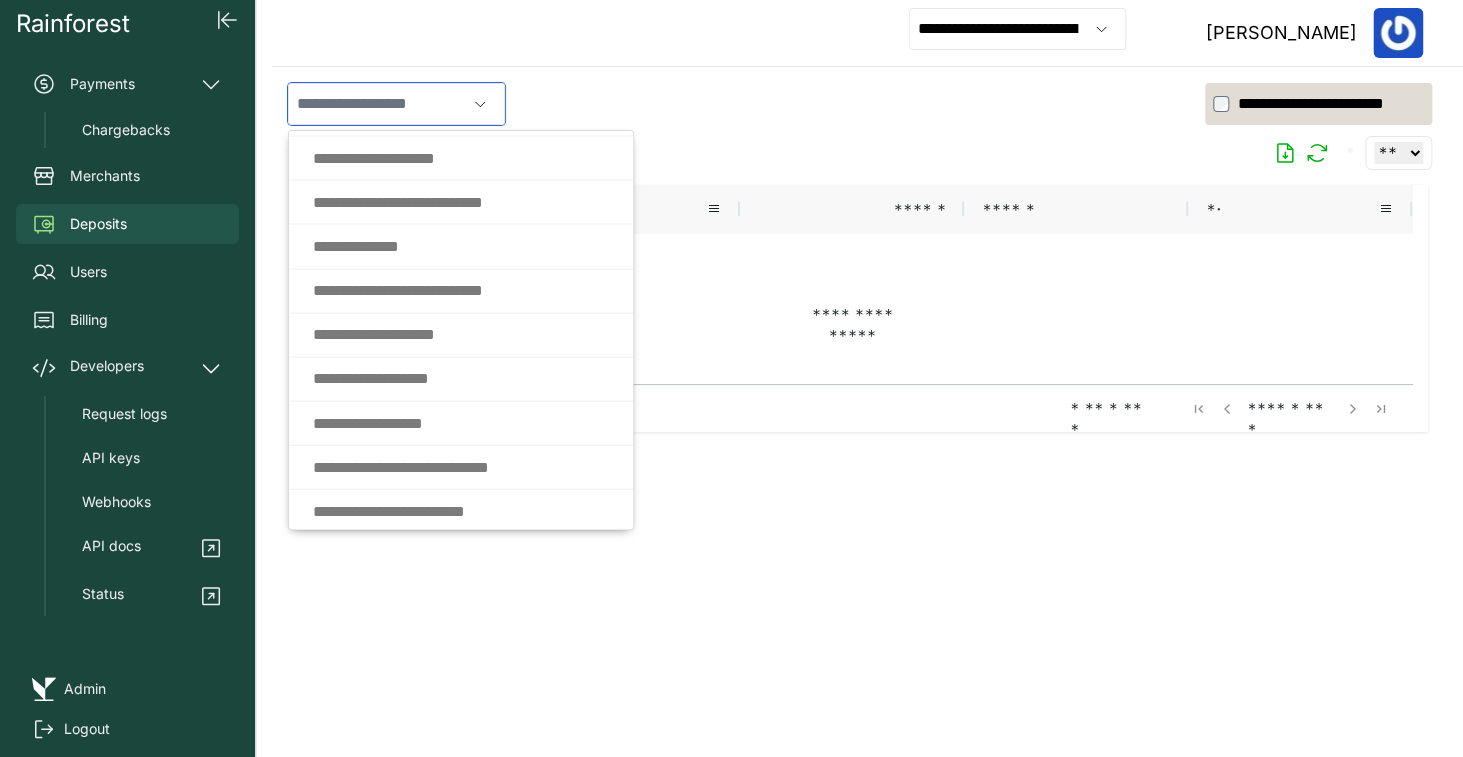scroll, scrollTop: 1846, scrollLeft: 0, axis: vertical 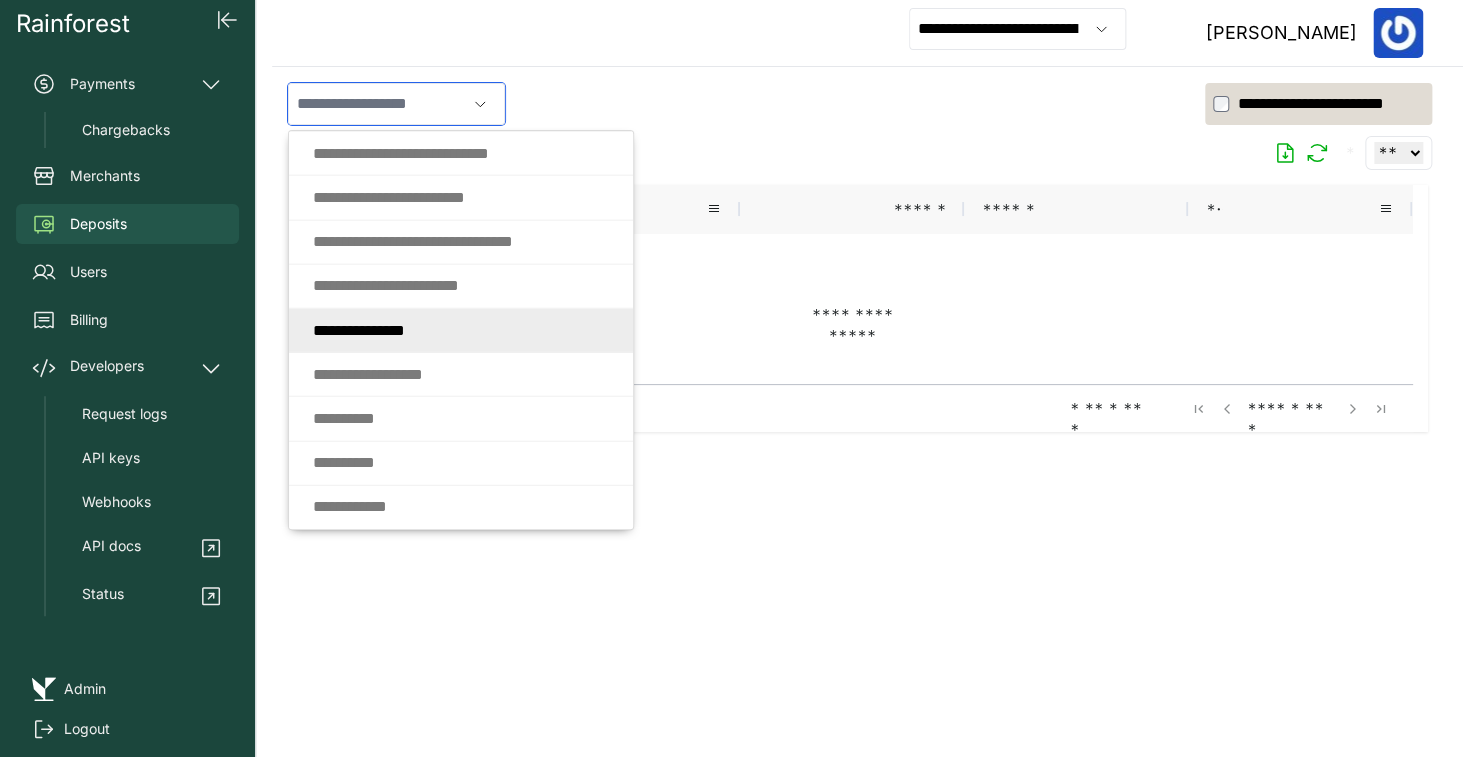 click on "* * * *   * * * * * * * * * *" 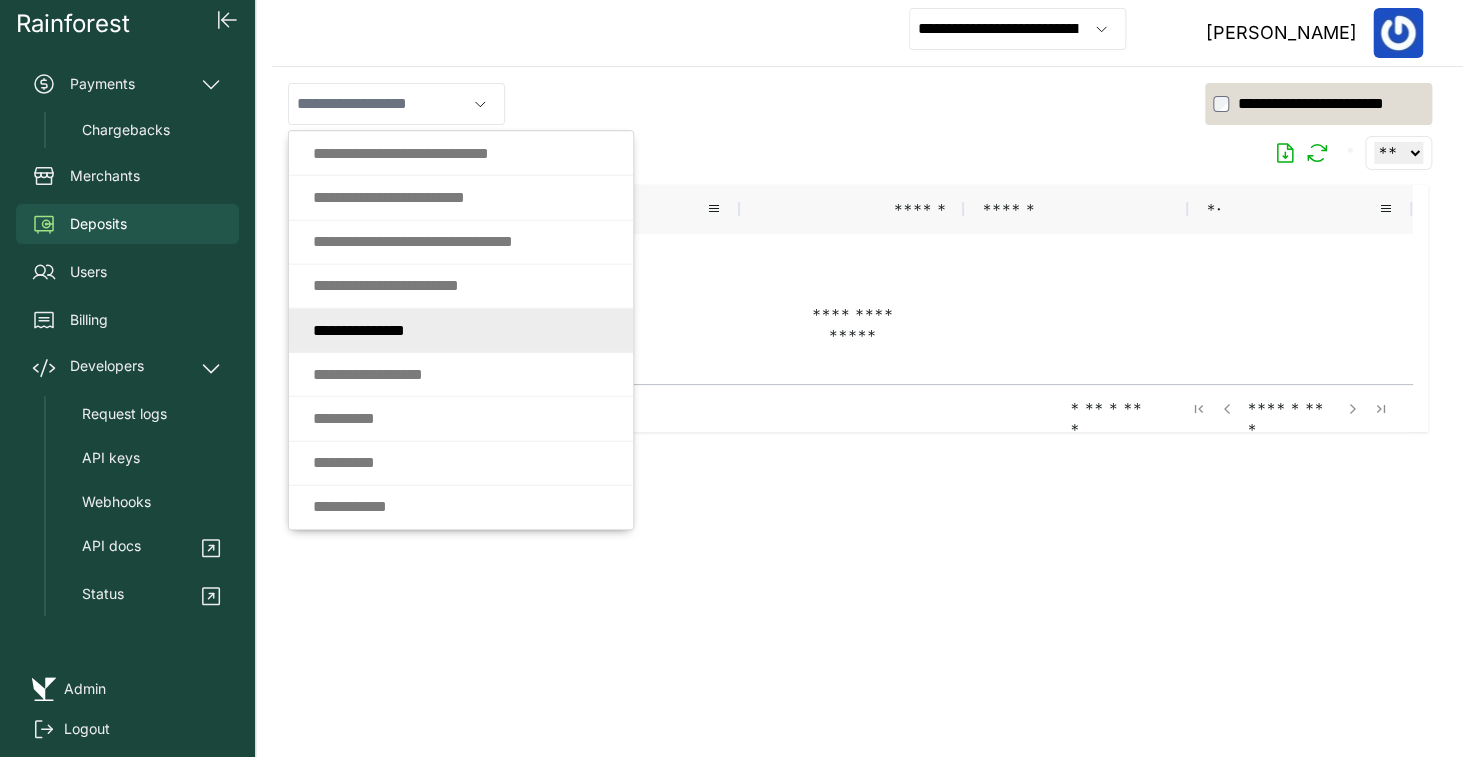 type on "**********" 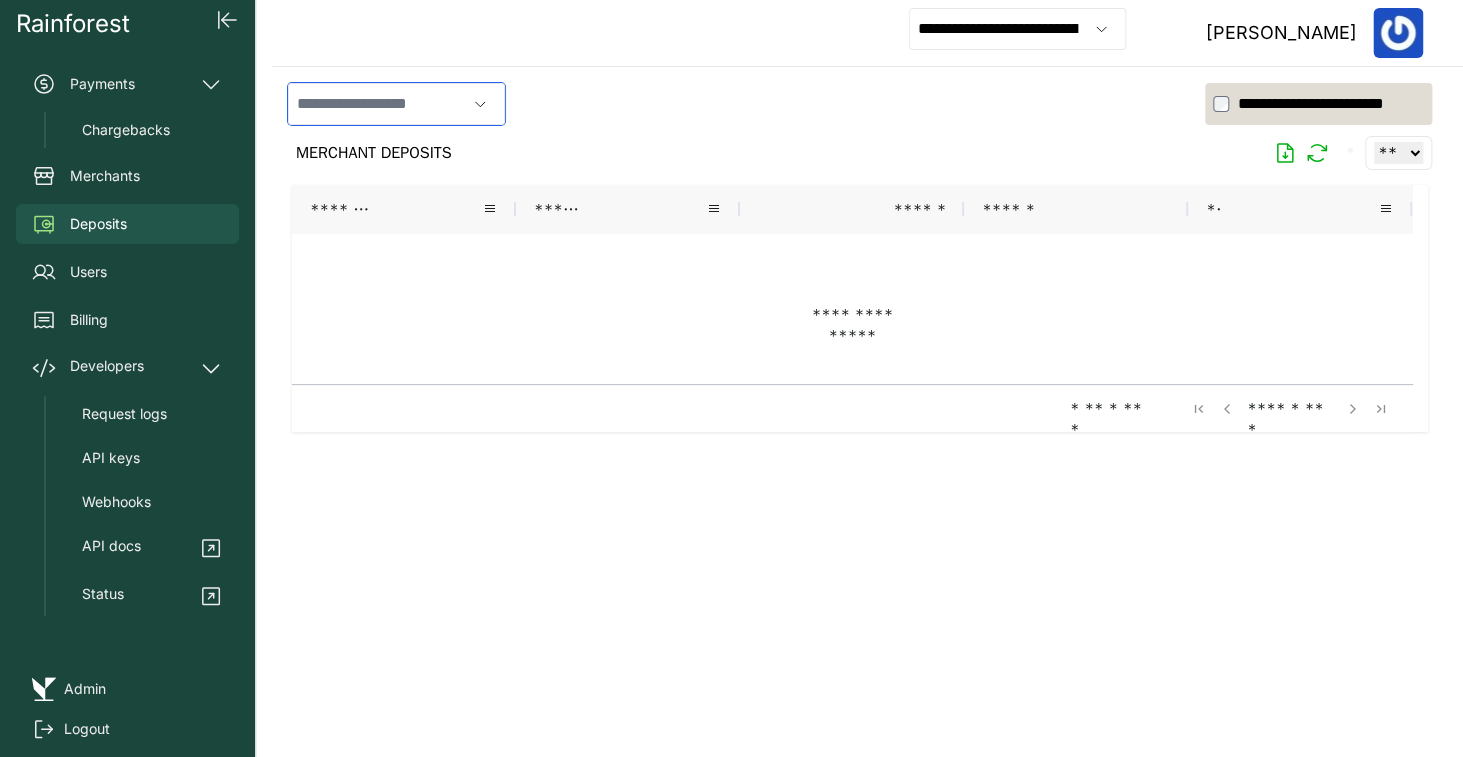 click at bounding box center [377, 104] 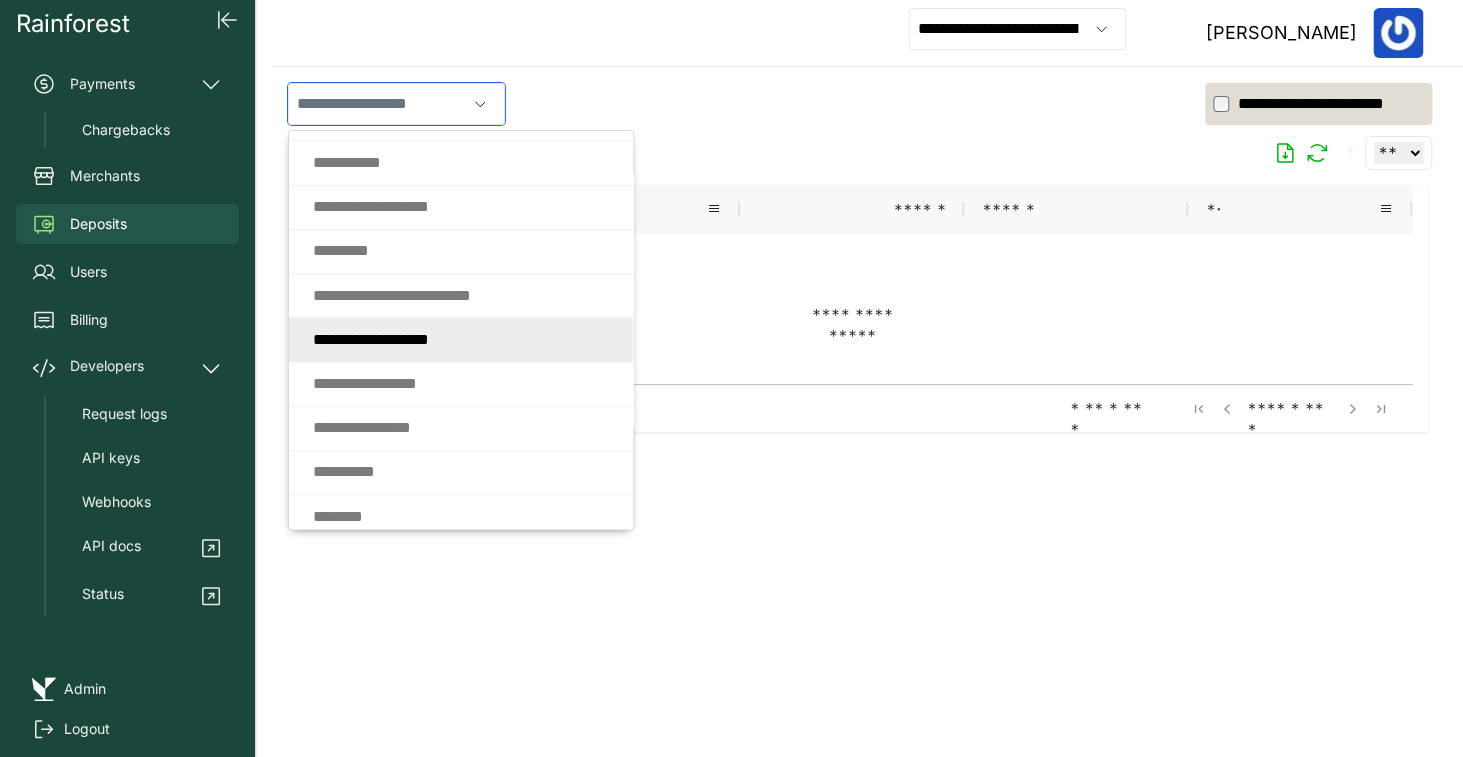 scroll, scrollTop: 468, scrollLeft: 0, axis: vertical 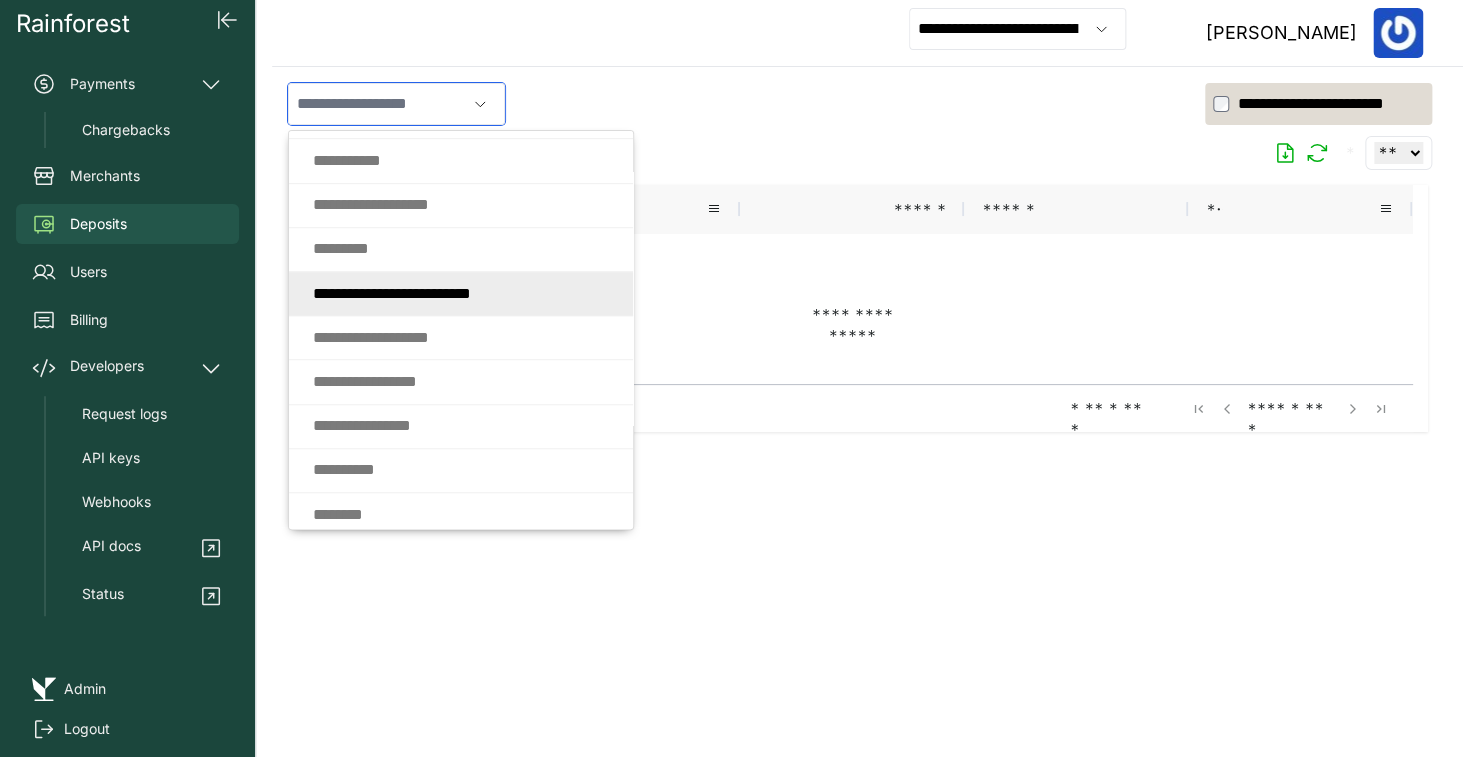 click on "* * * *   * * * *" 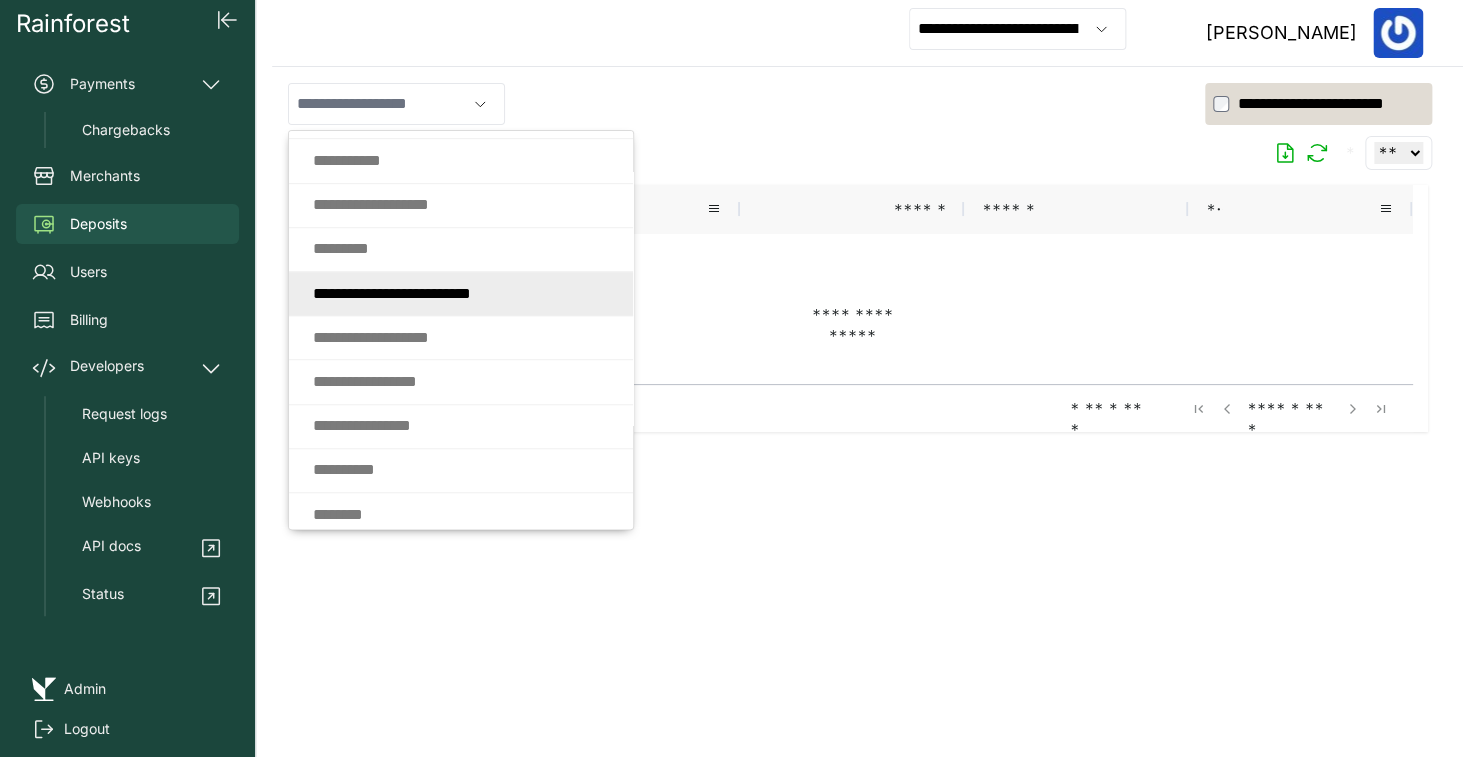 type on "*********" 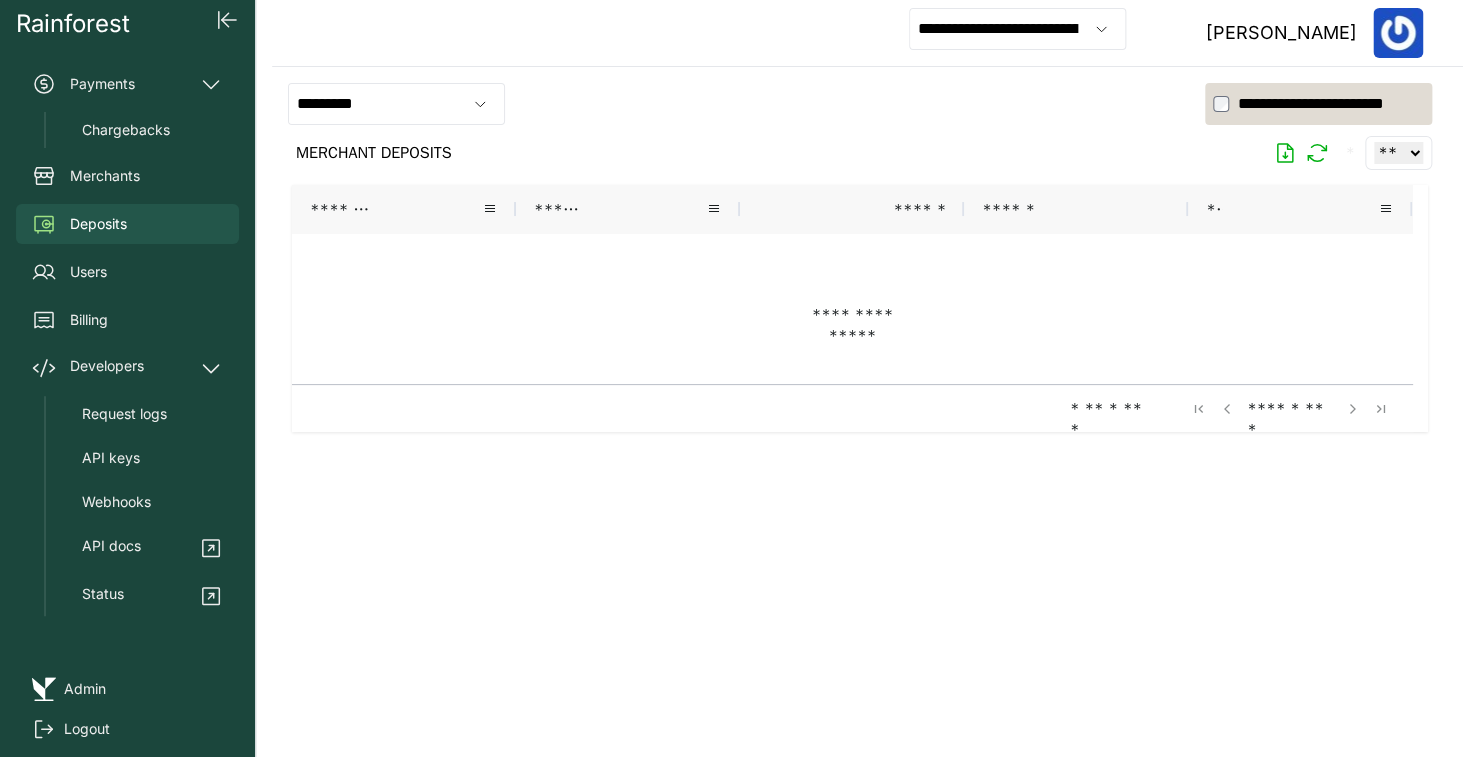 click on "*******" at bounding box center (404, 209) 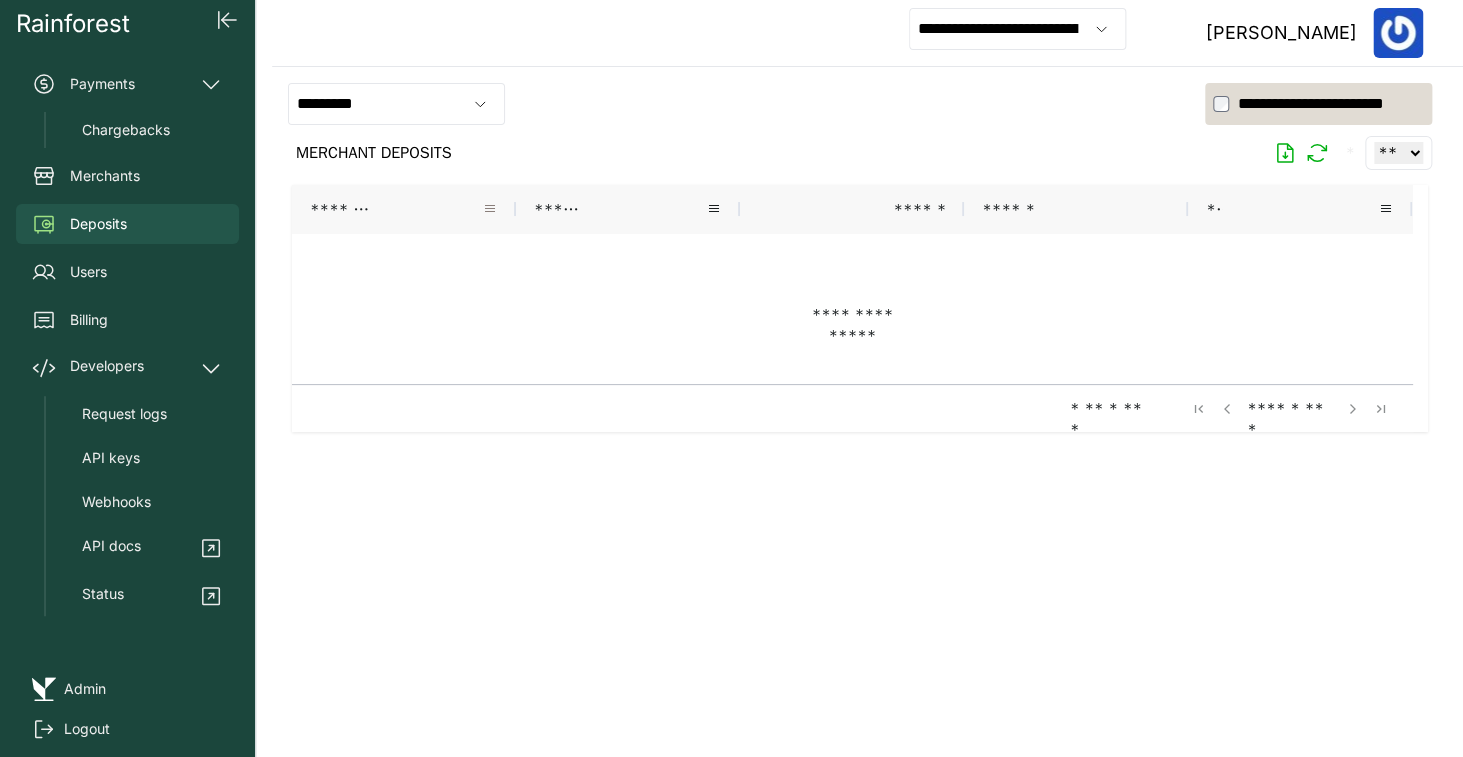 click at bounding box center [490, 209] 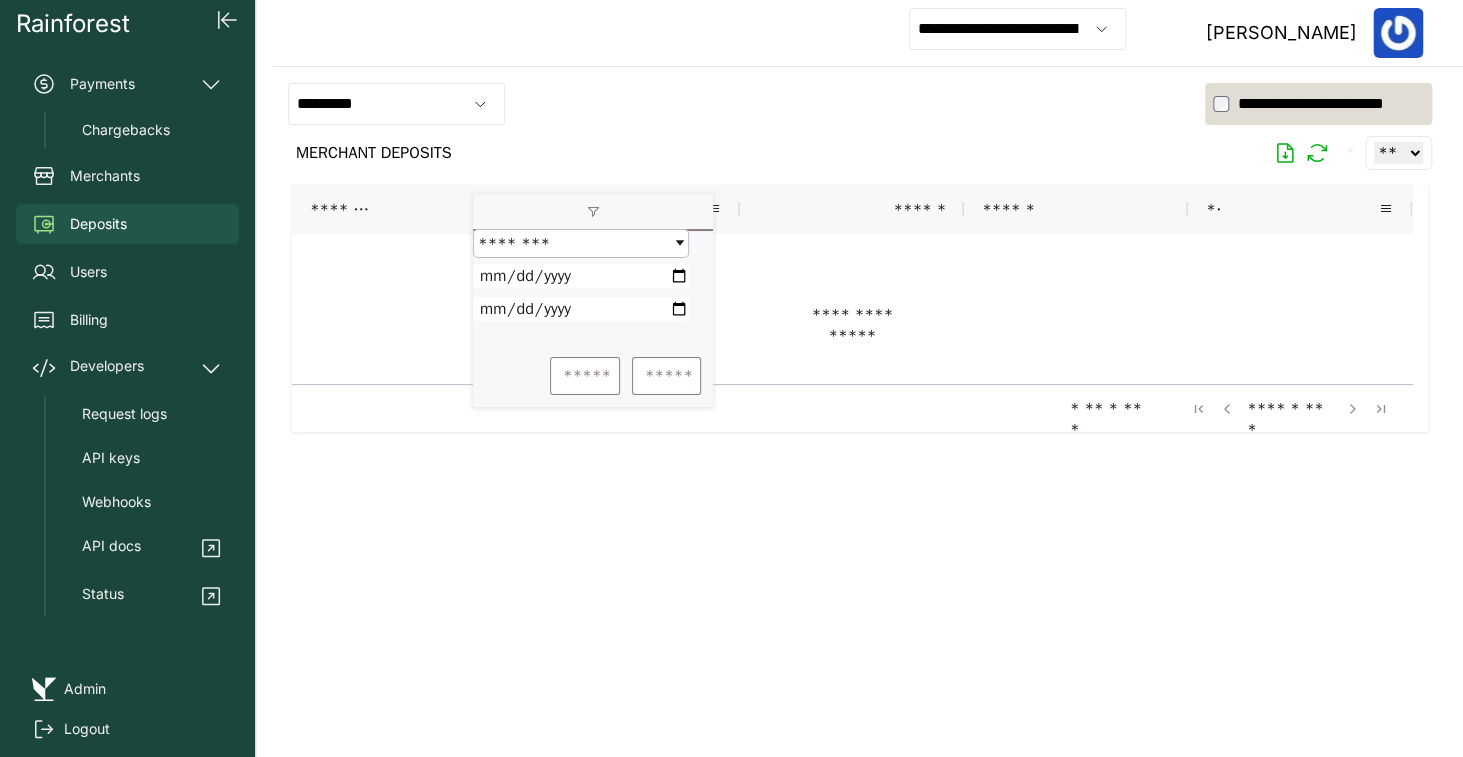 click on "********" at bounding box center (573, 243) 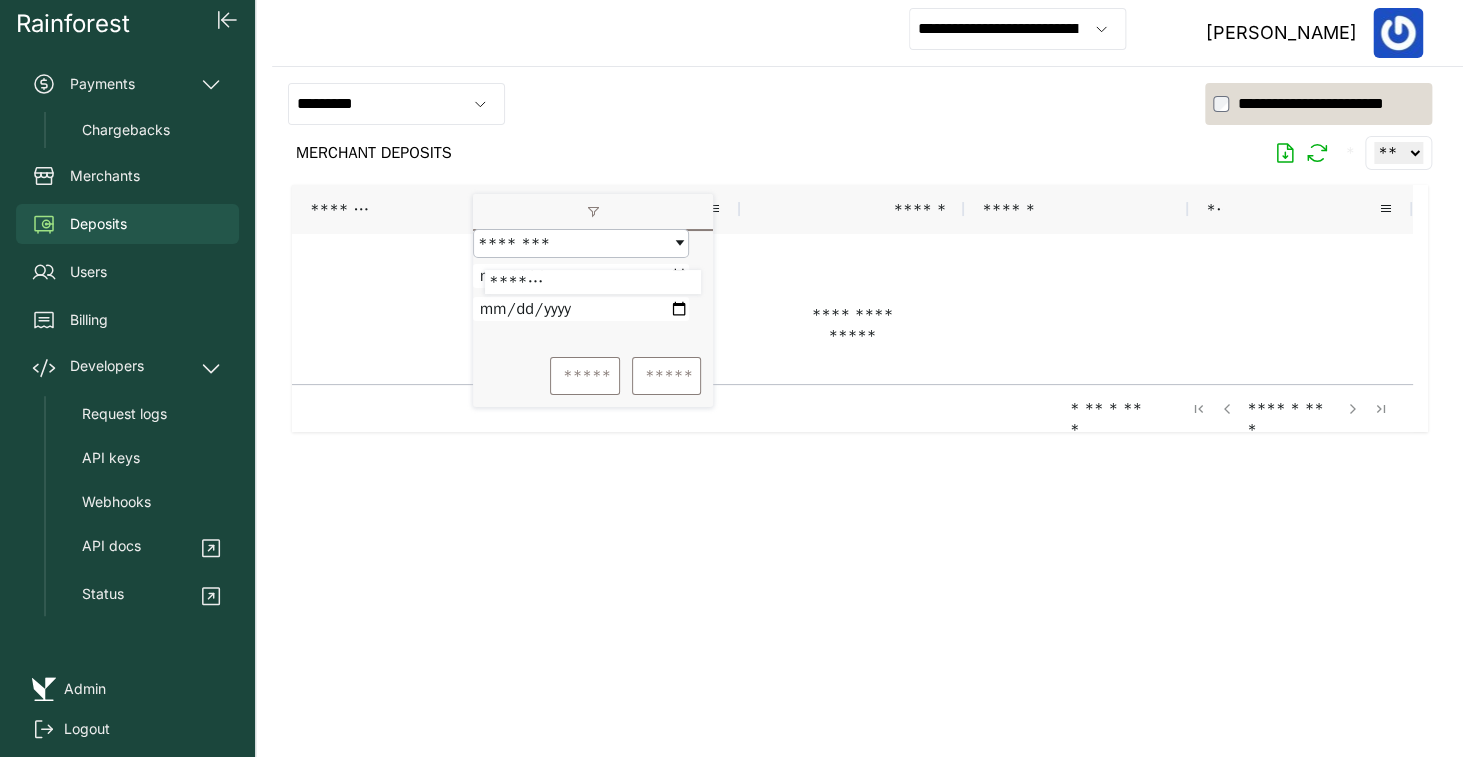 click at bounding box center [852, 309] 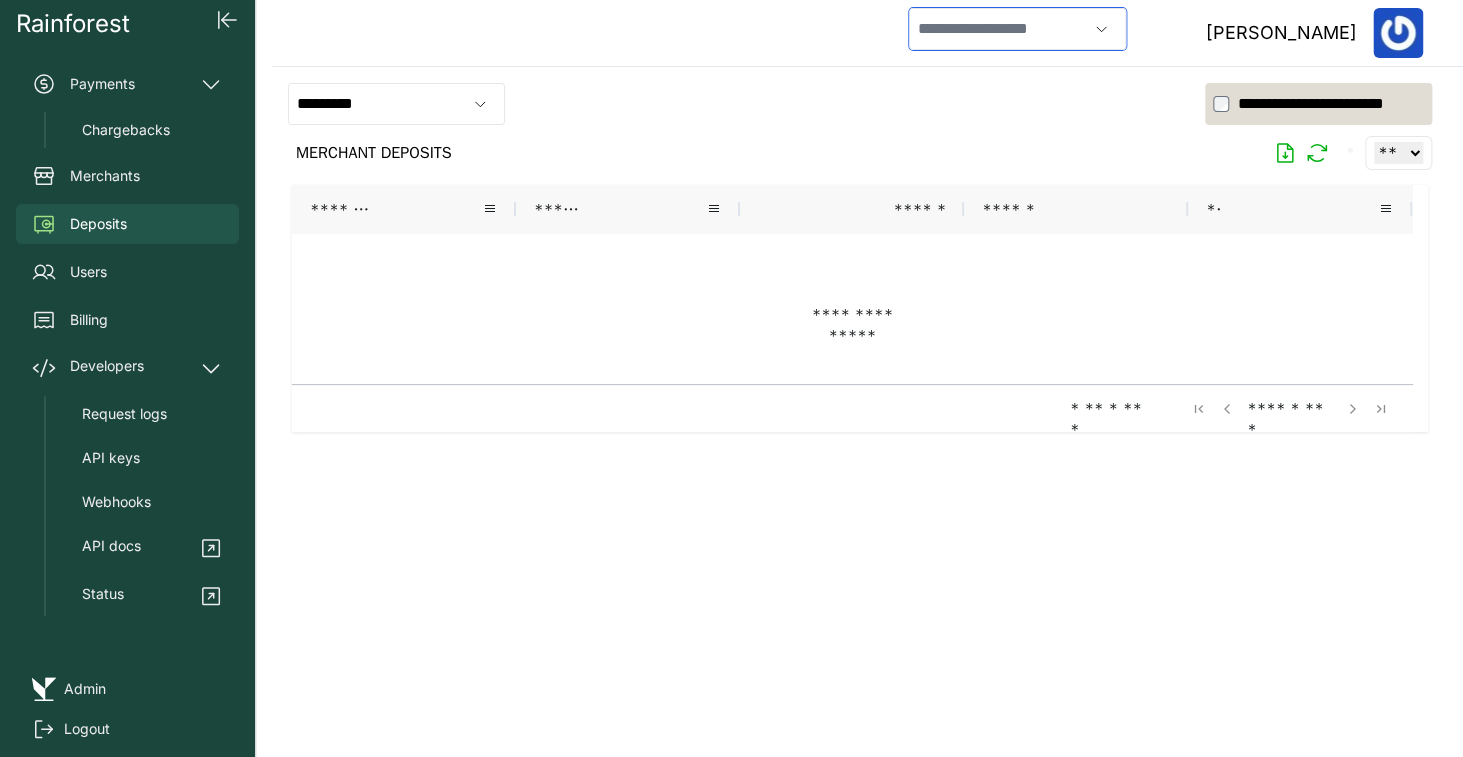 click at bounding box center (998, 29) 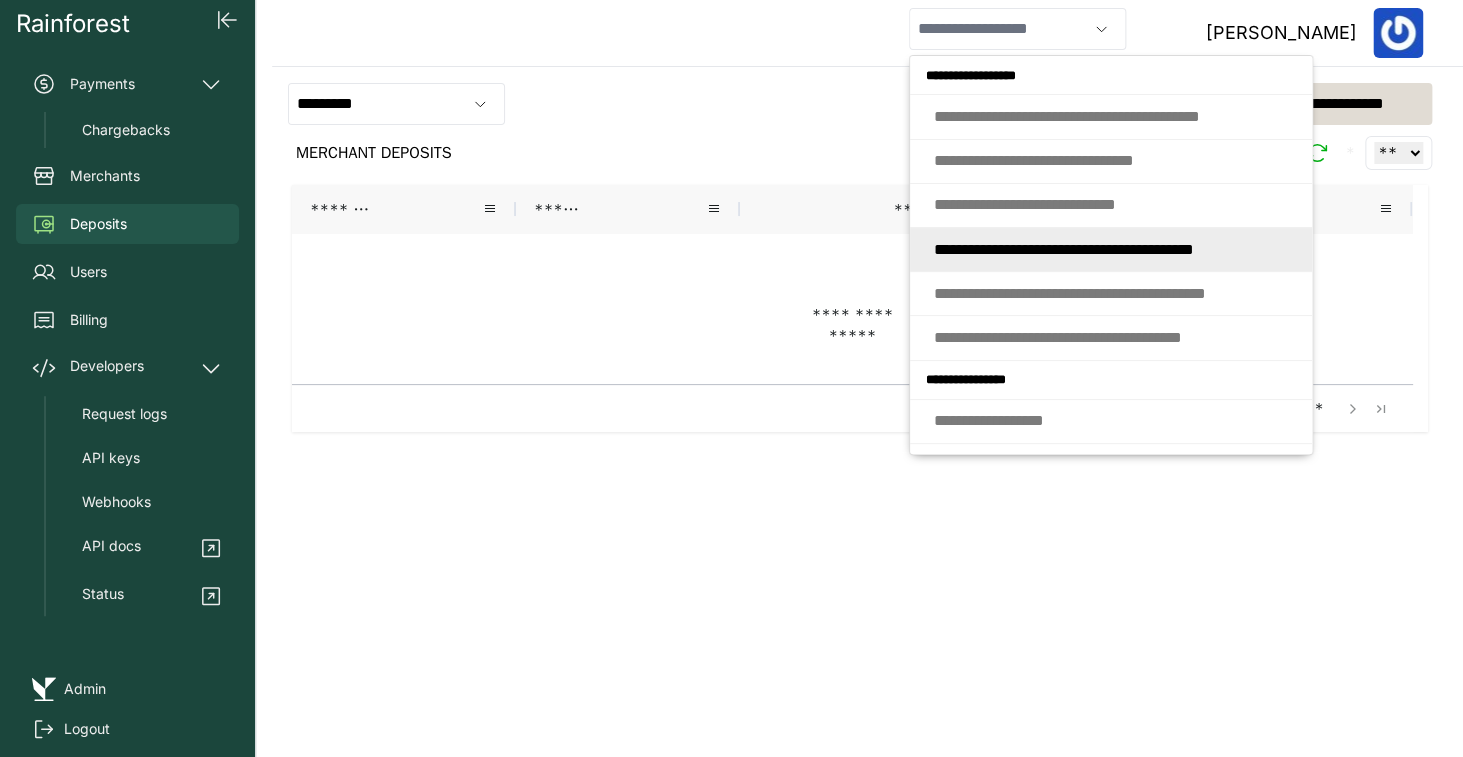 type on "**********" 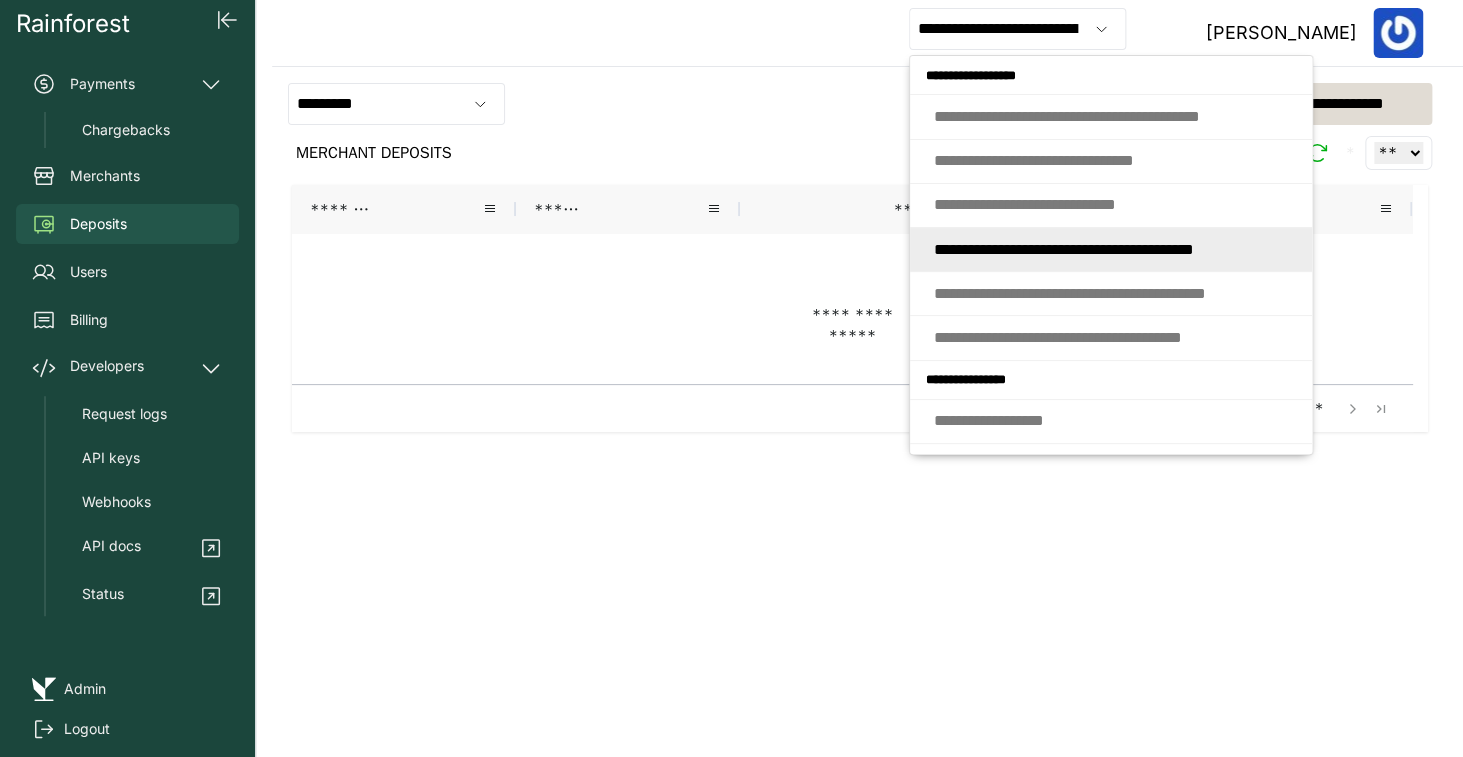 click on "**********" at bounding box center (860, 104) 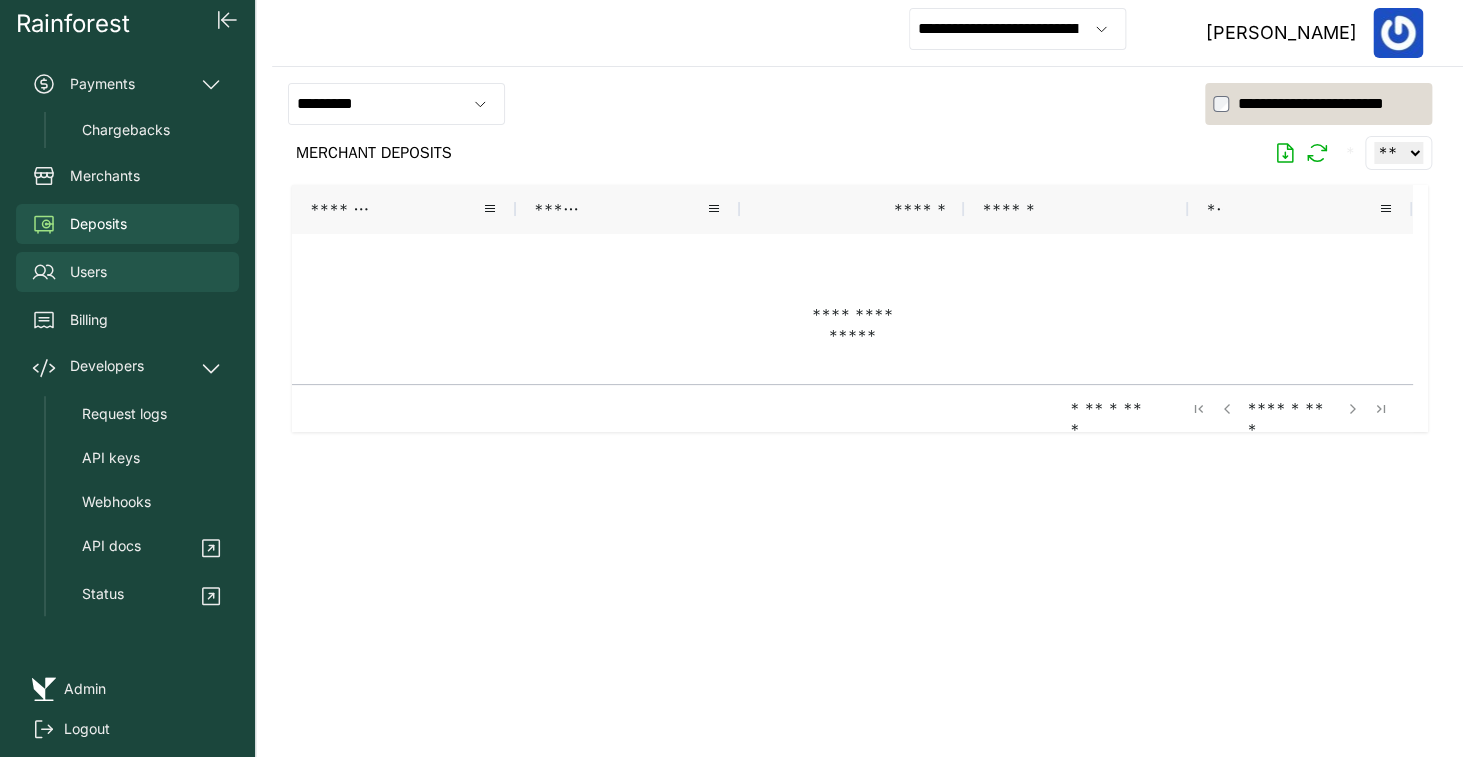click on "Users" at bounding box center [127, 272] 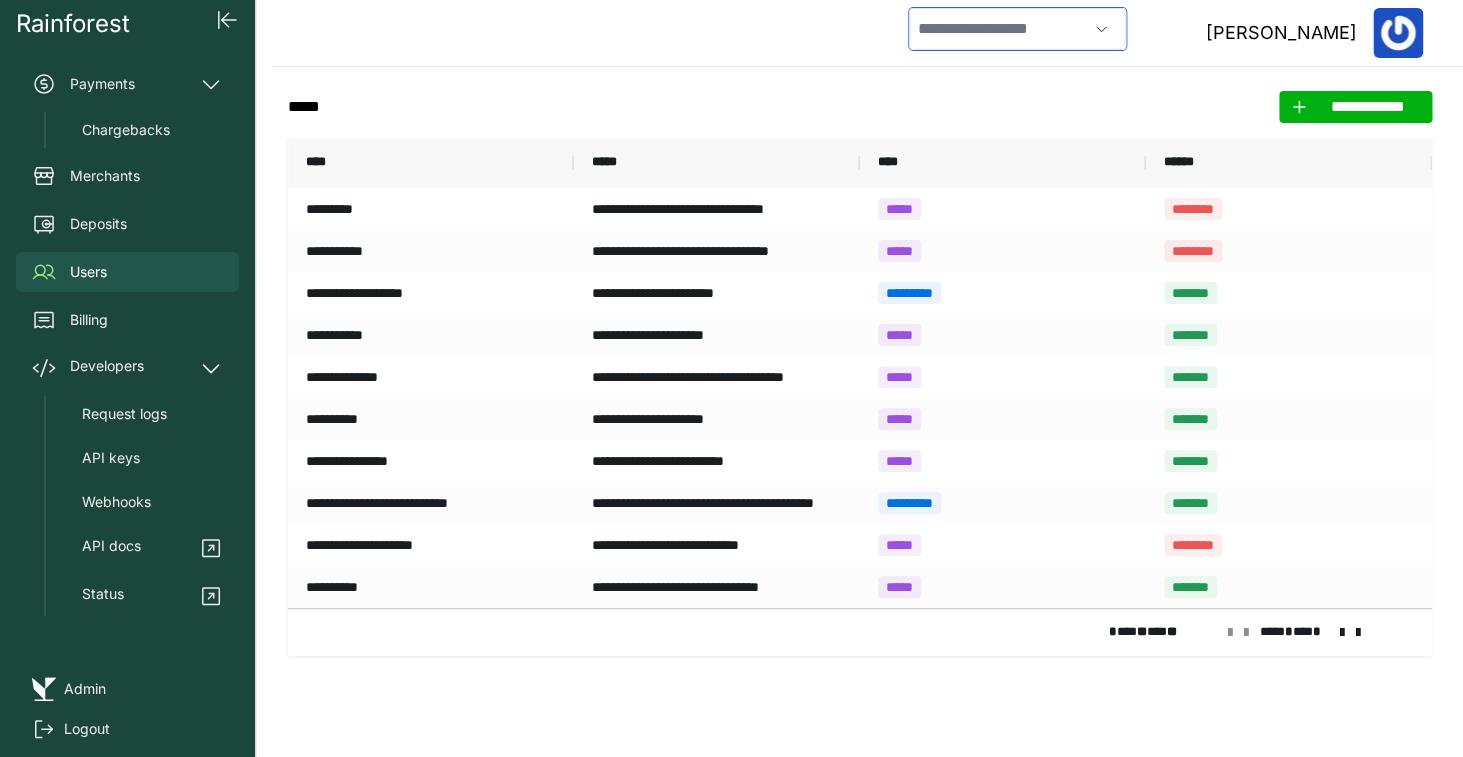 click at bounding box center (998, 29) 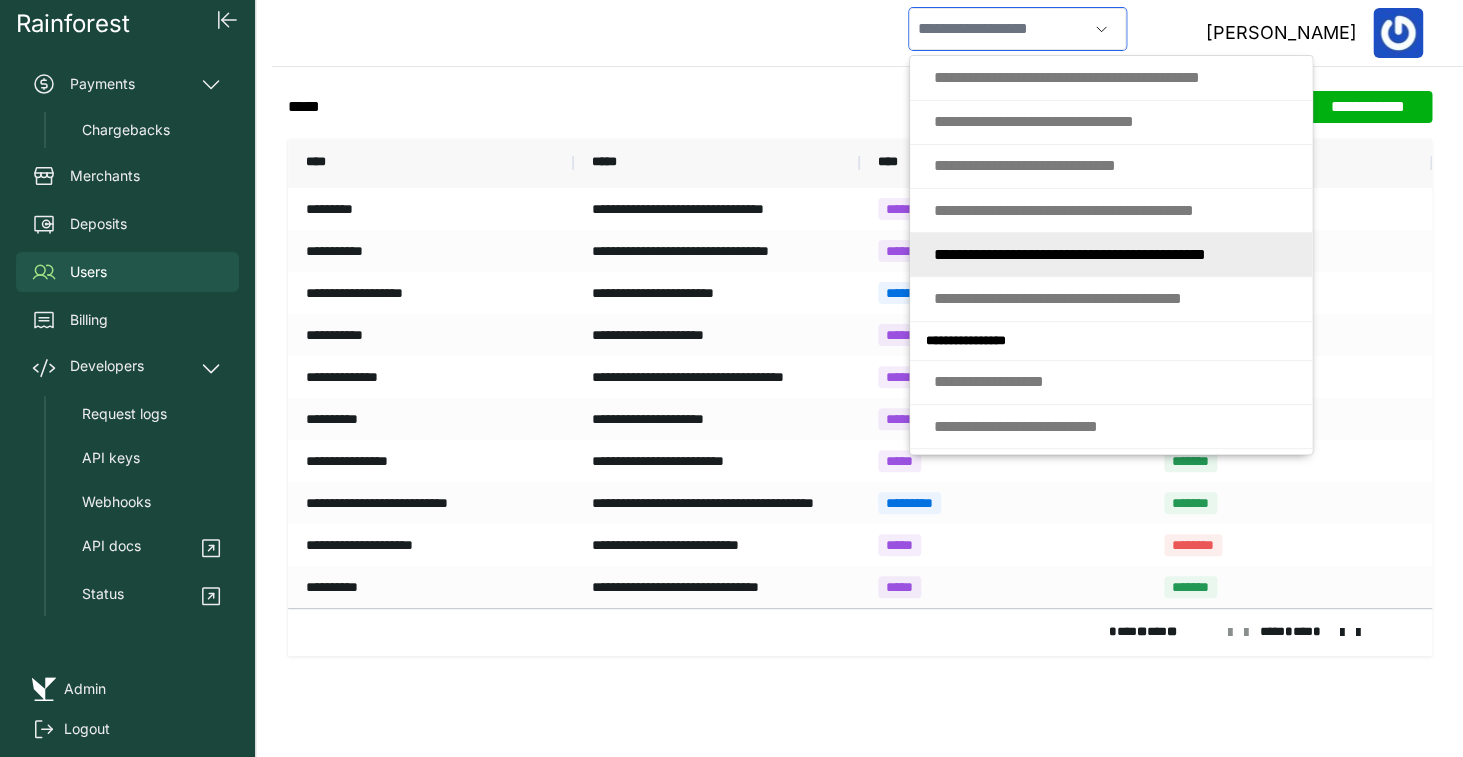 scroll, scrollTop: 0, scrollLeft: 0, axis: both 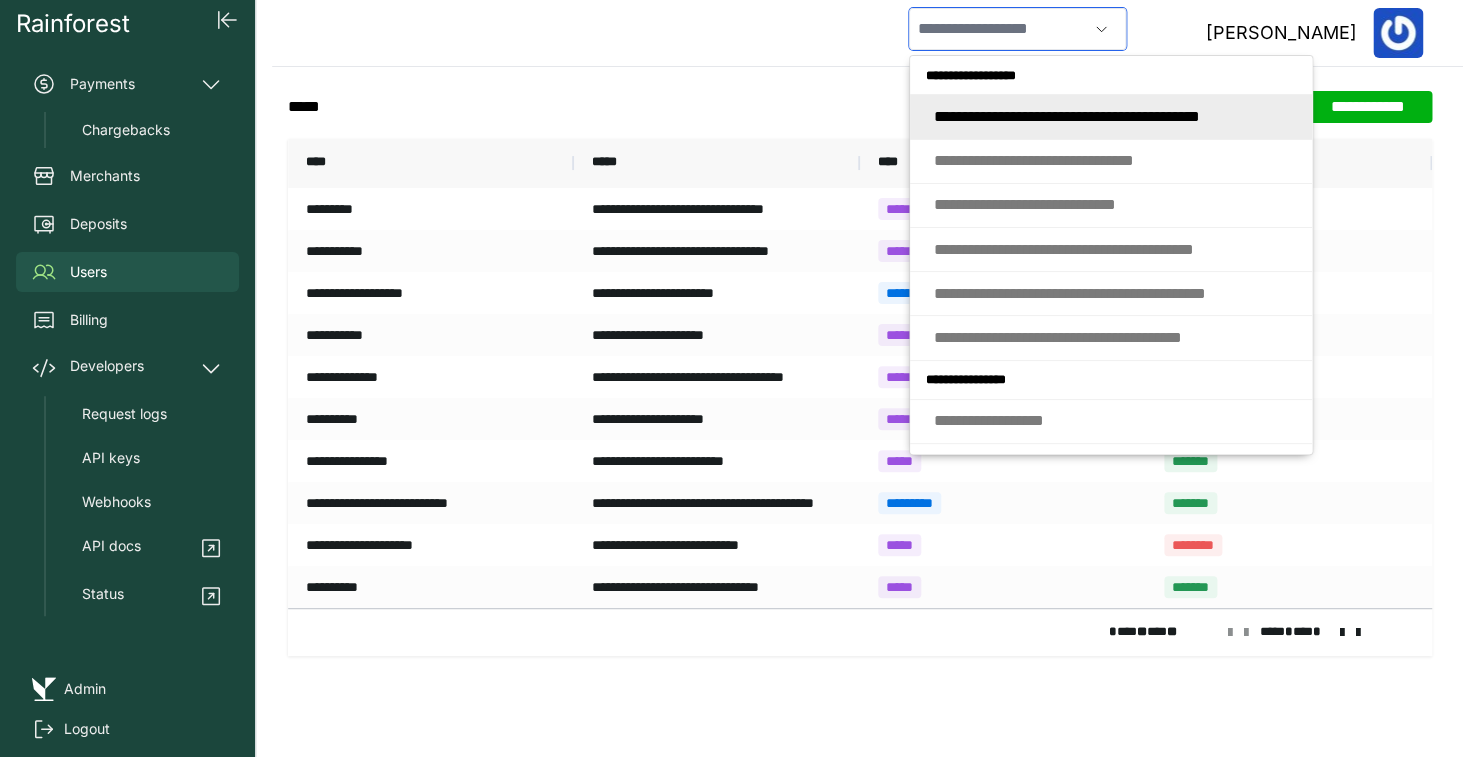 click on "* * * * * * * * * *   * * * * * * * * * * *   * * * * * * *   *   * * * * *   * * * * *" at bounding box center (1067, 116) 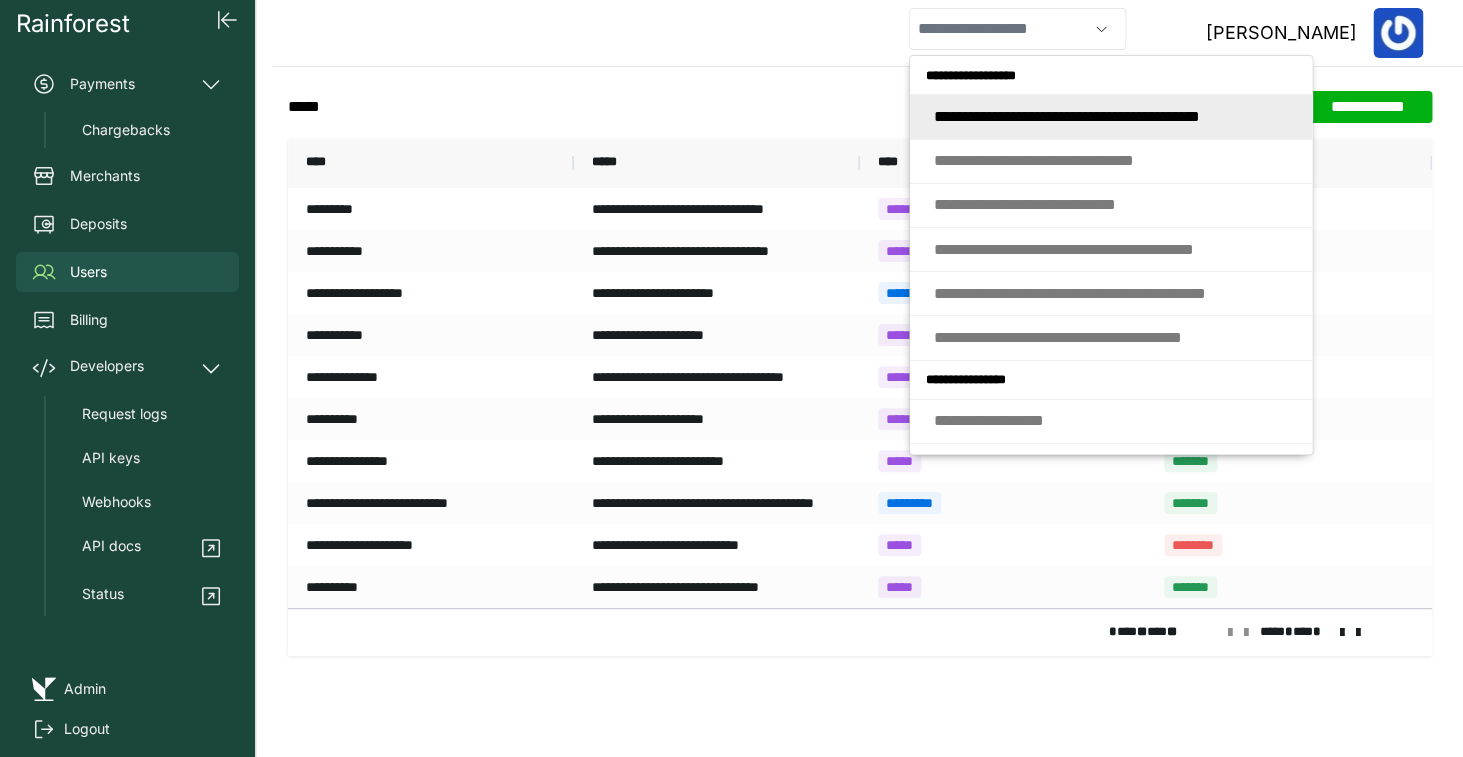 type on "**********" 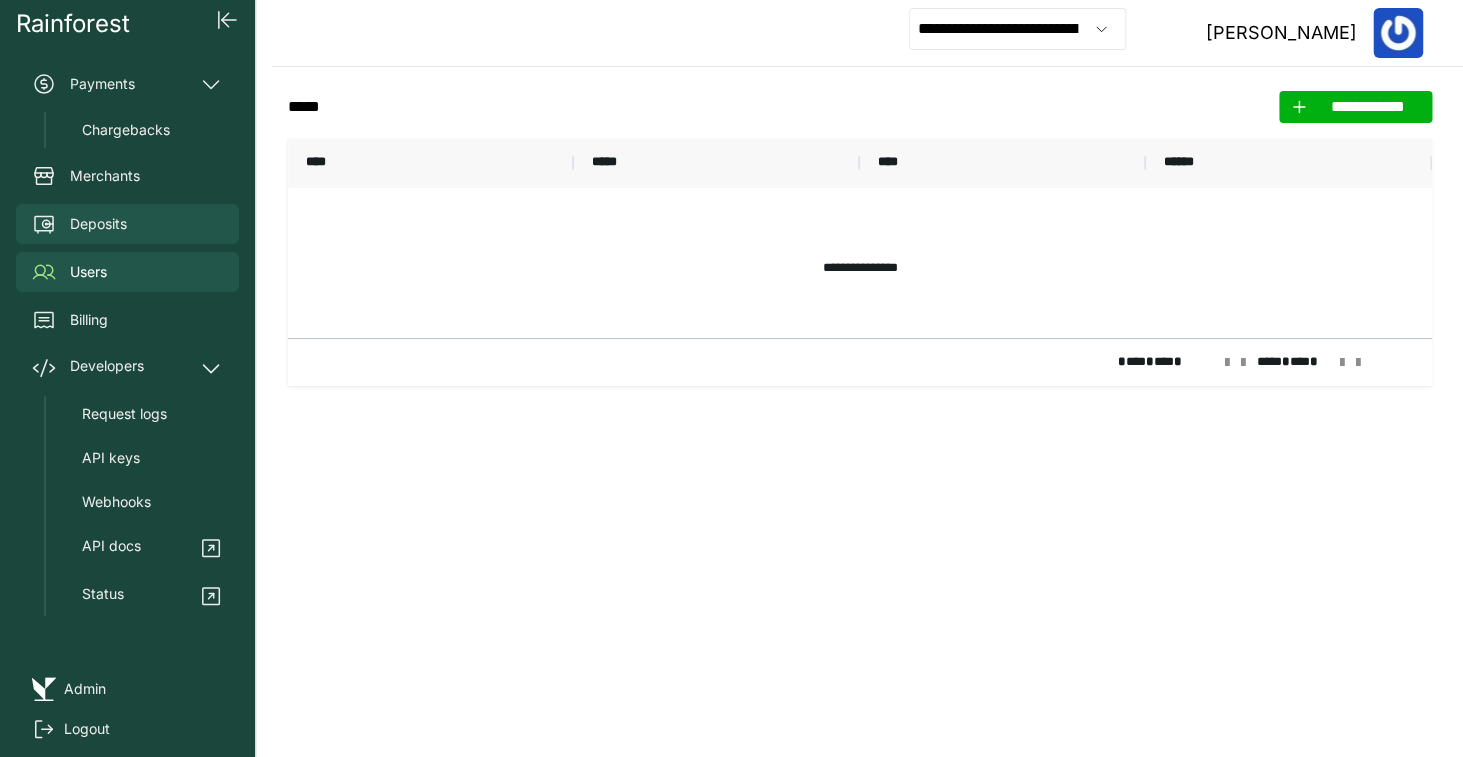 click on "Deposits" at bounding box center (98, 224) 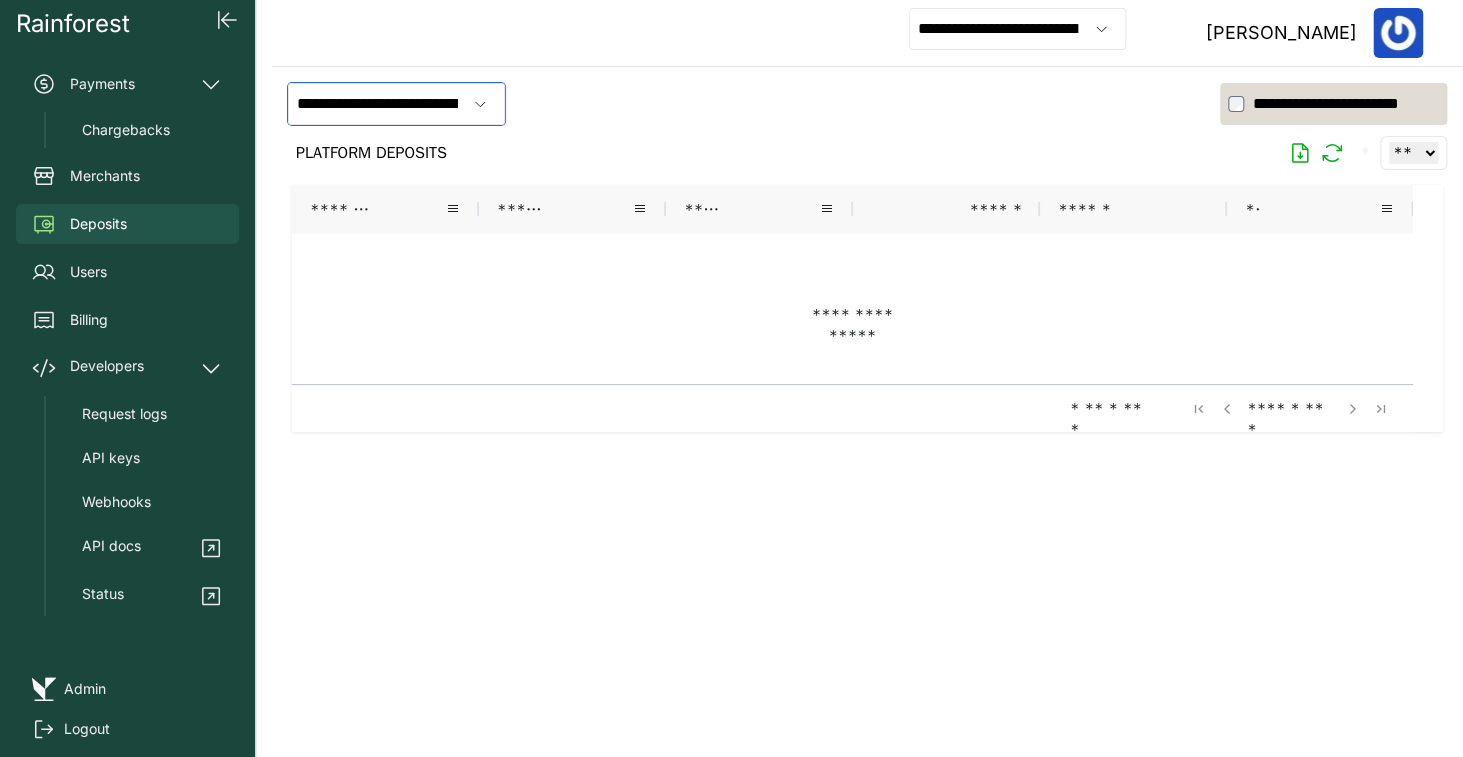 type 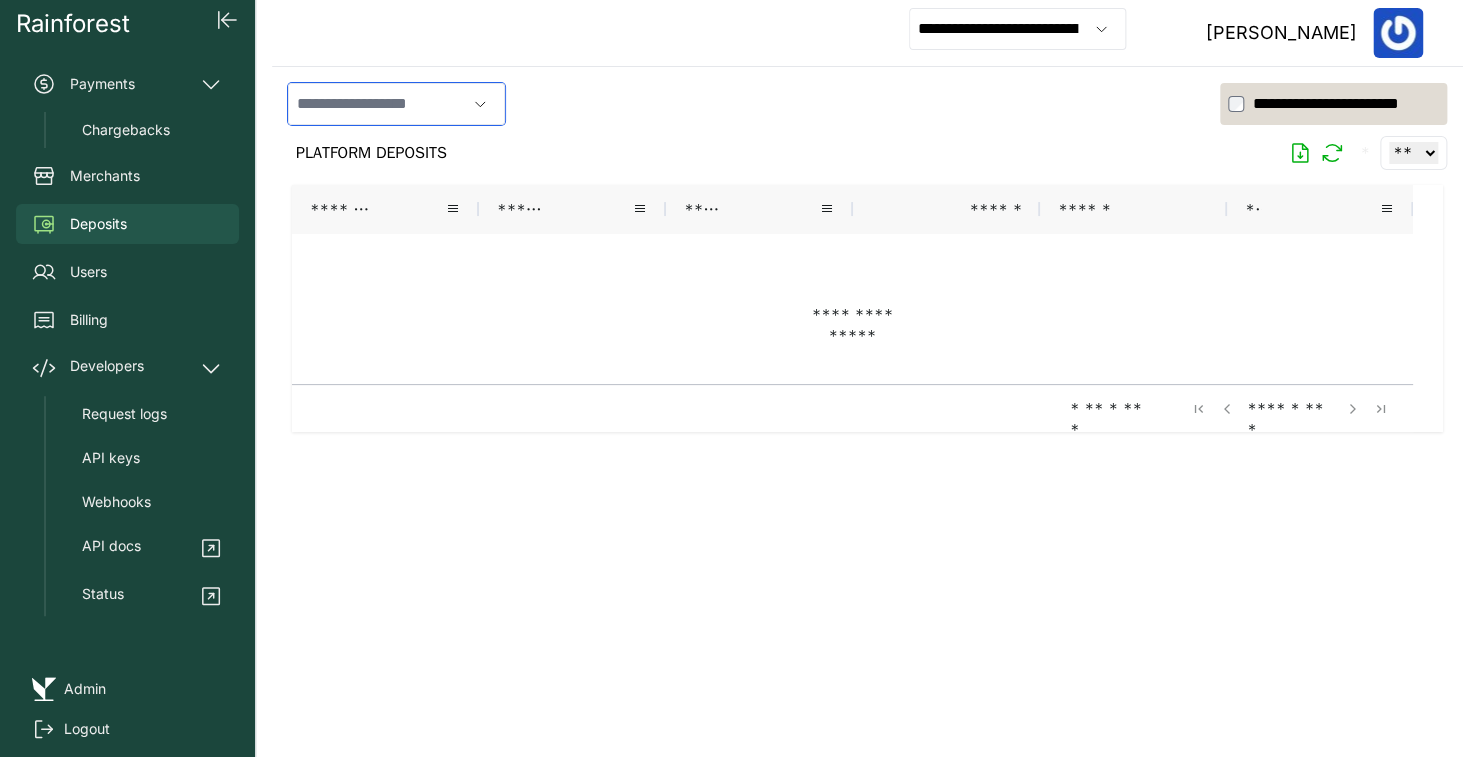 click at bounding box center [377, 104] 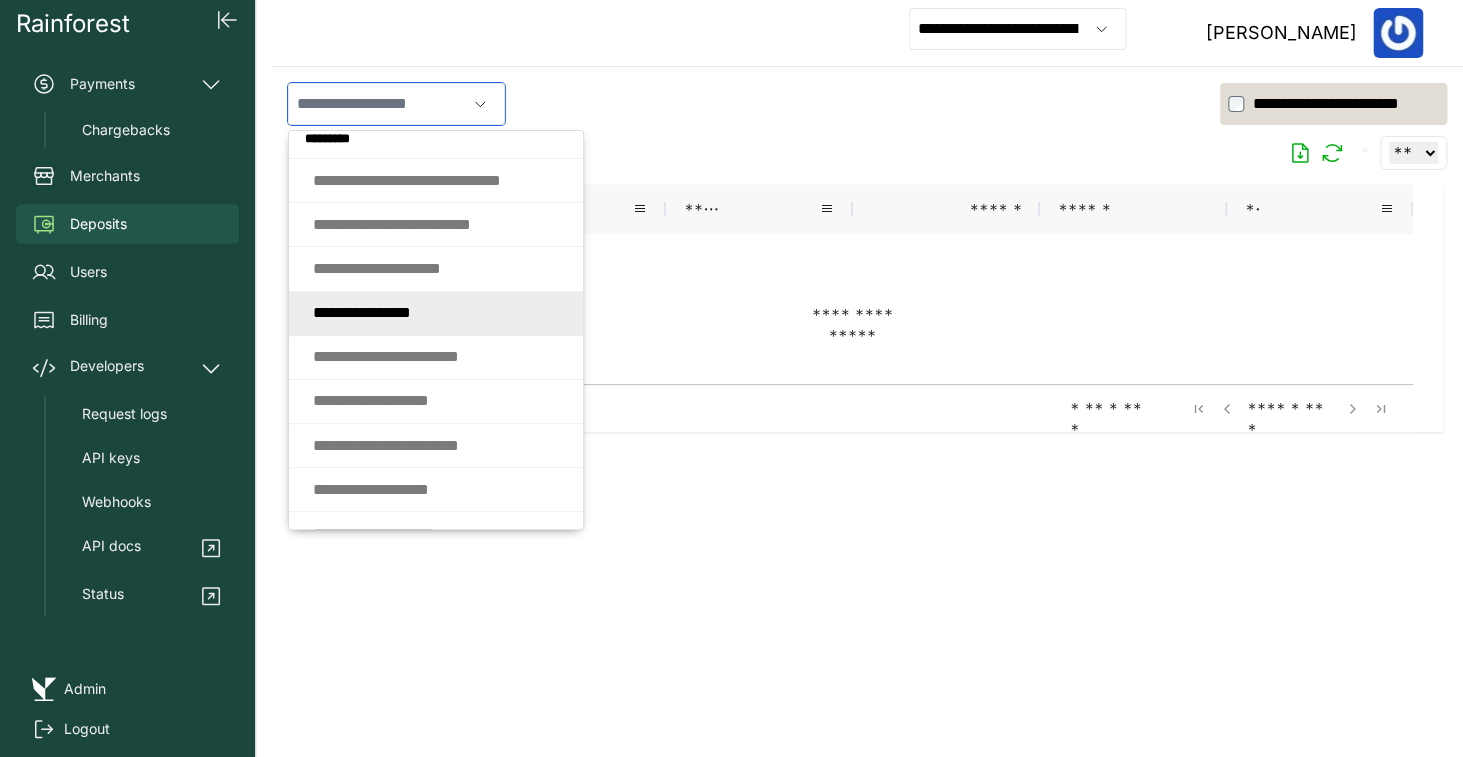 scroll, scrollTop: 0, scrollLeft: 0, axis: both 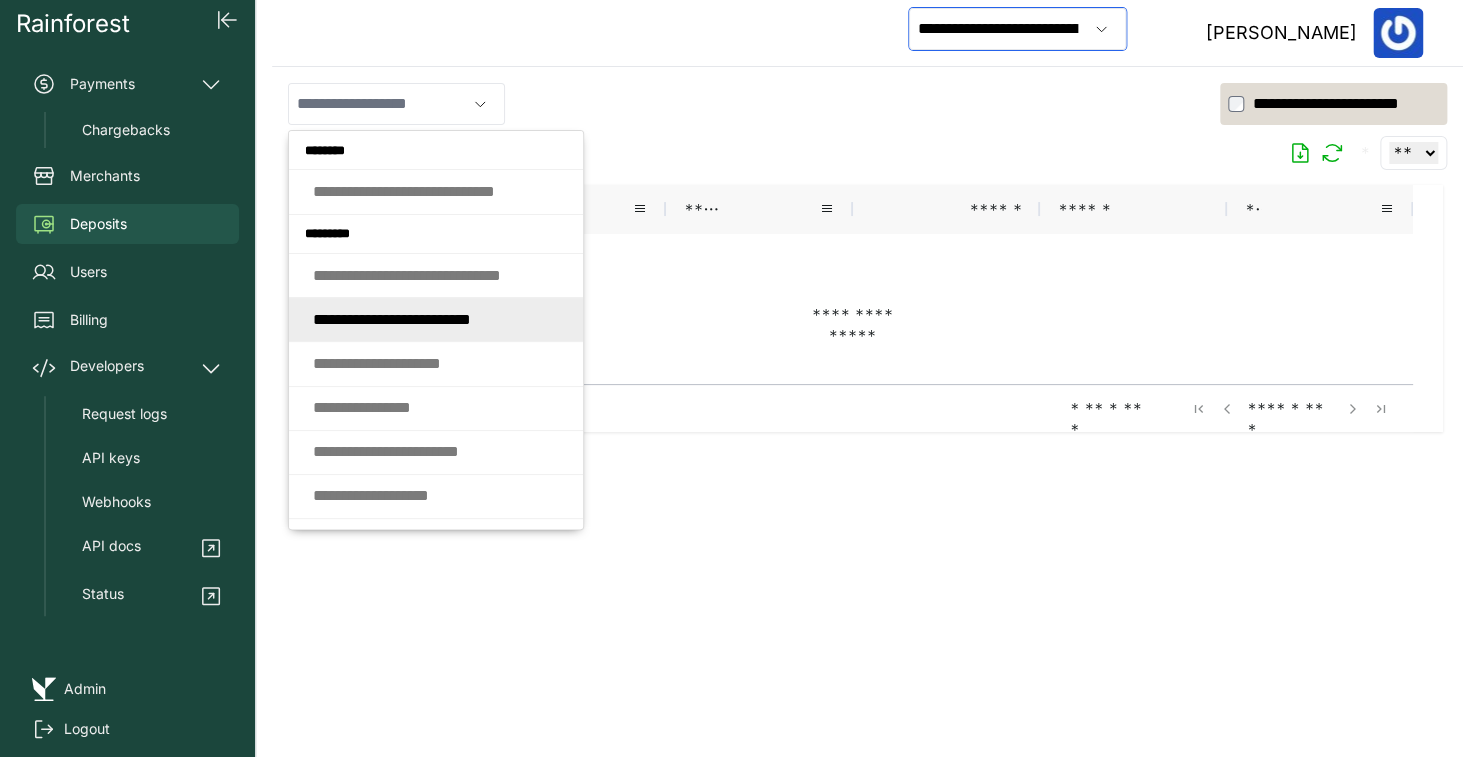 type 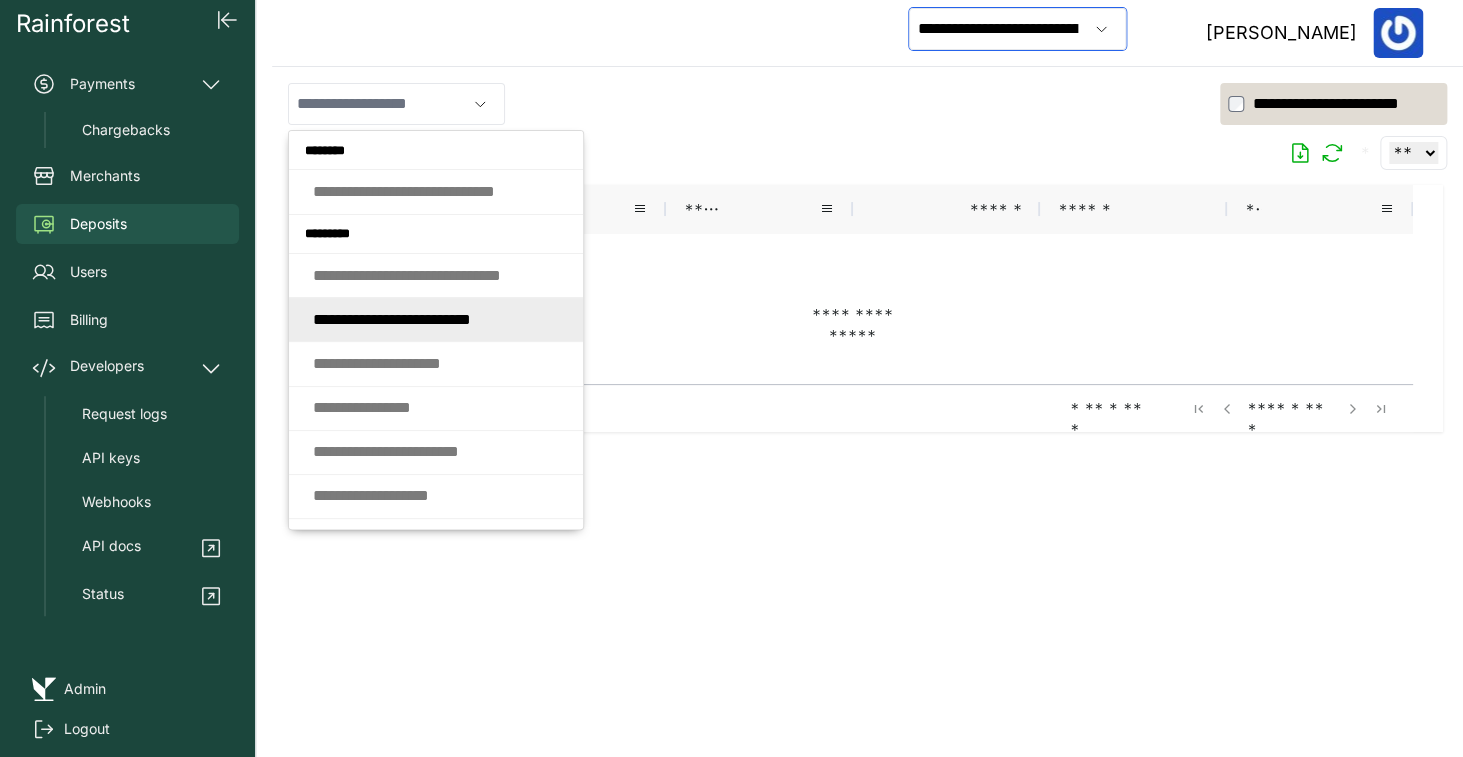 type on "**********" 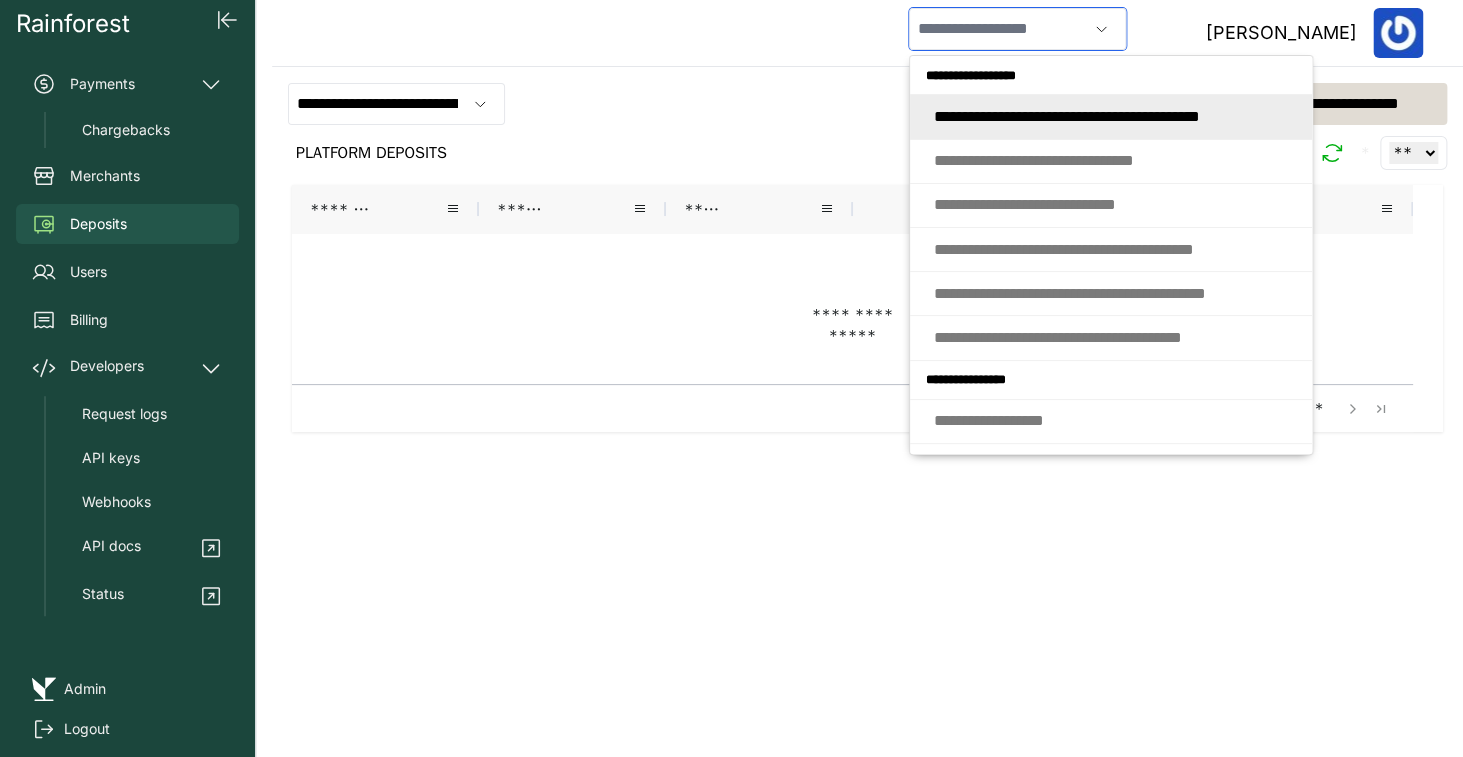 click at bounding box center (998, 29) 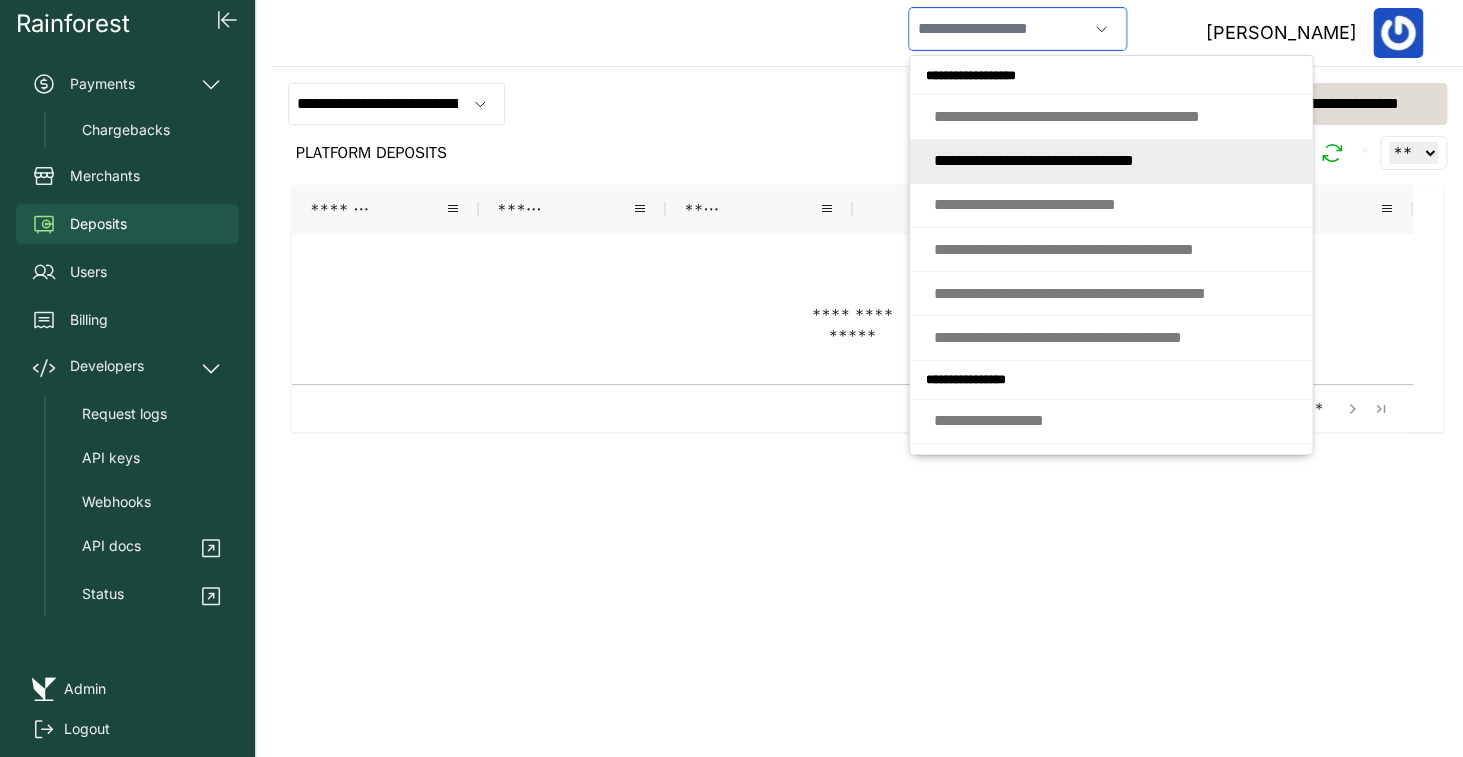 click on "* * * * * * * * * *   * * * * * * * *   *   * * * * *   * * * * *" at bounding box center [1034, 160] 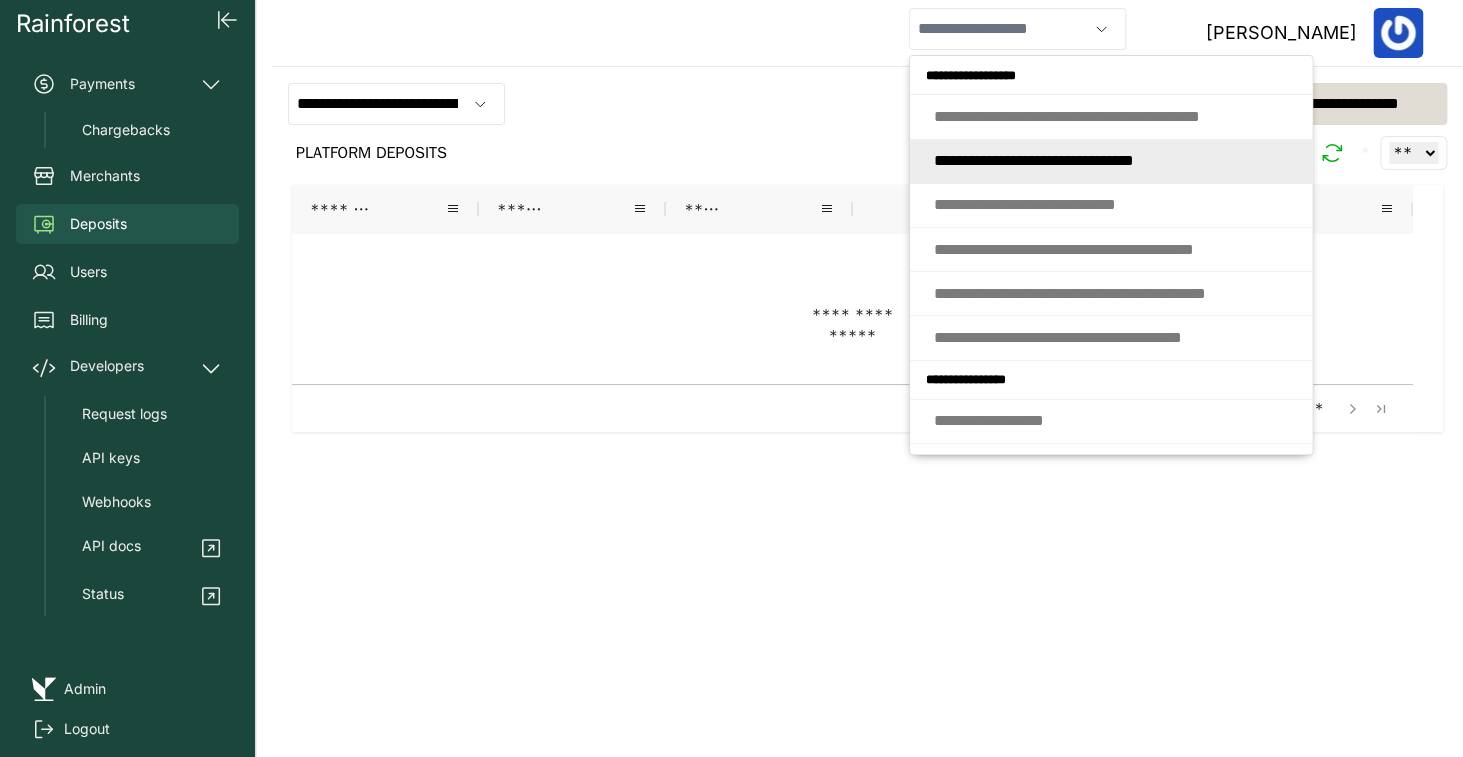 type on "**********" 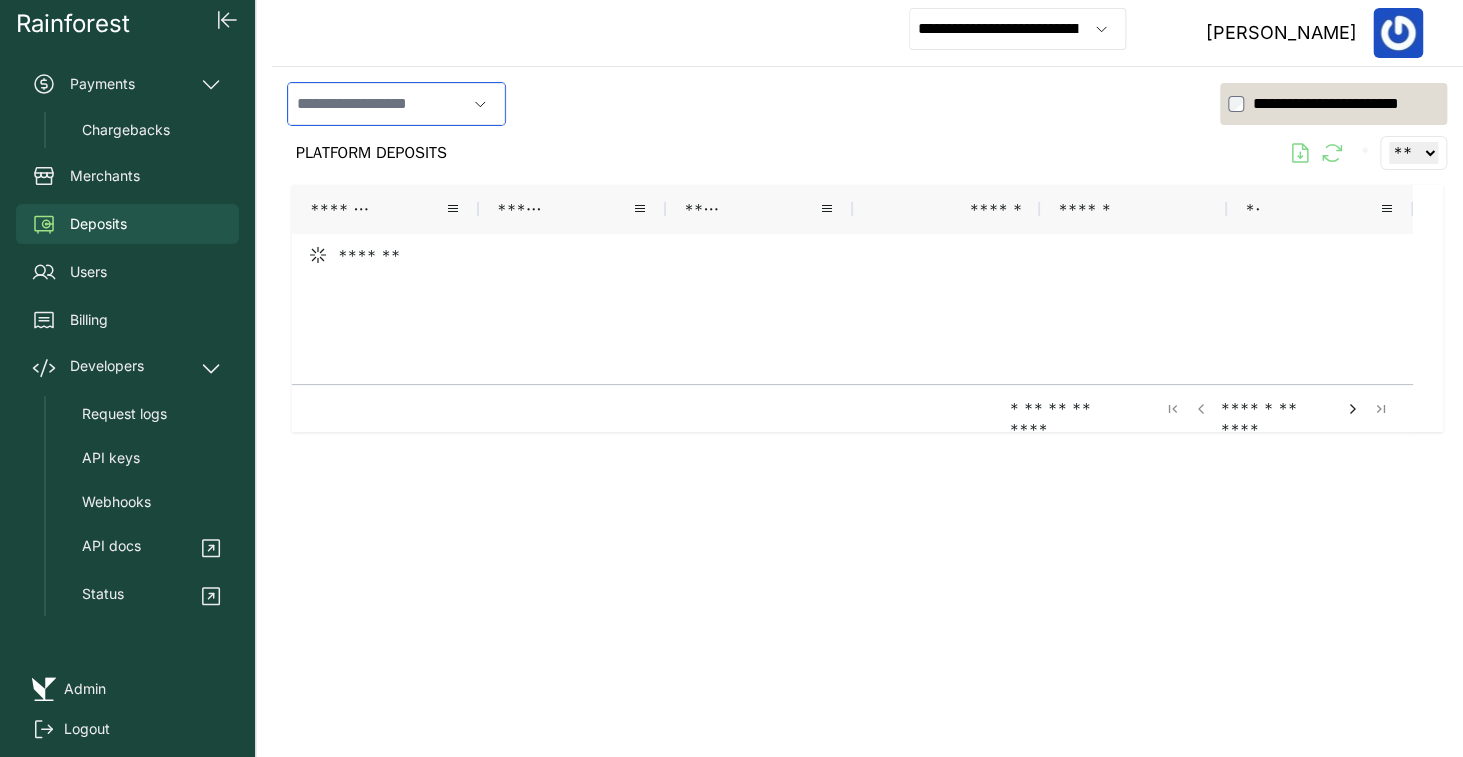 click at bounding box center (377, 104) 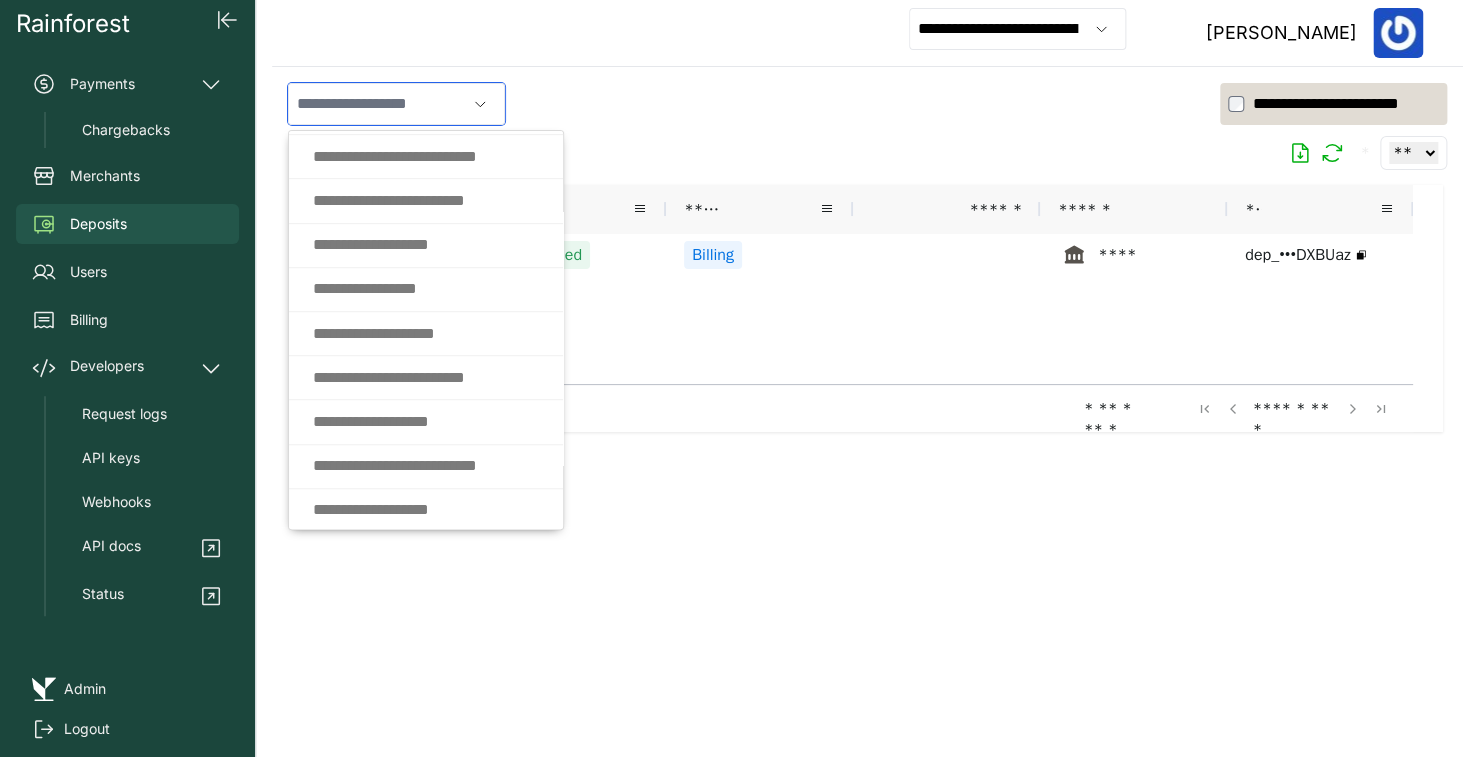 scroll, scrollTop: 520, scrollLeft: 0, axis: vertical 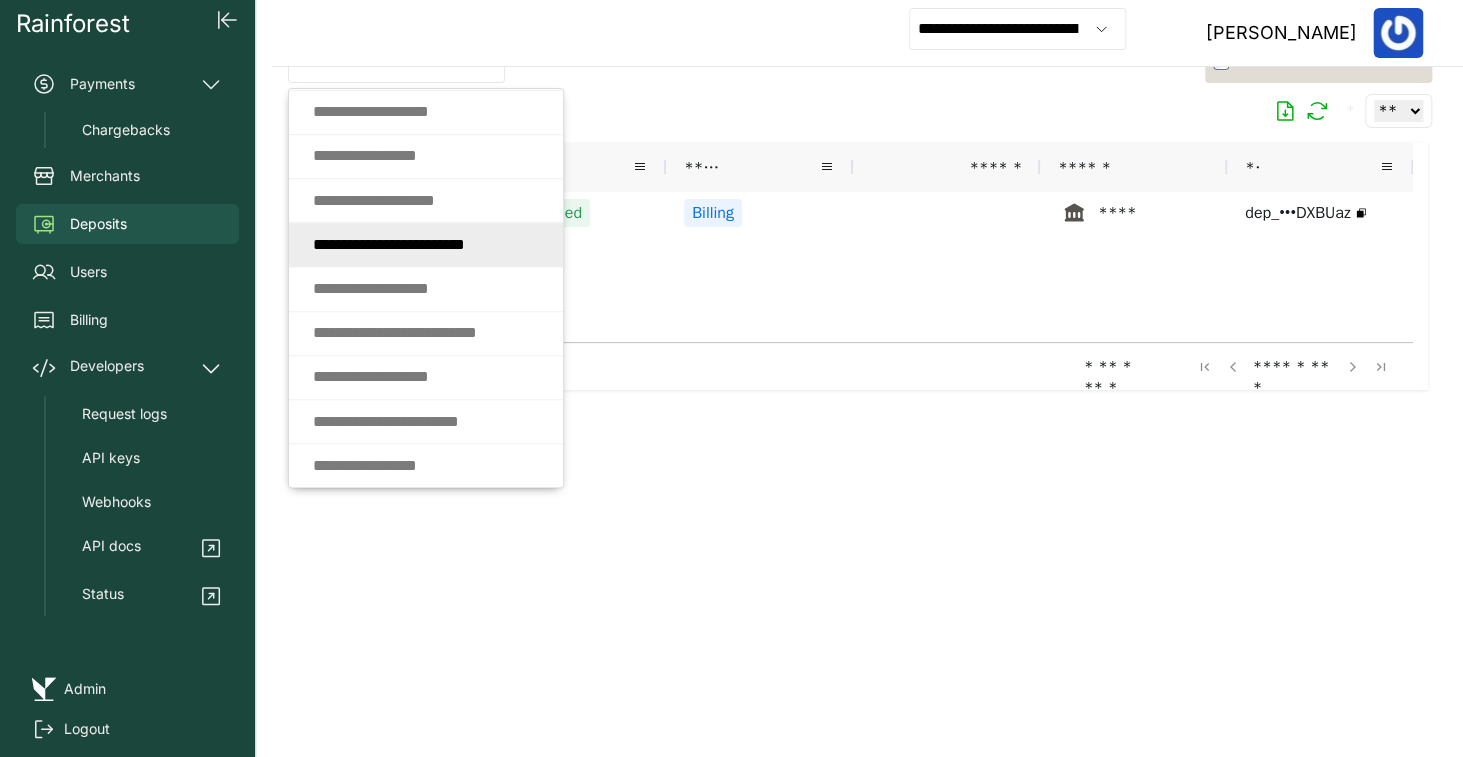 type on "**********" 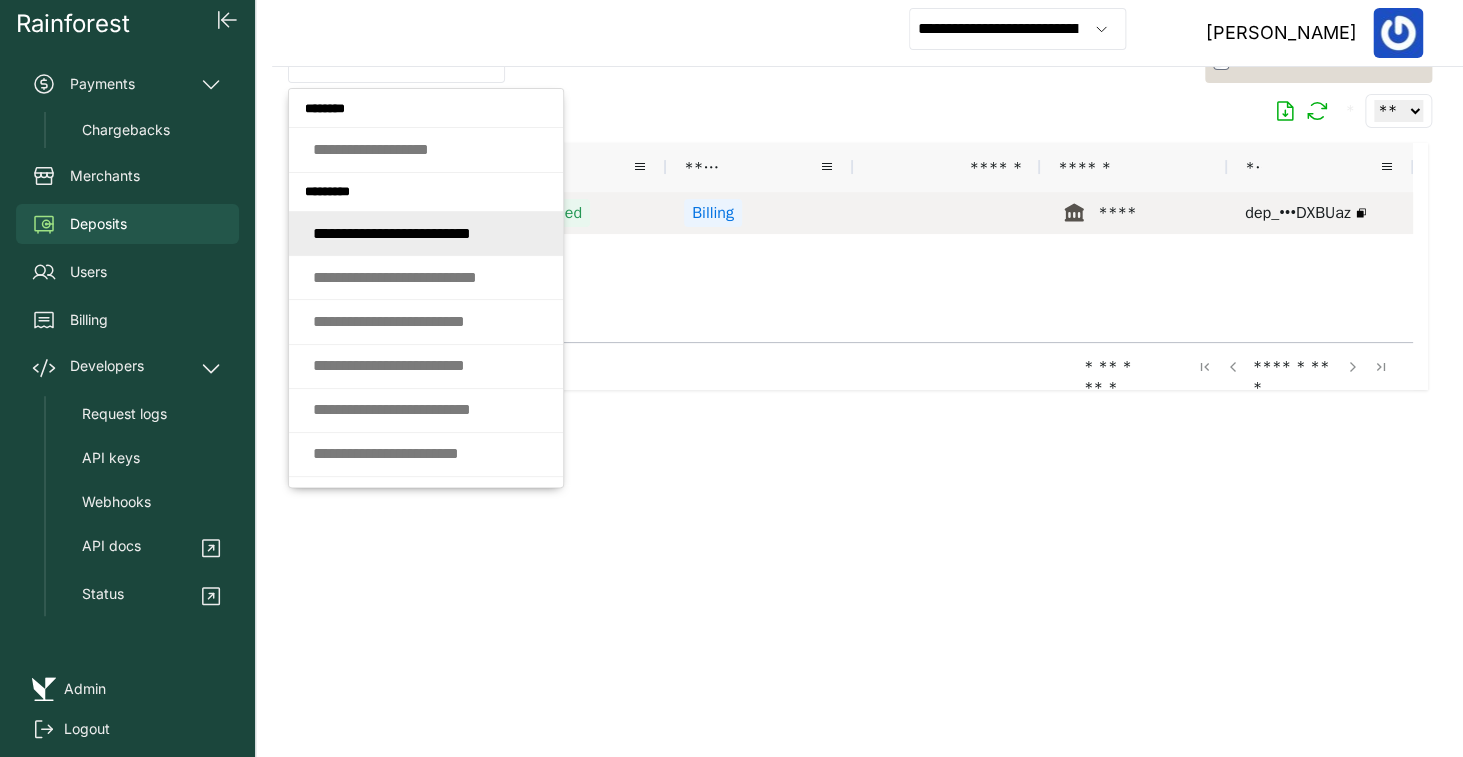 type on "**********" 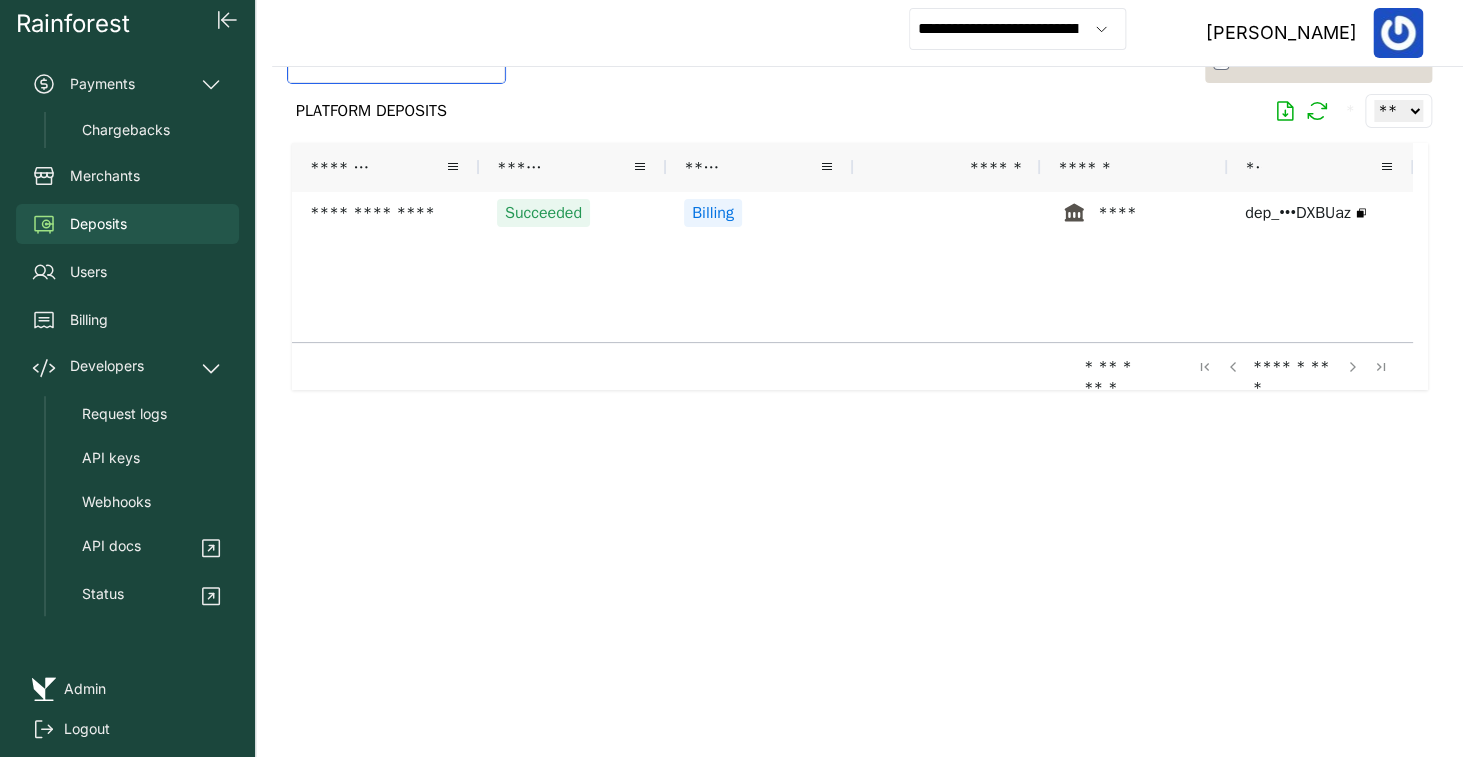 type 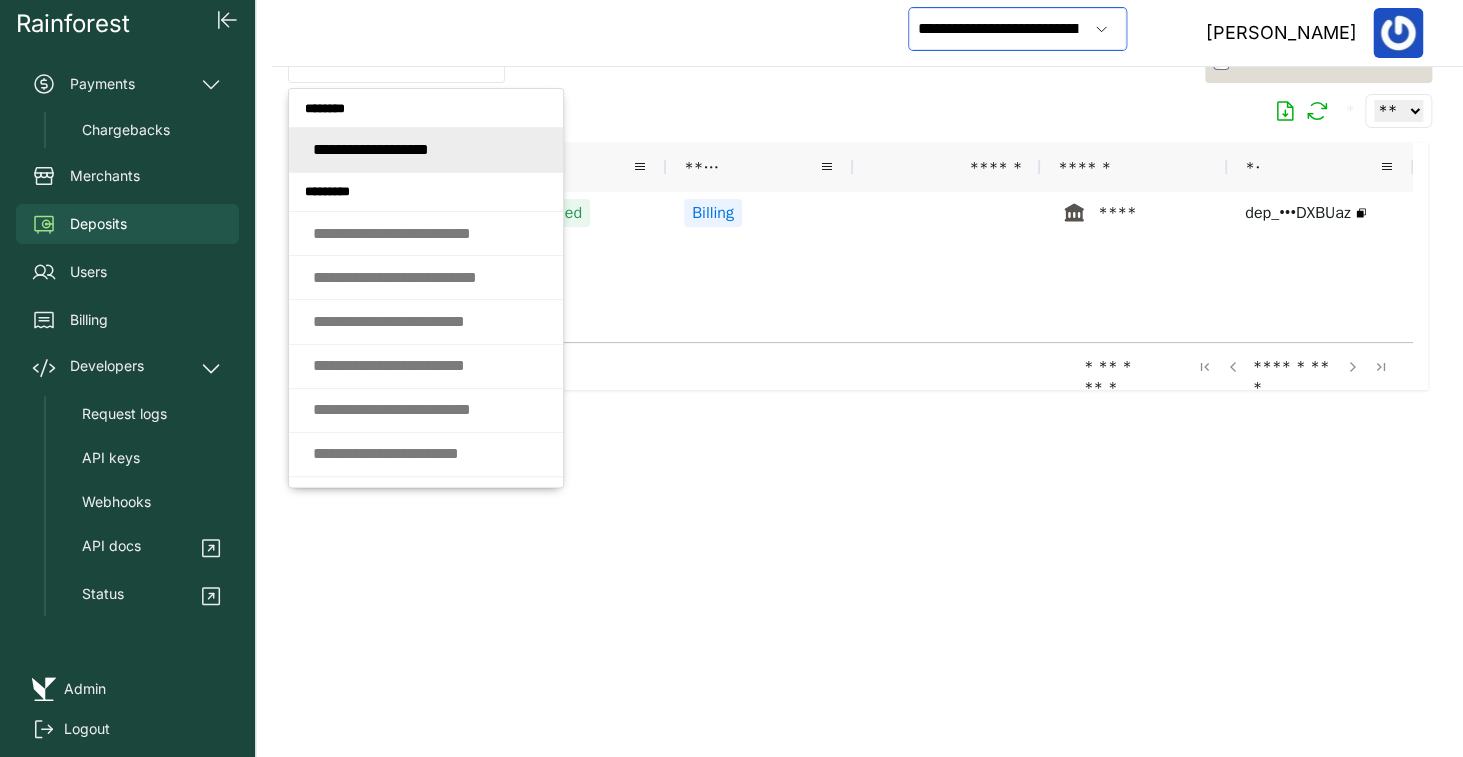type 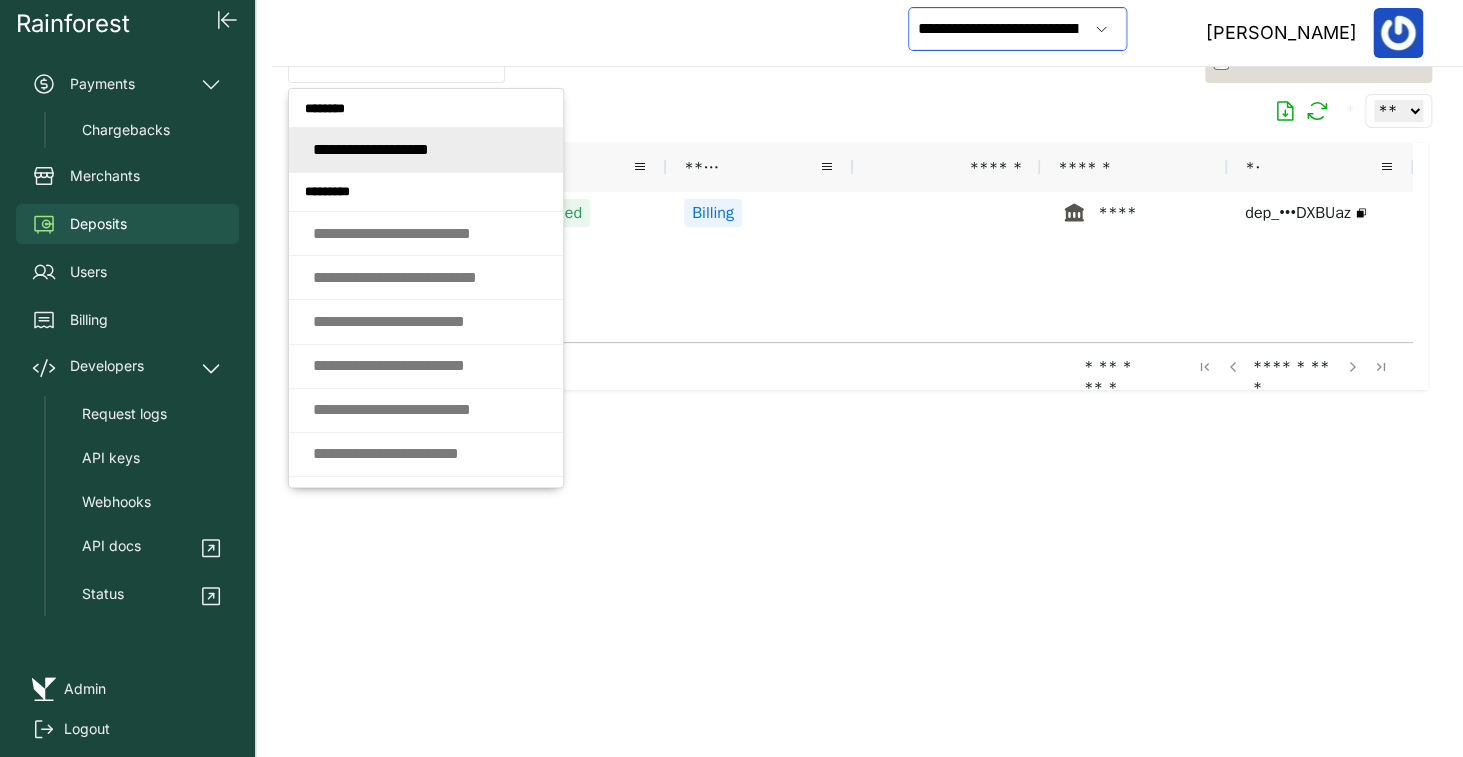 type on "**********" 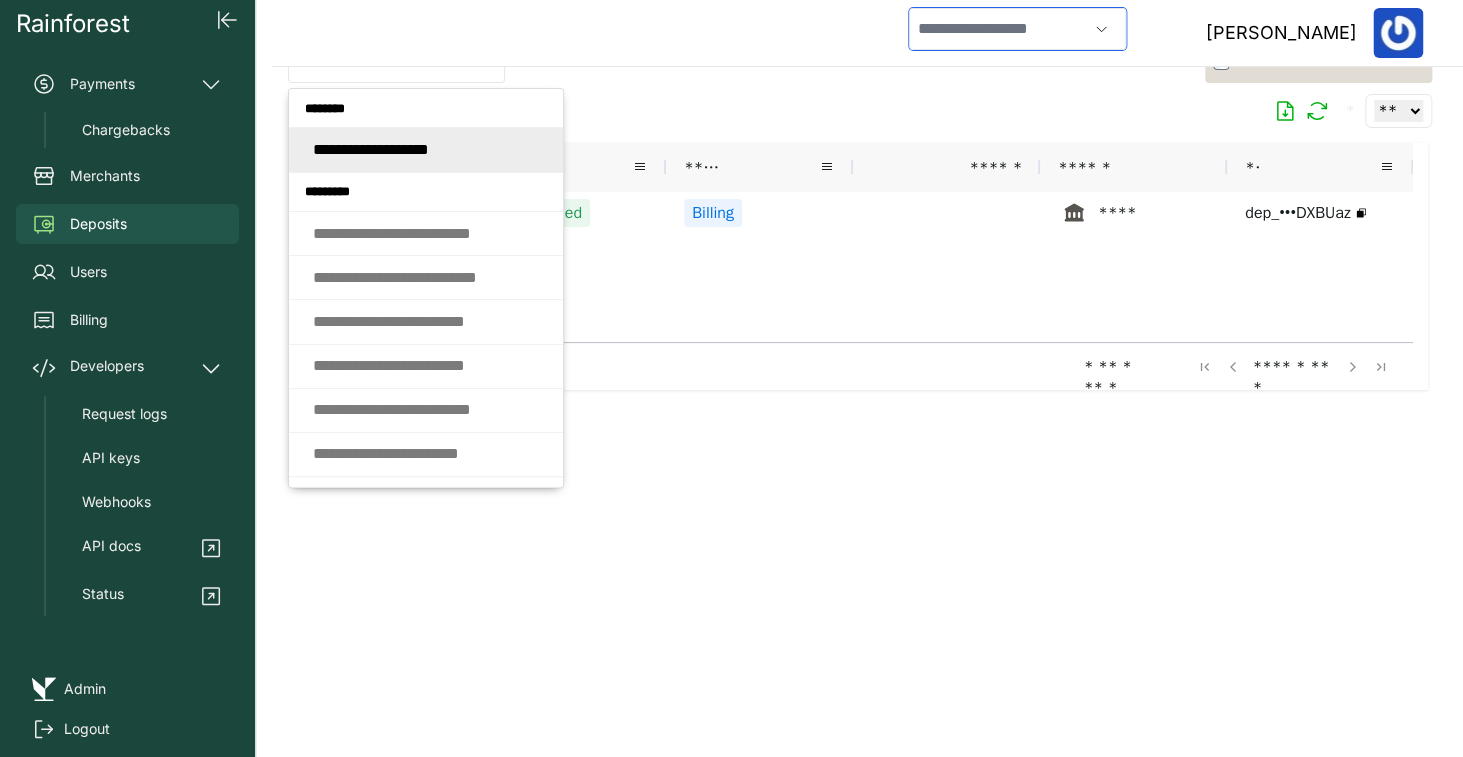 click at bounding box center (998, 29) 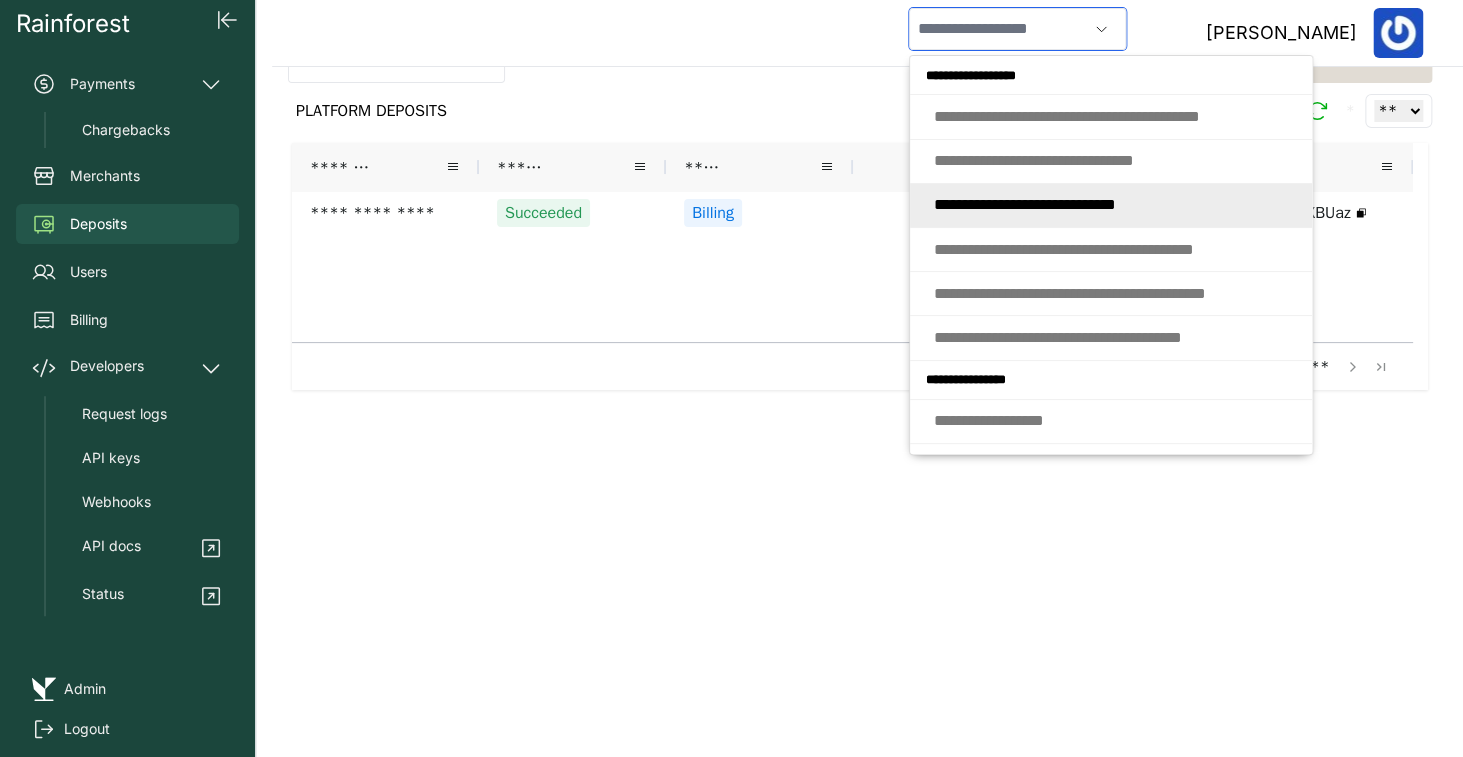 click on "* * * * * * * * * *   * * * * *   *   * * * * *   * * * * *" at bounding box center [1025, 204] 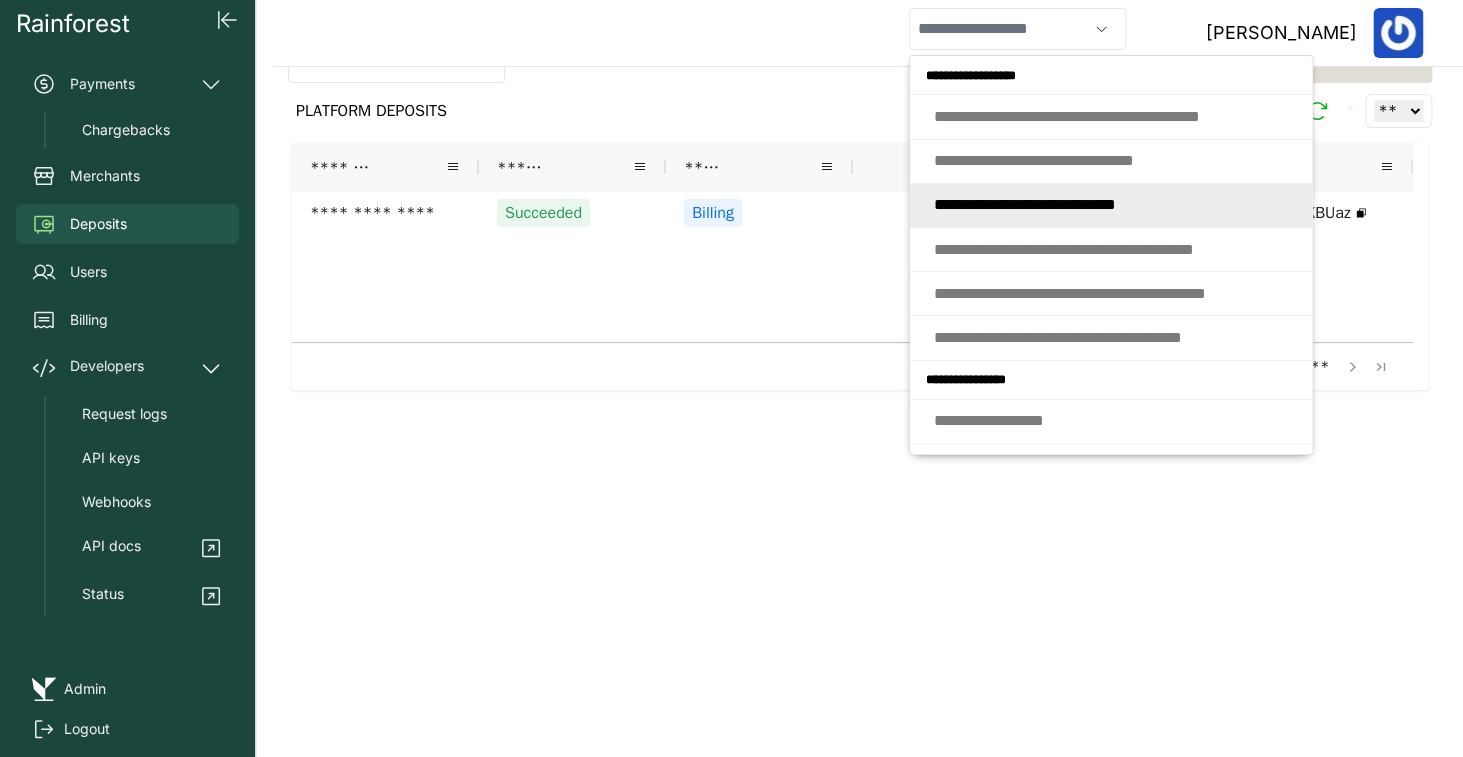 type on "**********" 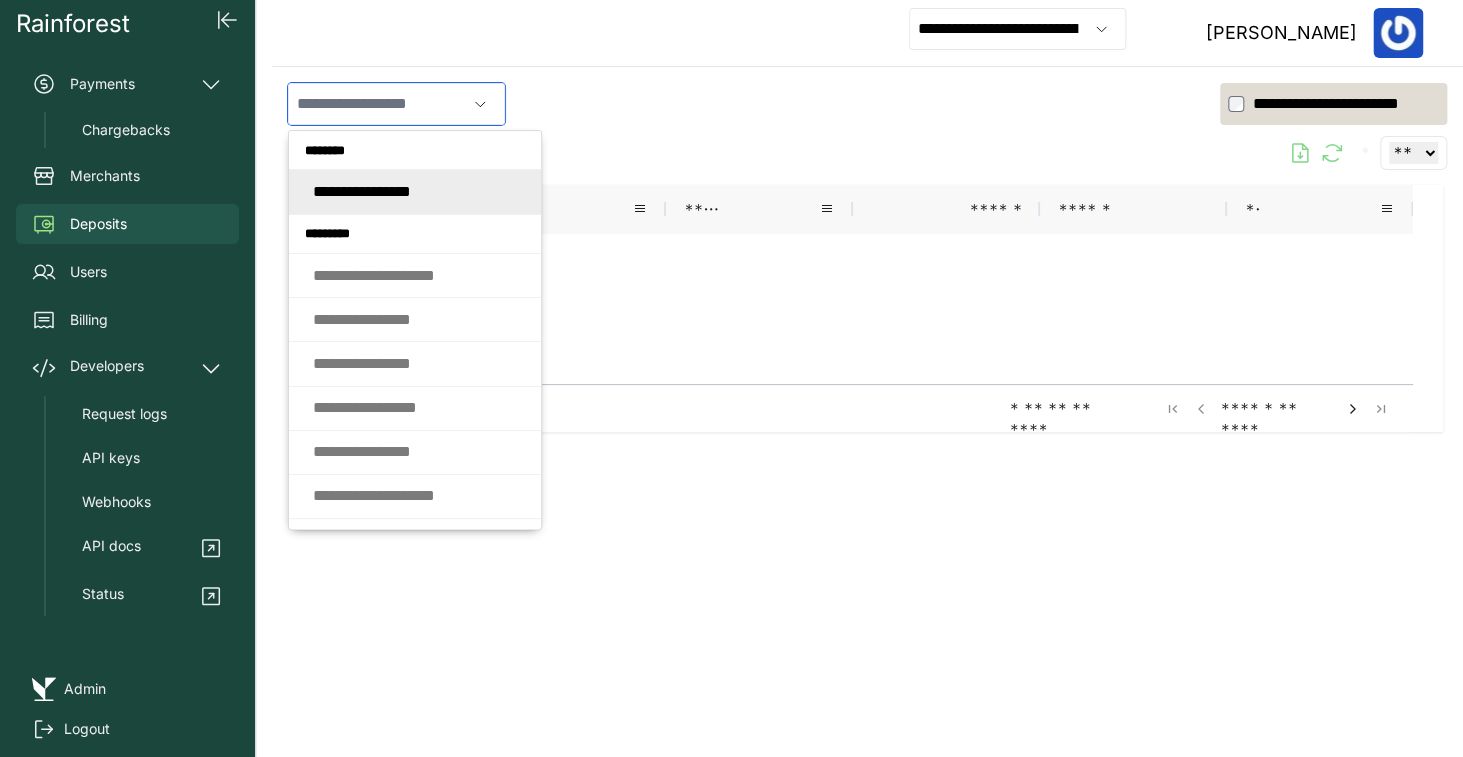 click at bounding box center [377, 104] 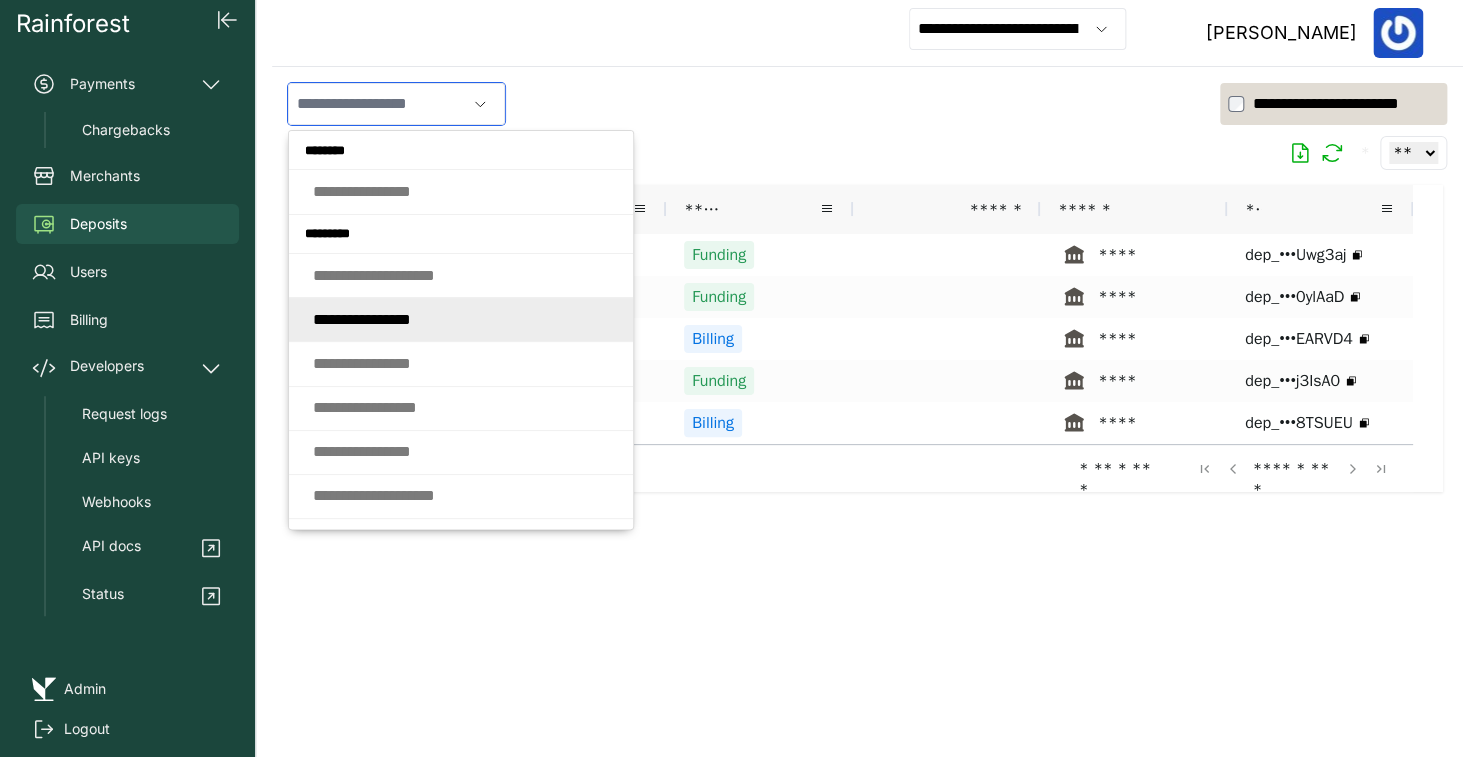 click on "* * * * * *   * * *   * * * * *" 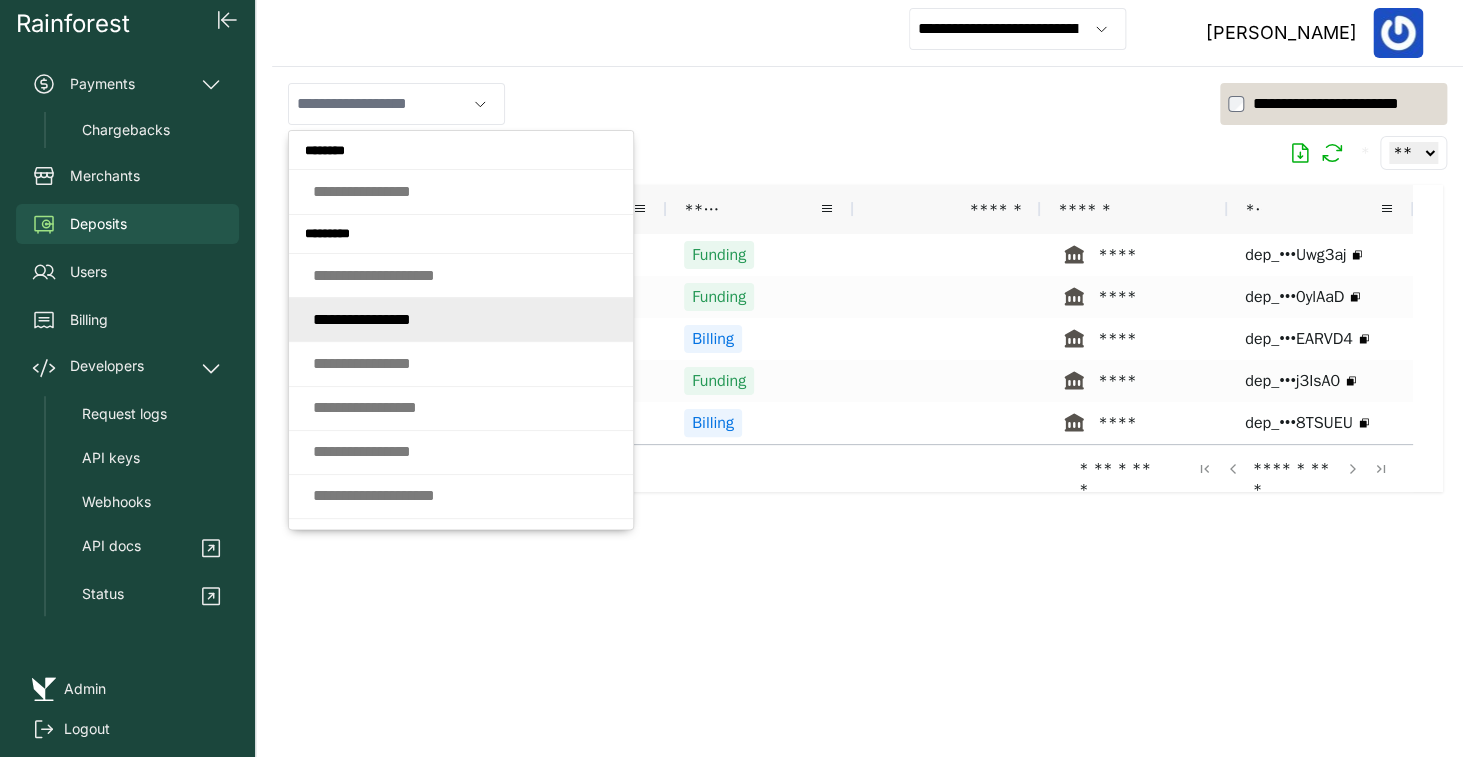 type on "**********" 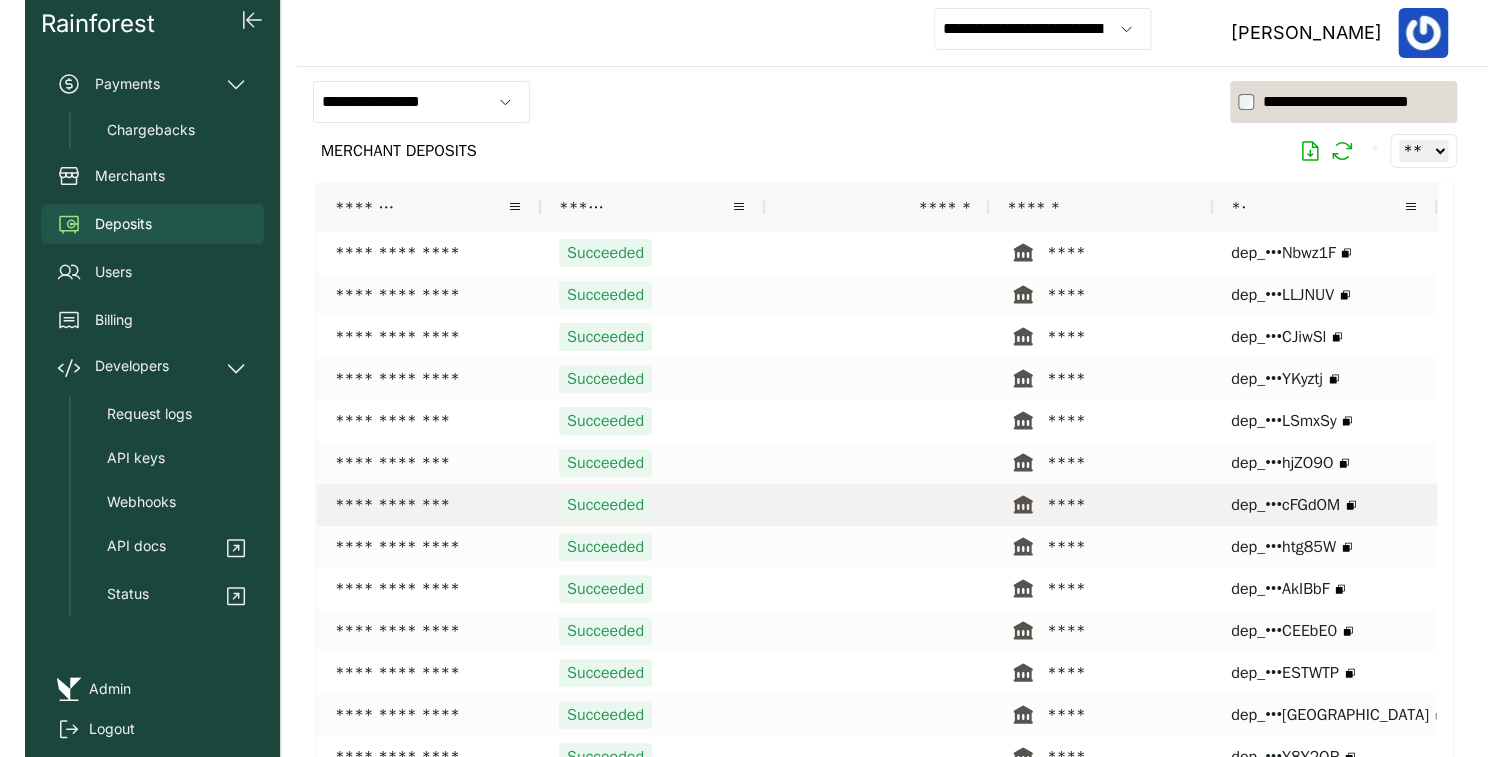 scroll, scrollTop: 0, scrollLeft: 0, axis: both 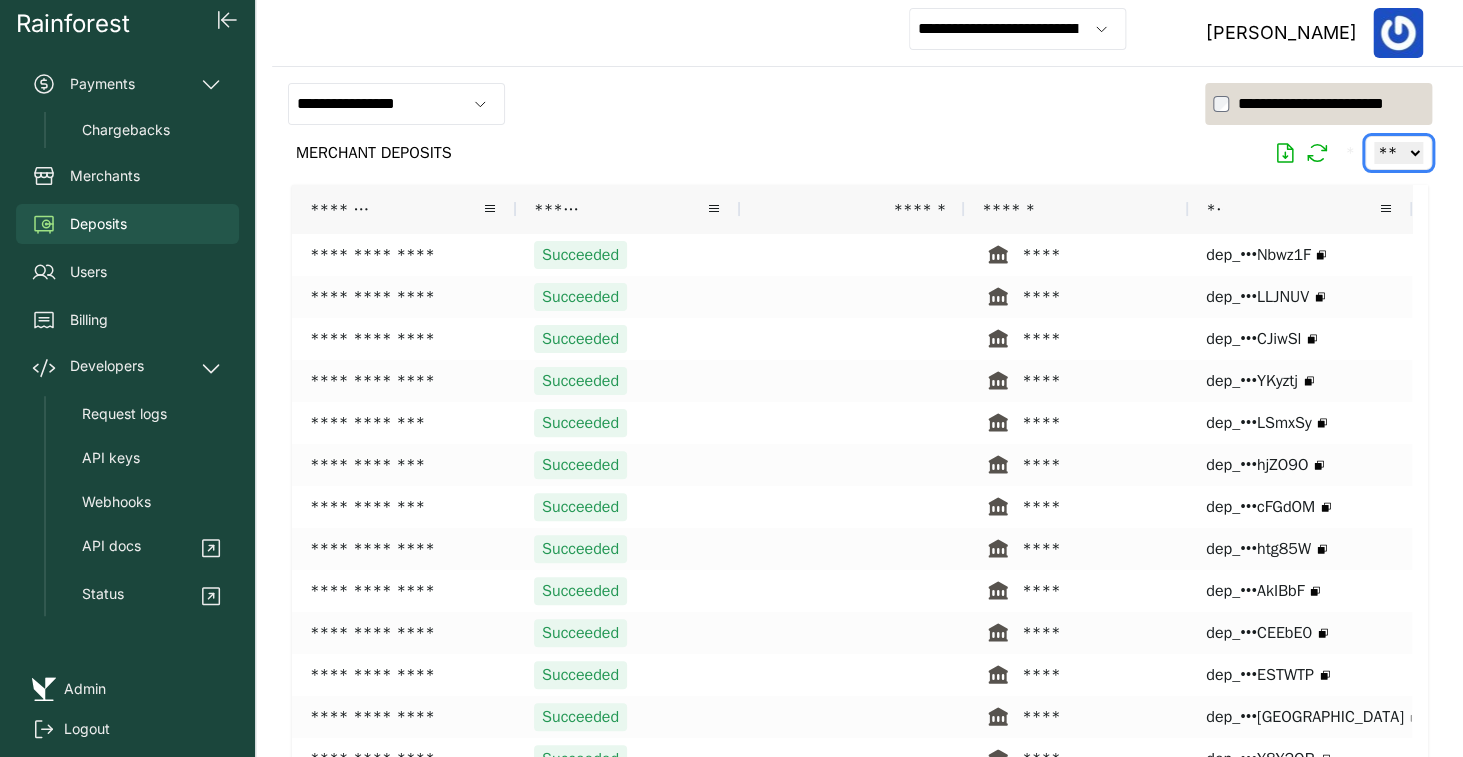 select on "**" 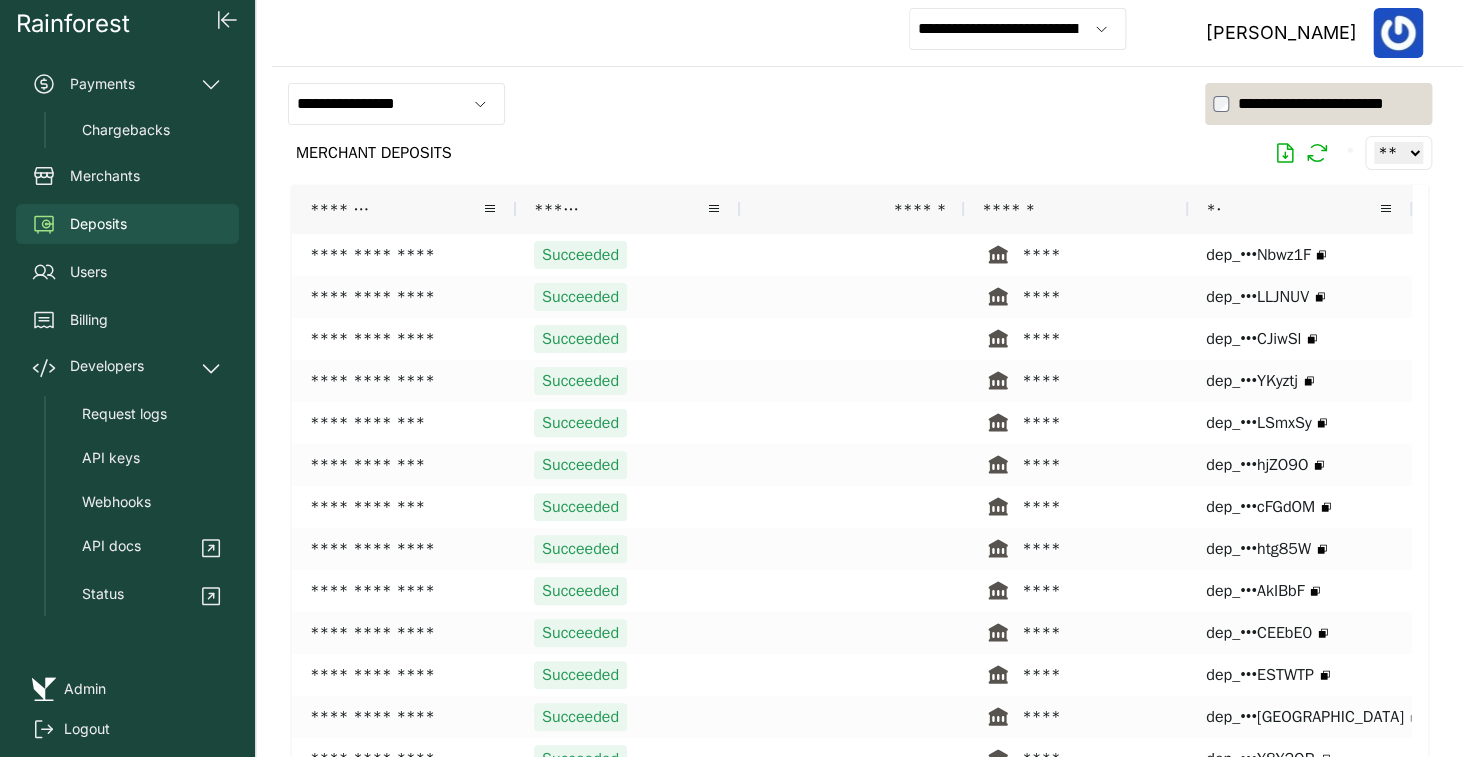 click on "**********" at bounding box center (1330, 104) 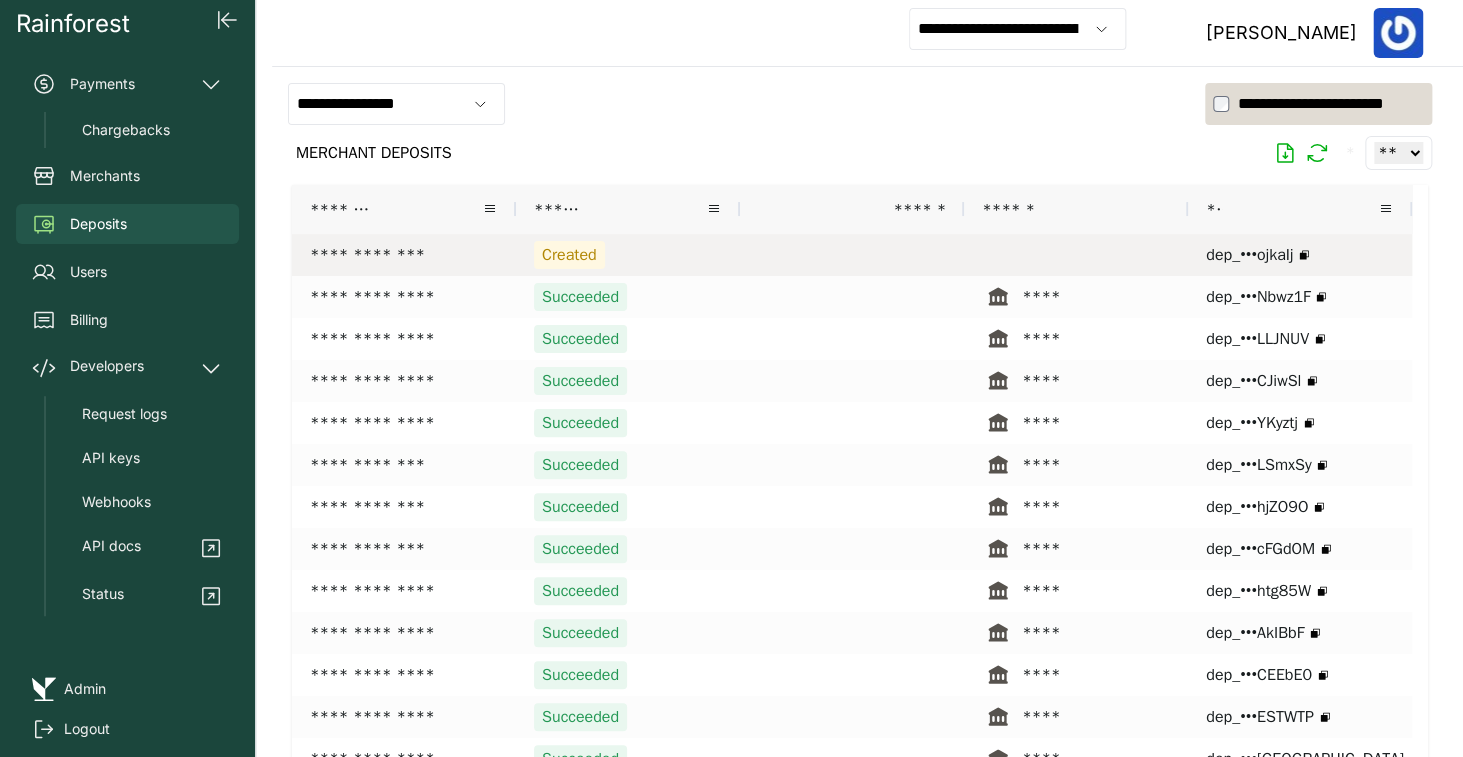 click on "**********" at bounding box center [404, 255] 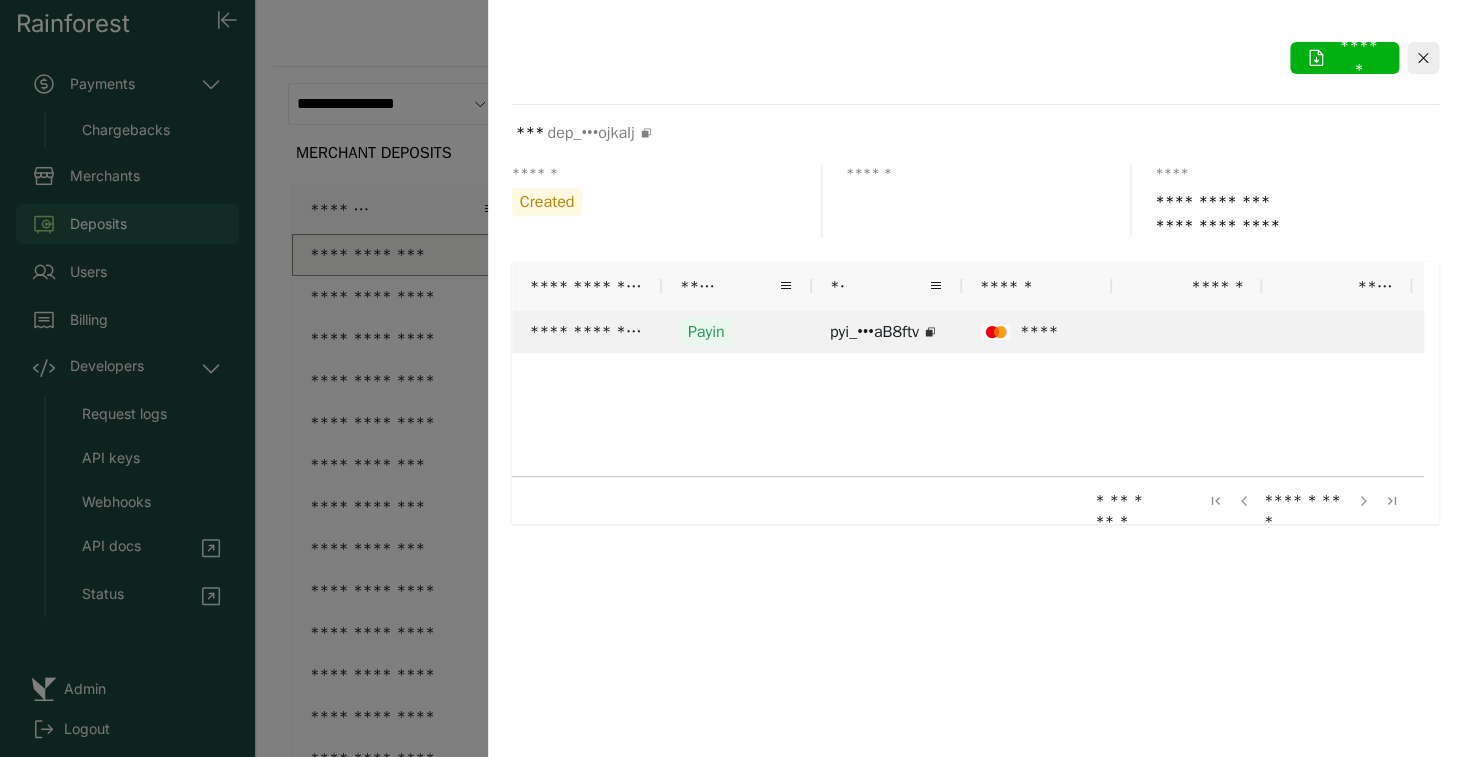 click 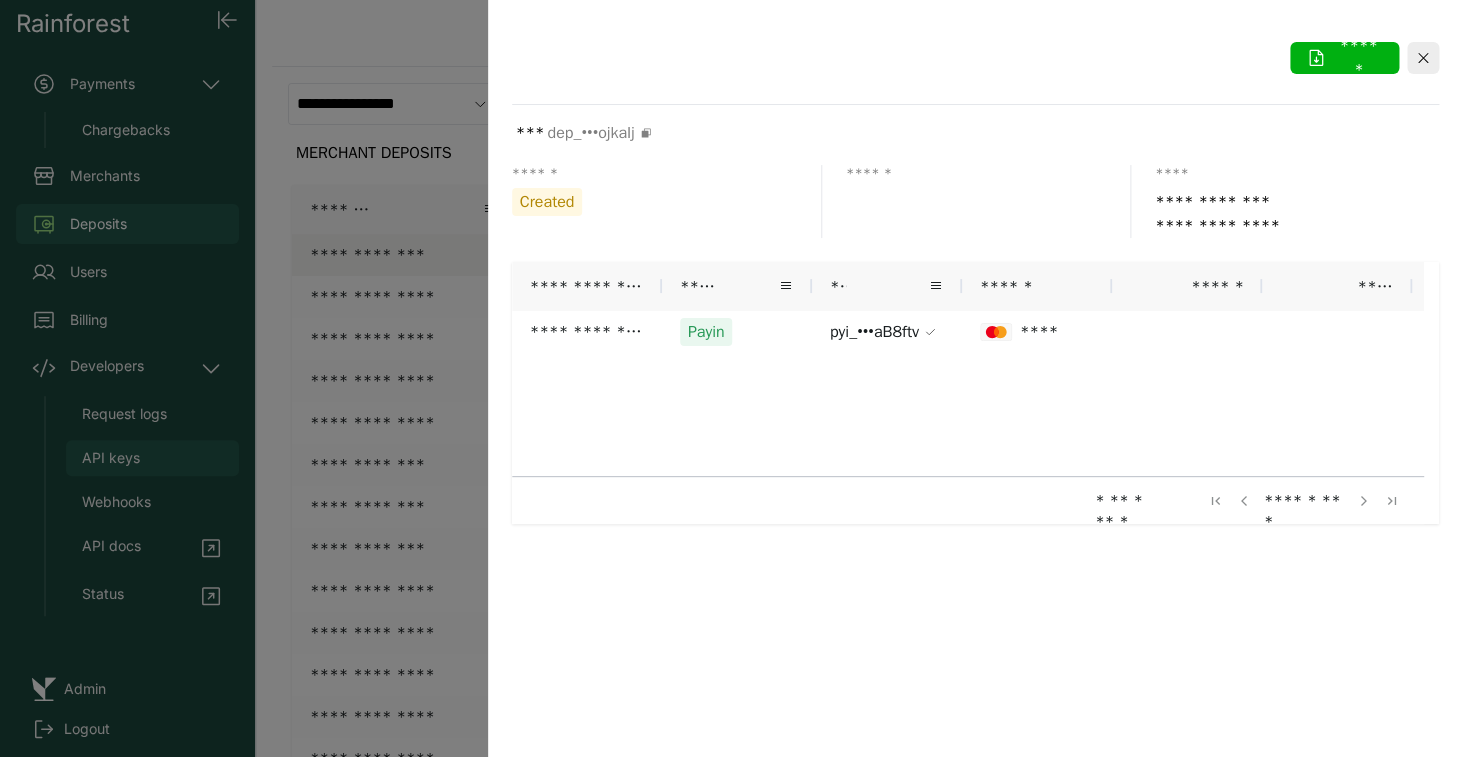 click at bounding box center [731, 378] 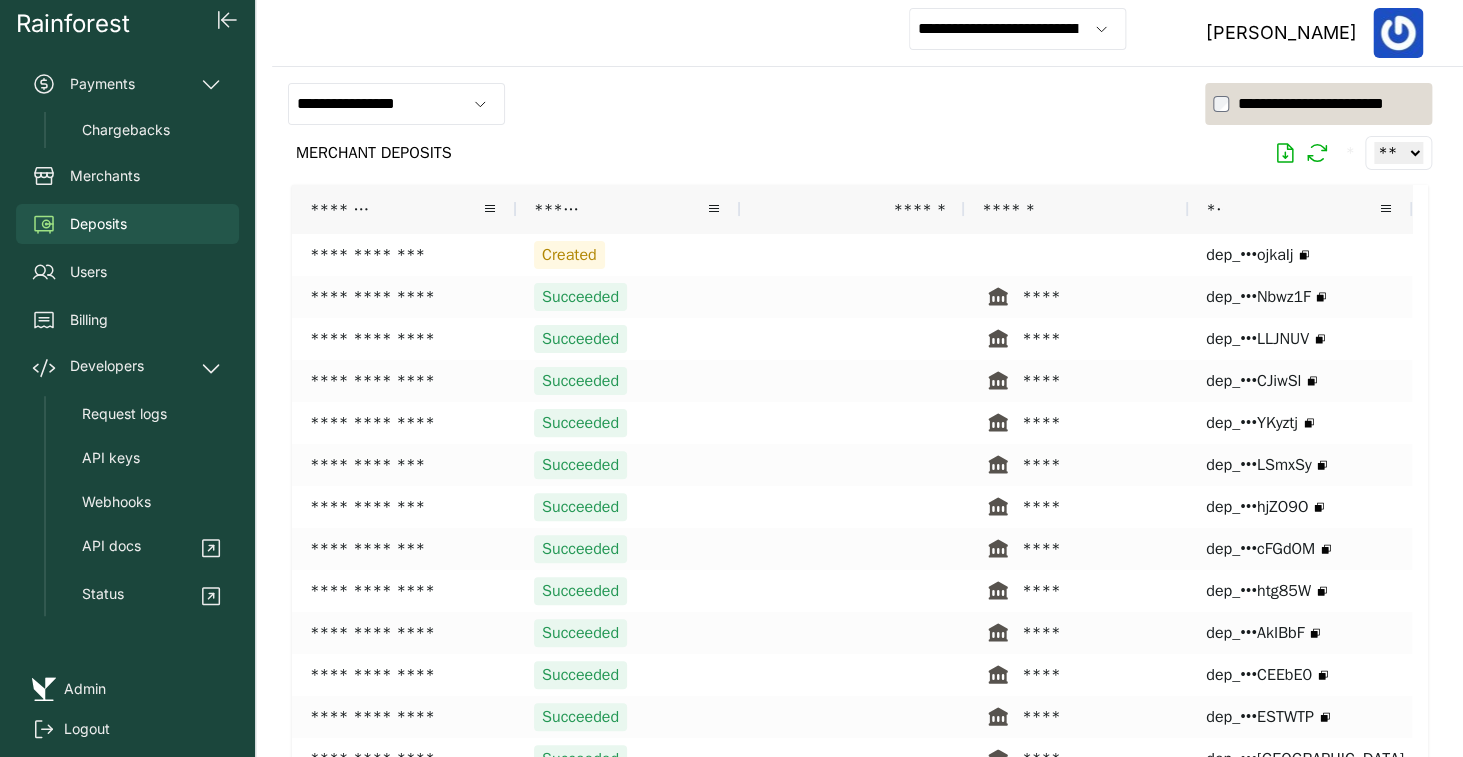 click on "Admin" 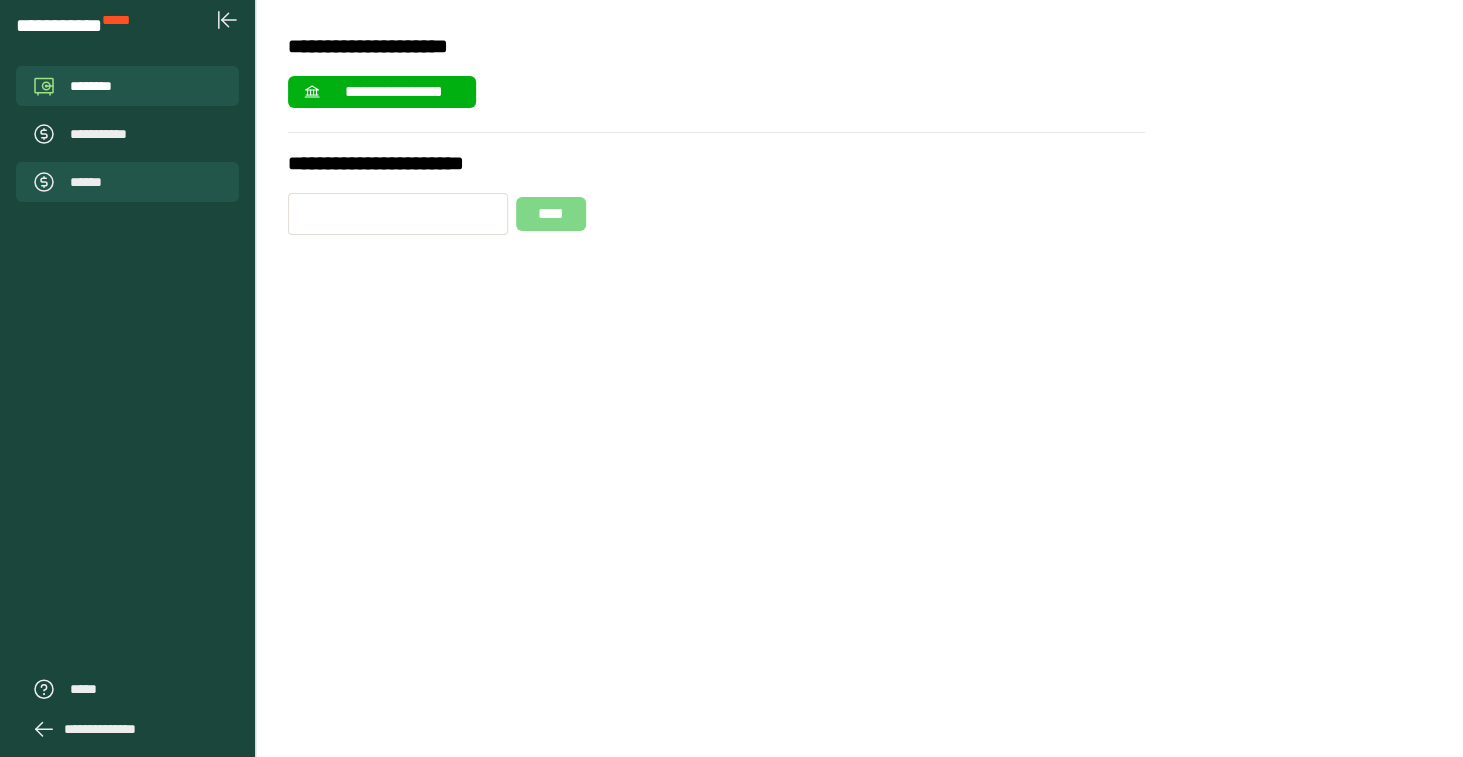 click on "******" at bounding box center (127, 182) 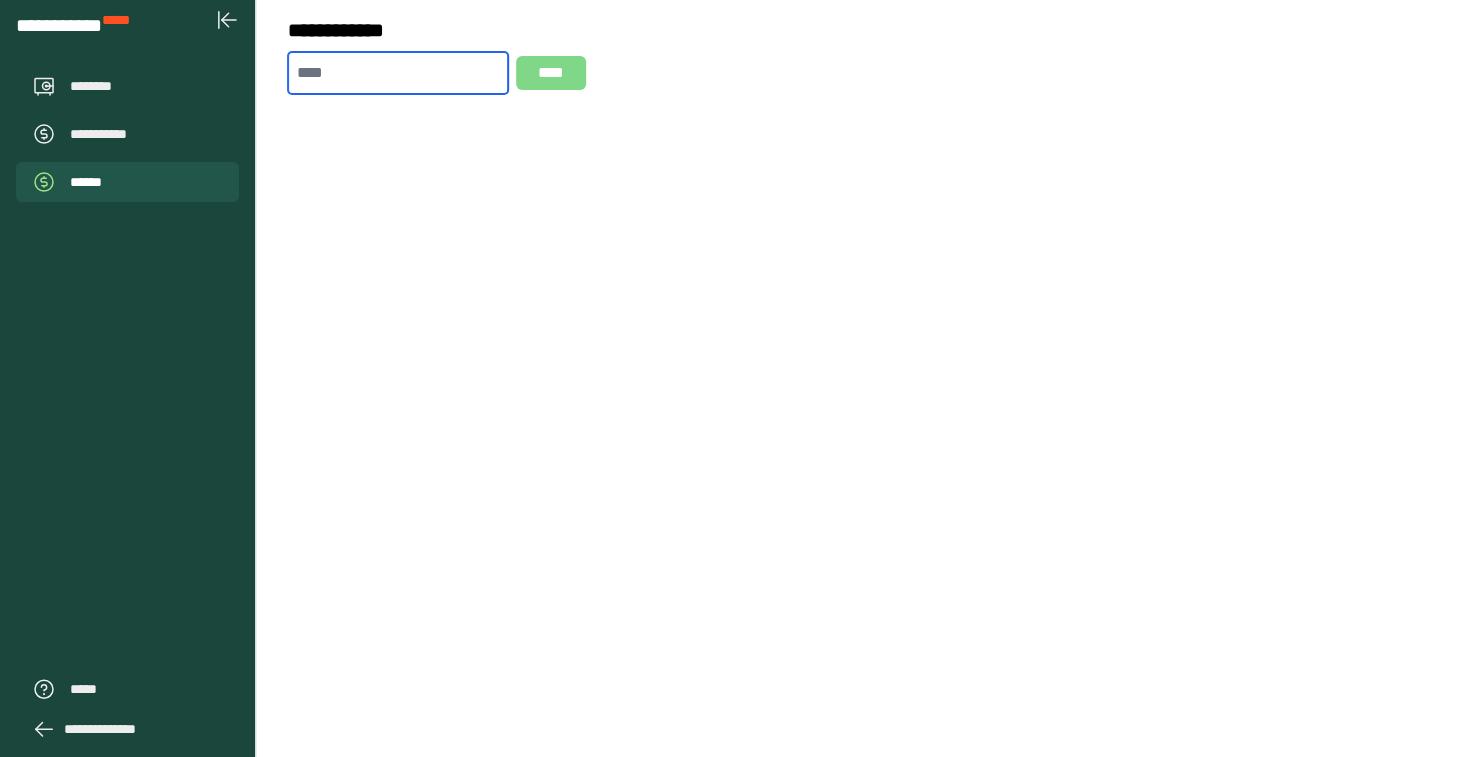 click at bounding box center (398, 73) 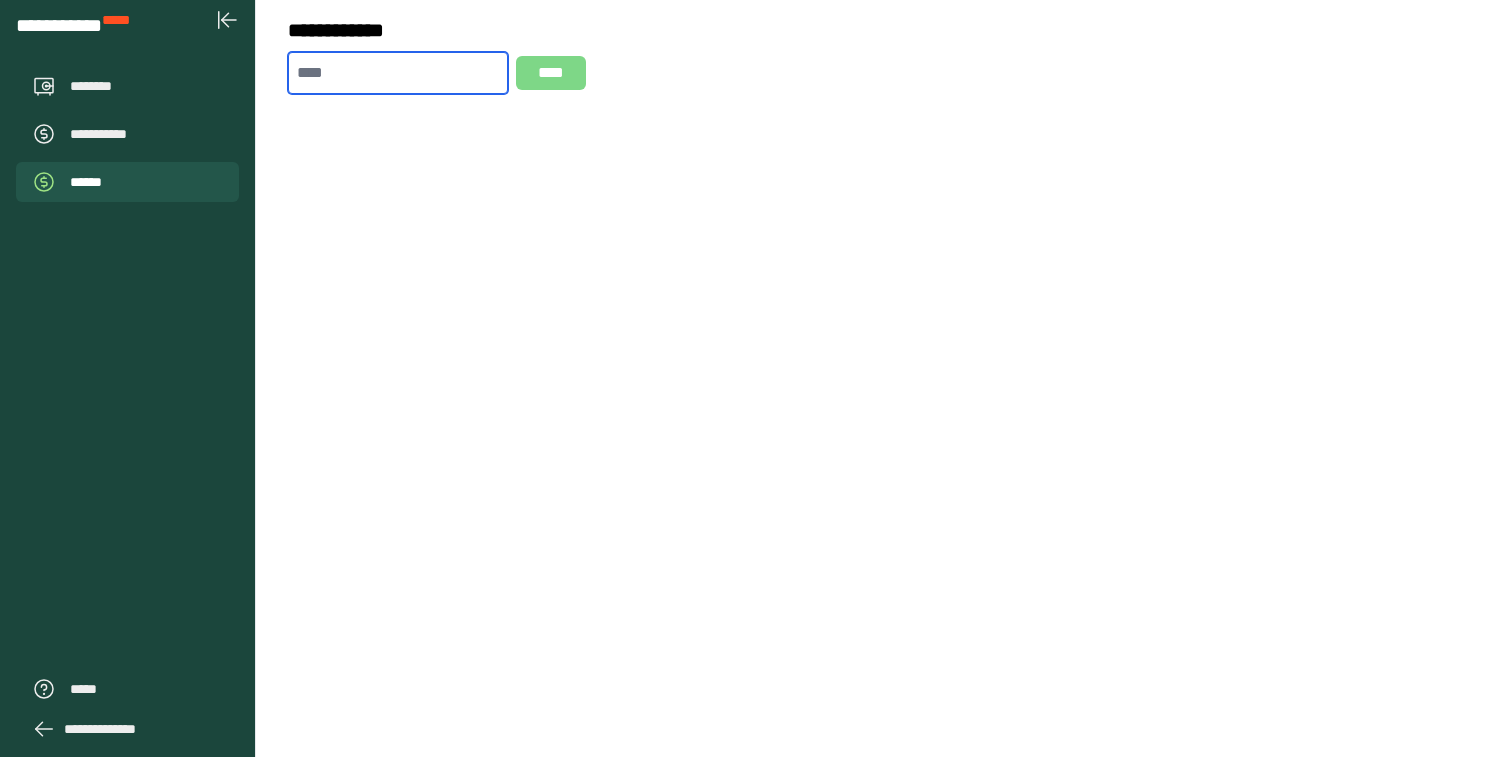 paste on "**********" 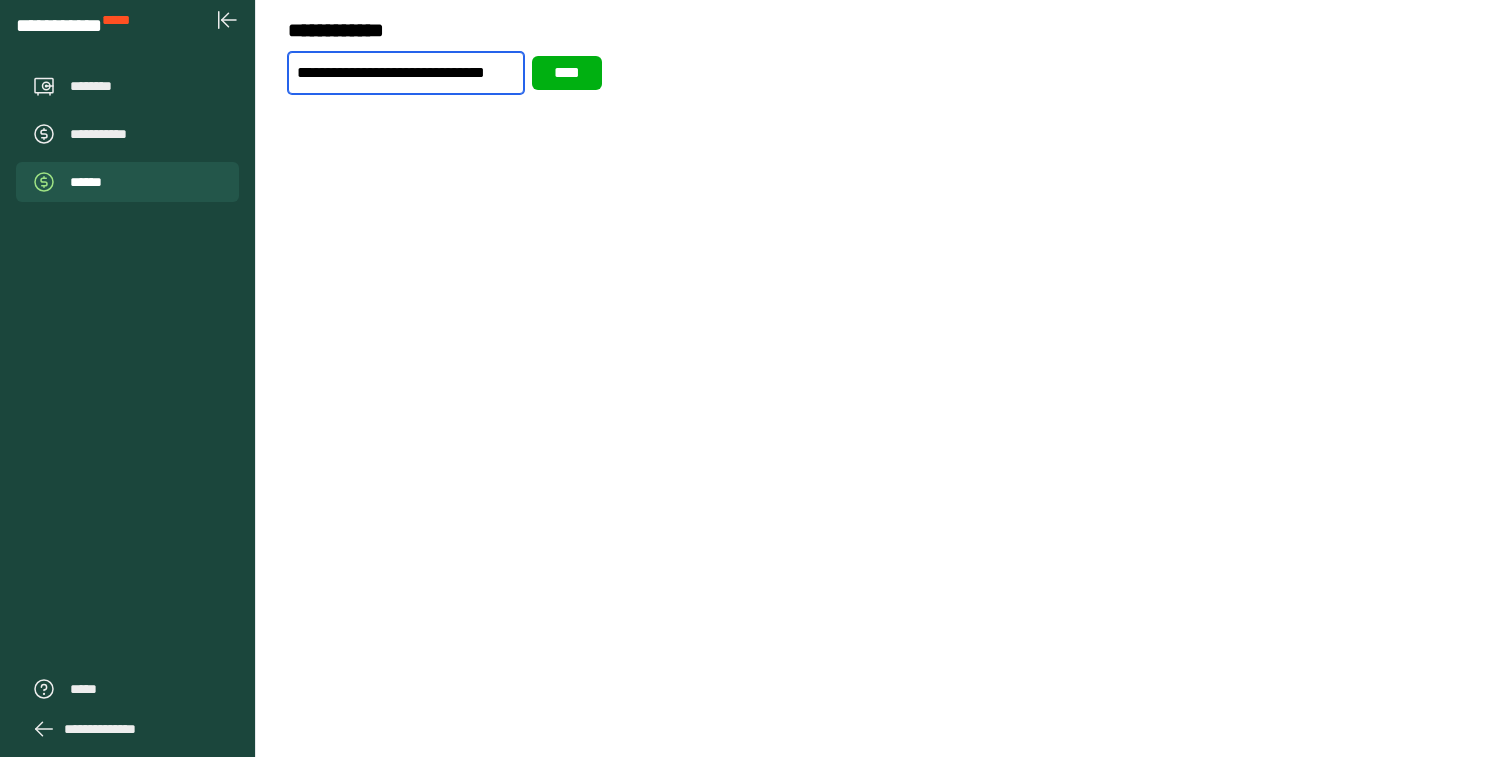 scroll, scrollTop: 0, scrollLeft: 0, axis: both 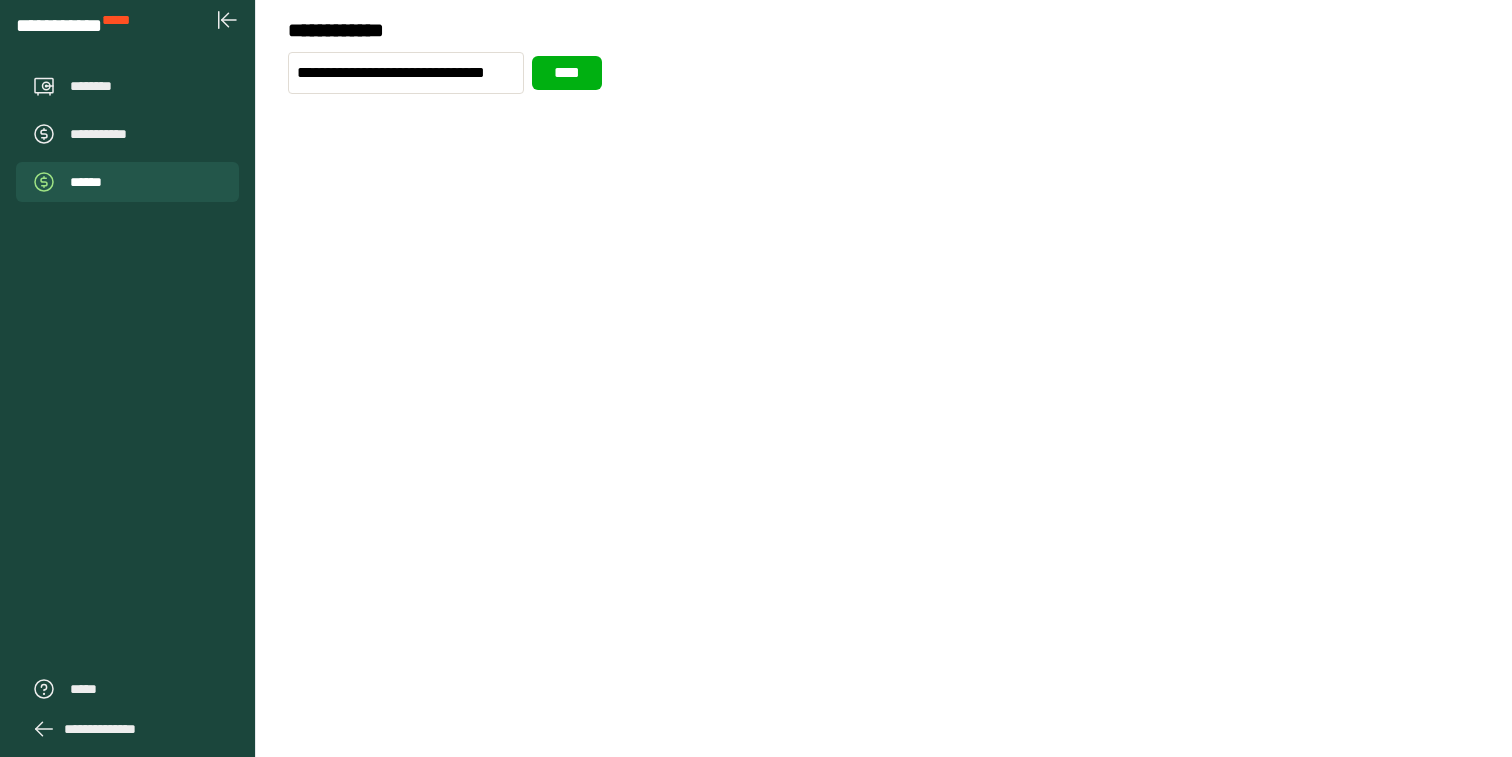 click on "****" at bounding box center [567, 73] 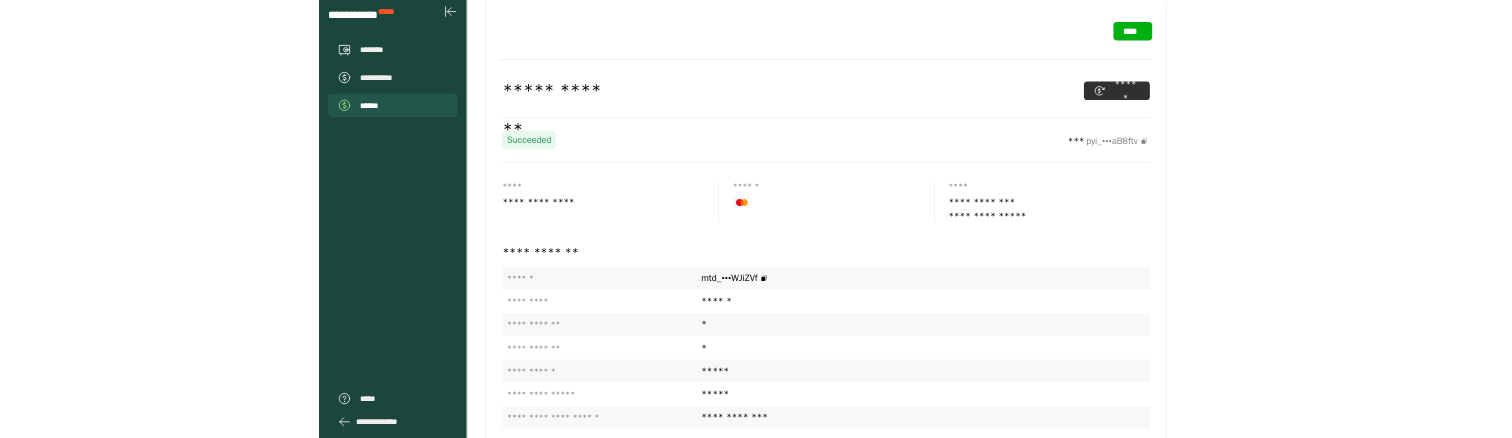 scroll, scrollTop: 151, scrollLeft: 0, axis: vertical 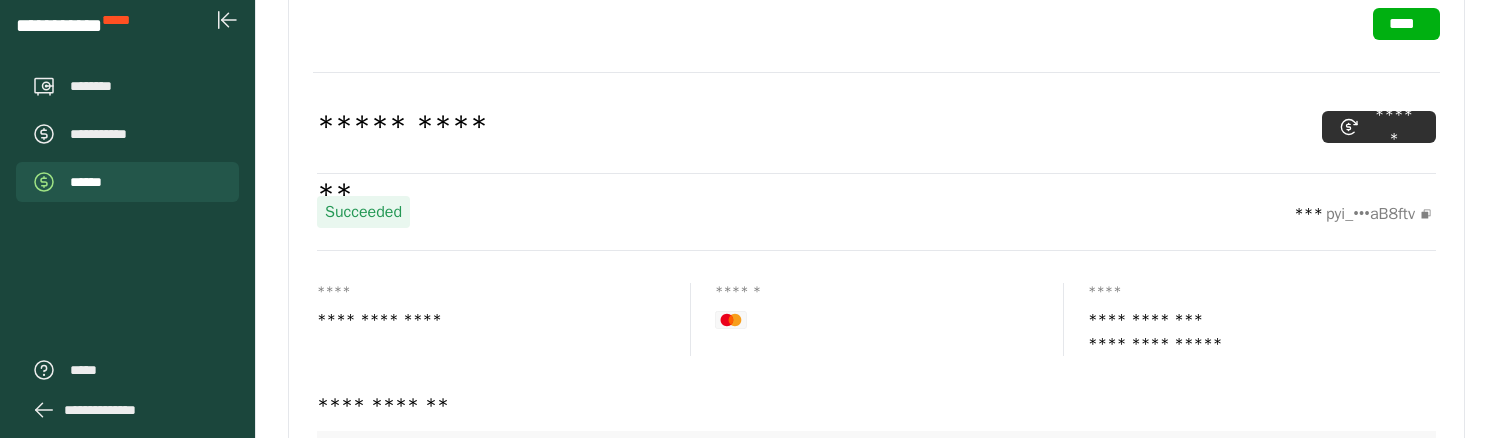 click on "****" at bounding box center [1406, 24] 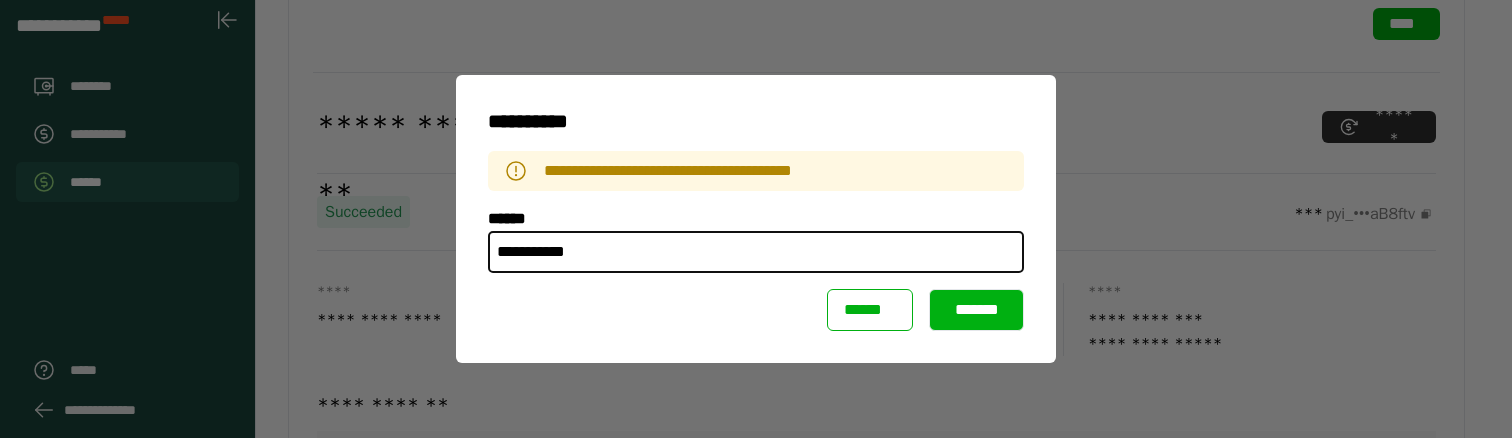 type on "**********" 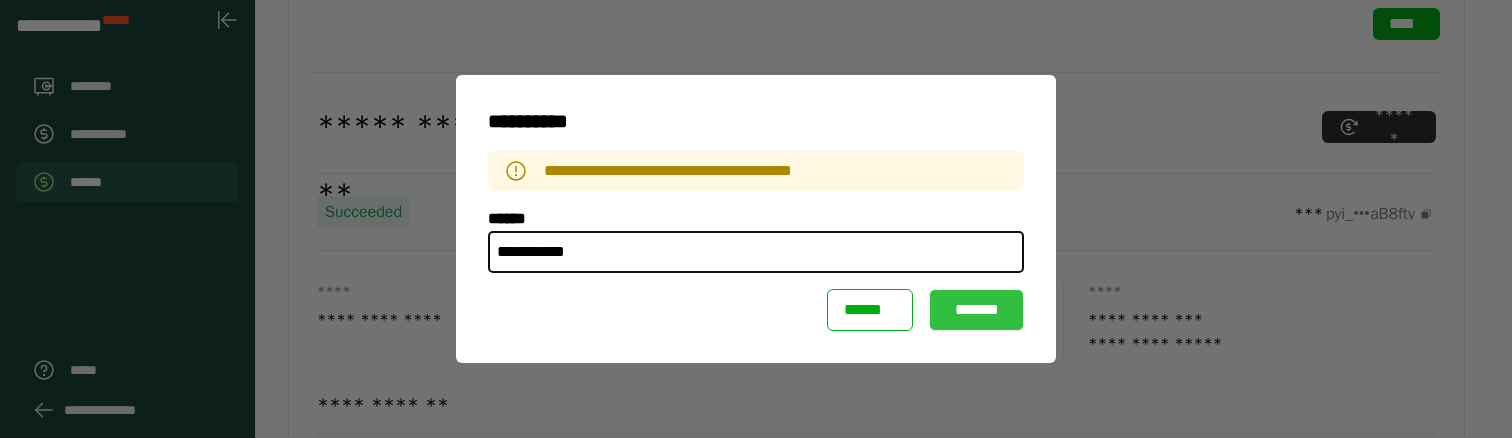 click on "*******" at bounding box center (976, 310) 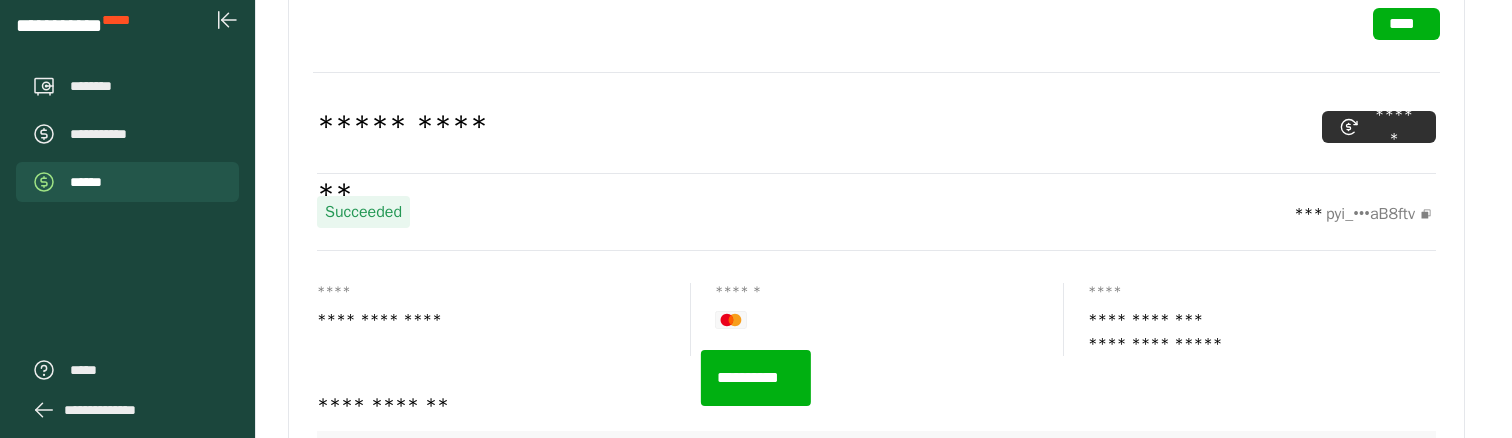 scroll, scrollTop: 0, scrollLeft: 0, axis: both 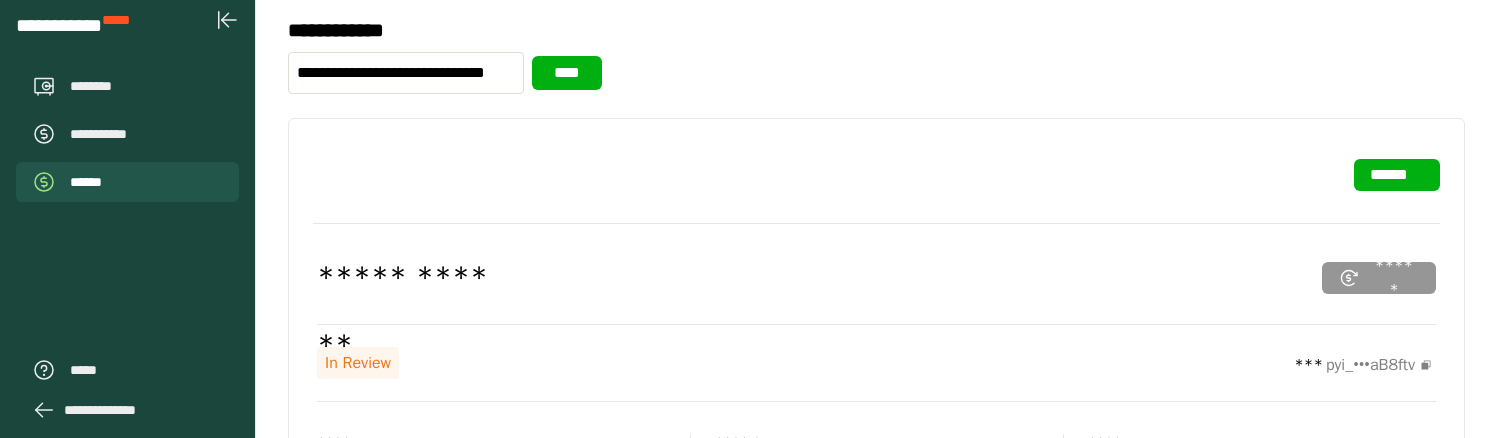 click on "******" at bounding box center [1397, 175] 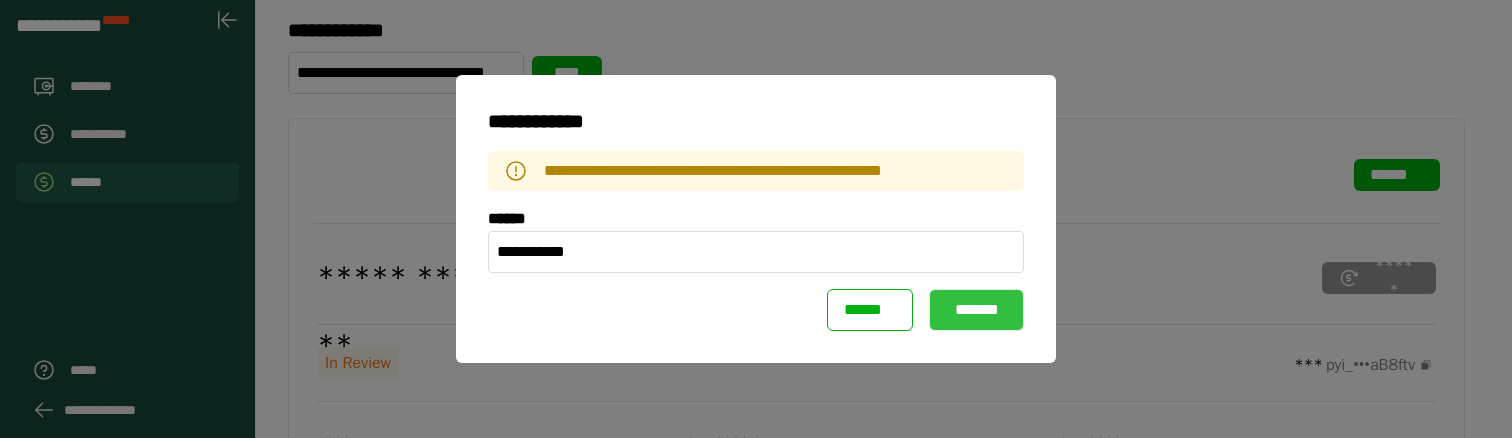 type on "**********" 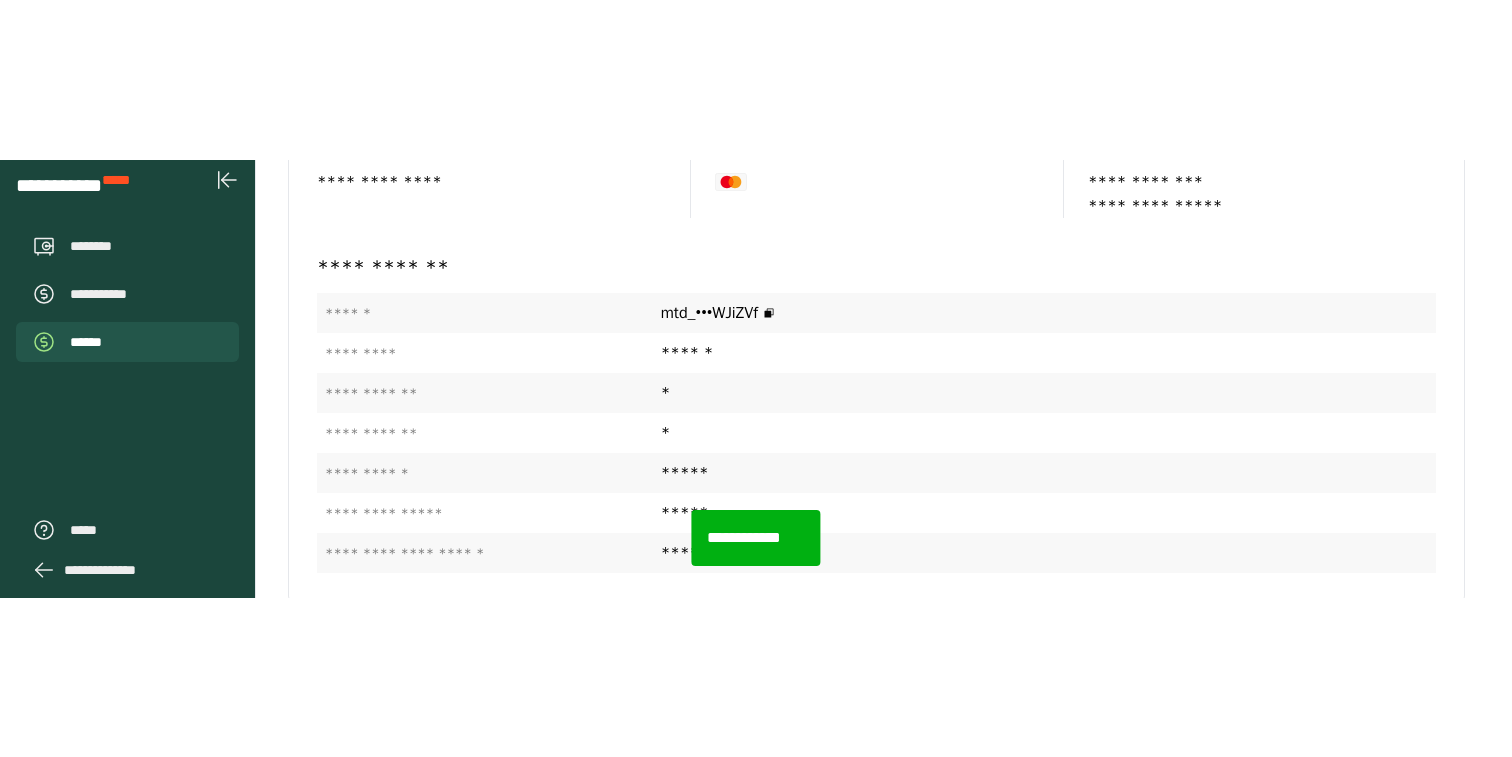 scroll, scrollTop: 470, scrollLeft: 0, axis: vertical 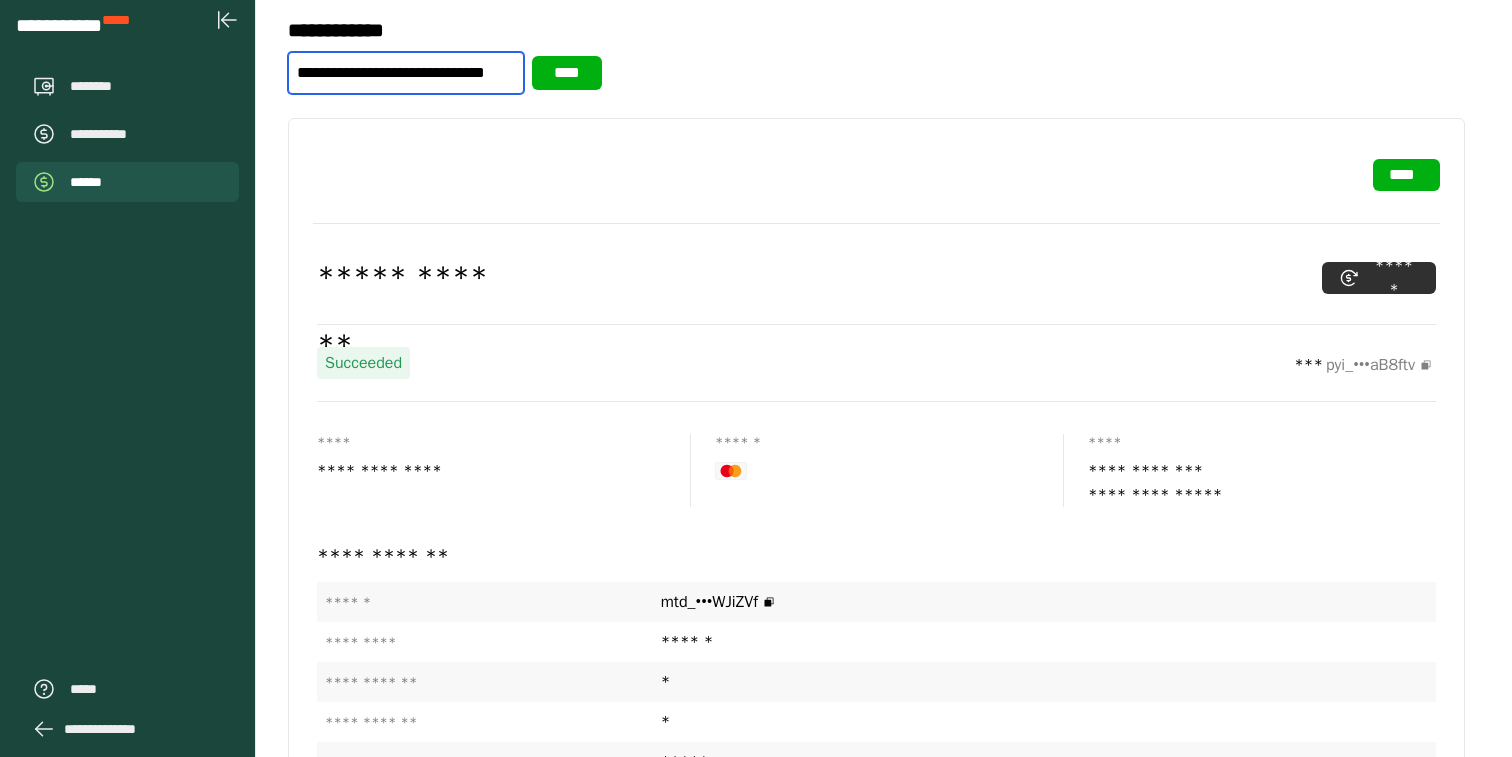 click on "**********" at bounding box center [406, 73] 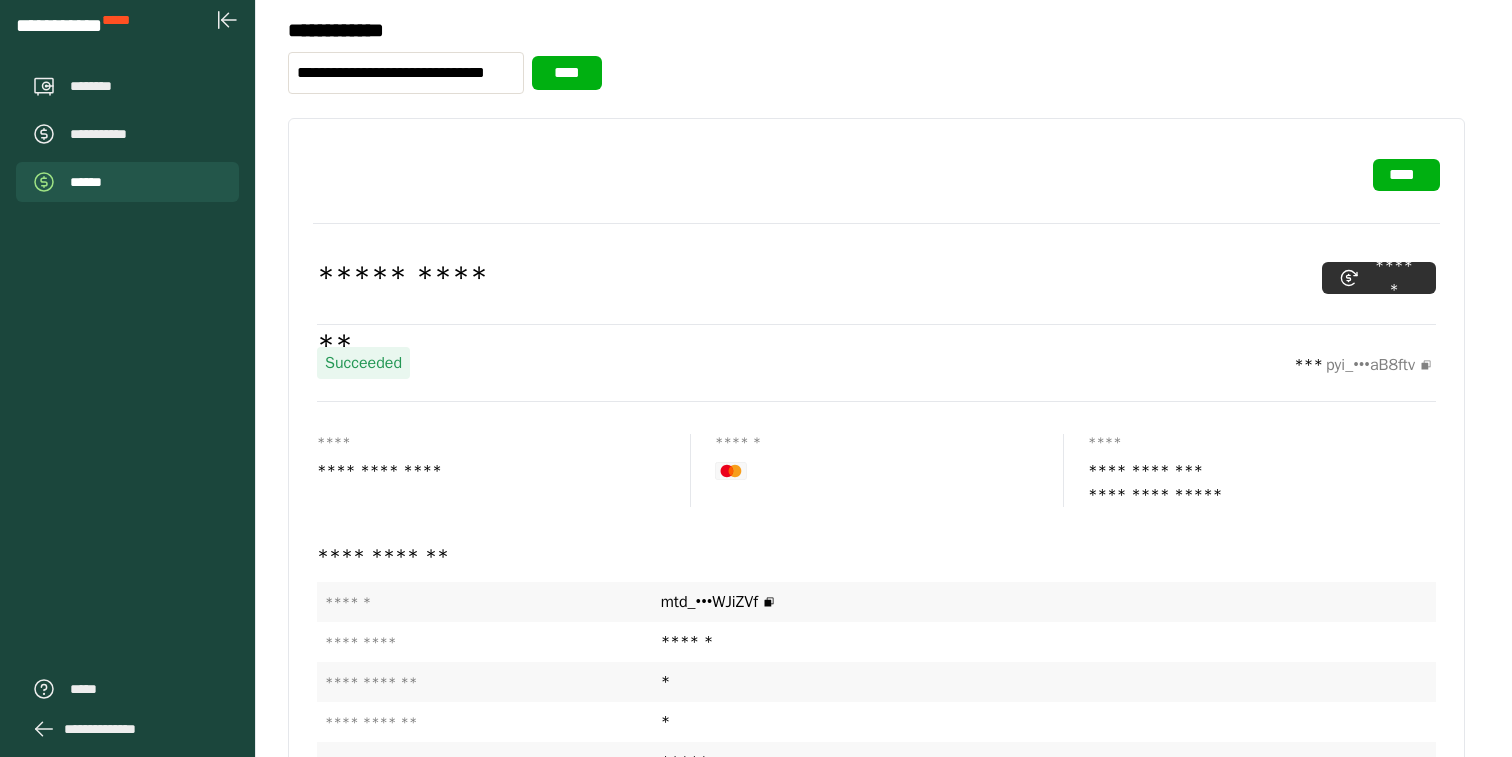 click on "**********" 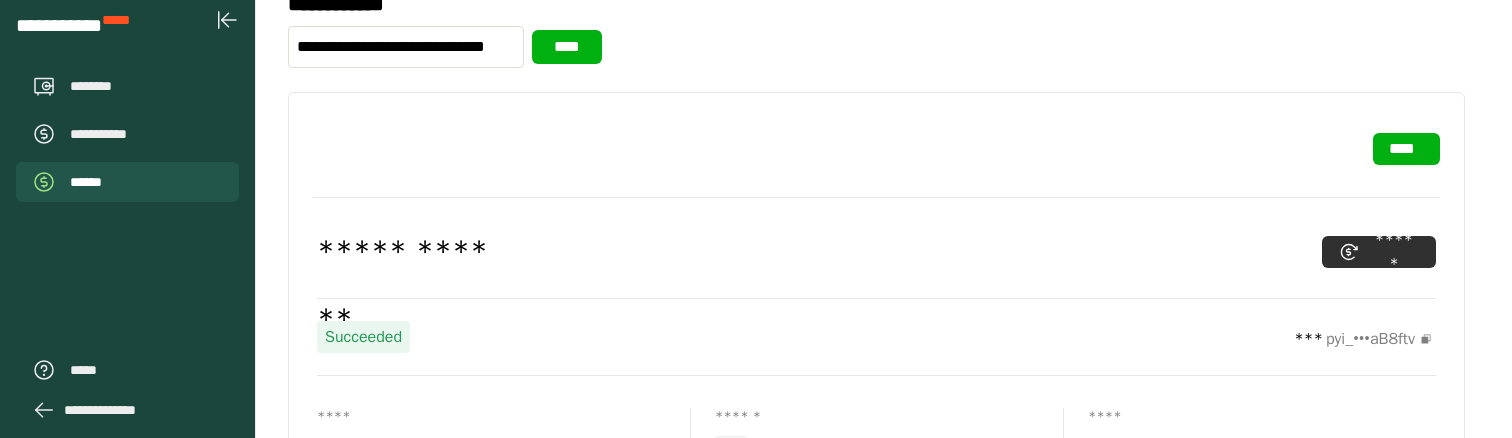scroll, scrollTop: 2, scrollLeft: 0, axis: vertical 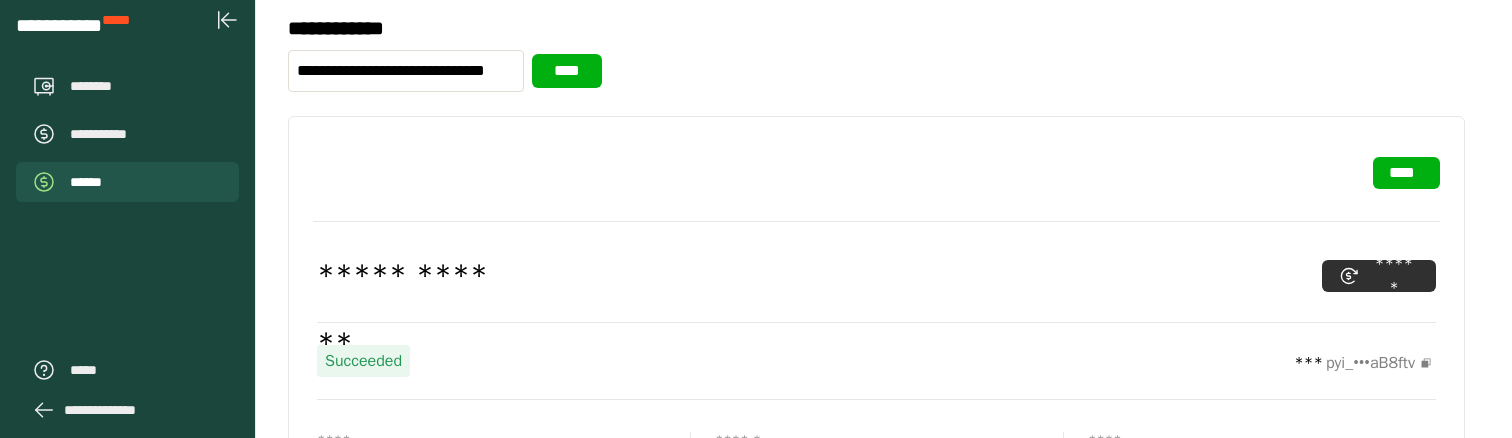 click on "****" at bounding box center [1406, 173] 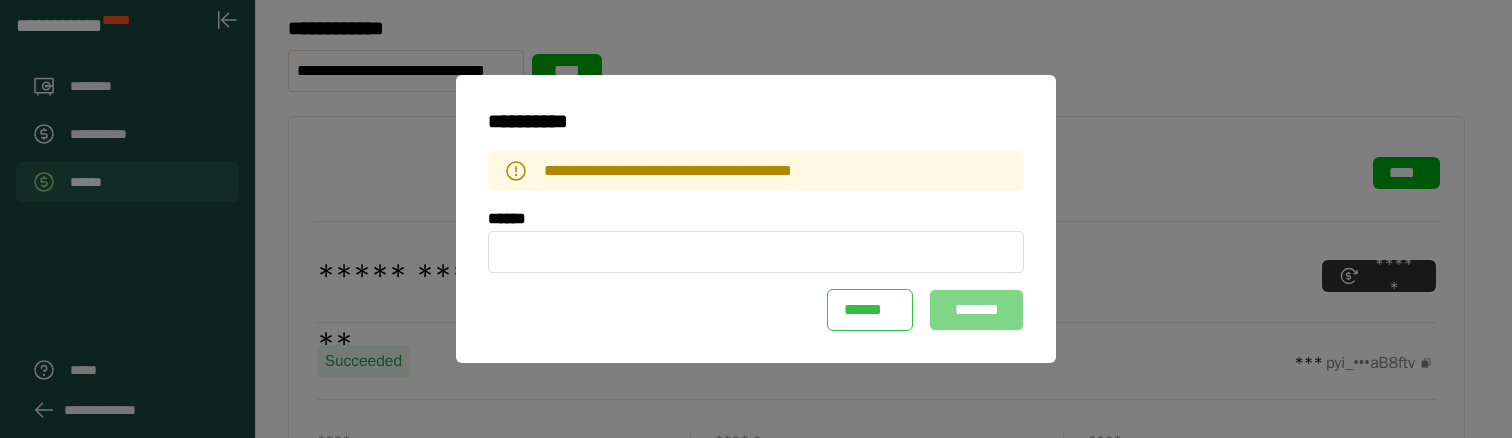 click on "******" 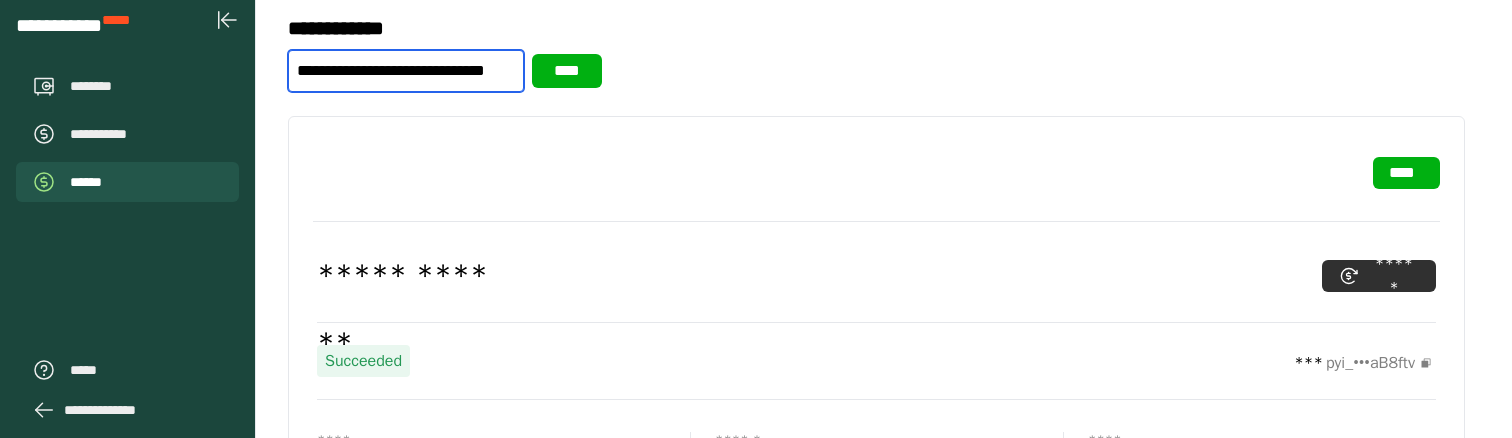 scroll, scrollTop: 0, scrollLeft: 66, axis: horizontal 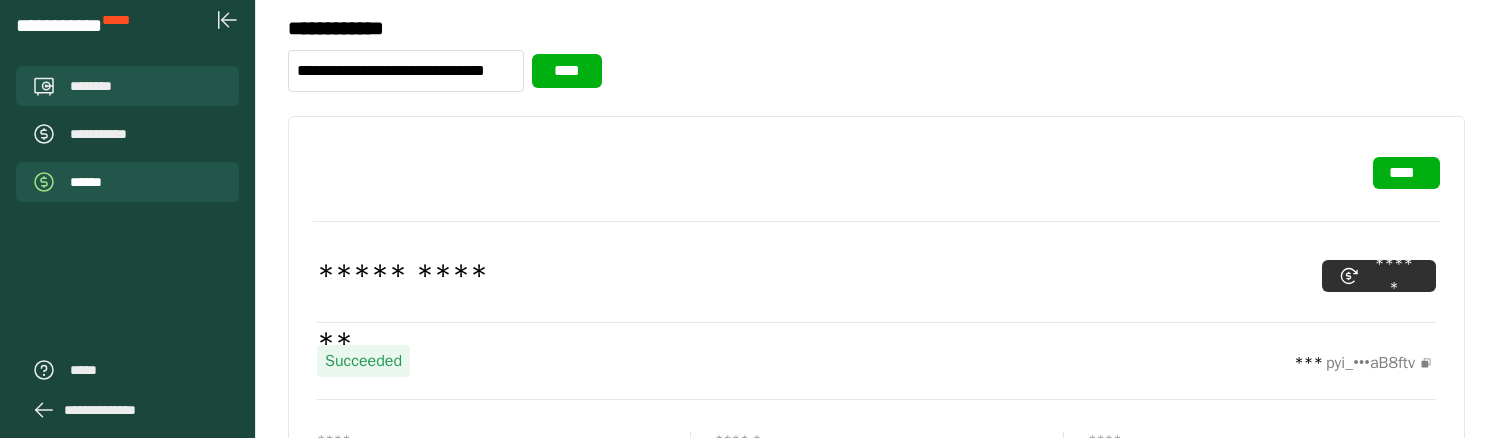 click on "********" at bounding box center [127, 86] 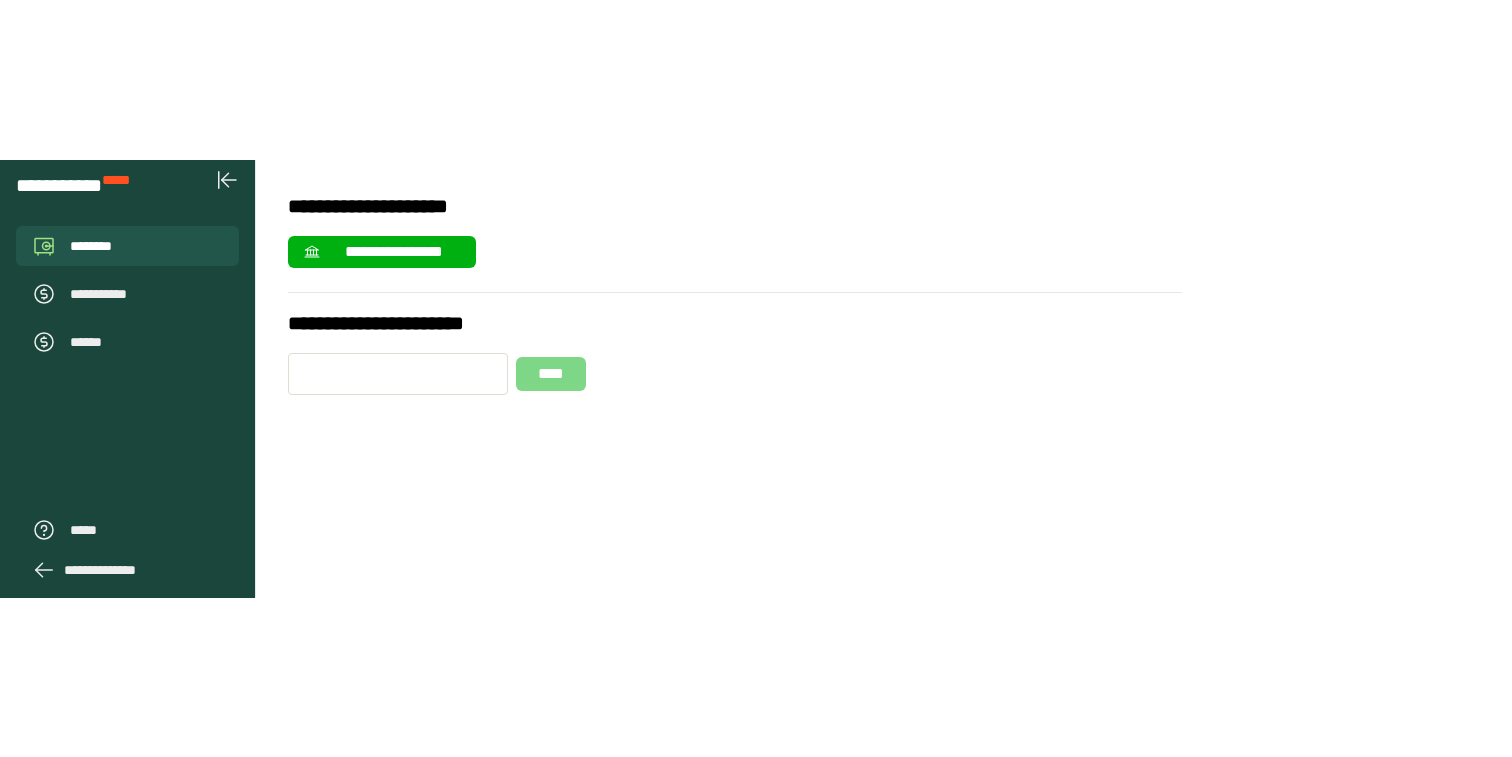 scroll, scrollTop: 0, scrollLeft: 0, axis: both 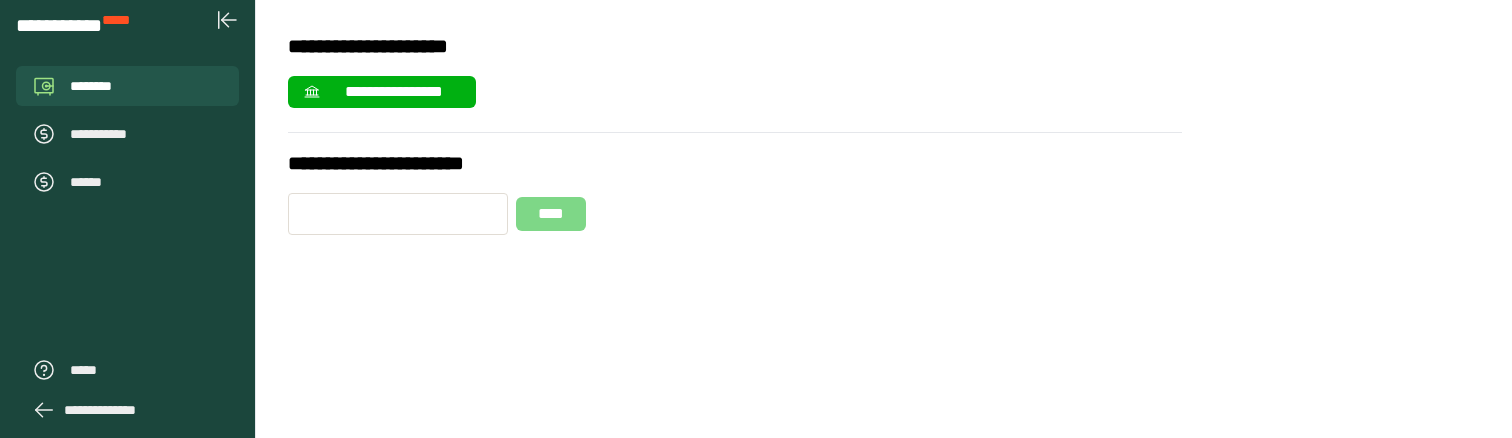 click on "**********" at bounding box center [110, 410] 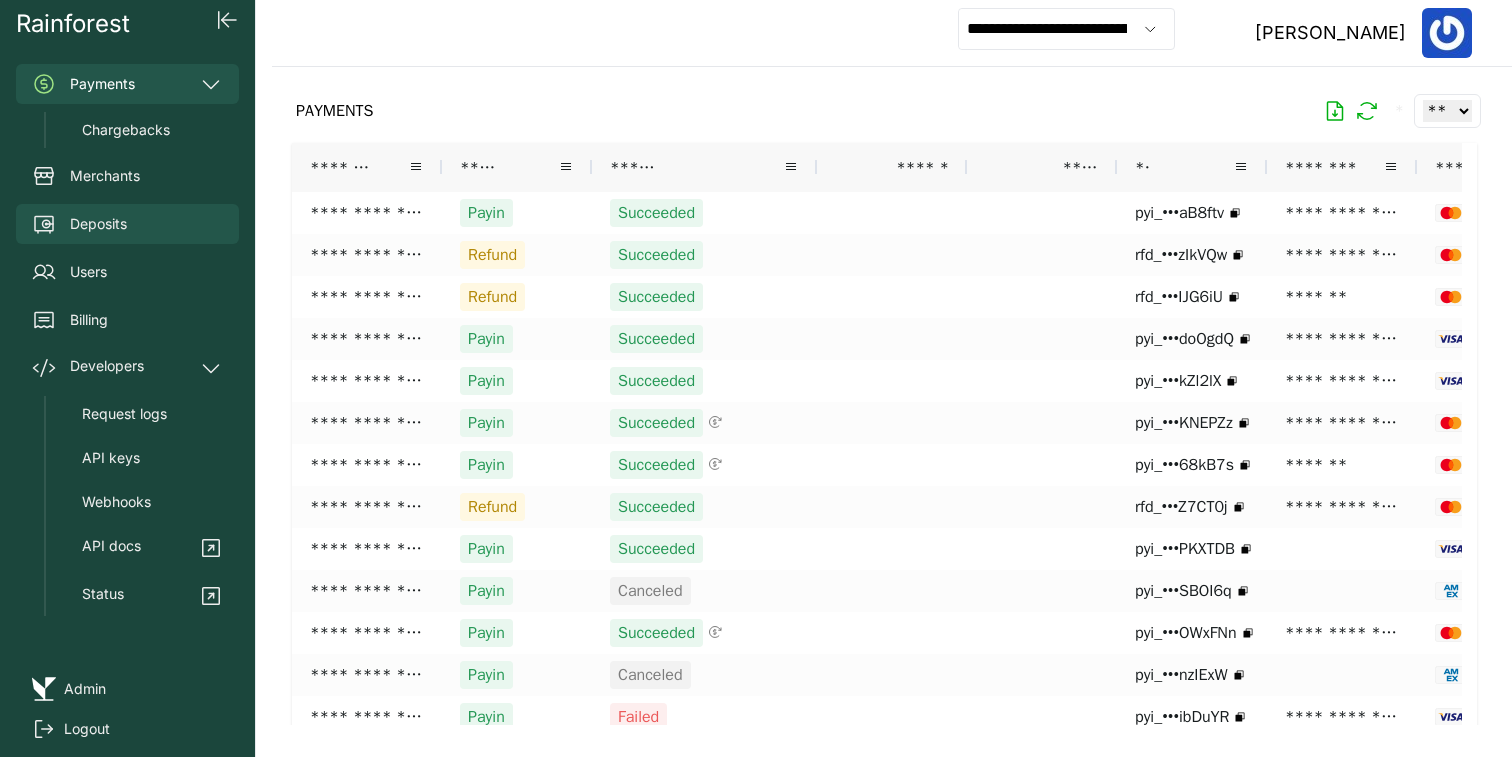 click on "Deposits" at bounding box center [98, 224] 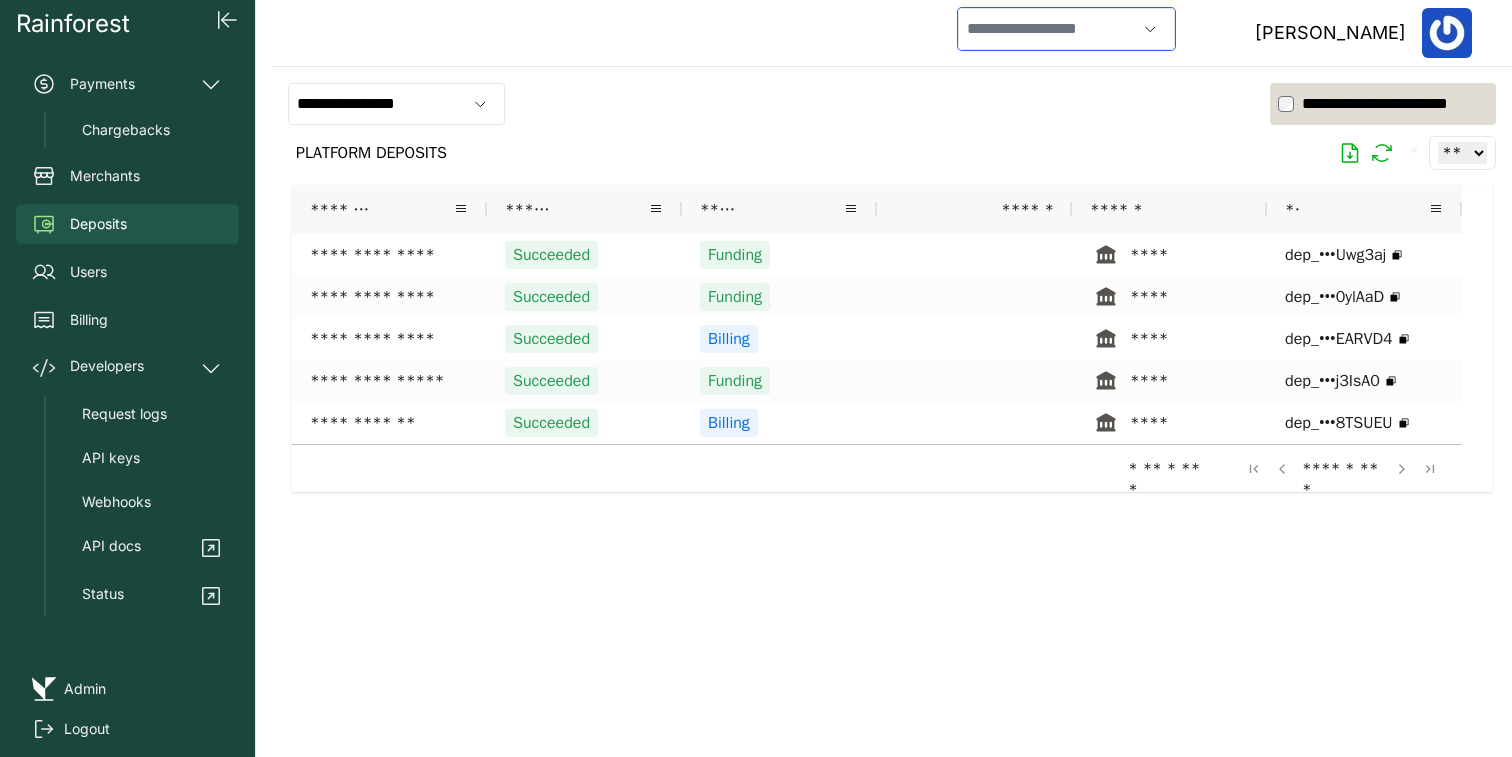 click at bounding box center (1047, 29) 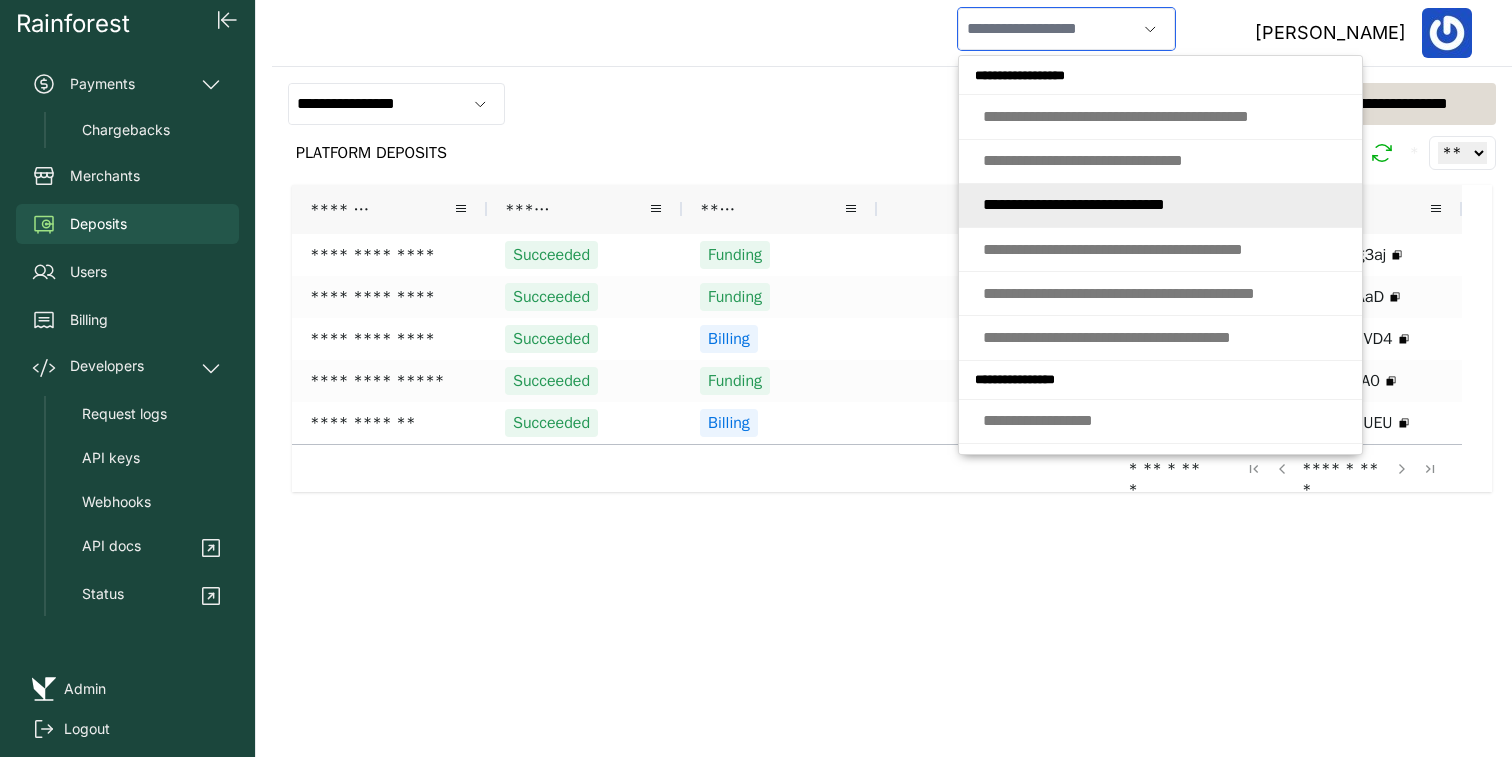click on "* * * * * * * * * *   * * * * *   *   * * * * *   * * * * *" at bounding box center (1074, 204) 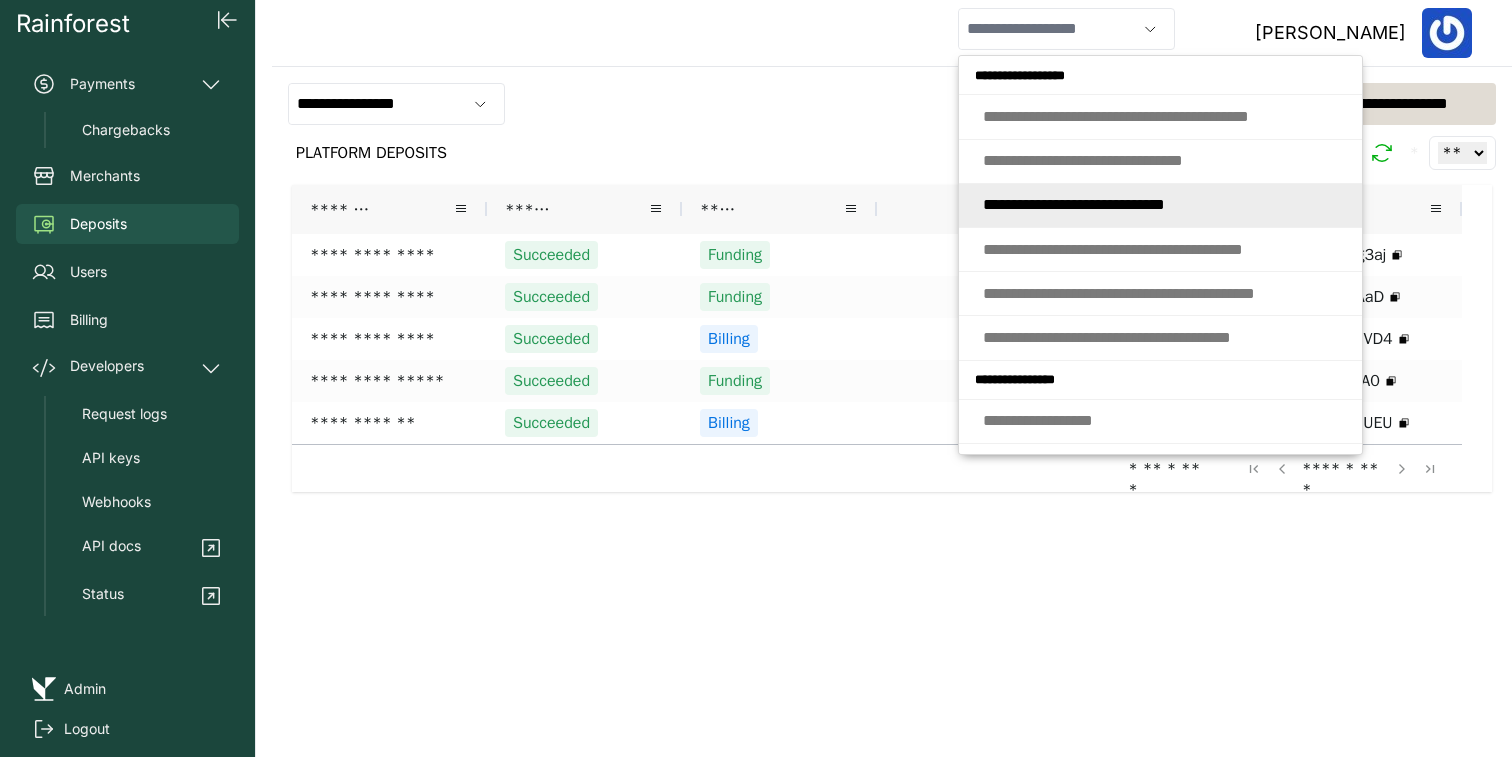 type on "**********" 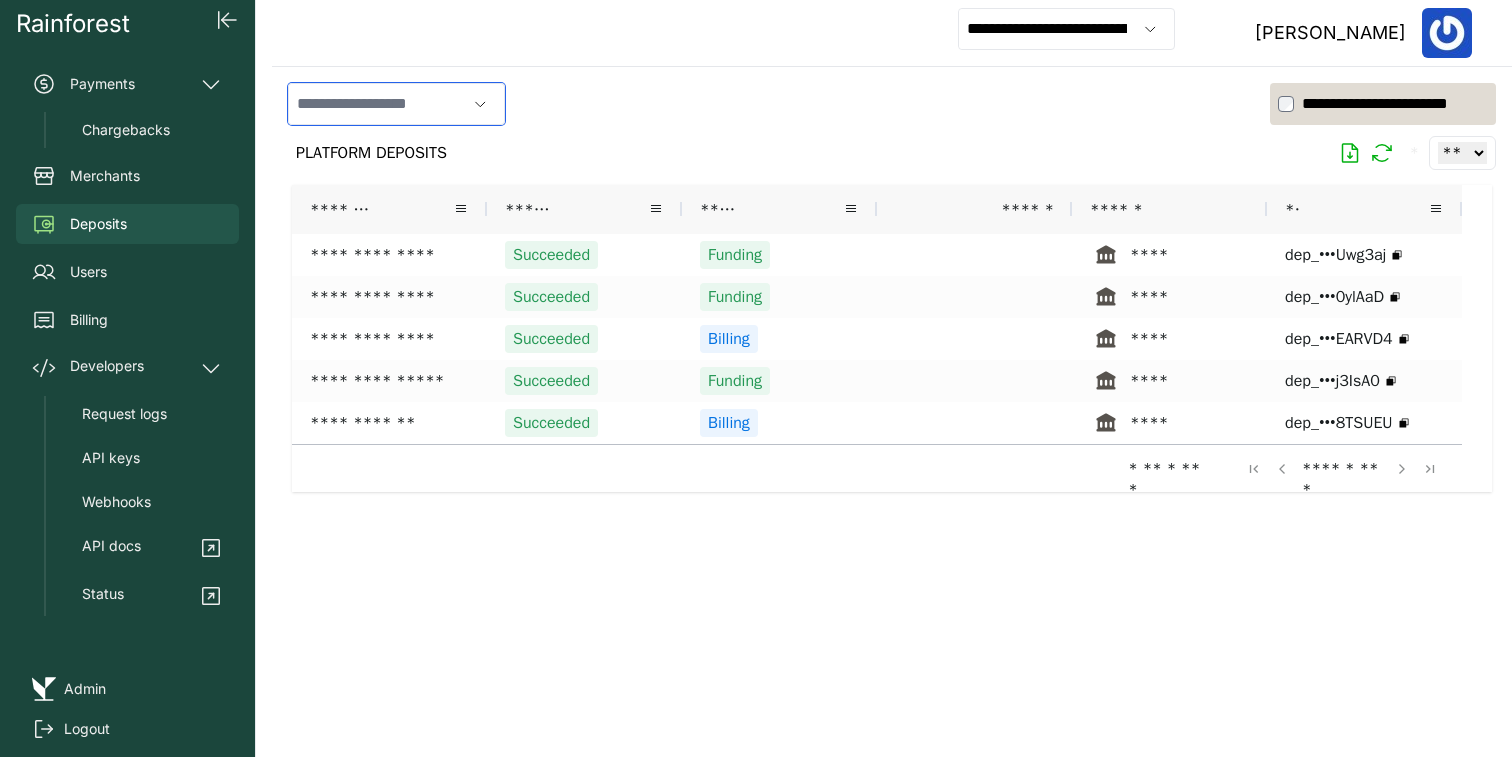 click at bounding box center [377, 104] 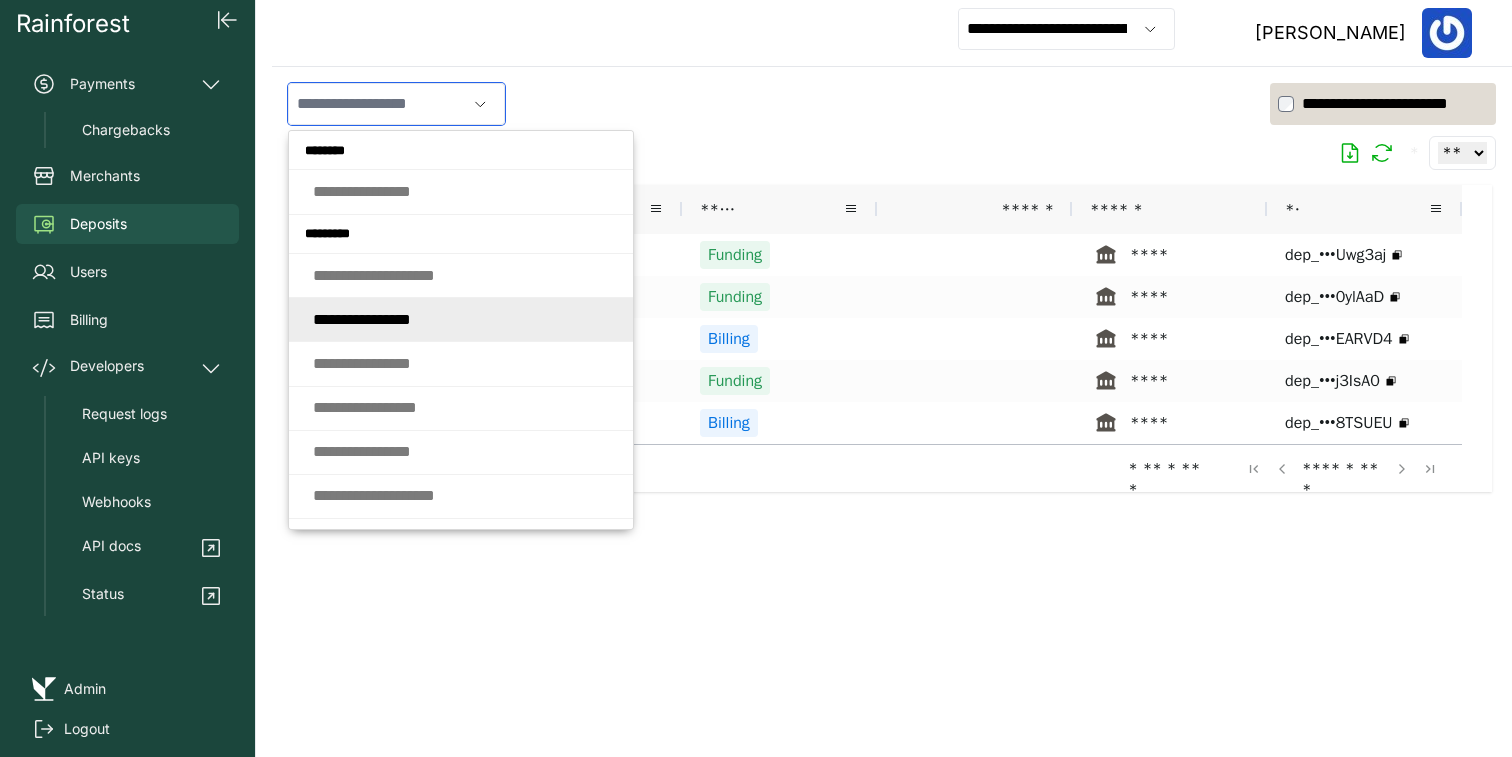 click on "* * * * * *   * * *   * * * * *" 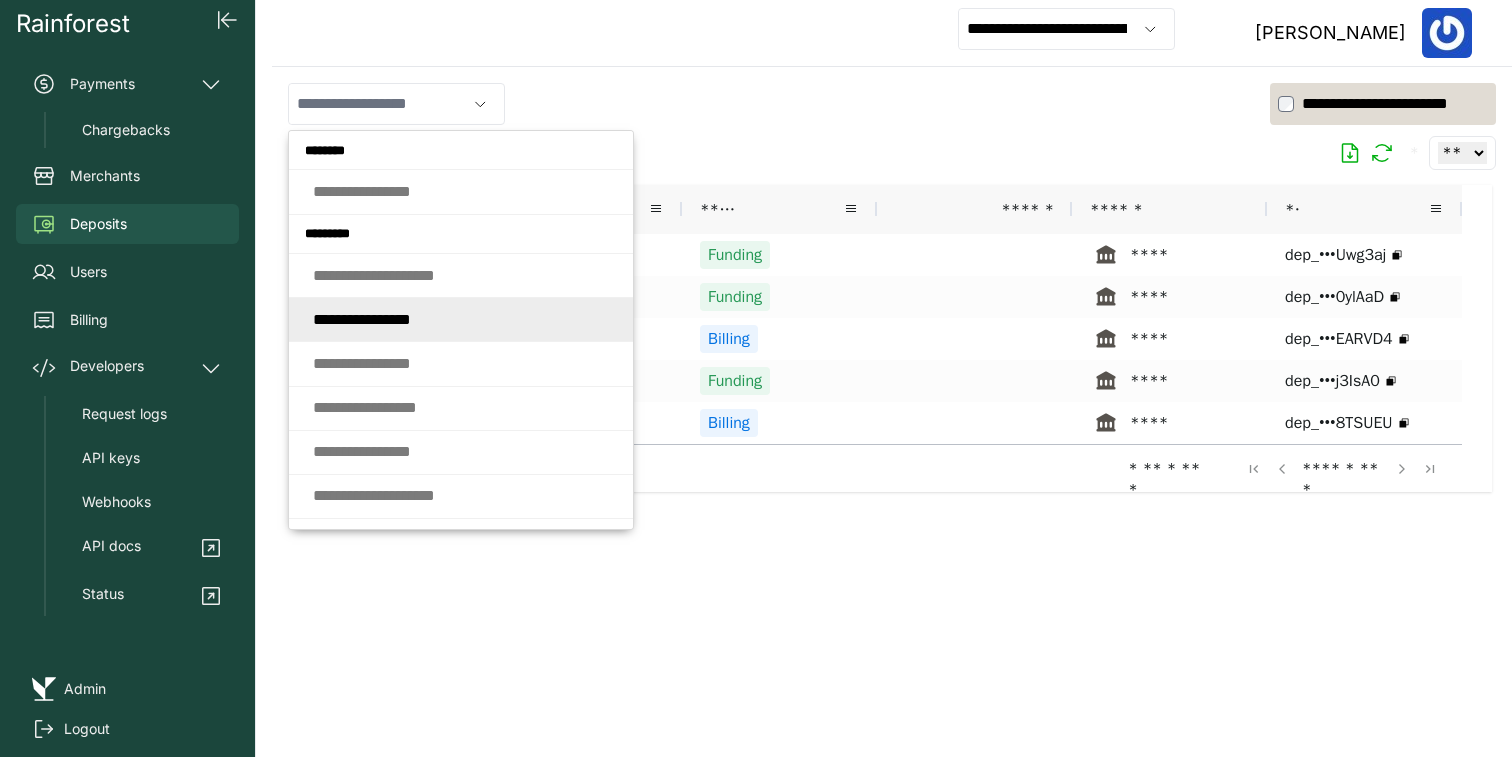 type on "**********" 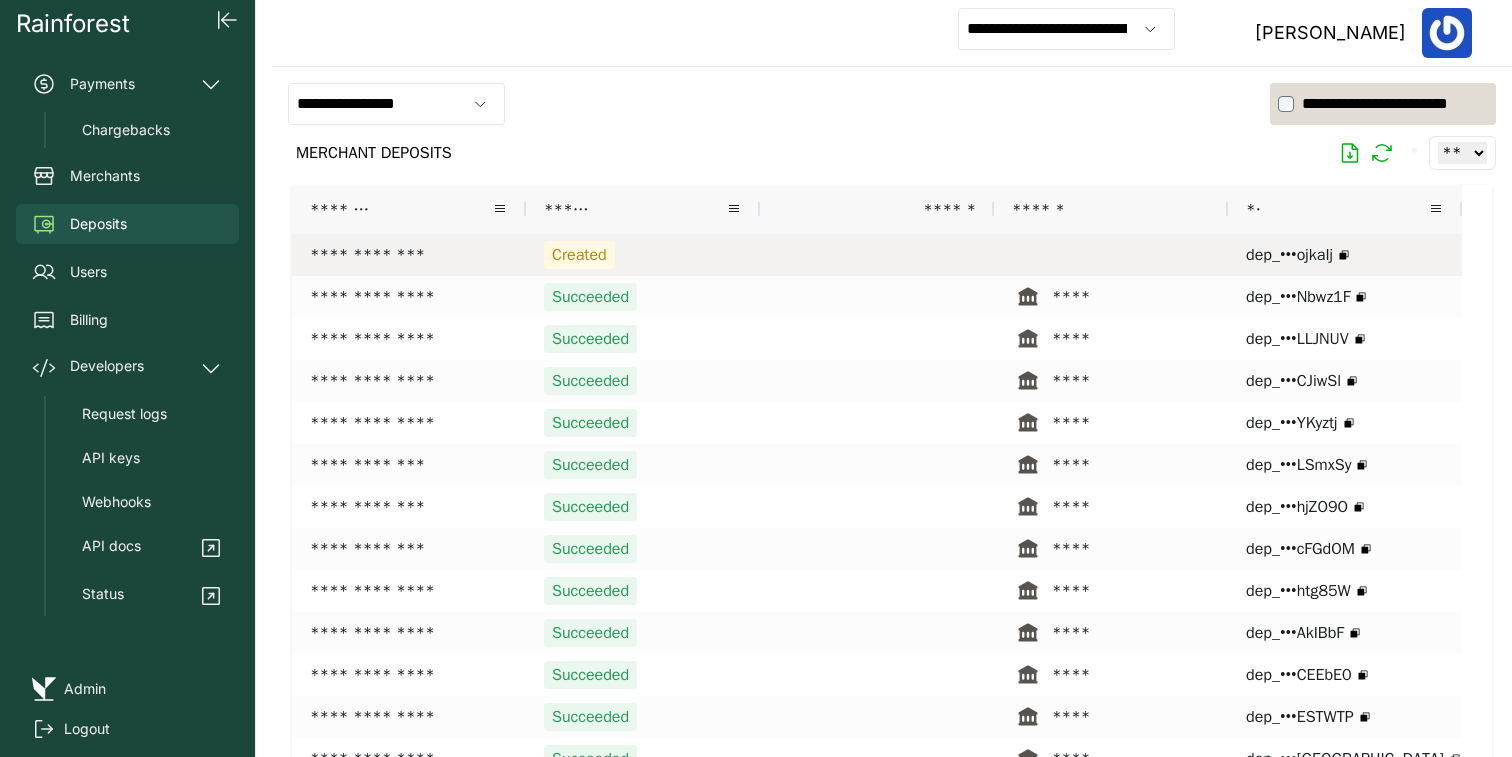 click on "Created" at bounding box center (643, 255) 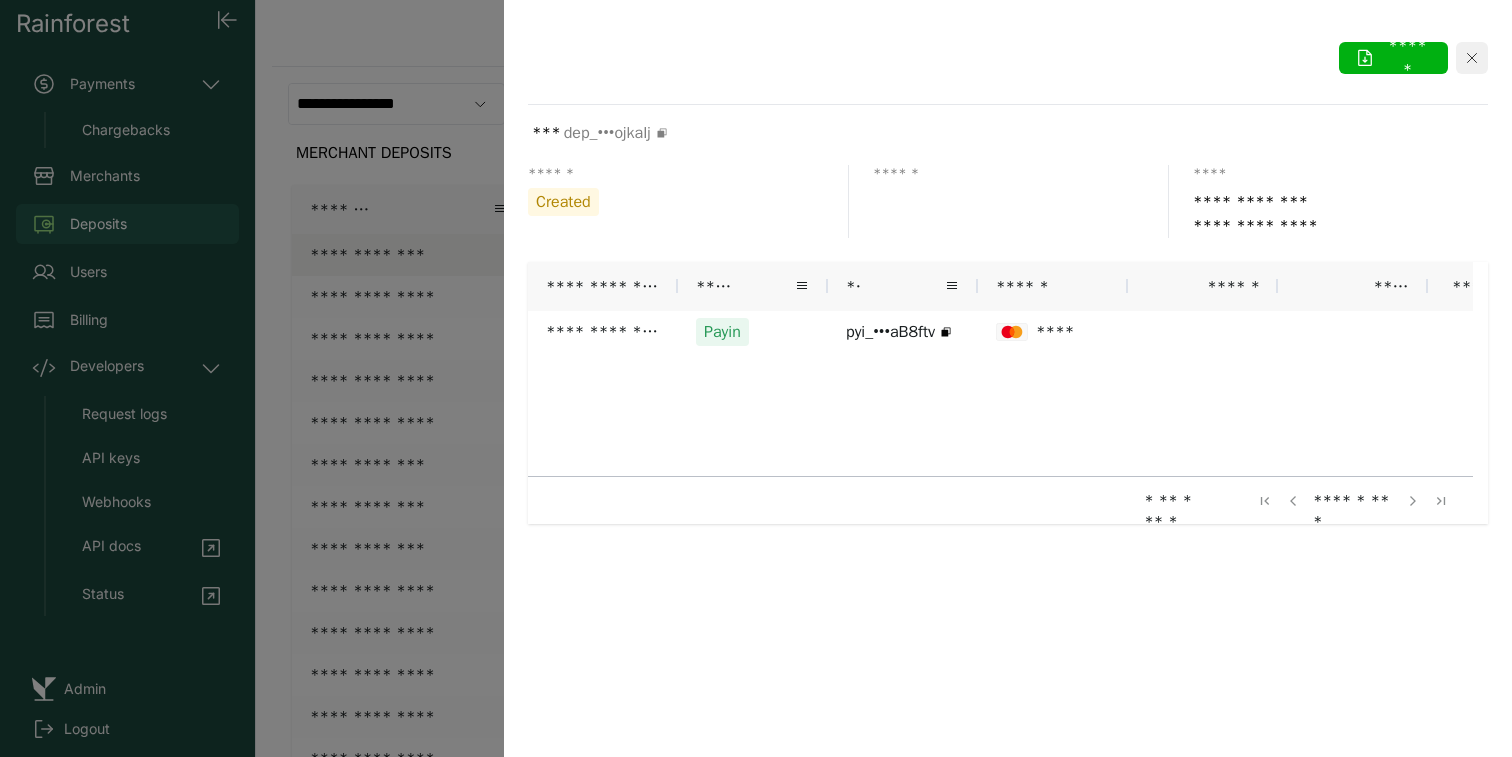 click 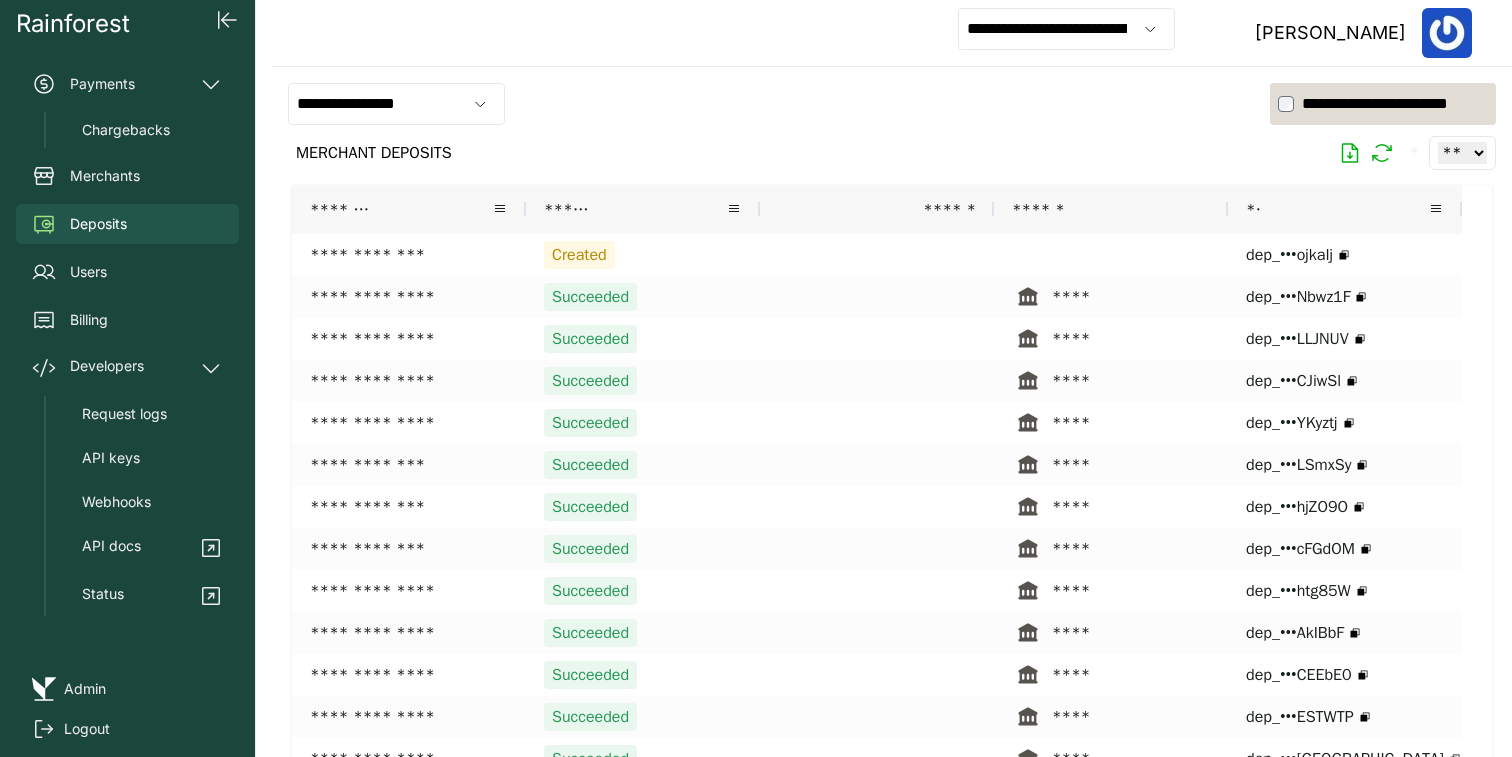 click on "Admin" at bounding box center (85, 689) 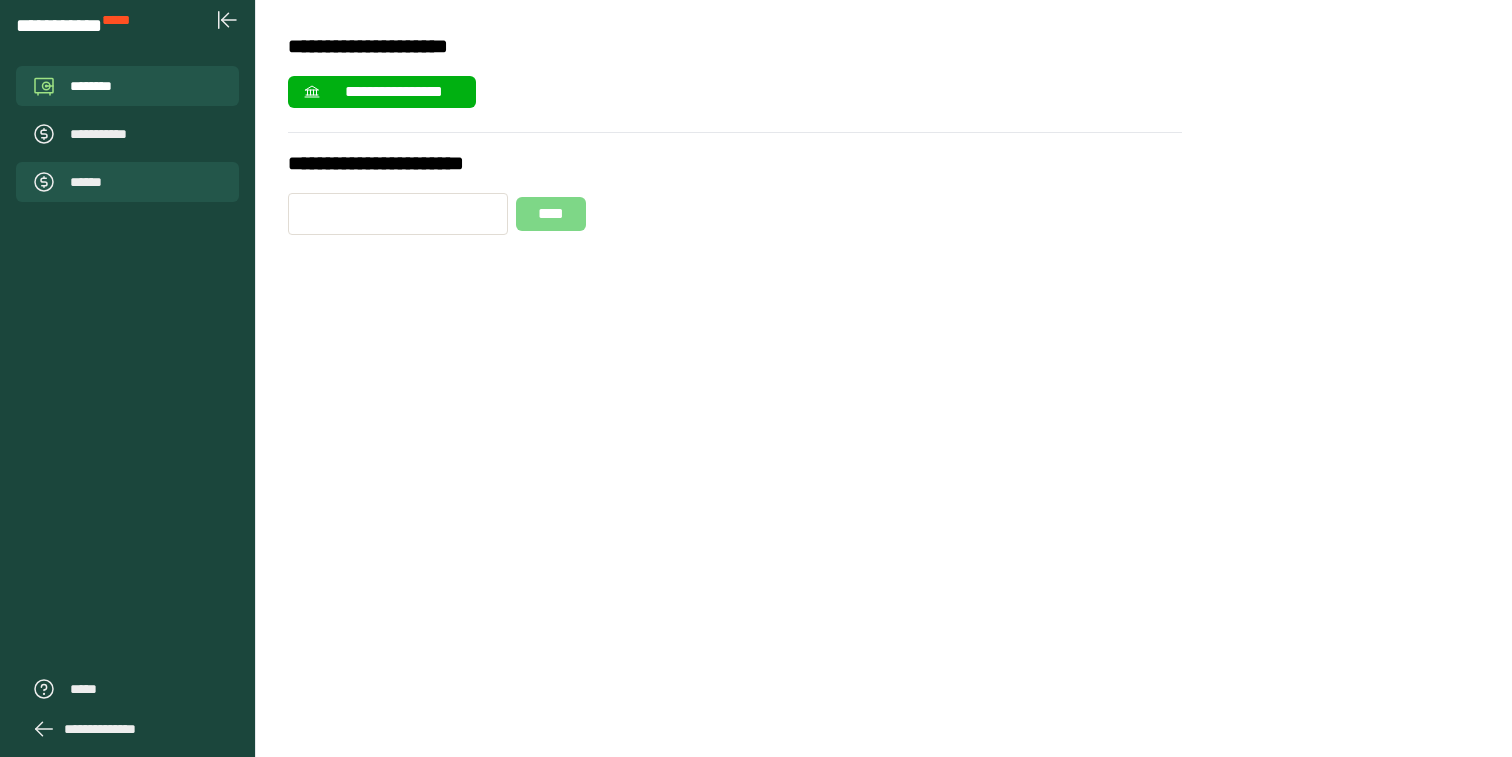 click on "******" at bounding box center (127, 182) 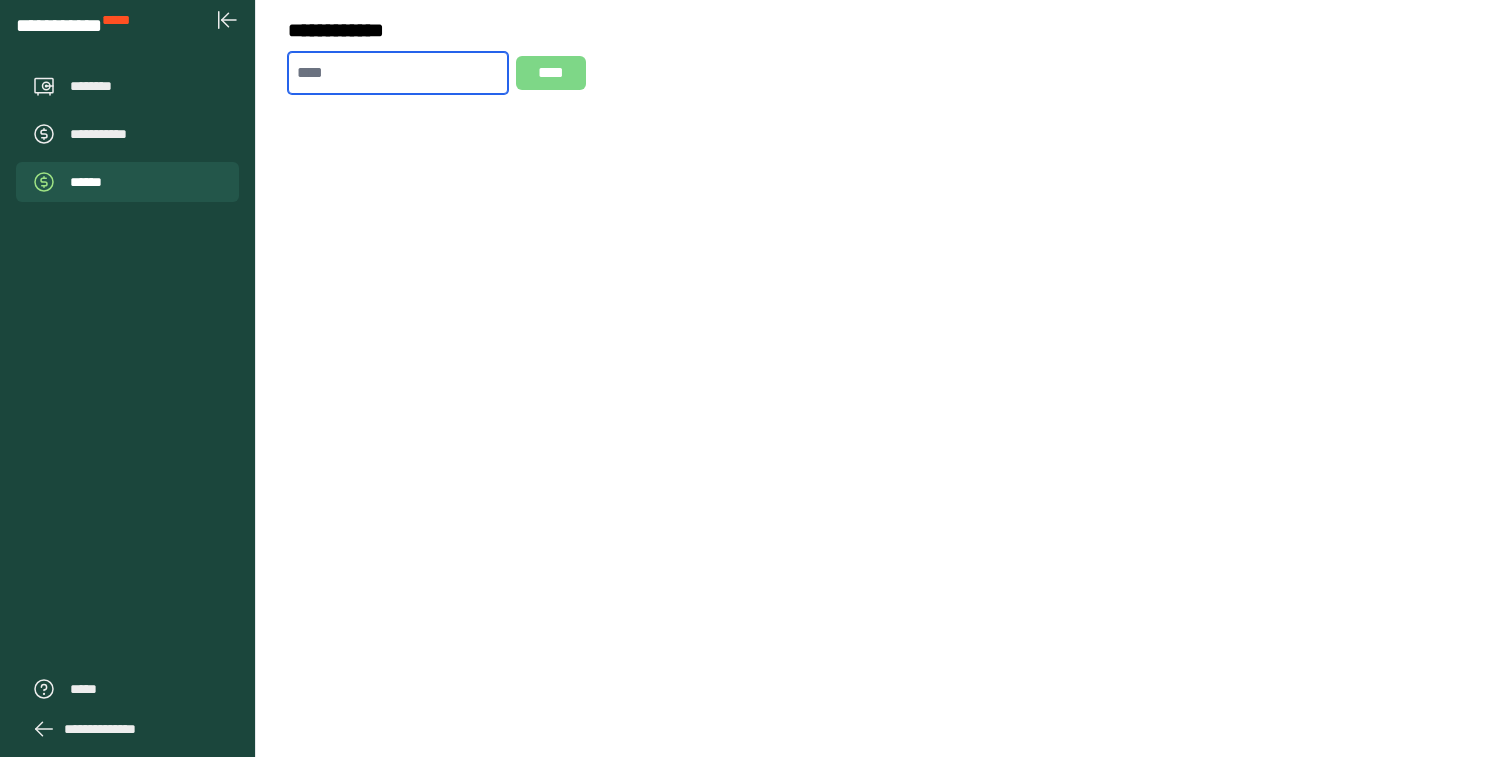 click at bounding box center (398, 73) 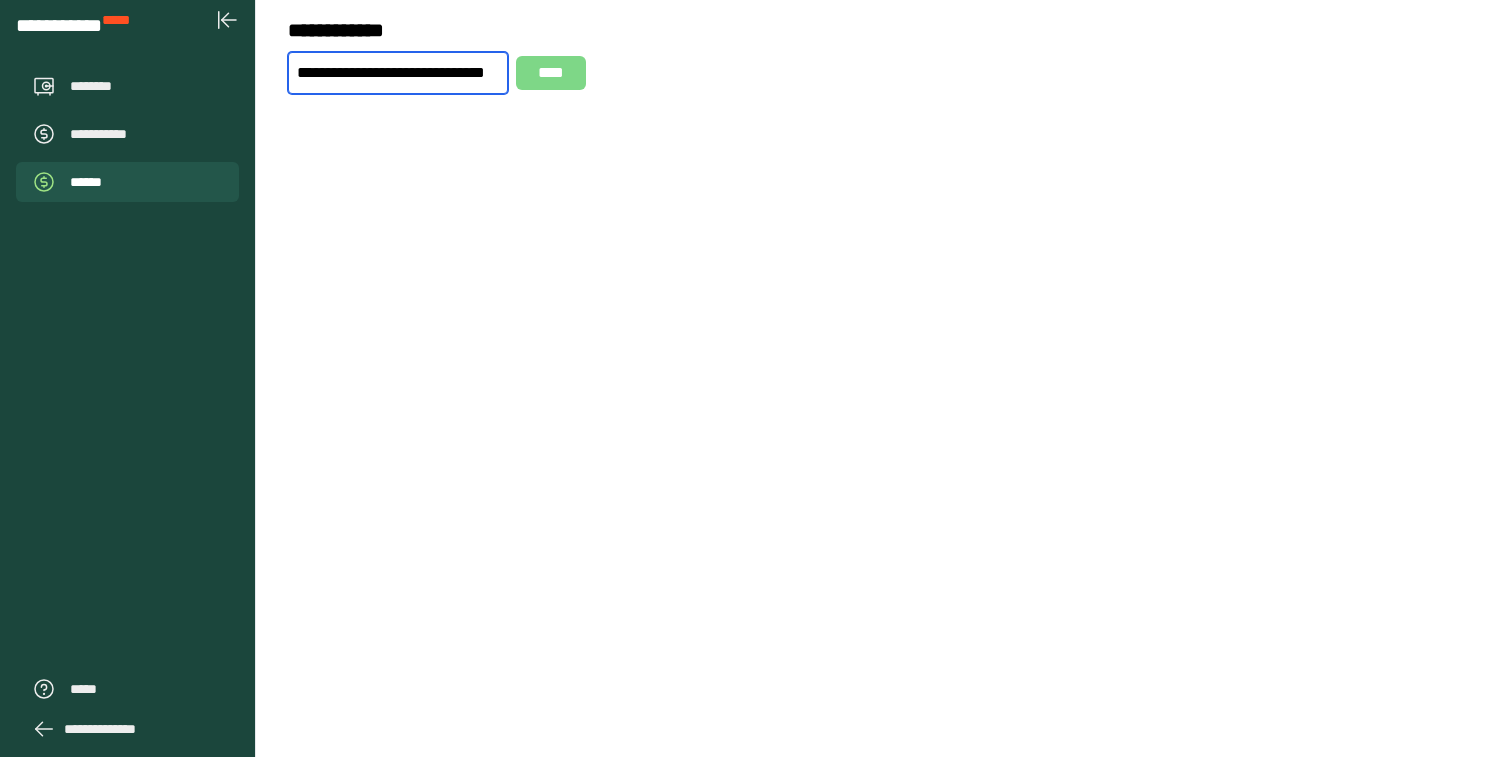 scroll, scrollTop: 0, scrollLeft: 66, axis: horizontal 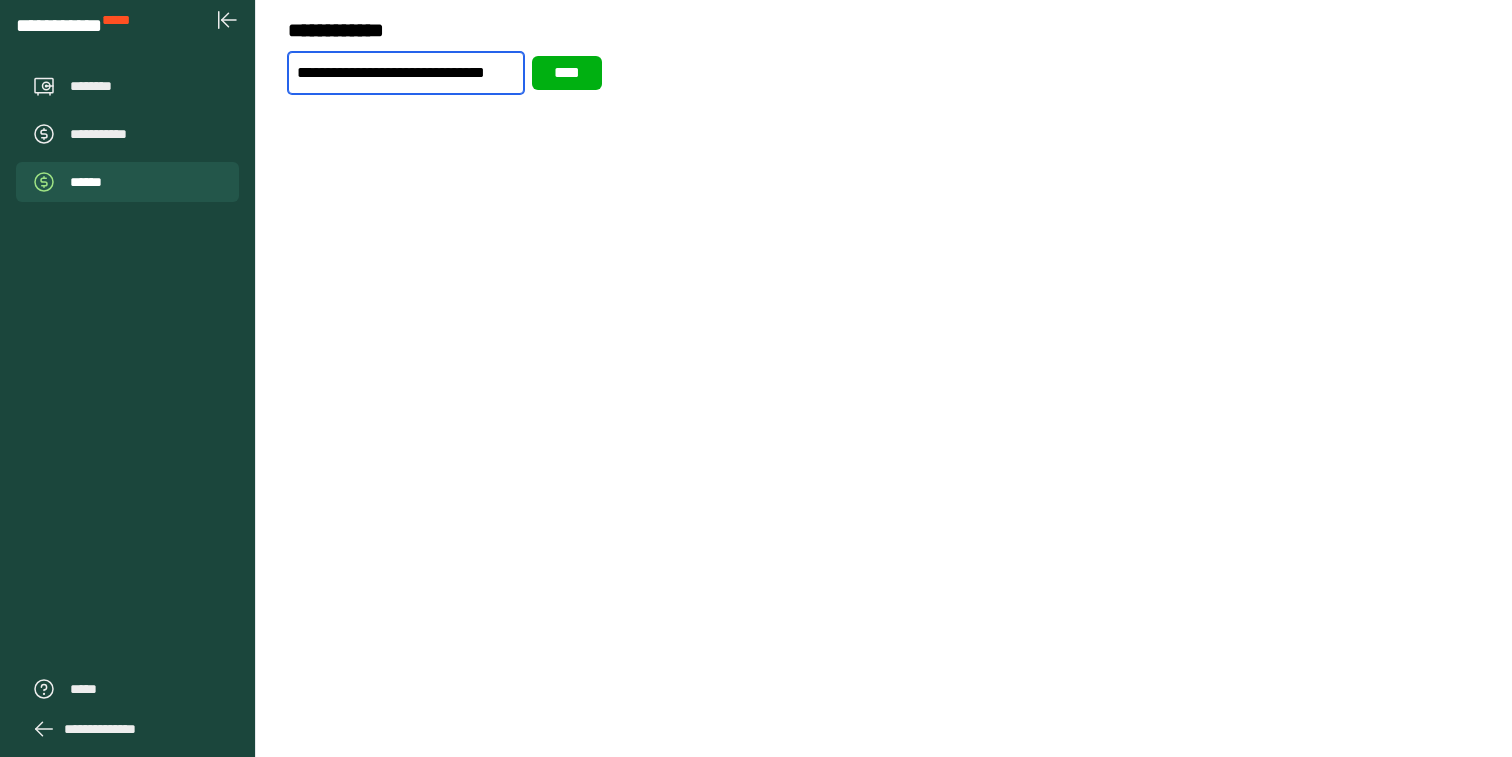 type on "**********" 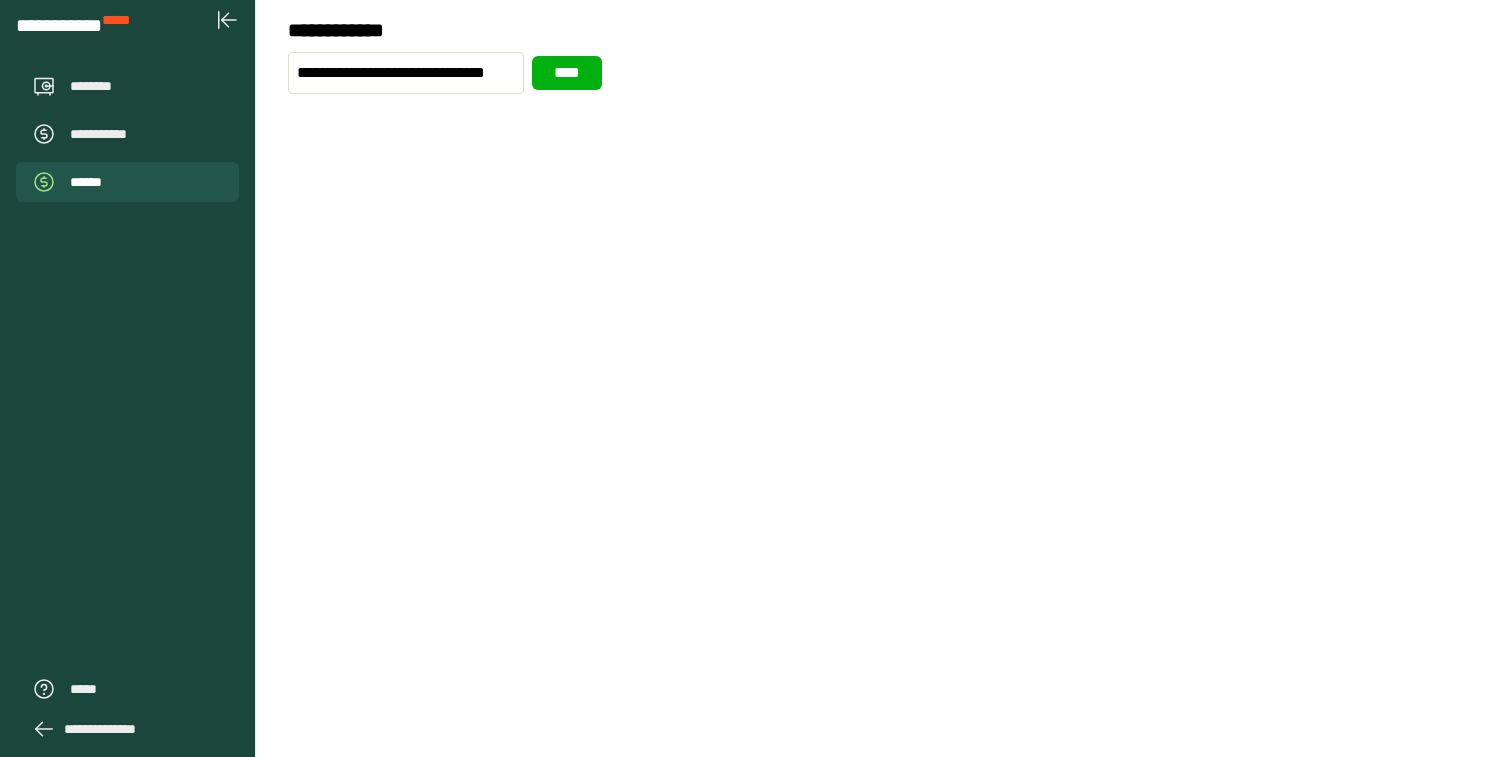 click on "****" at bounding box center [567, 73] 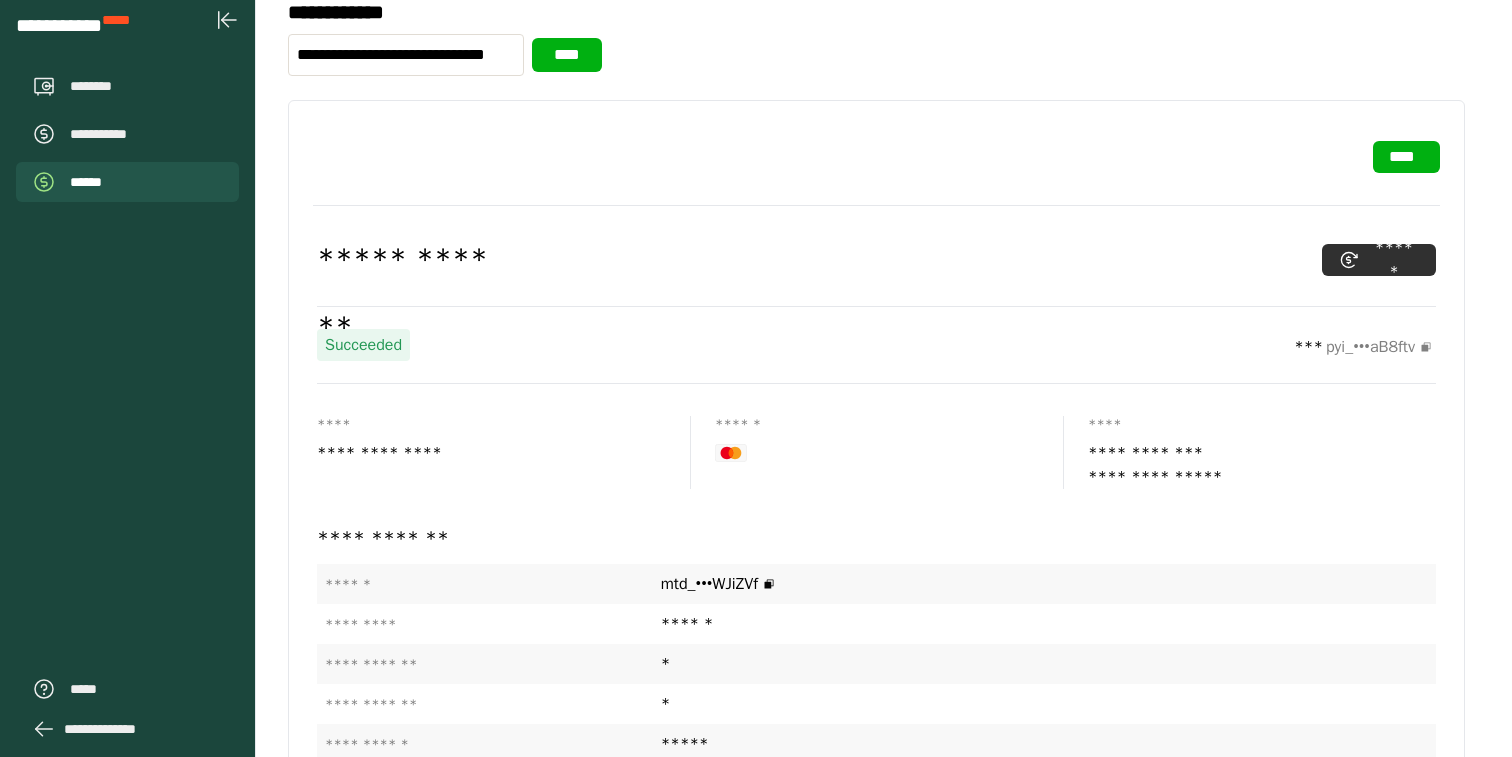 scroll, scrollTop: 0, scrollLeft: 0, axis: both 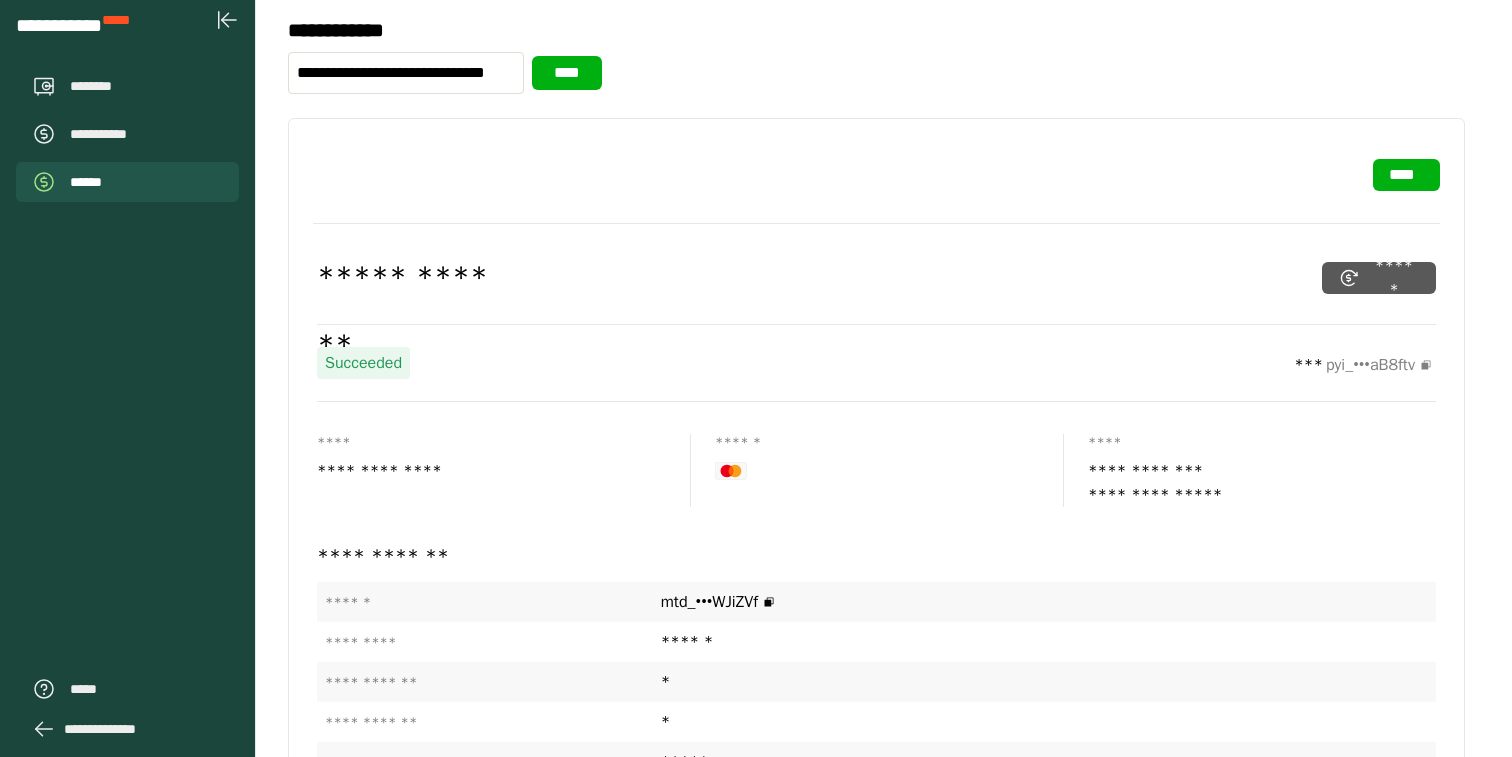 click on "******" at bounding box center [1379, 278] 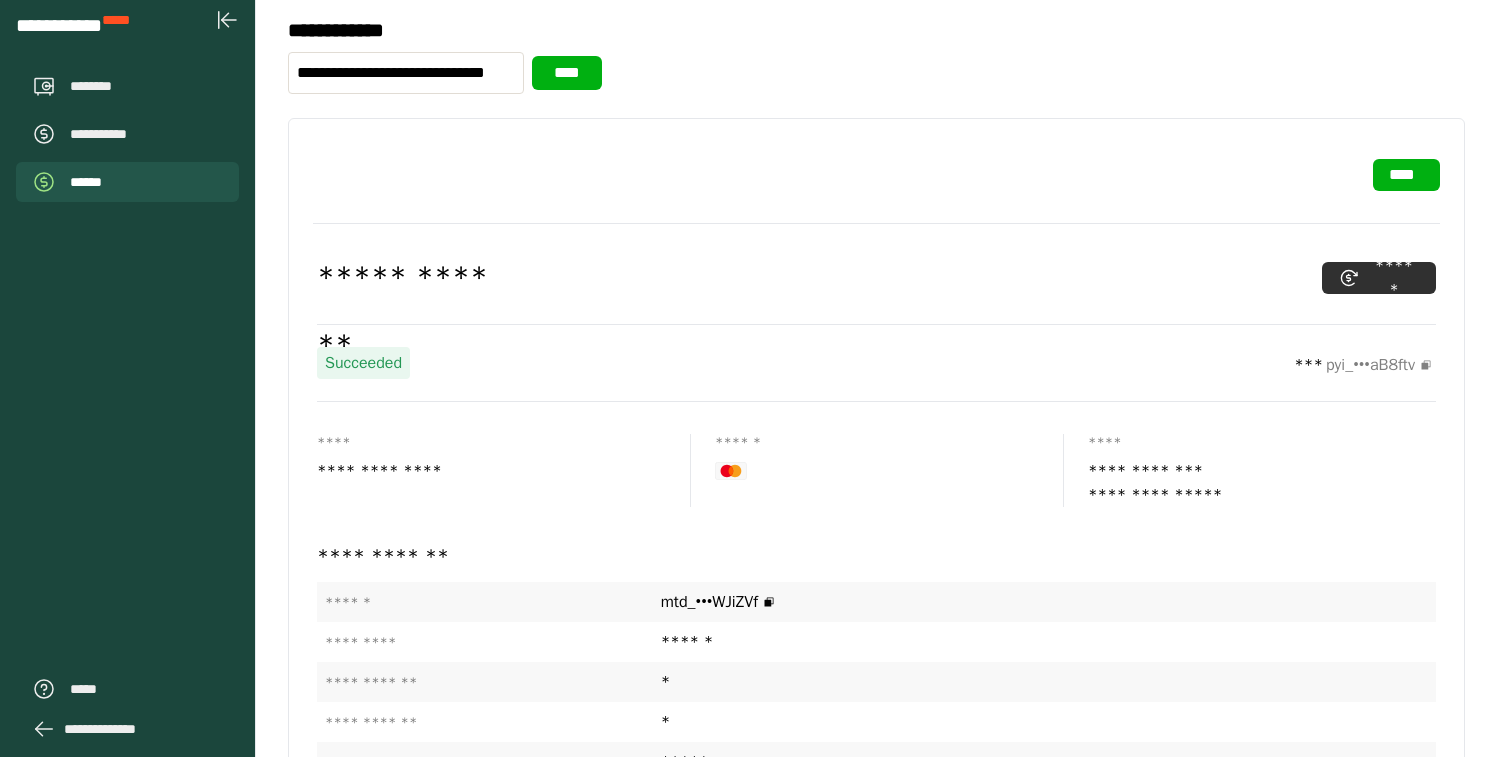 click 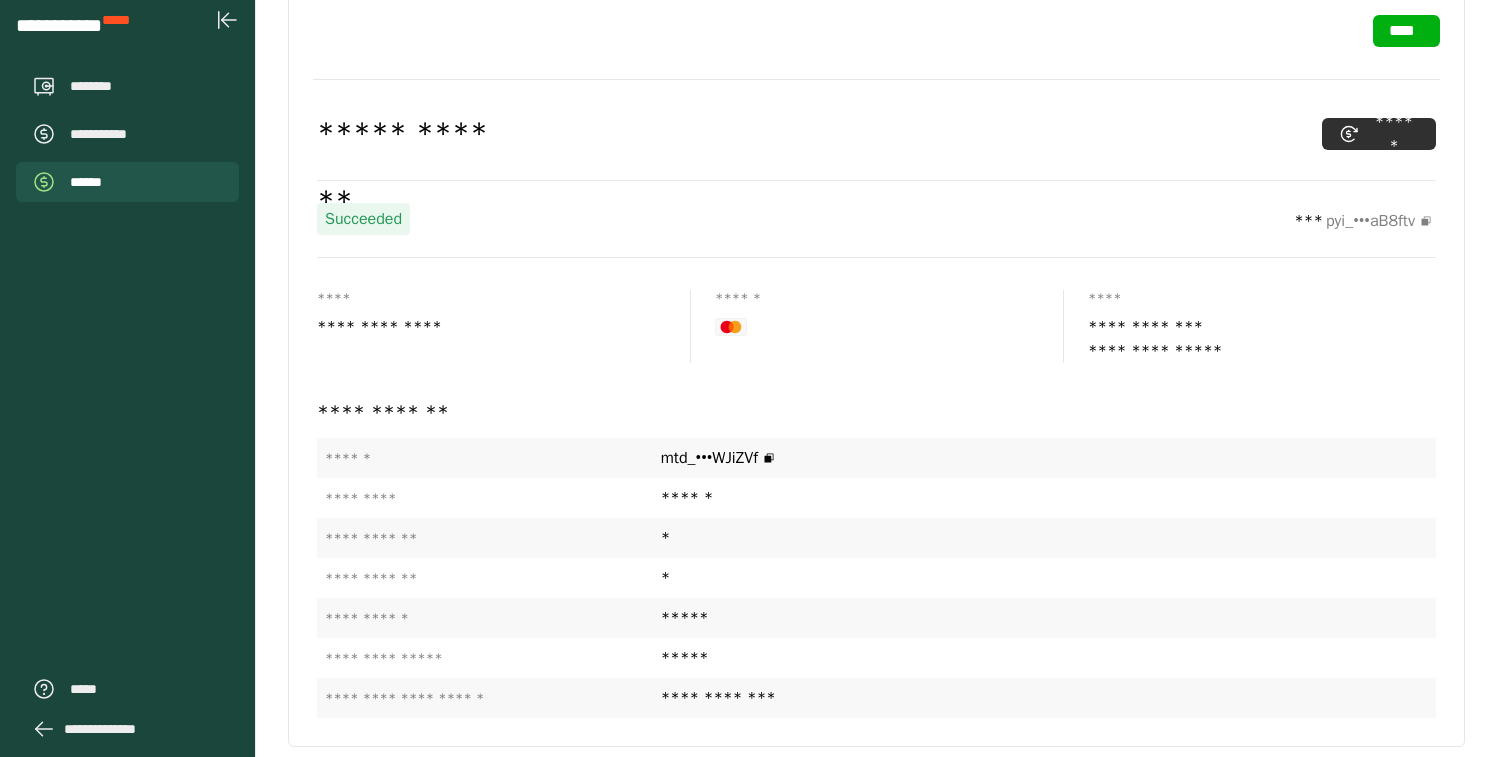 scroll, scrollTop: 151, scrollLeft: 0, axis: vertical 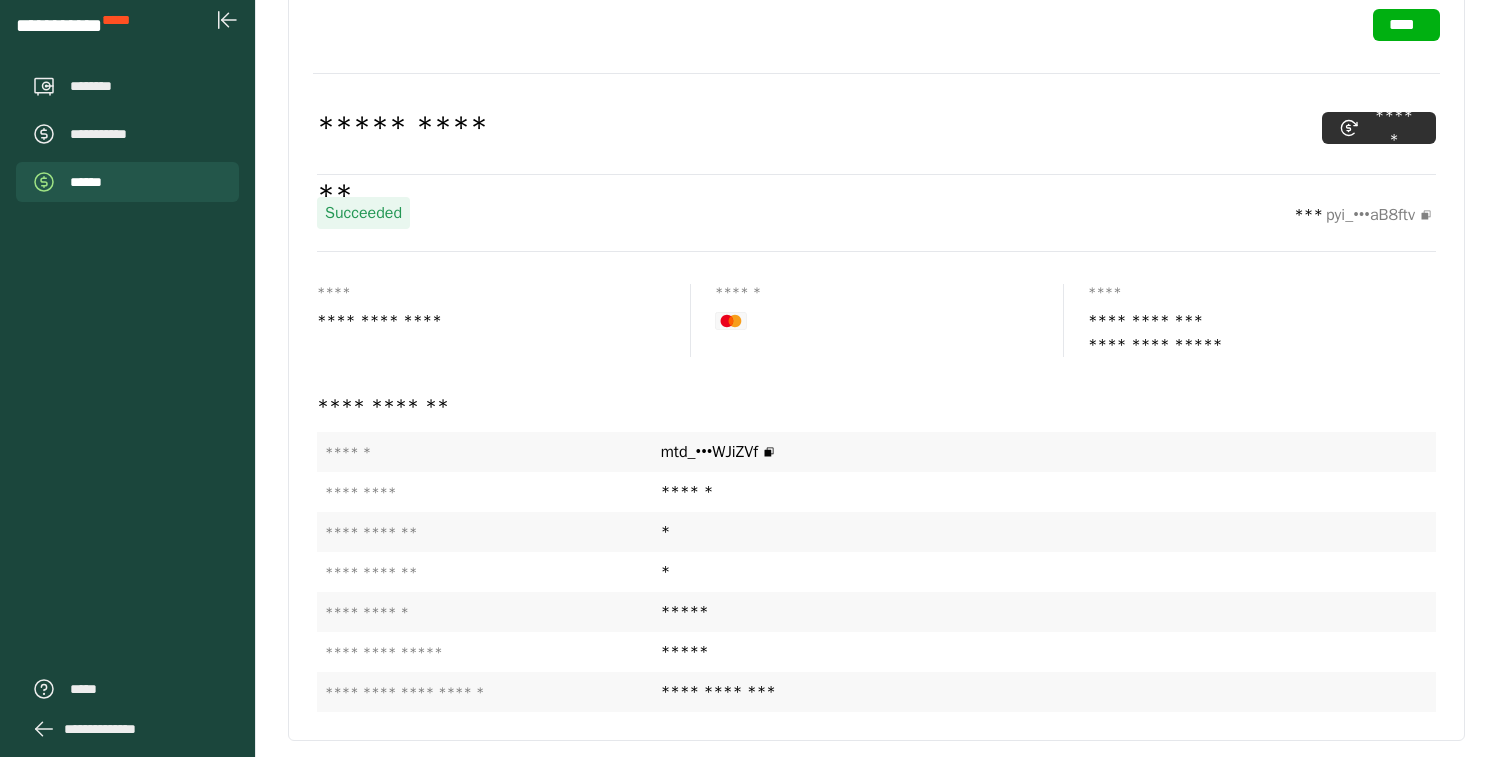 click at bounding box center (889, 321) 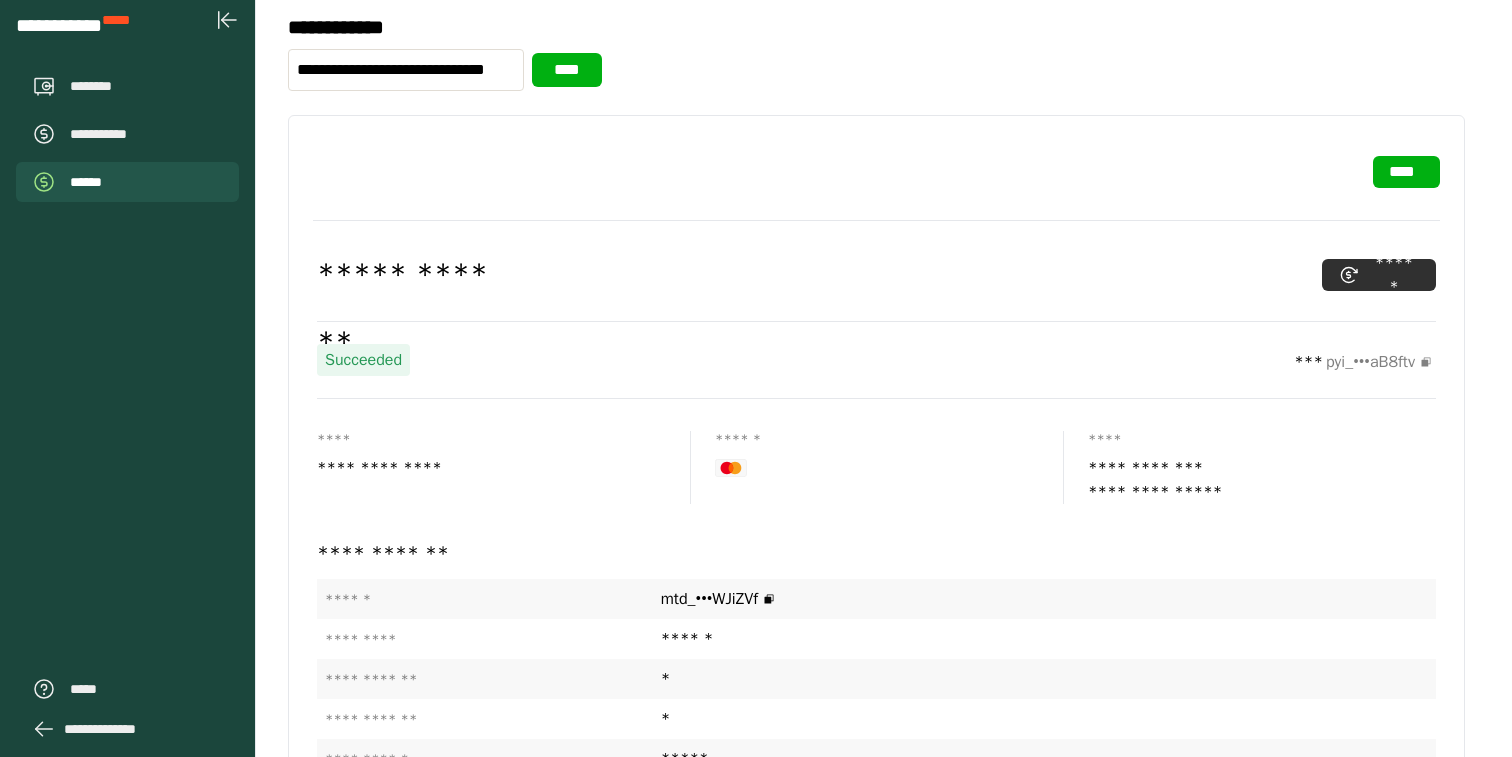 scroll, scrollTop: 0, scrollLeft: 0, axis: both 